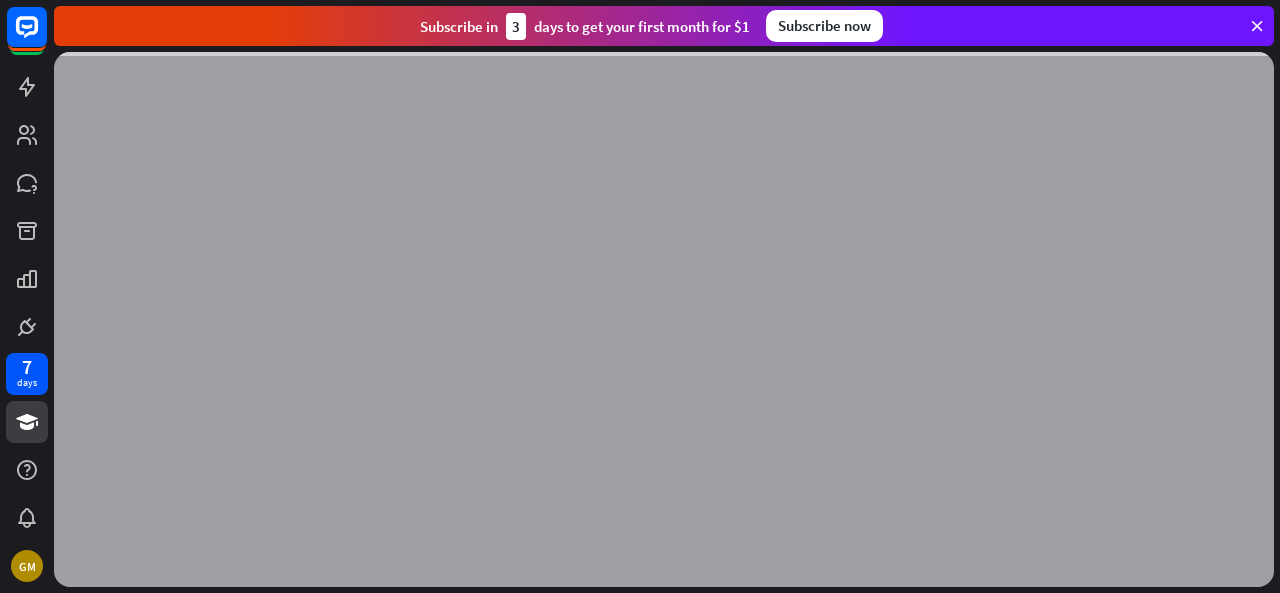 scroll, scrollTop: 0, scrollLeft: 0, axis: both 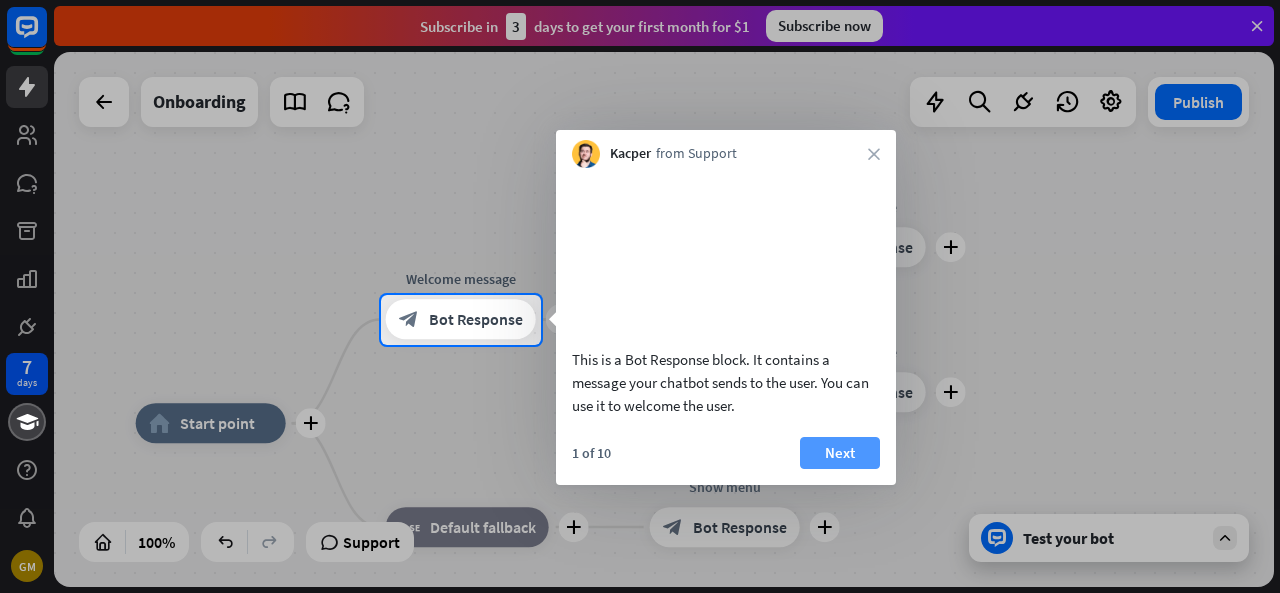 click on "Next" at bounding box center [840, 453] 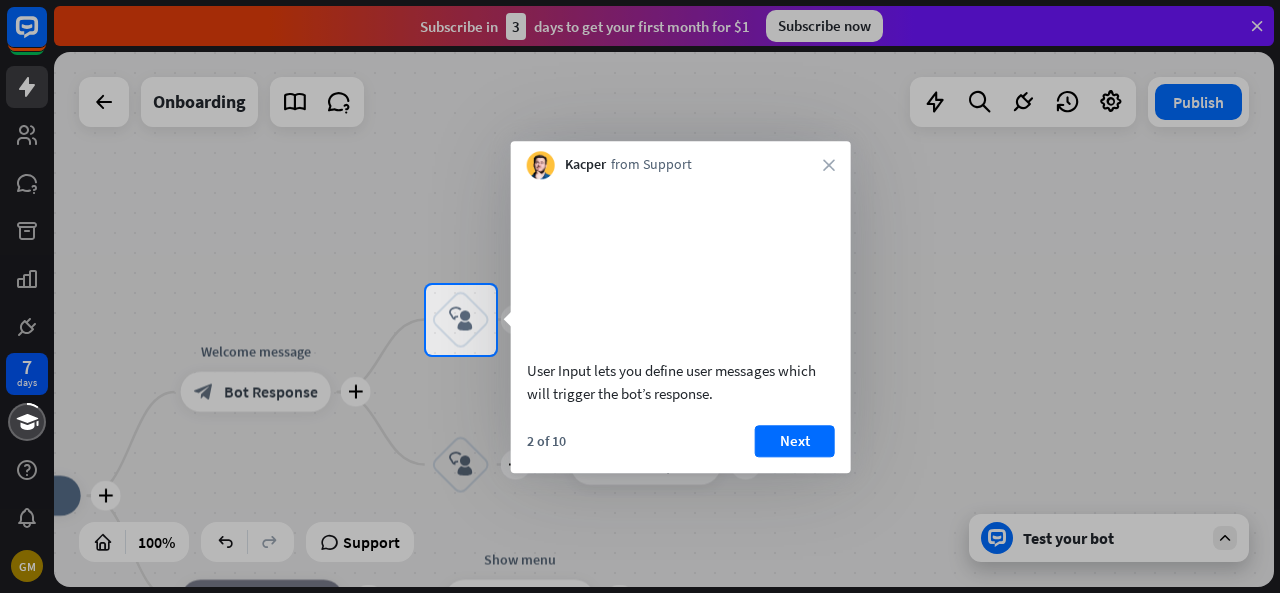 click on "Next" at bounding box center [795, 441] 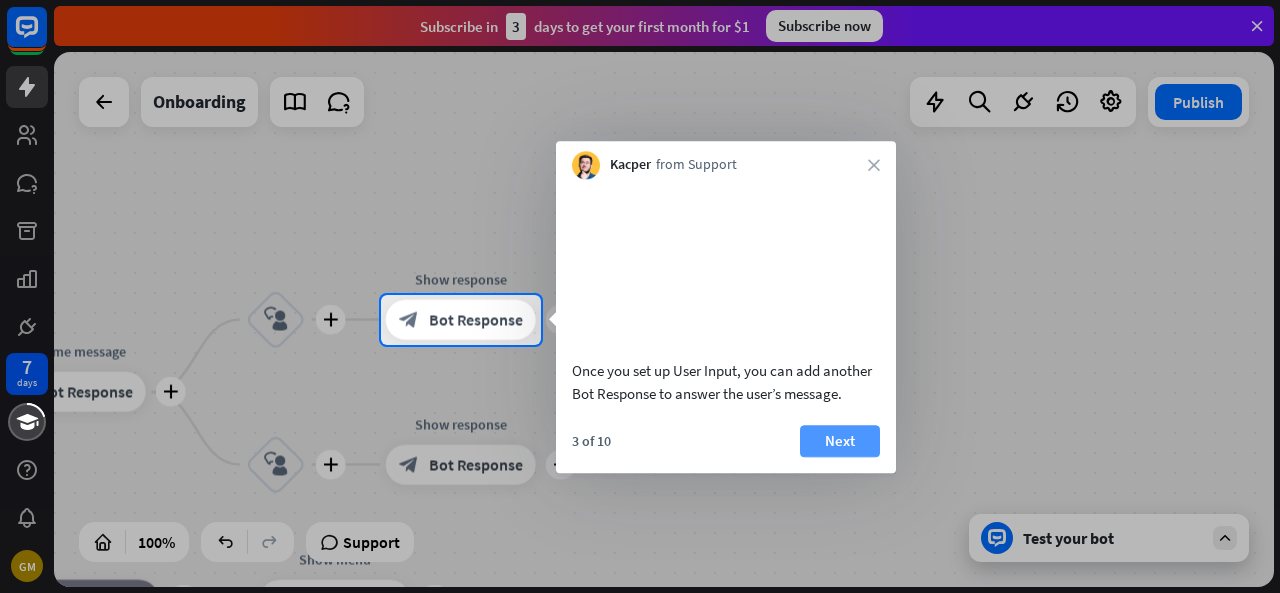 click on "Next" at bounding box center [840, 441] 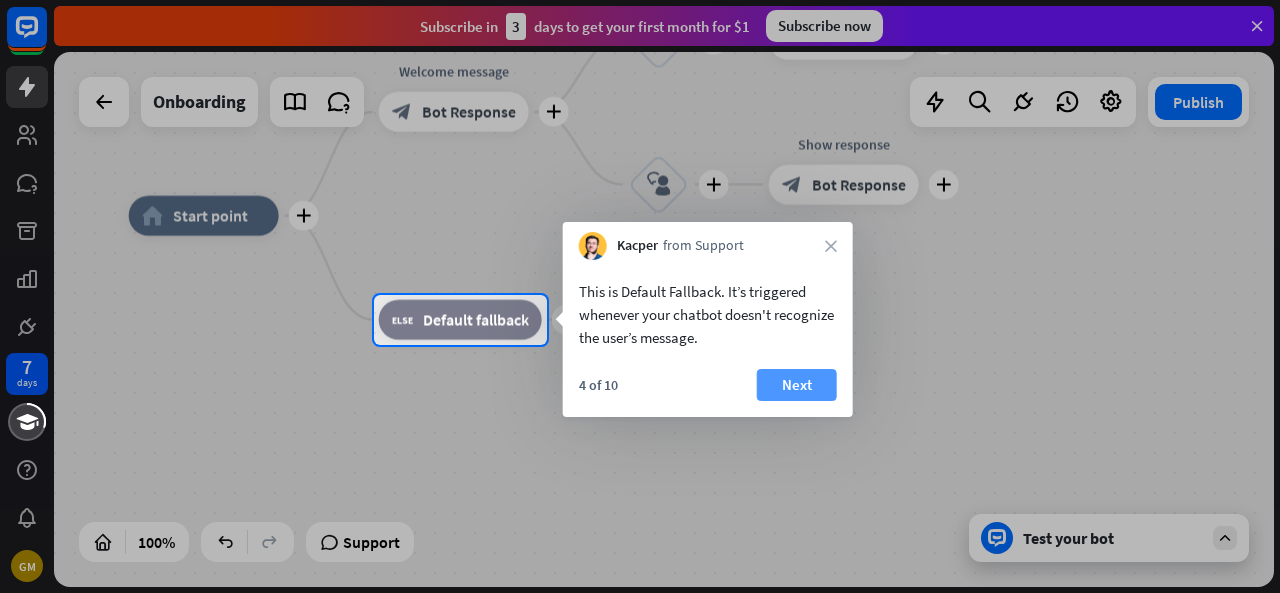 click on "Next" at bounding box center [797, 385] 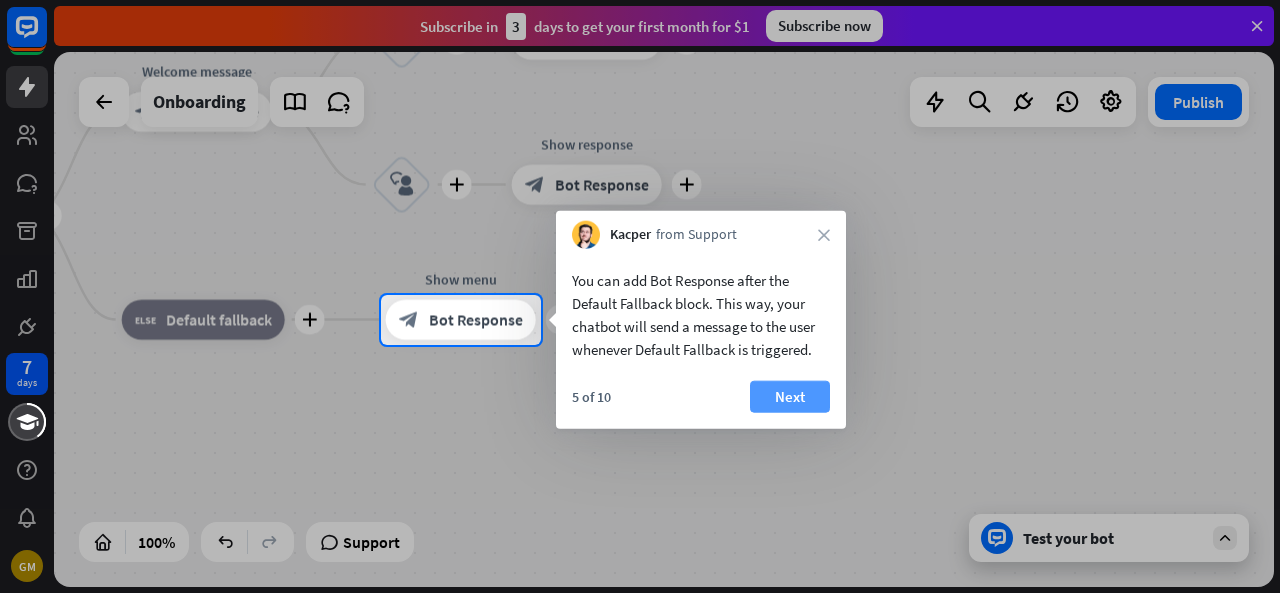 click on "Next" at bounding box center [790, 397] 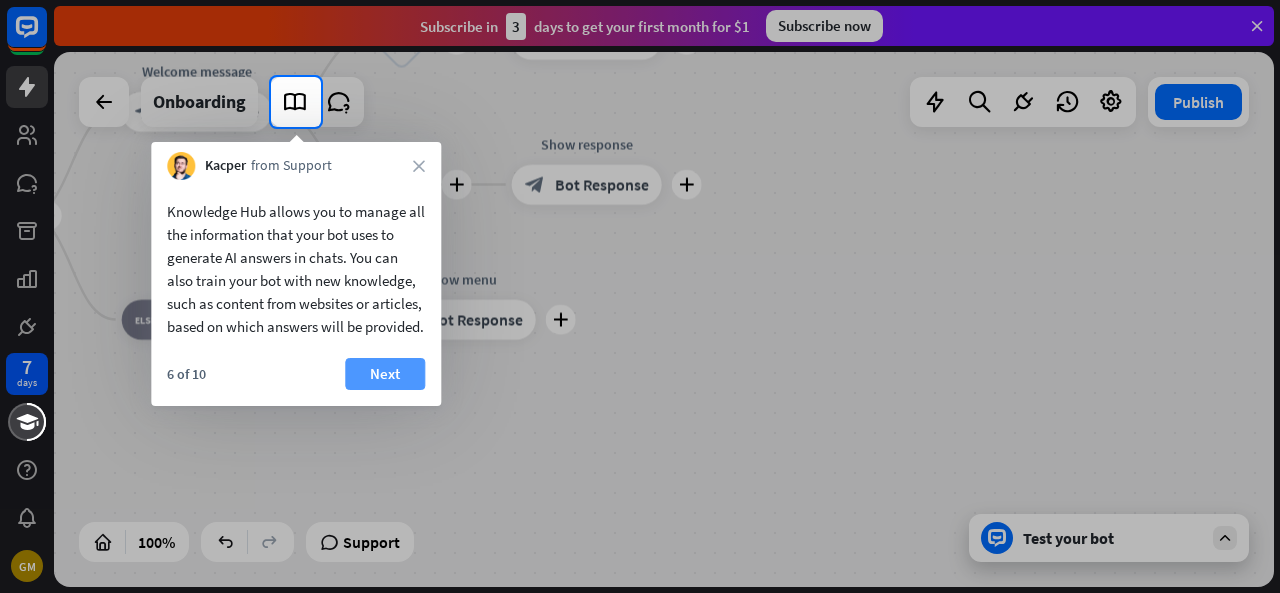 click on "Next" at bounding box center (385, 374) 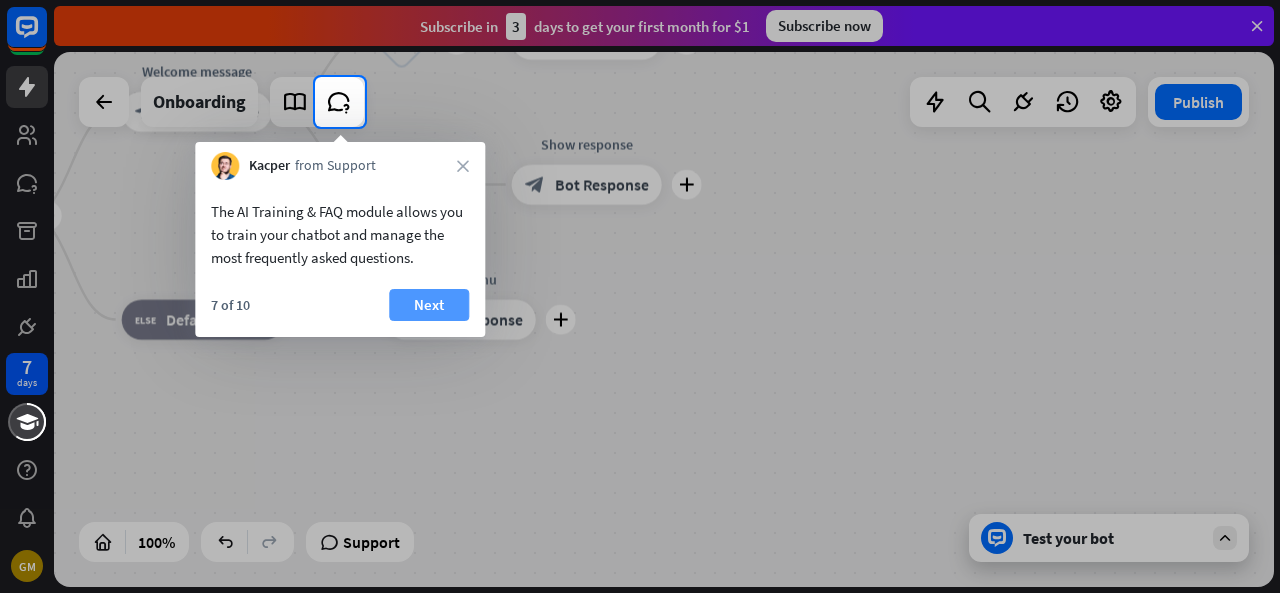 click on "Next" at bounding box center (429, 305) 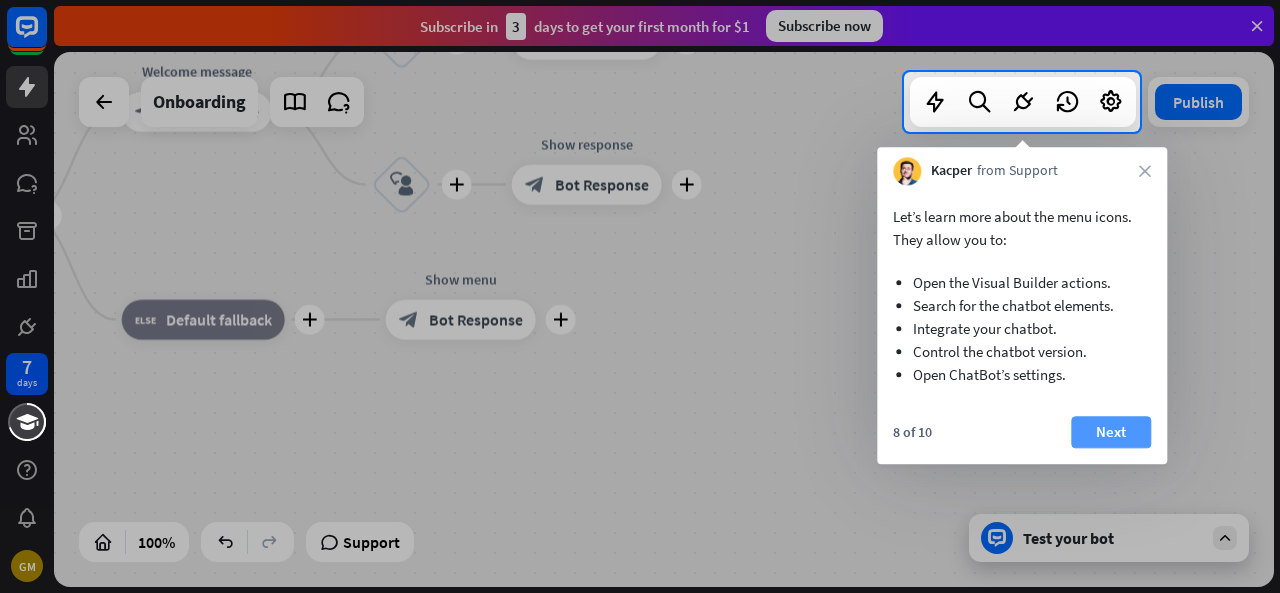 click on "Next" at bounding box center (1111, 432) 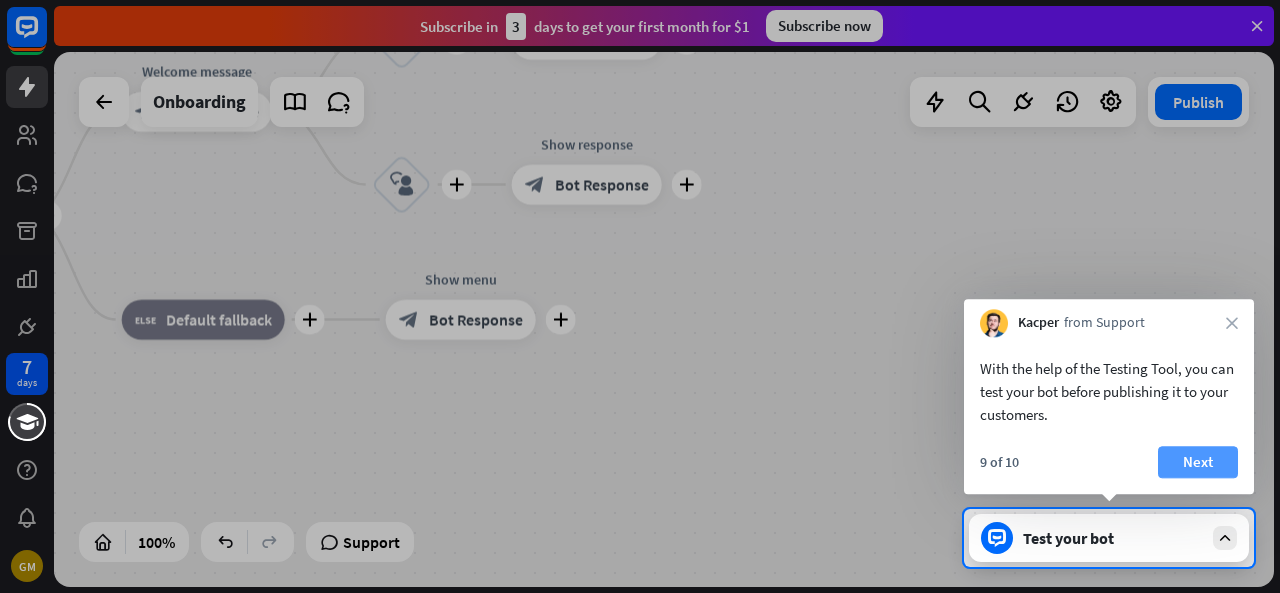 click on "Next" at bounding box center [1198, 462] 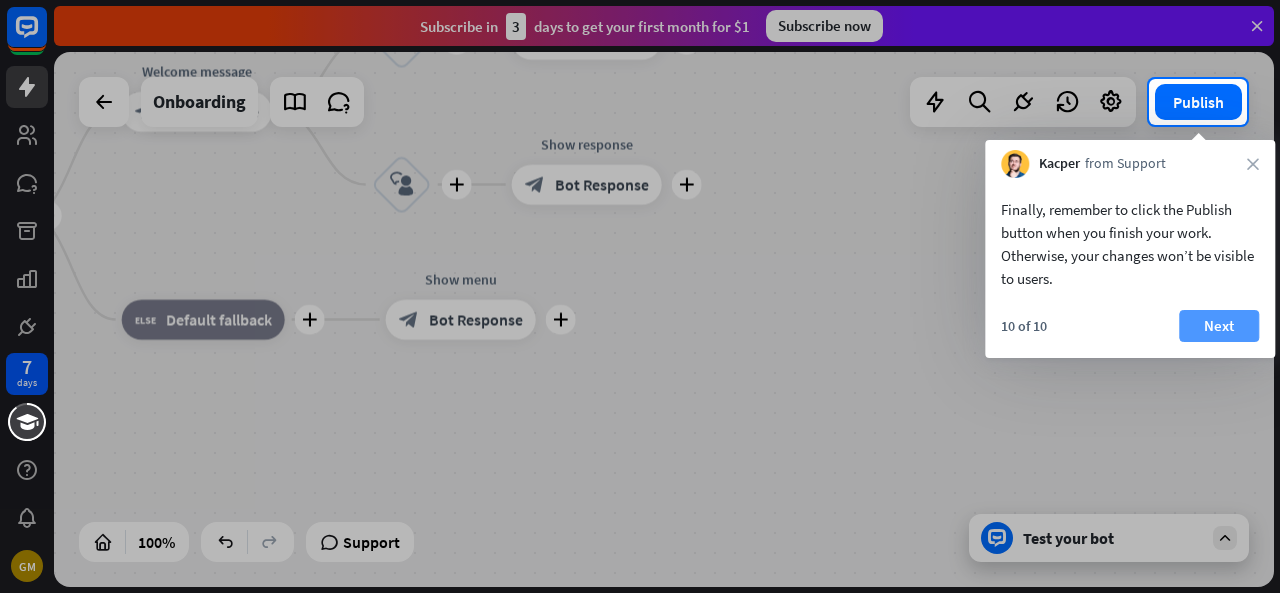 click on "Next" at bounding box center (1219, 326) 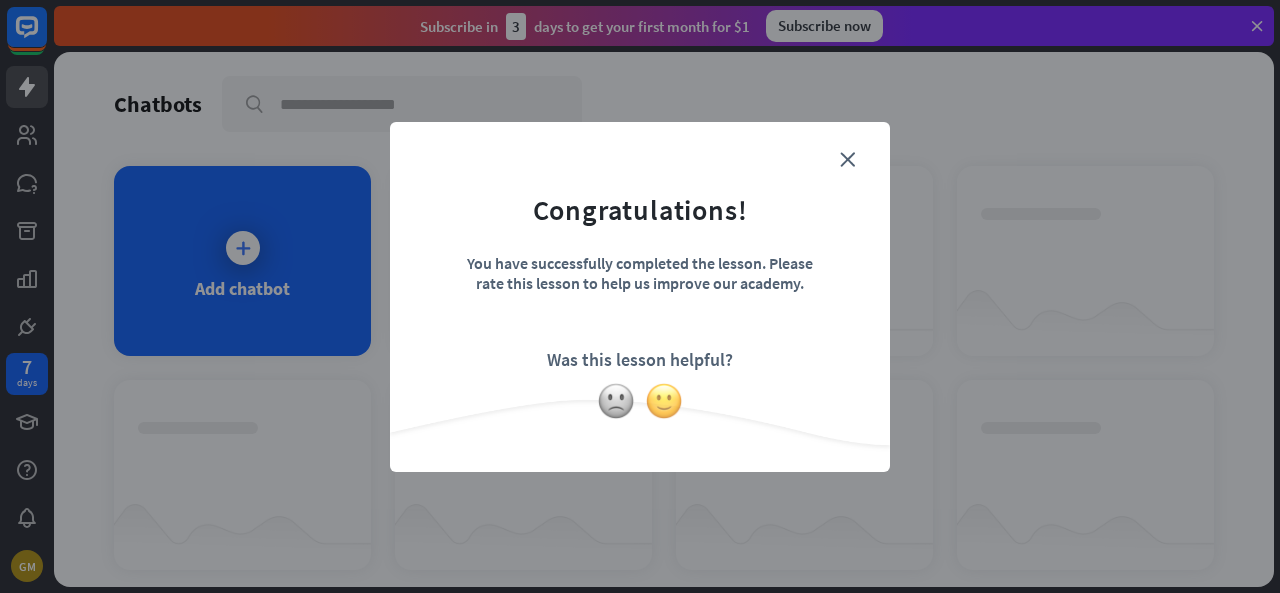 drag, startPoint x: 667, startPoint y: 403, endPoint x: 631, endPoint y: 453, distance: 61.611687 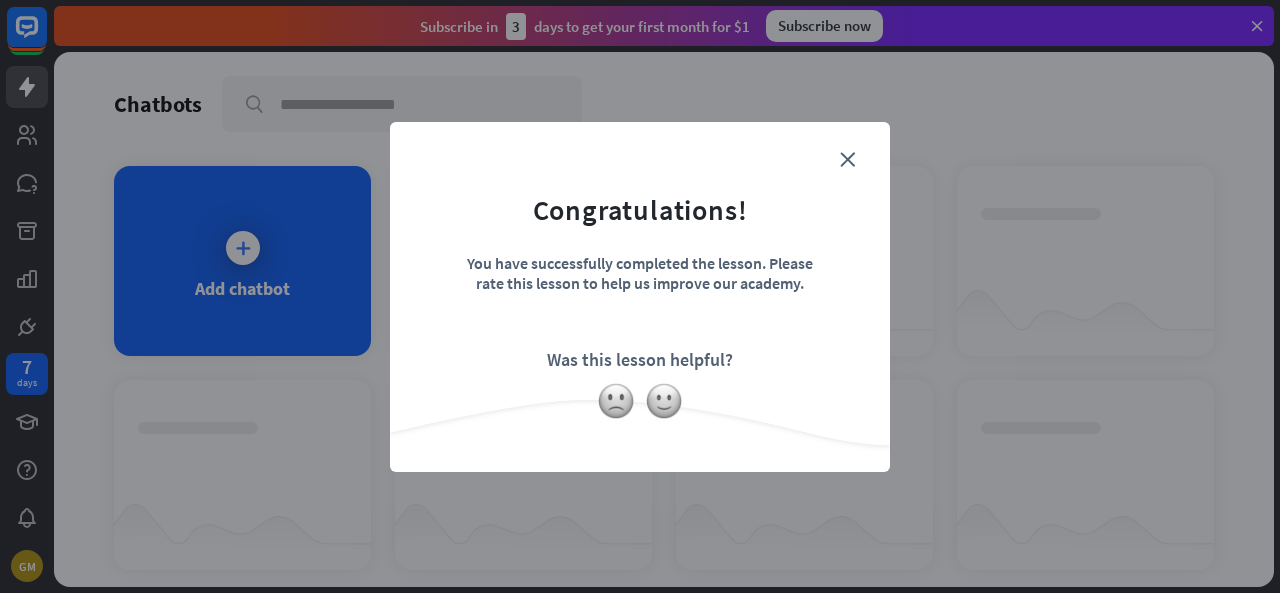 click at bounding box center (664, 401) 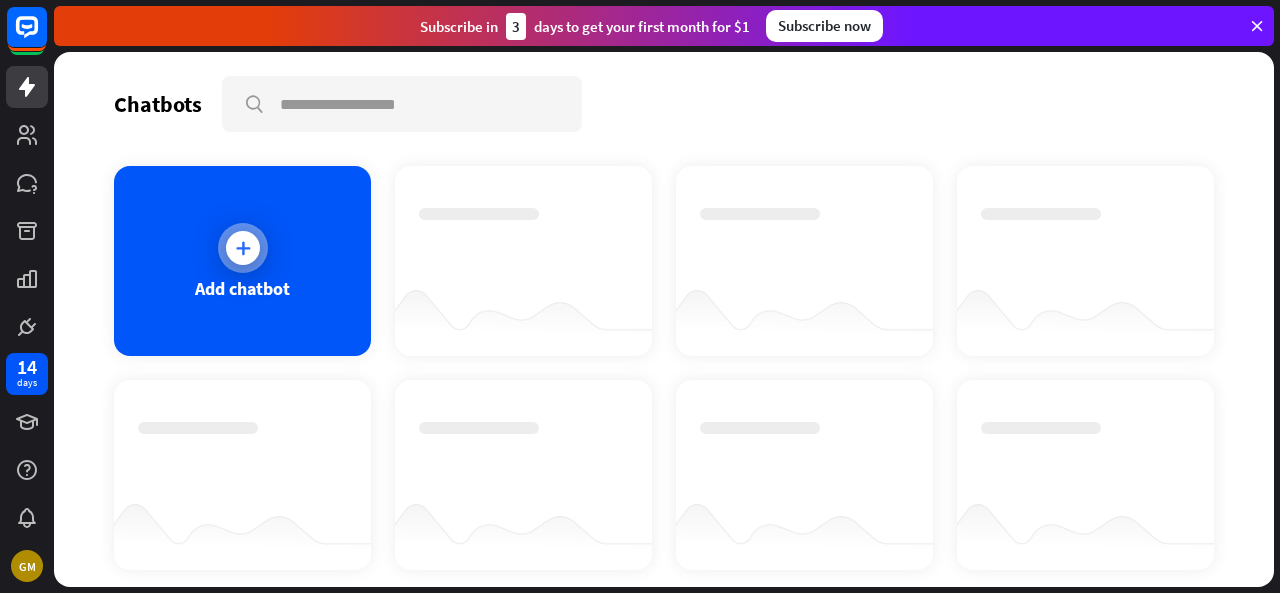 click at bounding box center [243, 248] 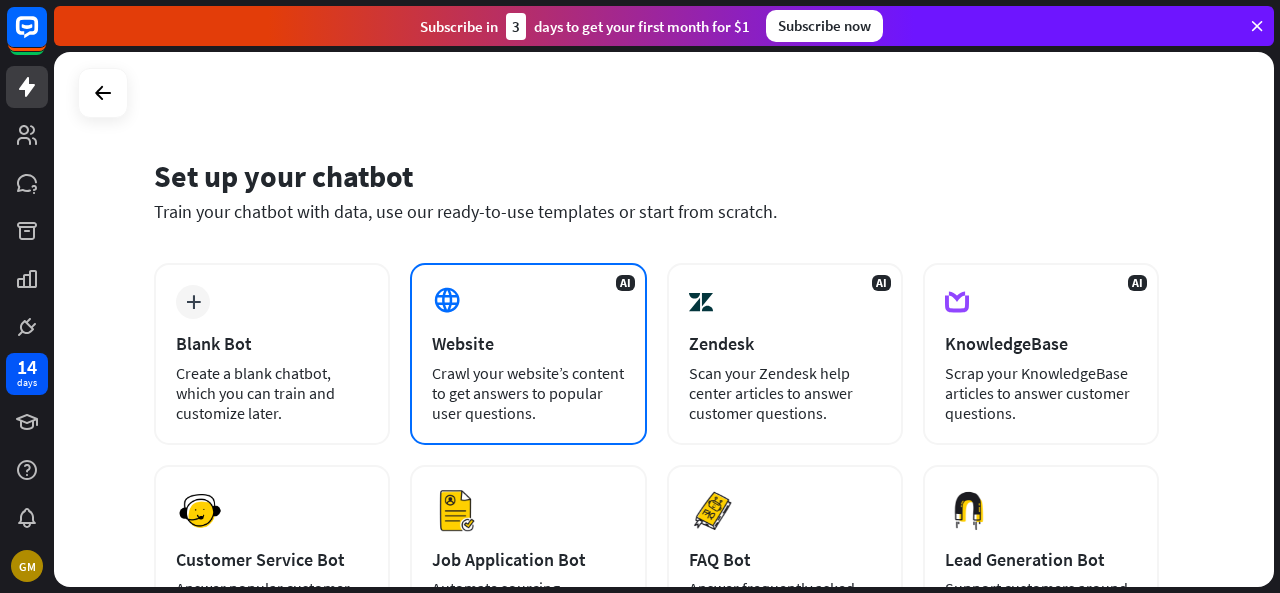click on "AI     Website
Crawl your website’s content to get answers to
popular user questions." at bounding box center [528, 354] 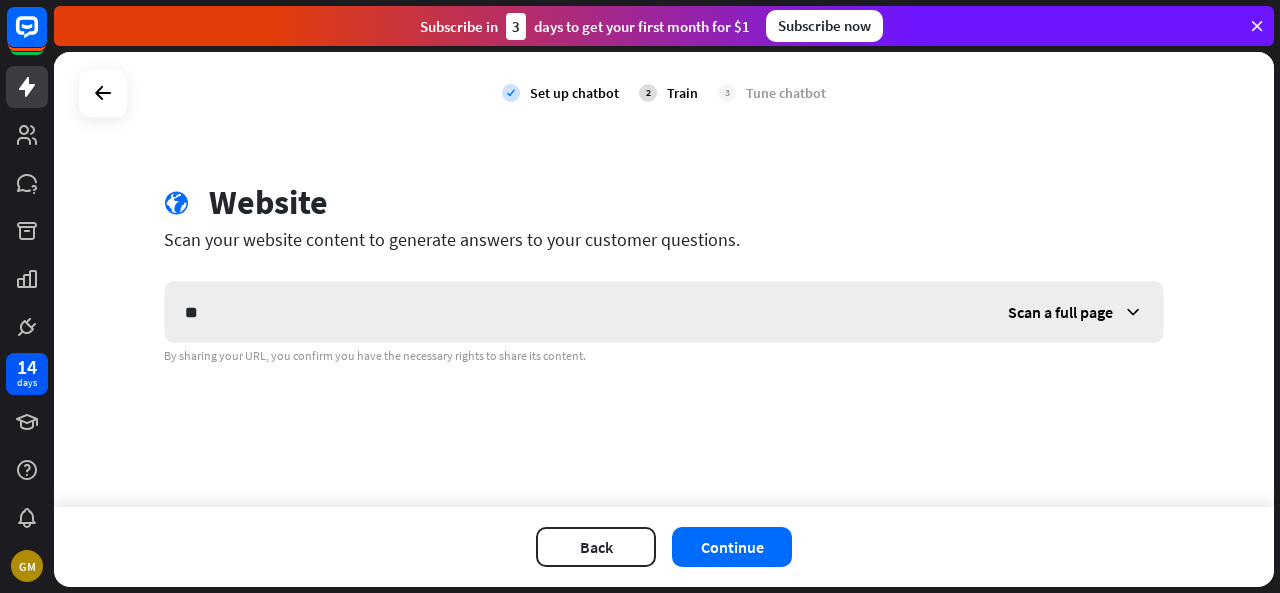 type on "*" 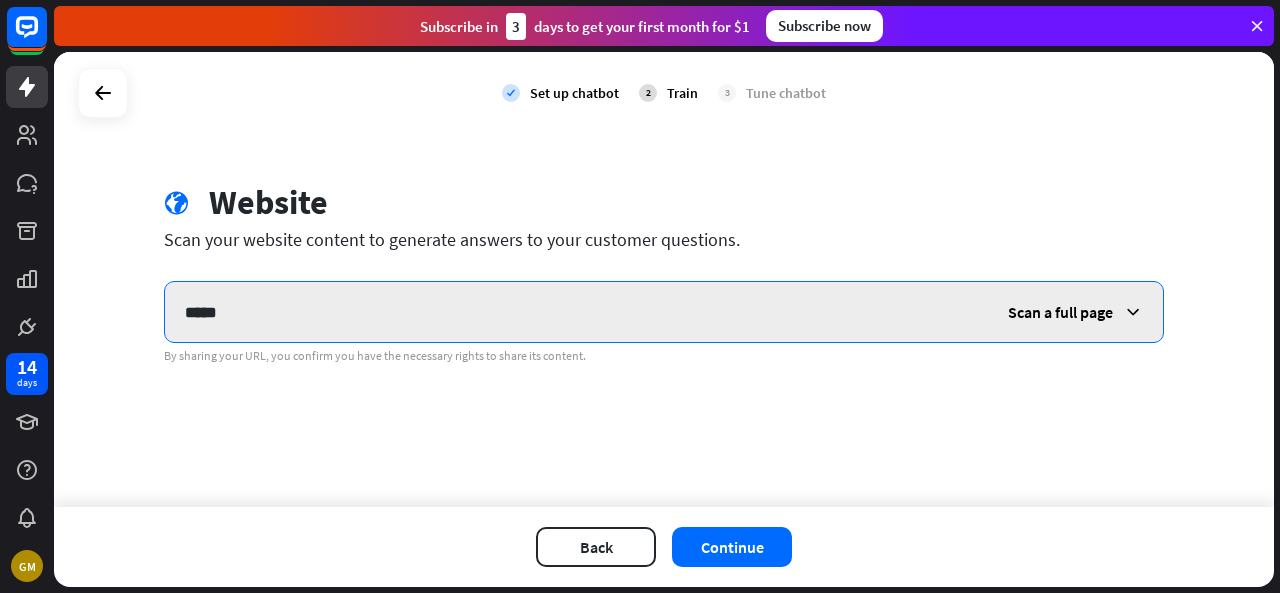 click on "*****" at bounding box center (576, 312) 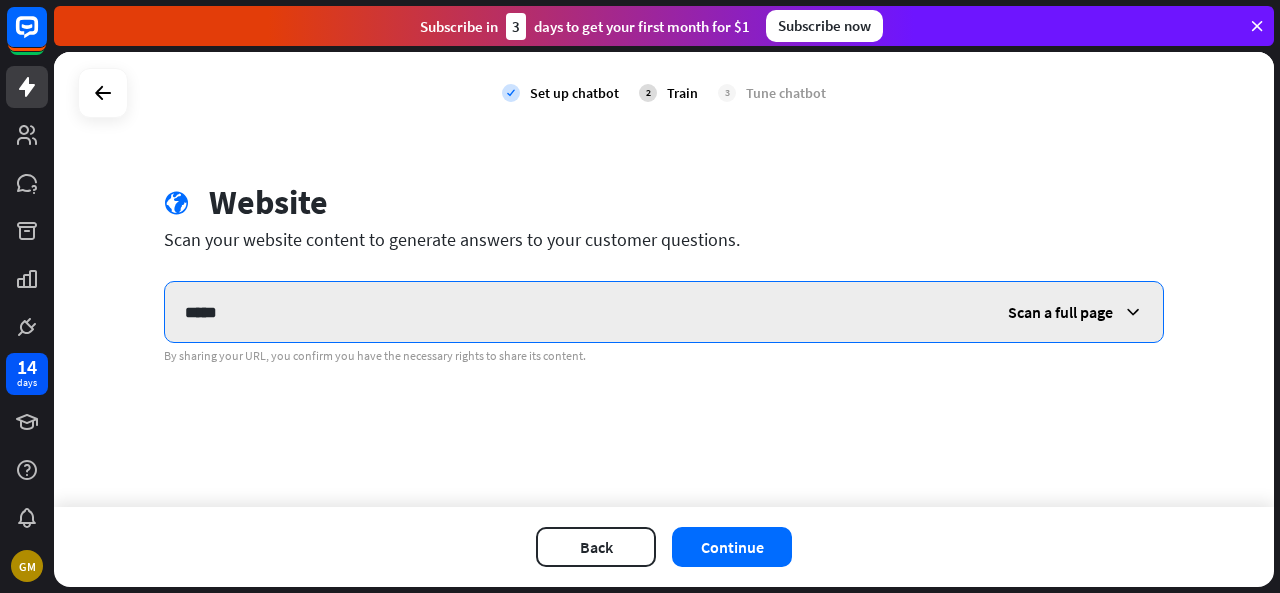 paste on "**********" 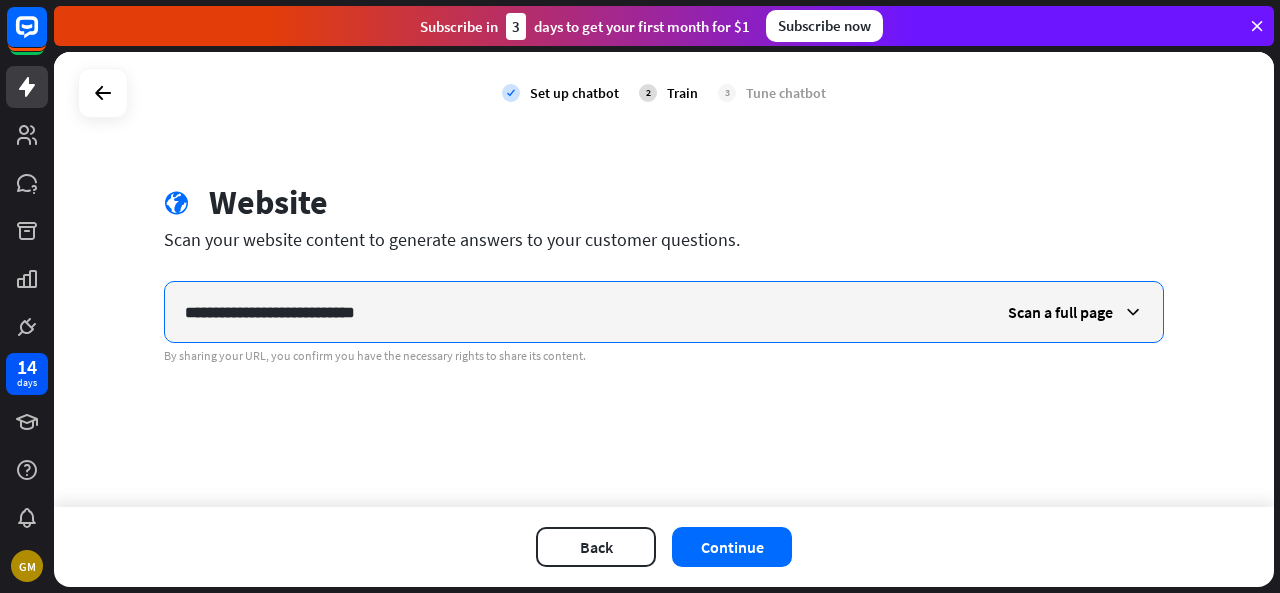 drag, startPoint x: 232, startPoint y: 310, endPoint x: 180, endPoint y: 305, distance: 52.23983 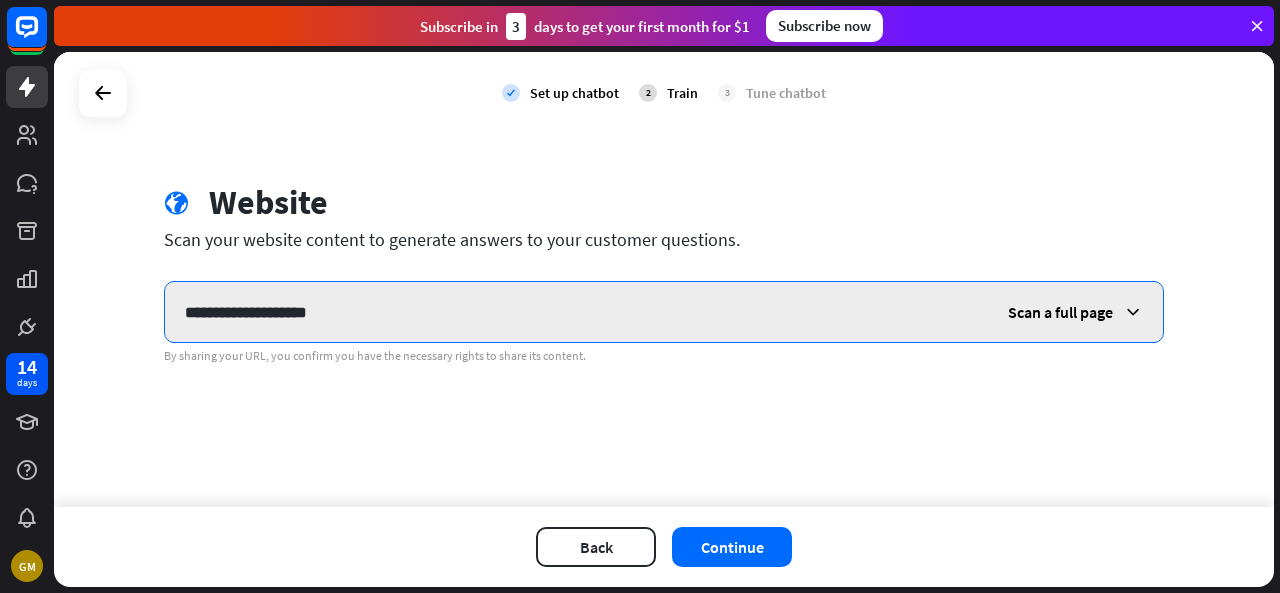 click on "**********" at bounding box center [576, 312] 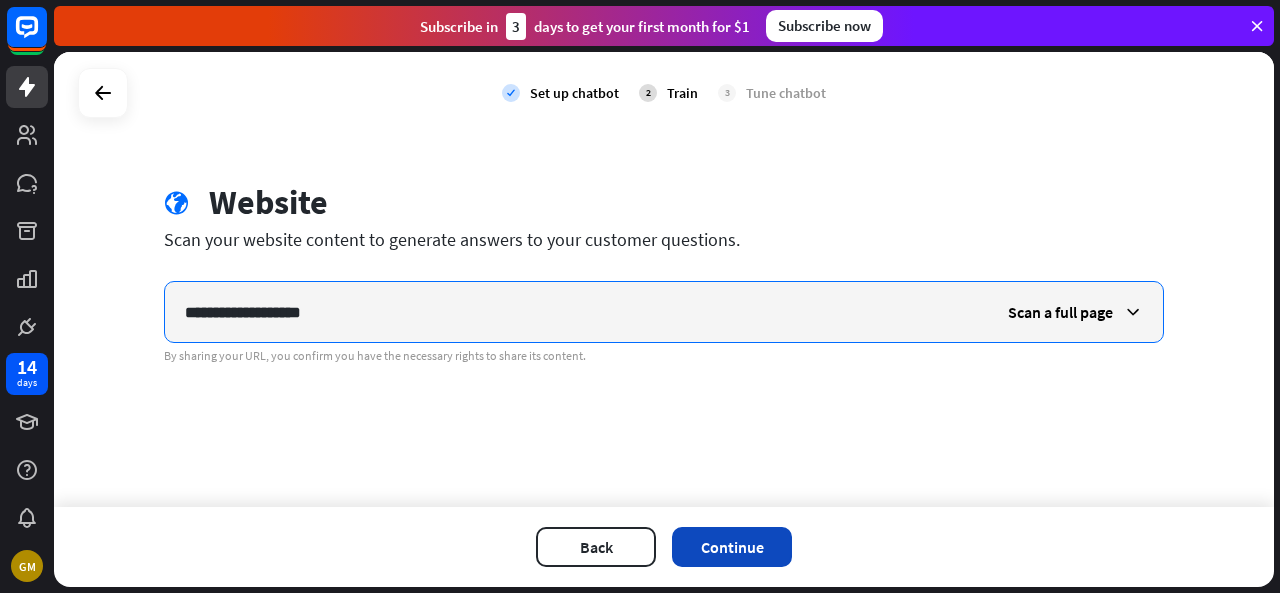 type on "**********" 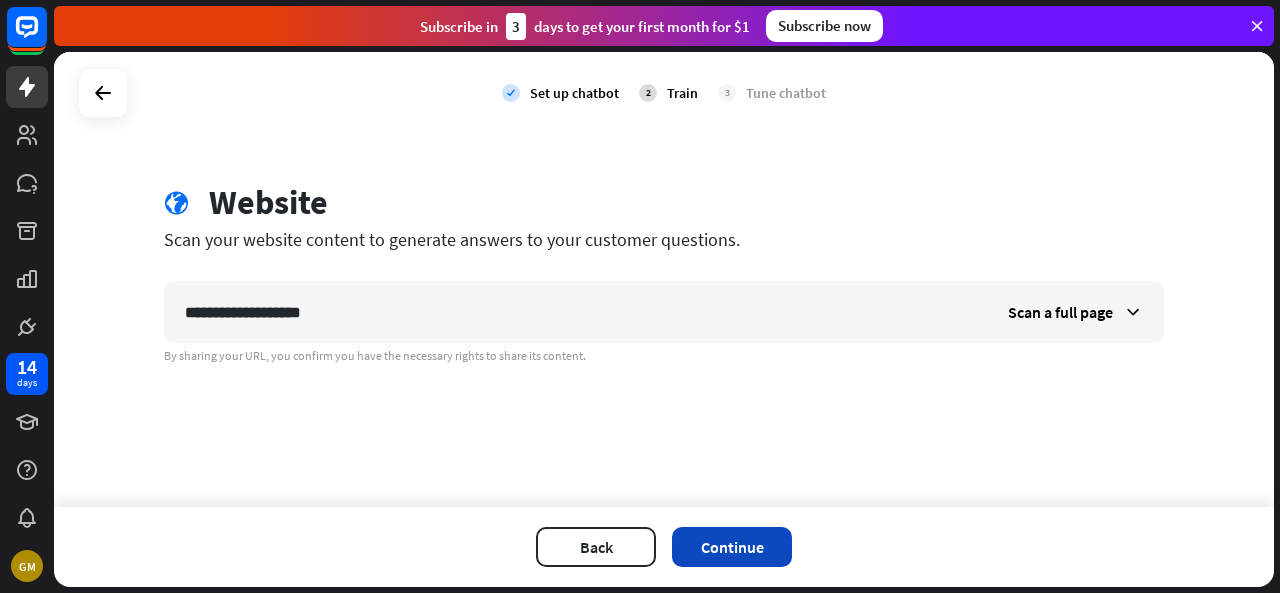 click on "Continue" at bounding box center (732, 547) 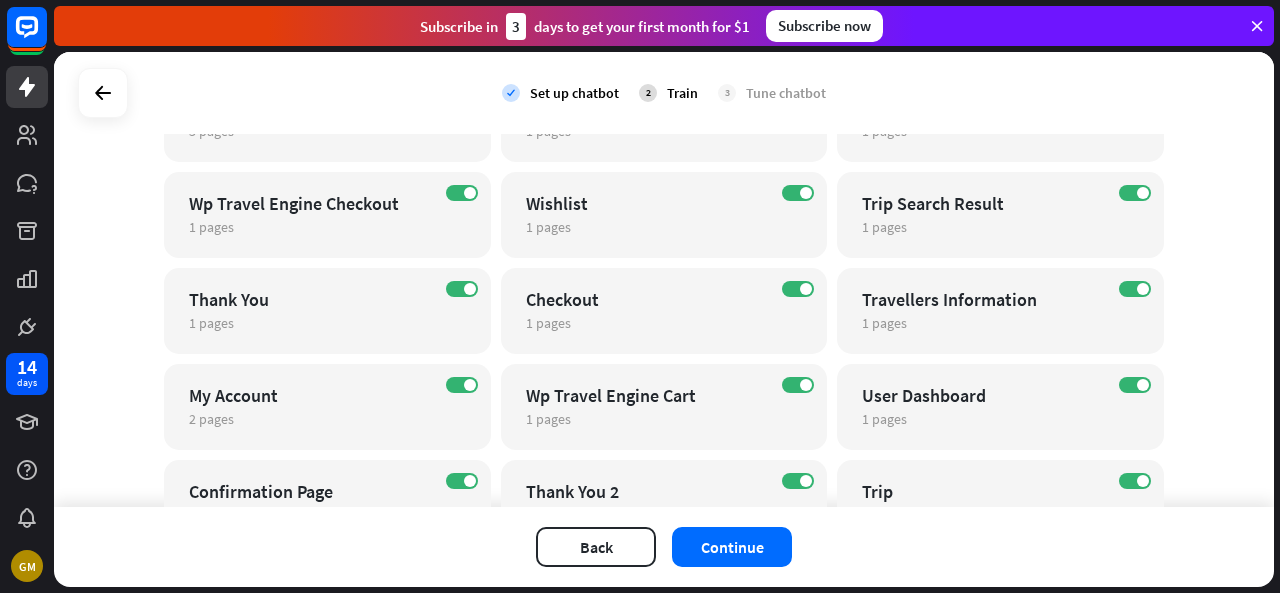scroll, scrollTop: 1604, scrollLeft: 0, axis: vertical 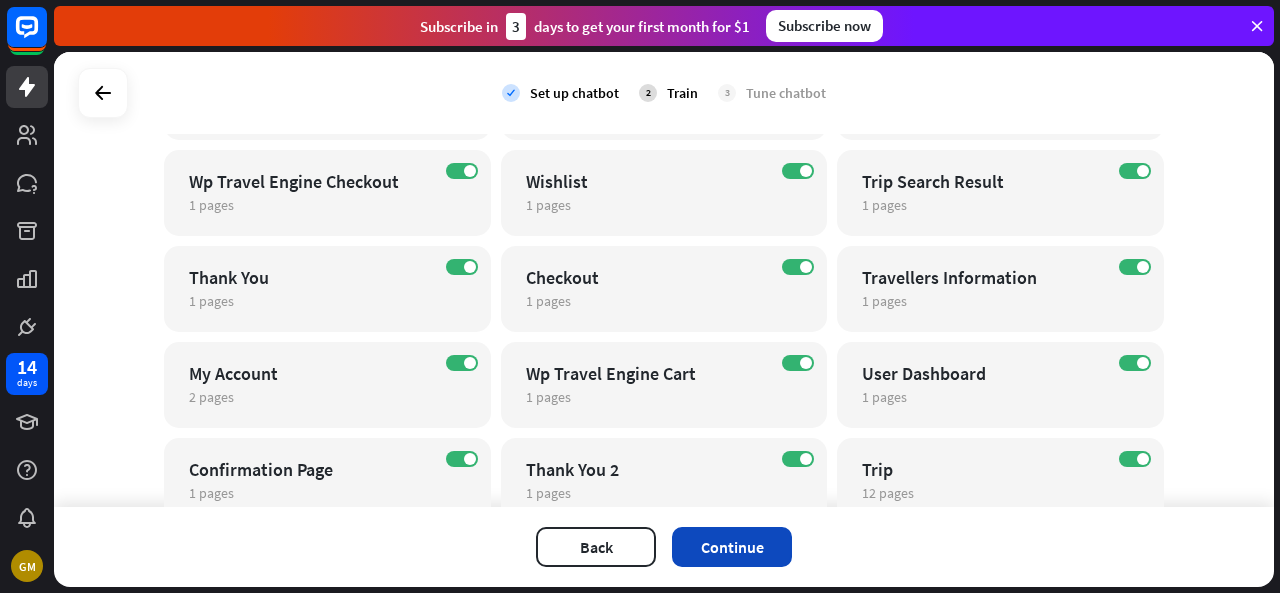 click on "Continue" at bounding box center [732, 547] 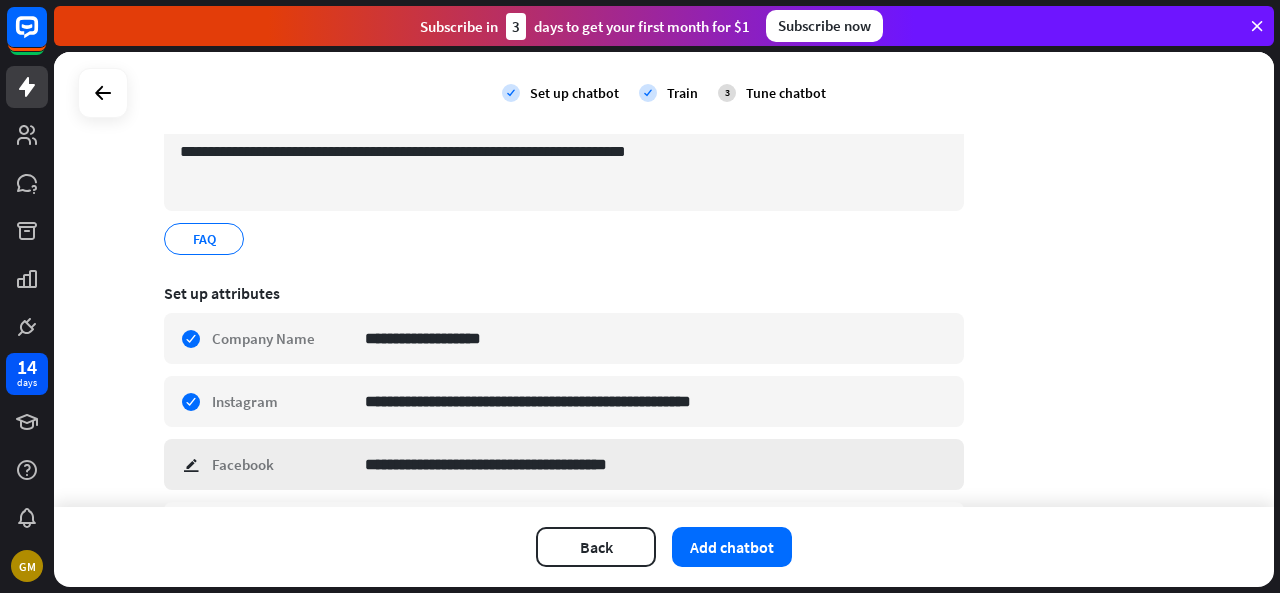 scroll, scrollTop: 78, scrollLeft: 0, axis: vertical 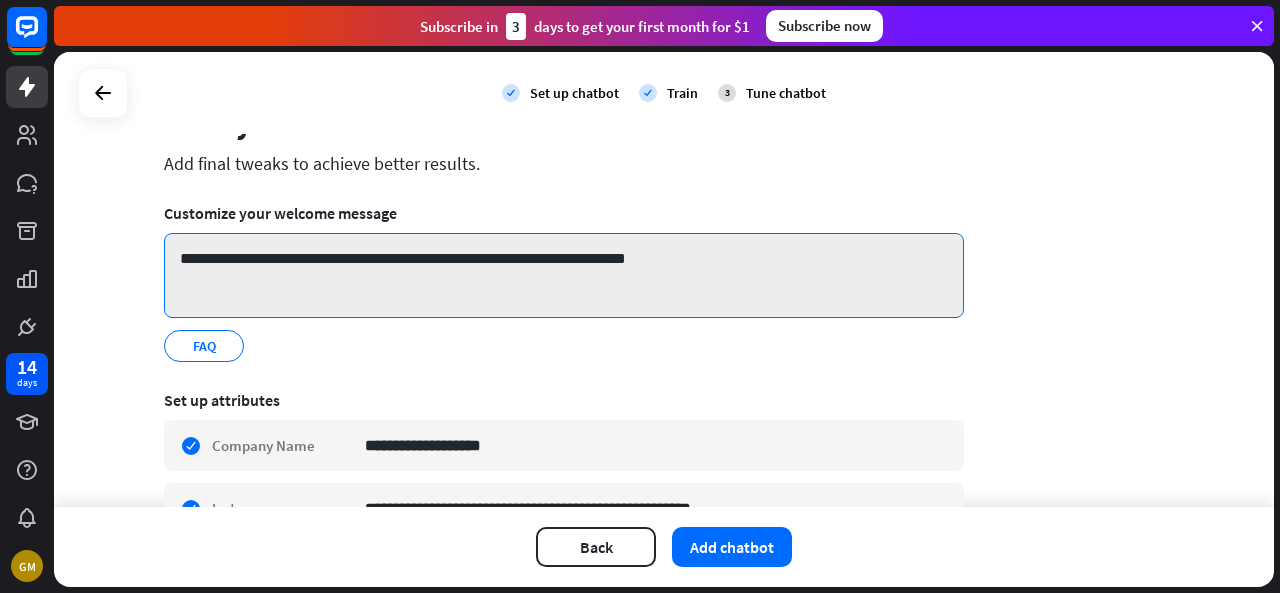 click on "**********" at bounding box center (564, 275) 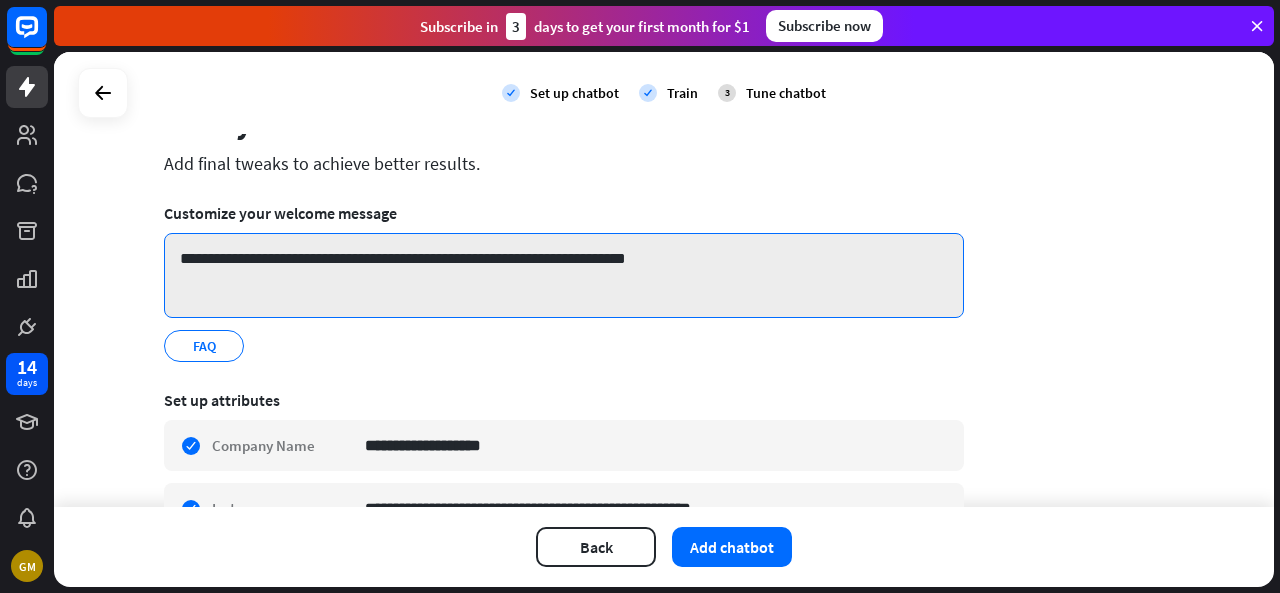 click on "**********" at bounding box center (564, 275) 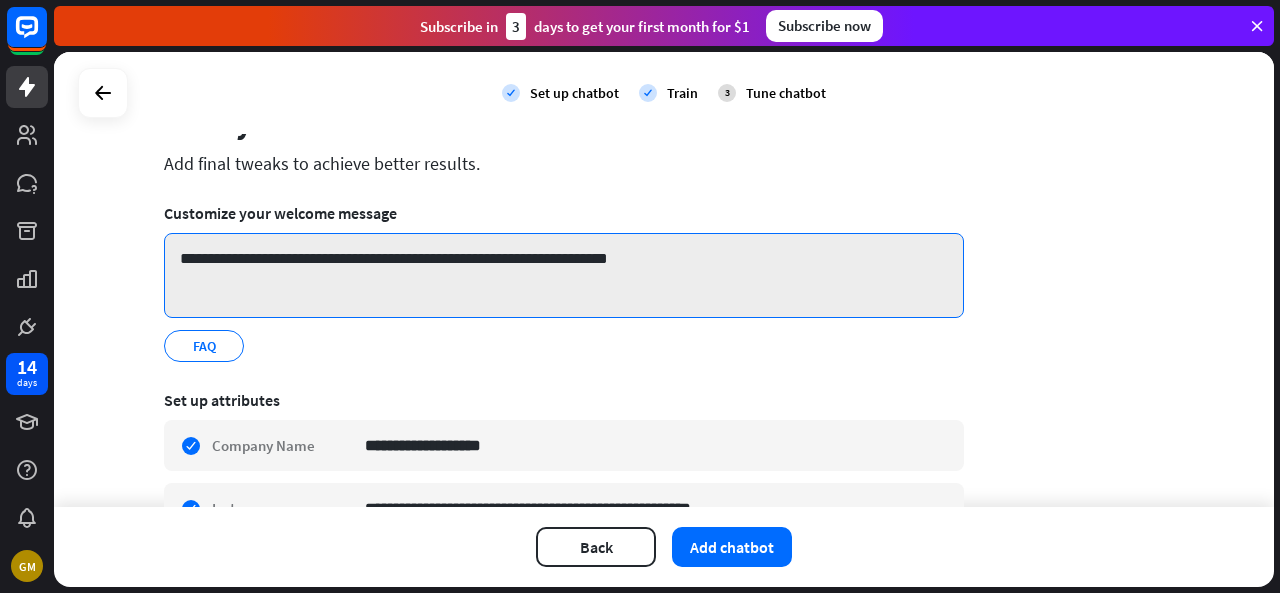 click on "**********" at bounding box center (564, 275) 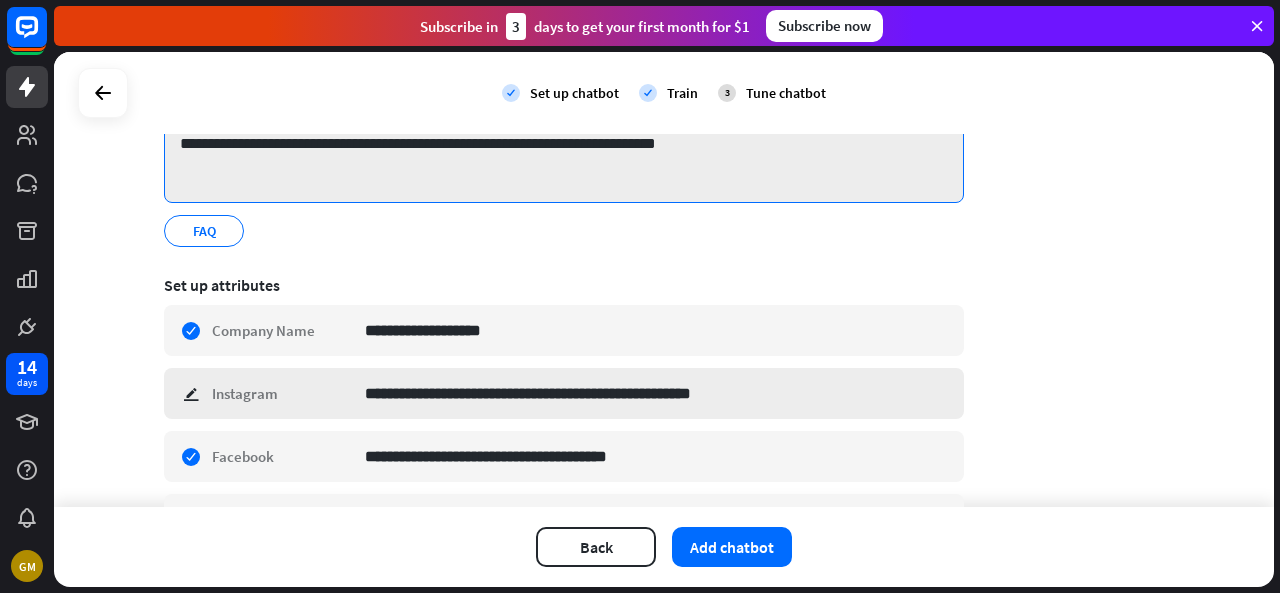 scroll, scrollTop: 278, scrollLeft: 0, axis: vertical 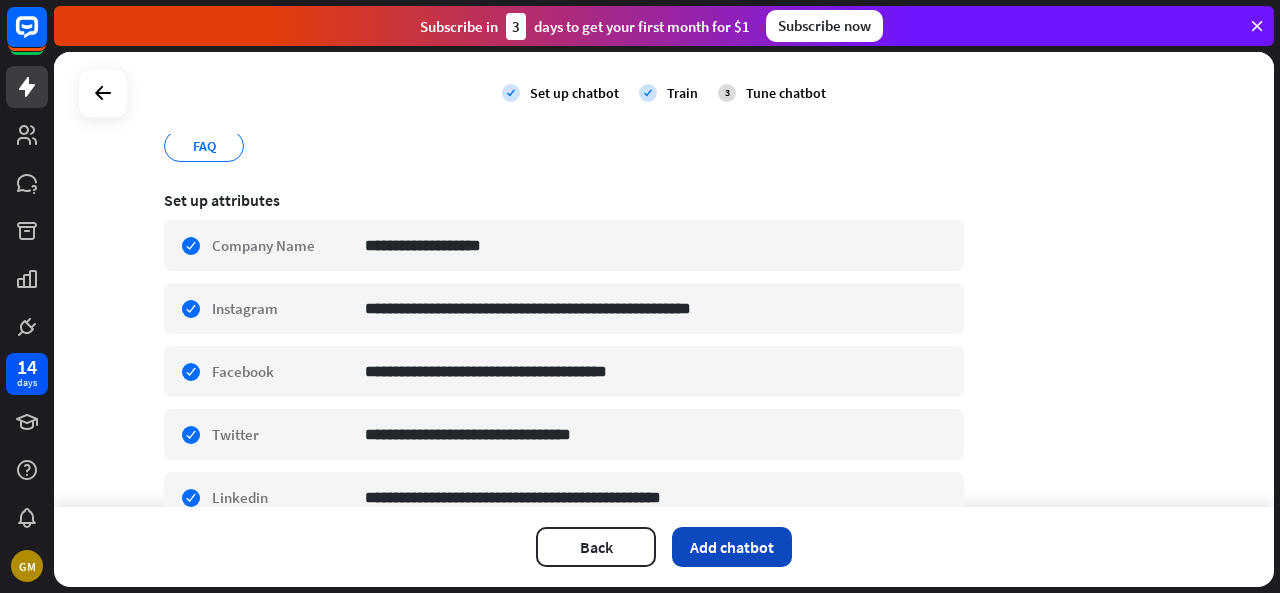 type on "**********" 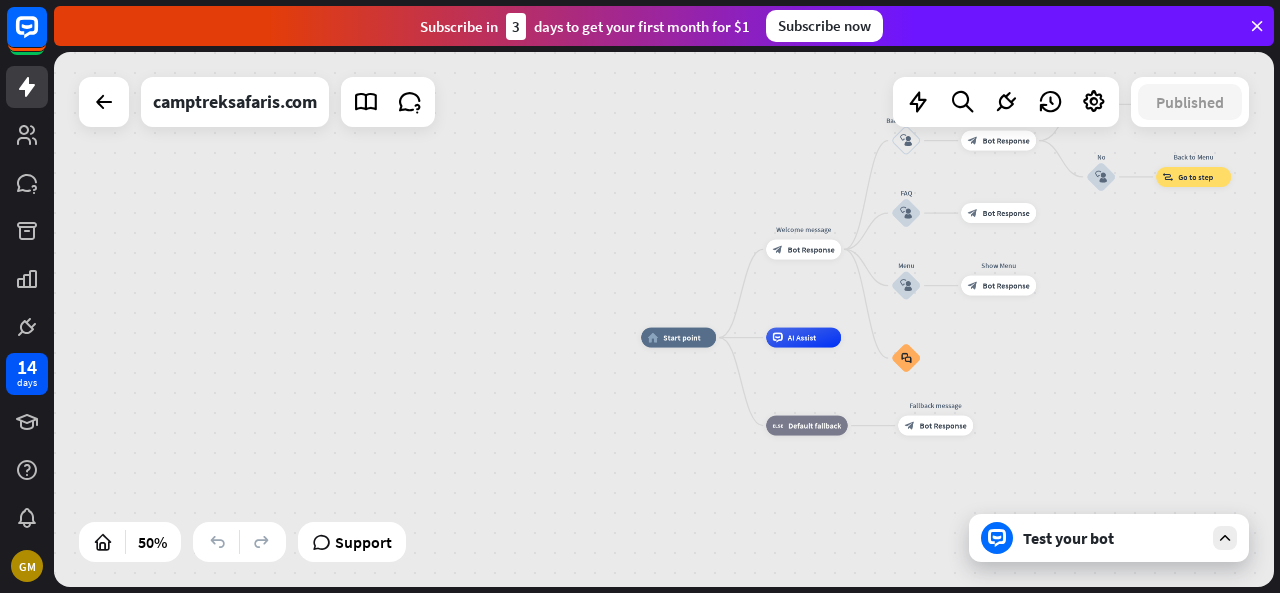 click on "Test your bot" at bounding box center (1113, 538) 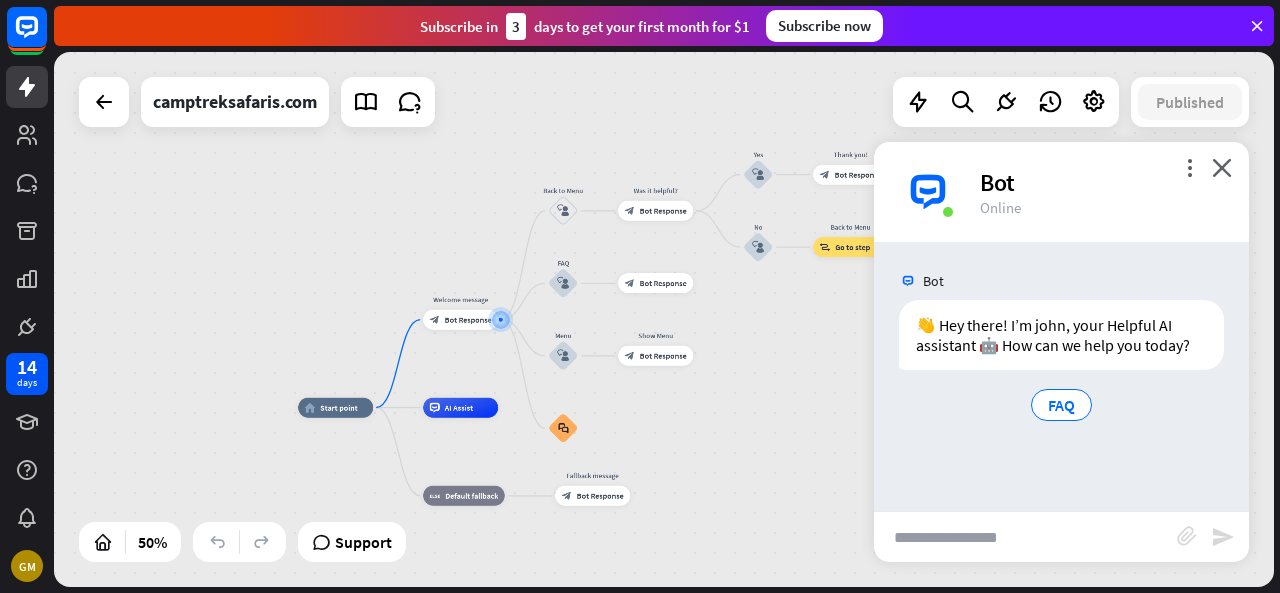 click at bounding box center [1025, 537] 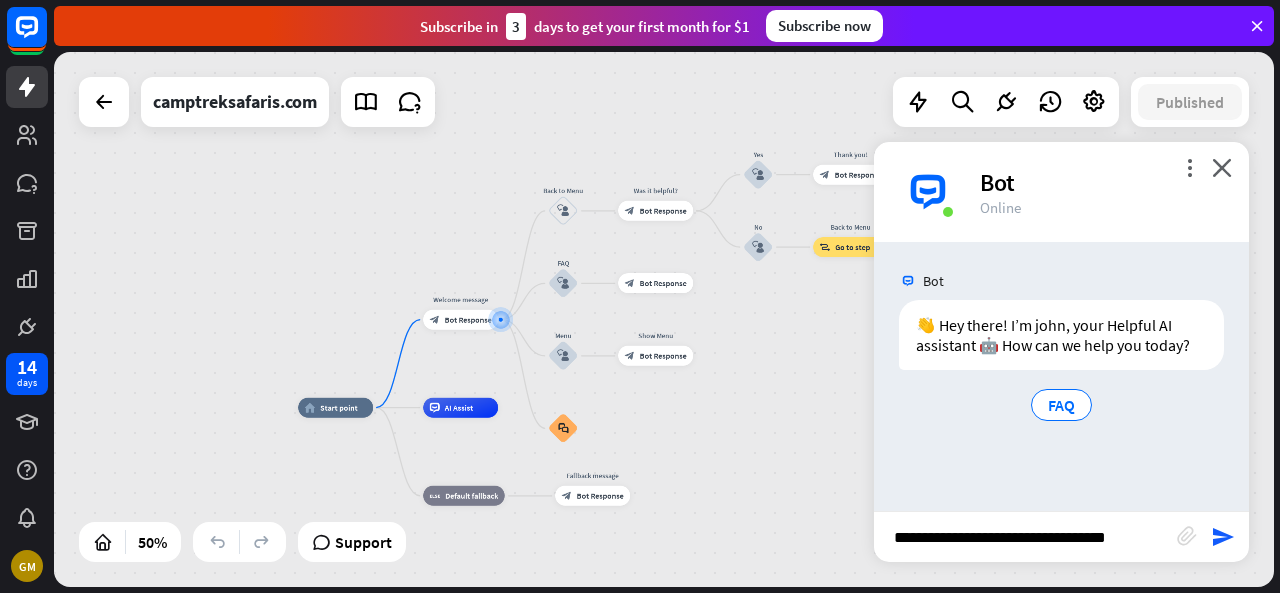 type on "**********" 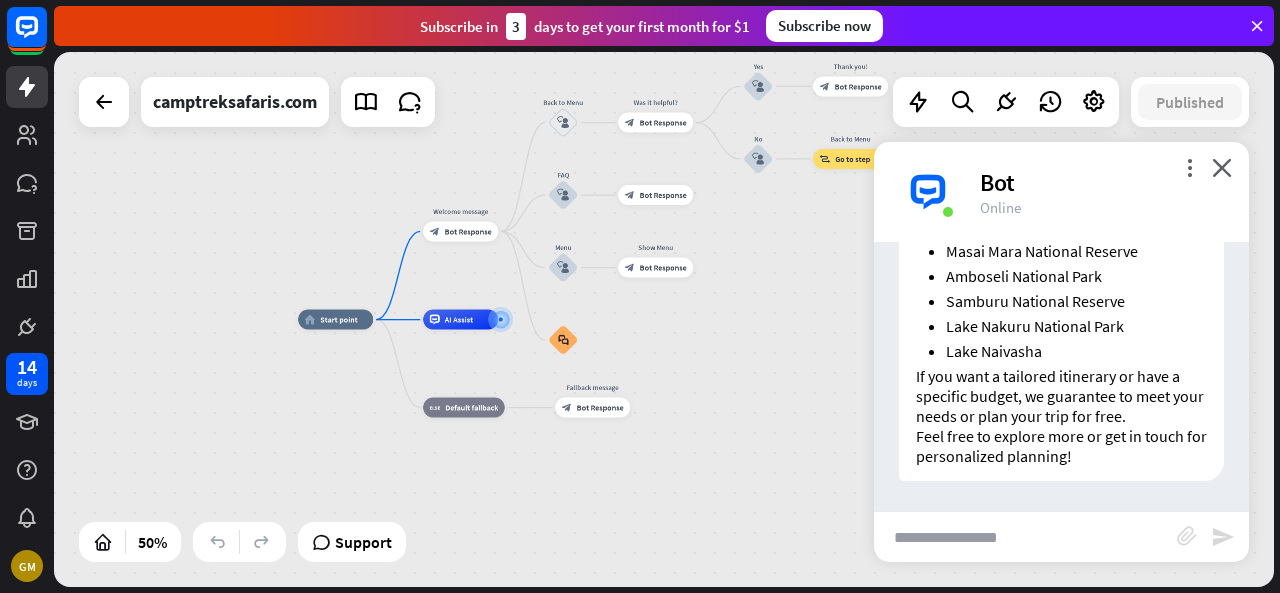 scroll, scrollTop: 1184, scrollLeft: 0, axis: vertical 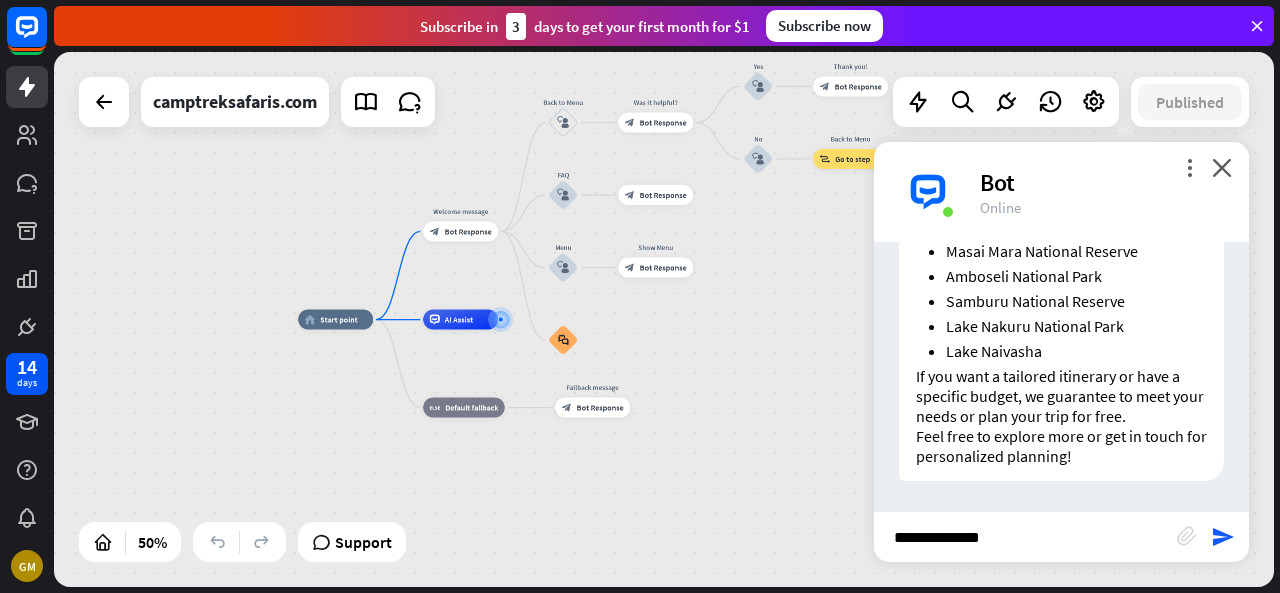 type on "**********" 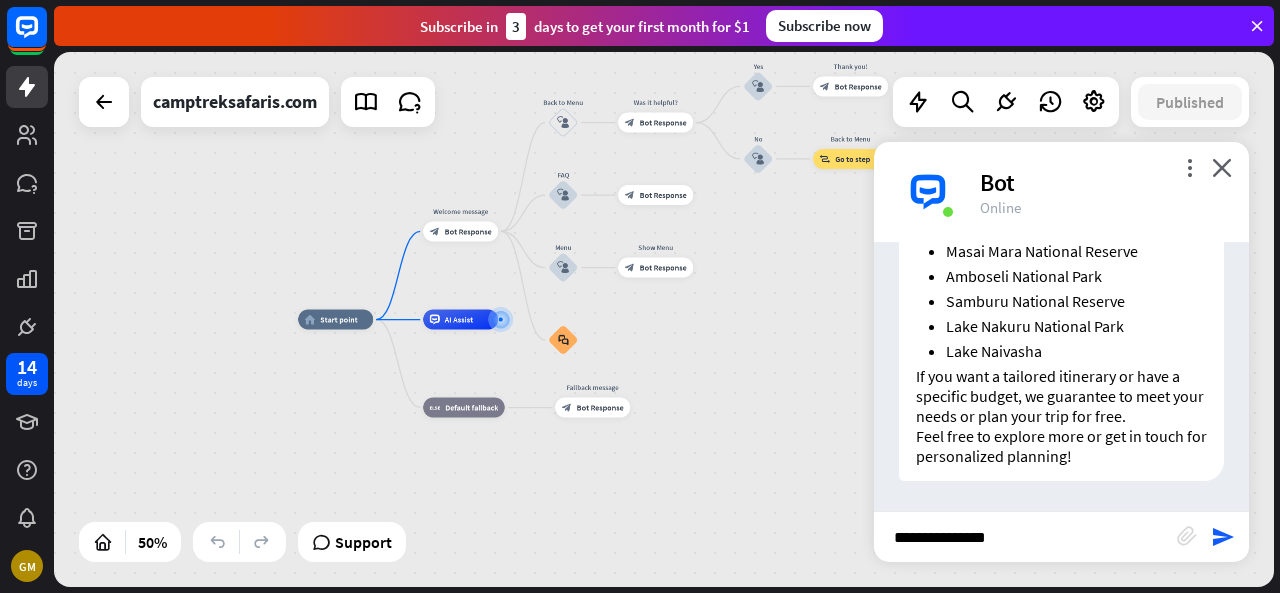 type 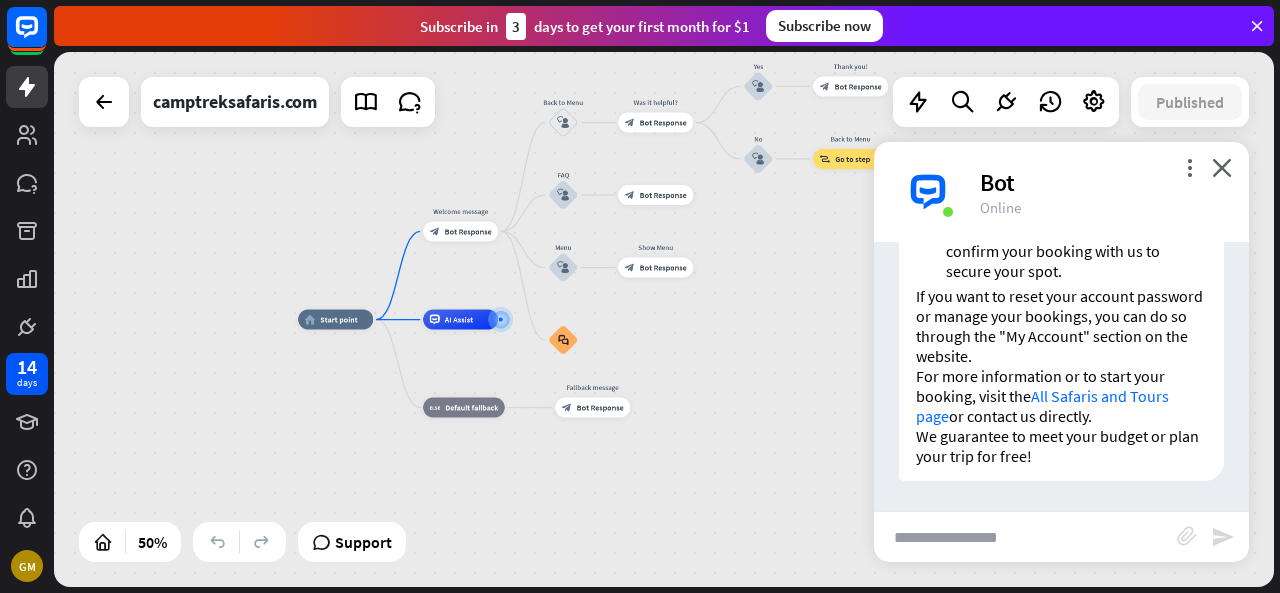 scroll, scrollTop: 2195, scrollLeft: 0, axis: vertical 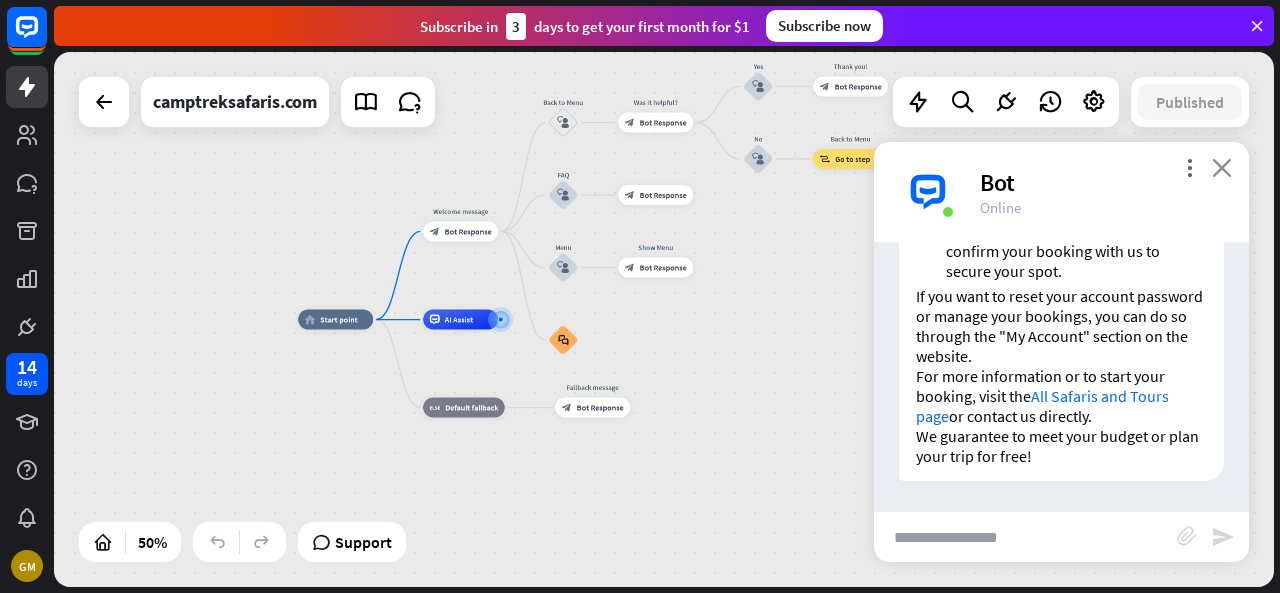 click on "close" at bounding box center (1222, 167) 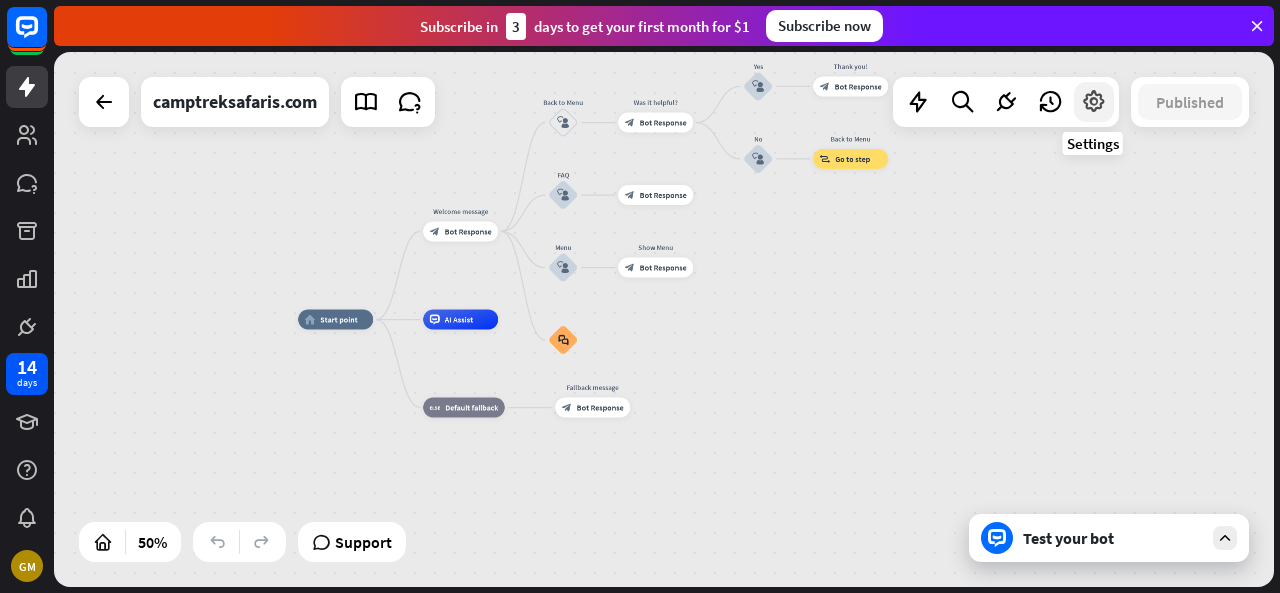 click at bounding box center (1094, 102) 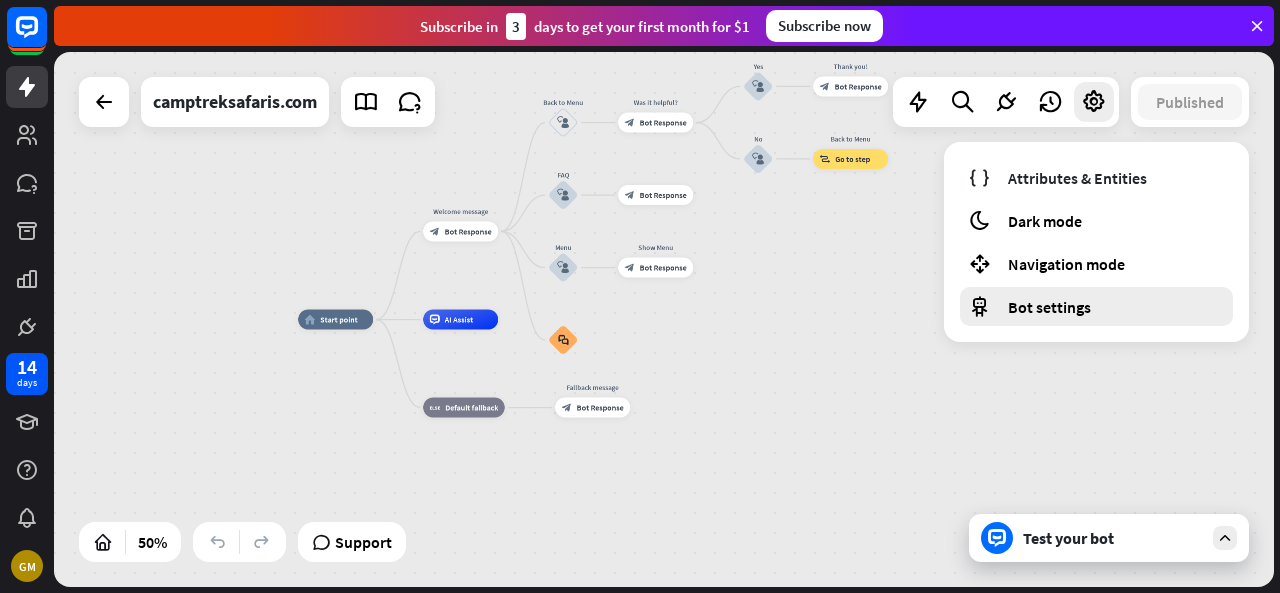 click on "Bot settings" at bounding box center (1049, 307) 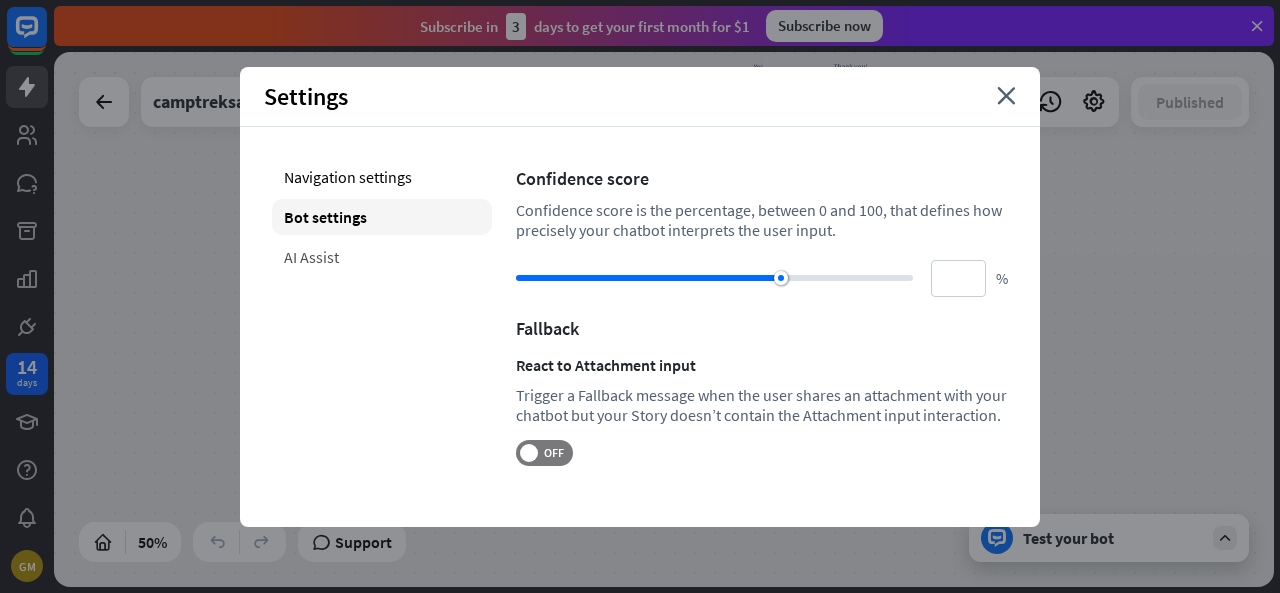 click on "AI Assist" at bounding box center [382, 257] 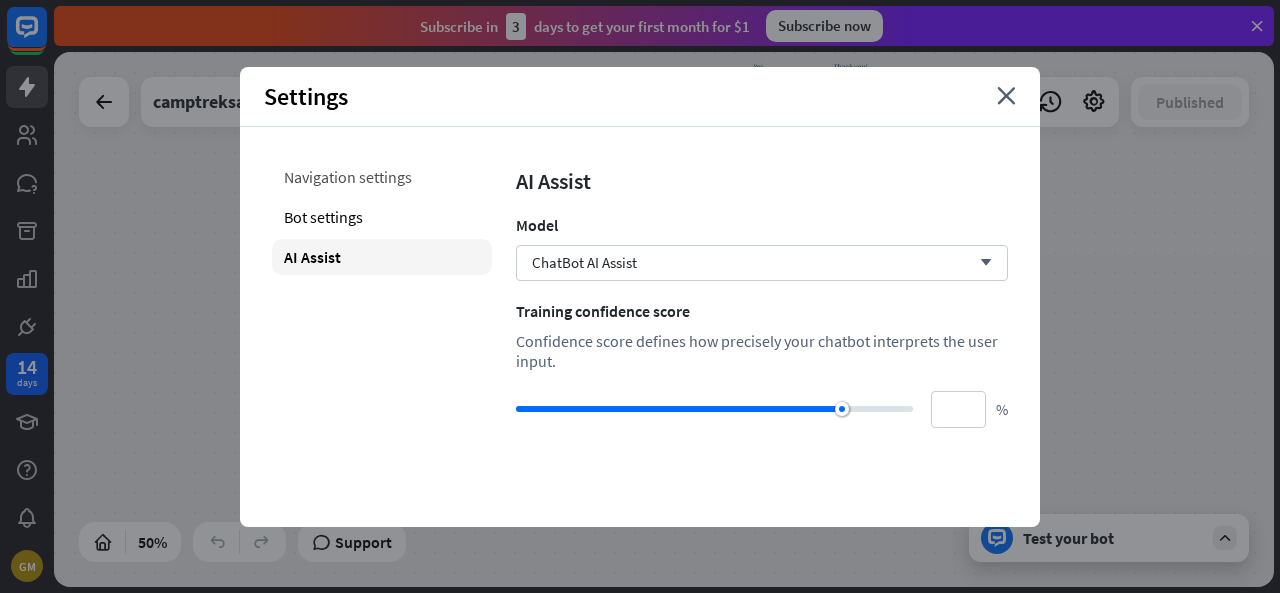 click on "Navigation settings" at bounding box center [382, 177] 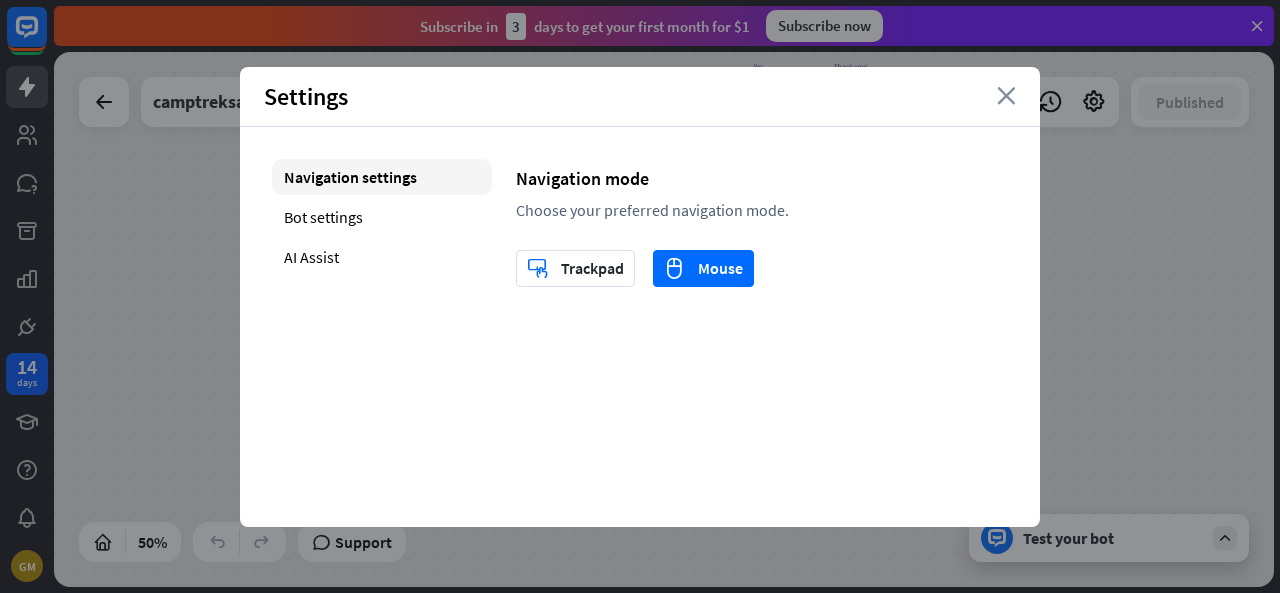 click on "close" at bounding box center [1006, 96] 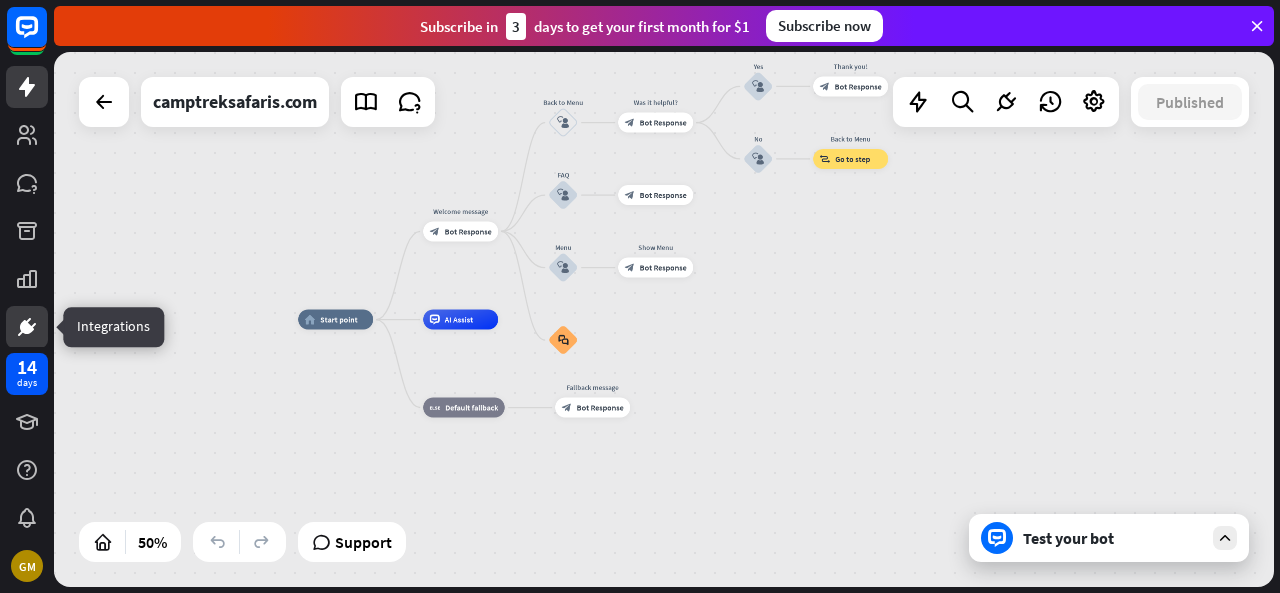 click 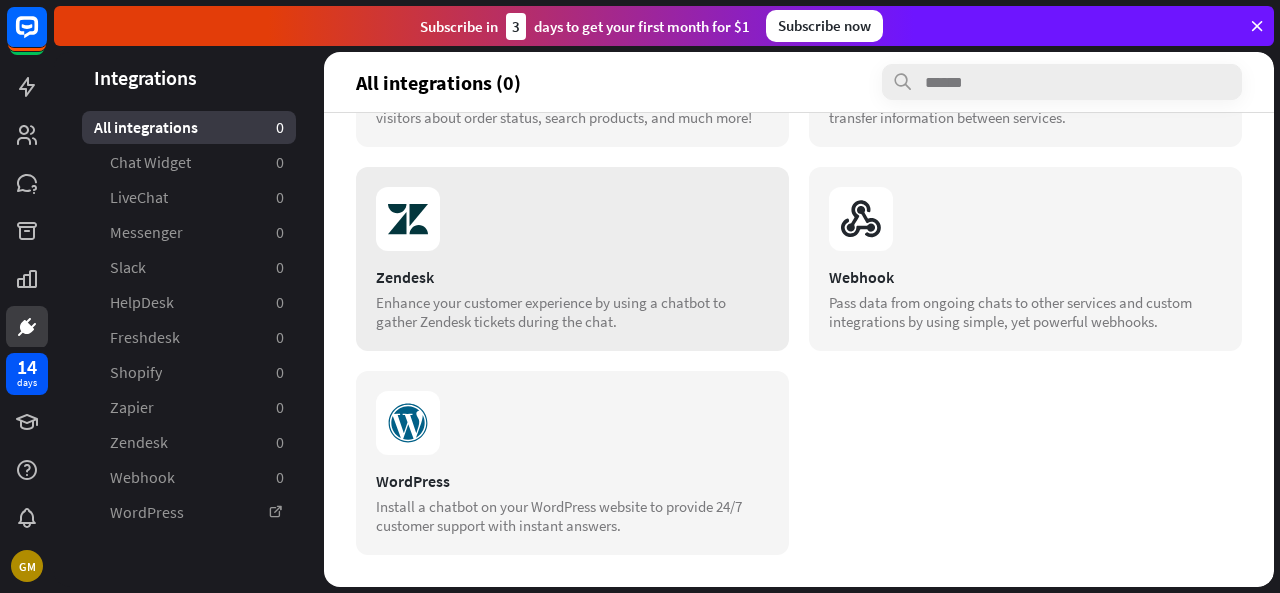 scroll, scrollTop: 900, scrollLeft: 0, axis: vertical 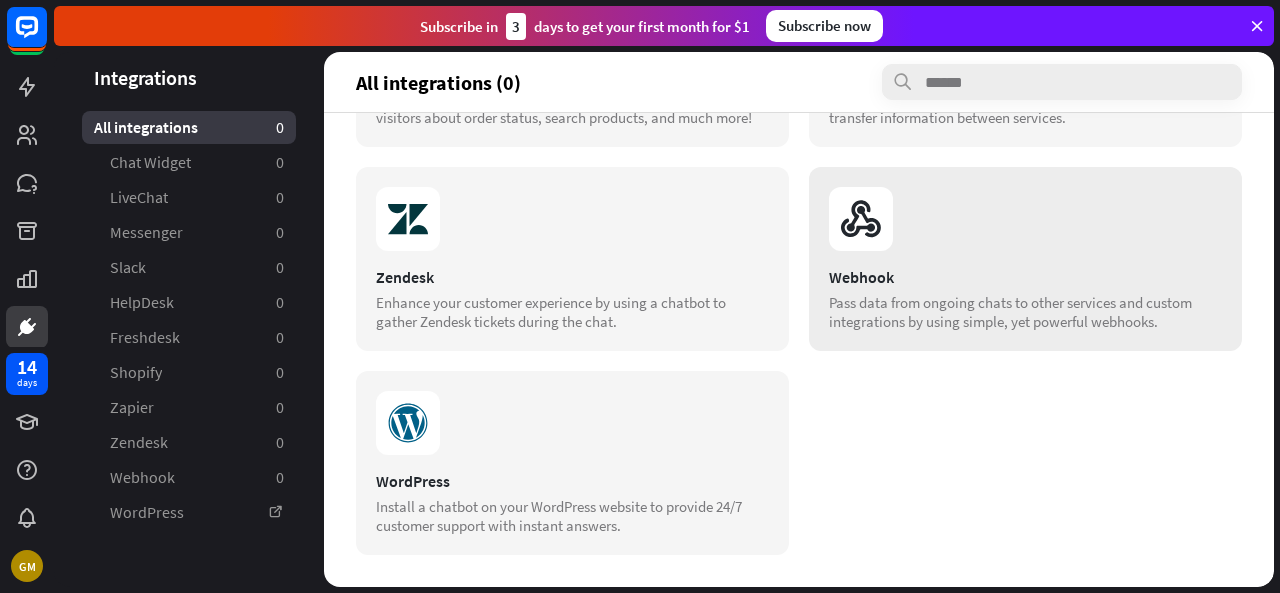 click at bounding box center (1025, 219) 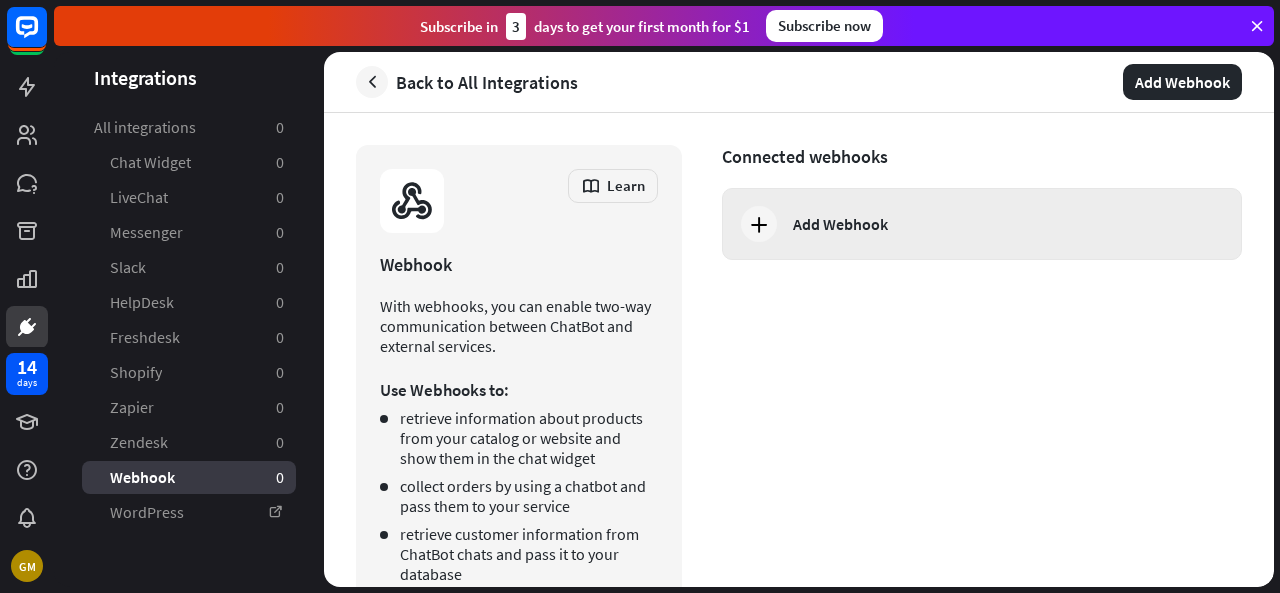 click on "Add Webhook" at bounding box center [840, 224] 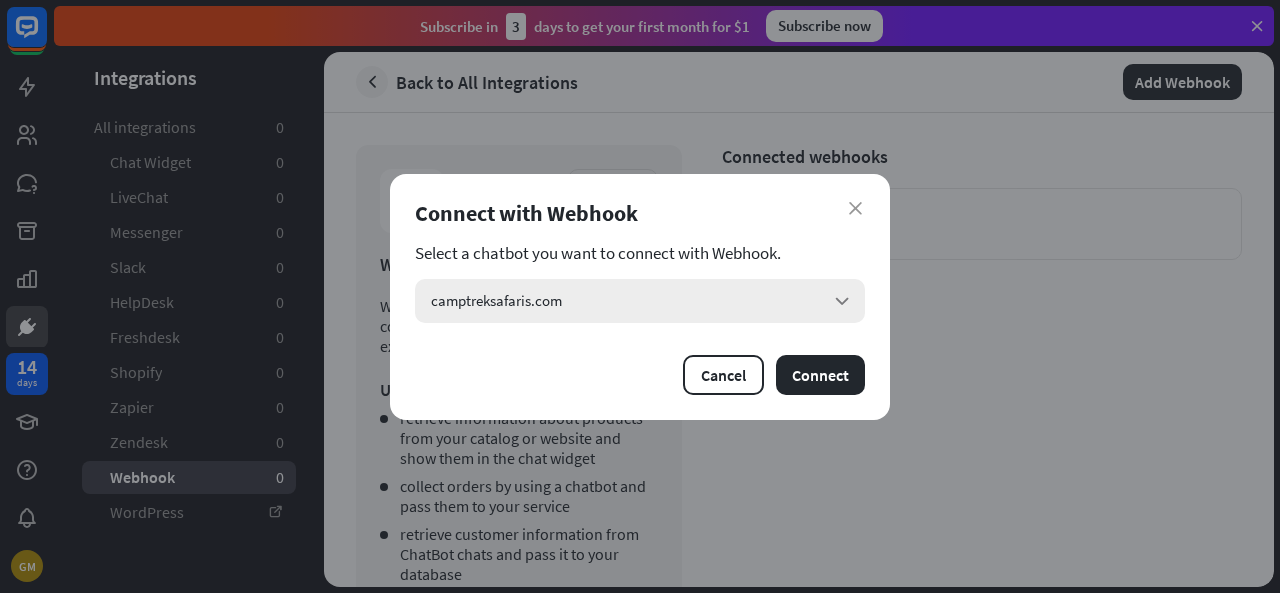 click on "camptreksafaris.com
arrow_down" at bounding box center (640, 301) 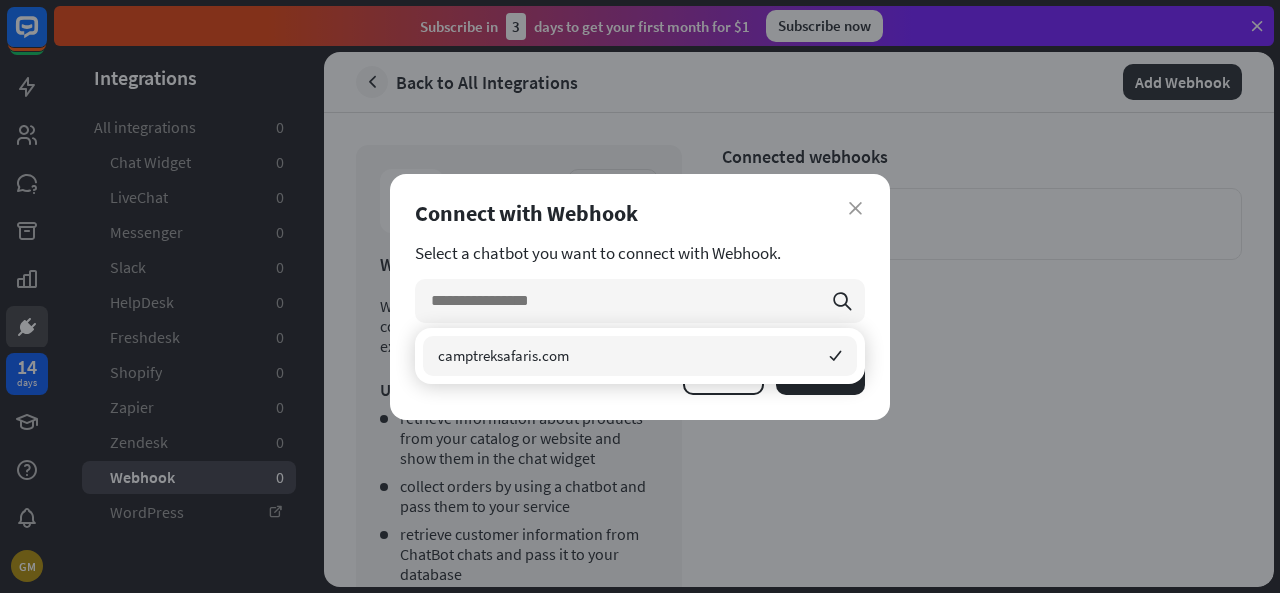 click on "camptreksafaris.com" at bounding box center [503, 355] 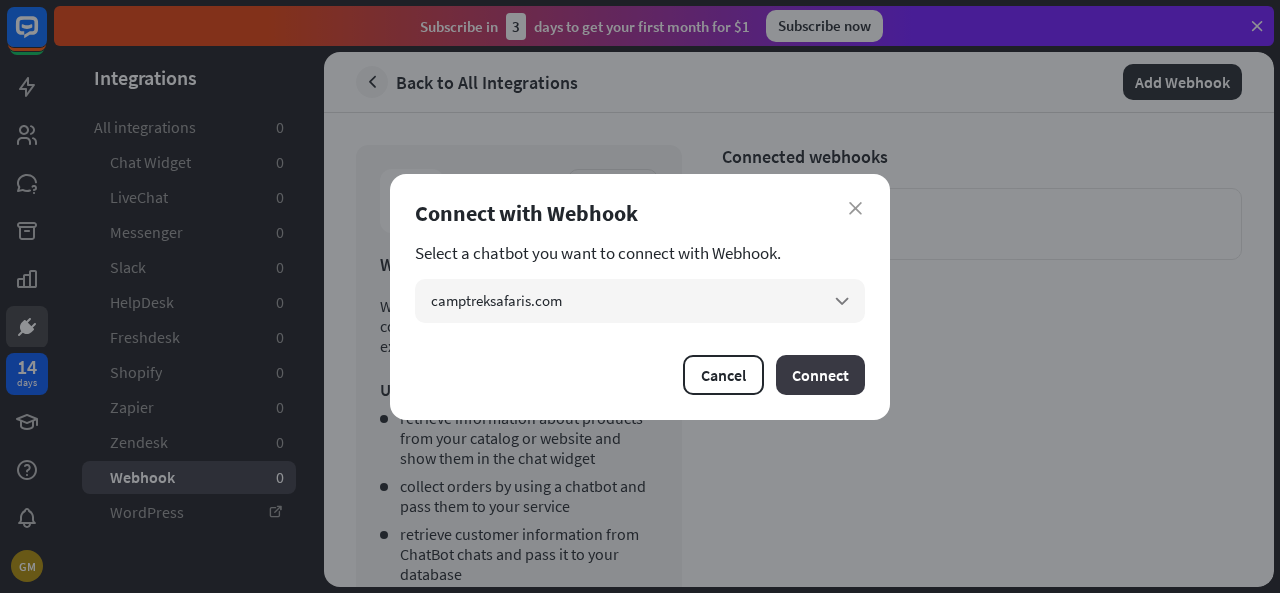 click on "Connect" at bounding box center [820, 375] 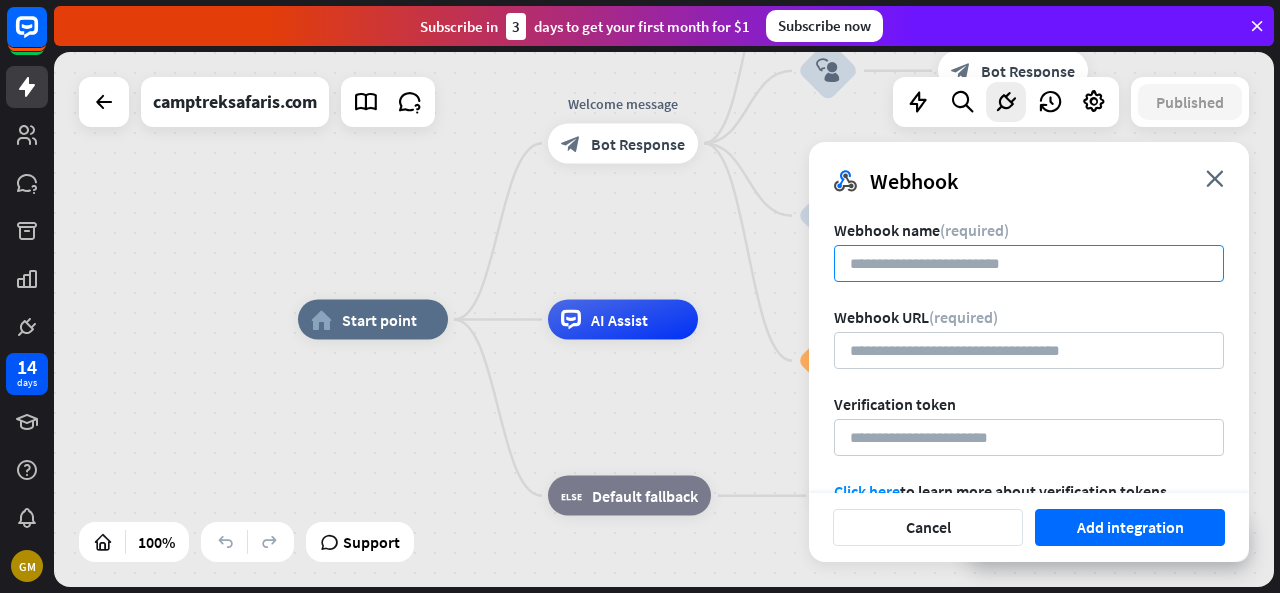 click at bounding box center [1029, 263] 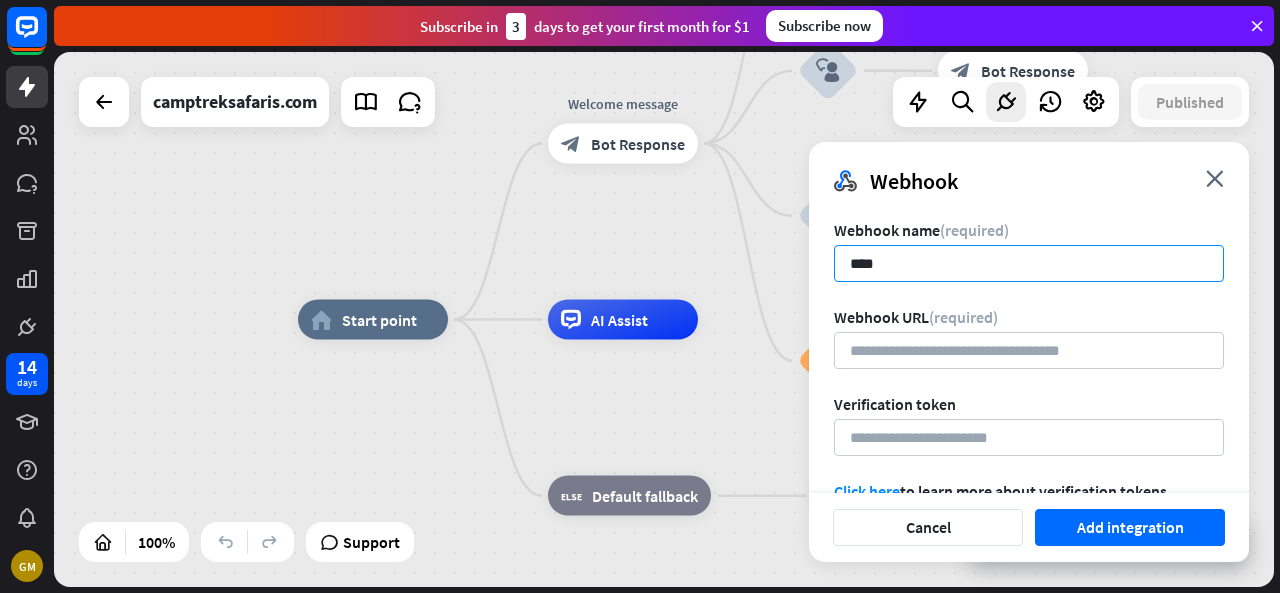 type on "****" 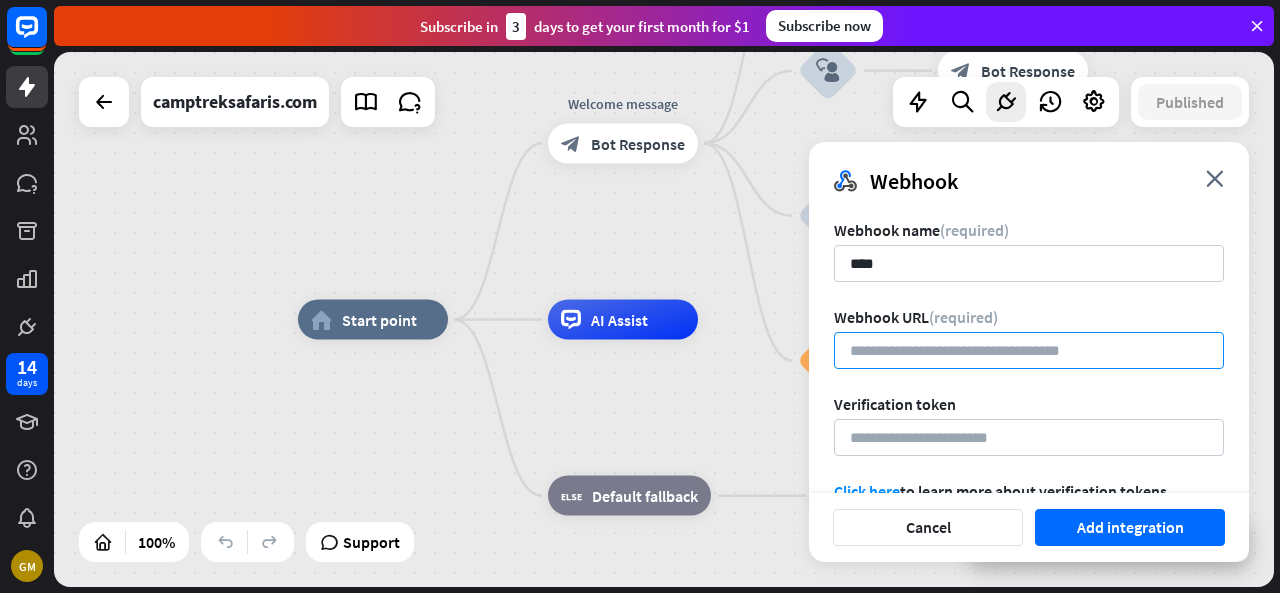 click at bounding box center [1029, 350] 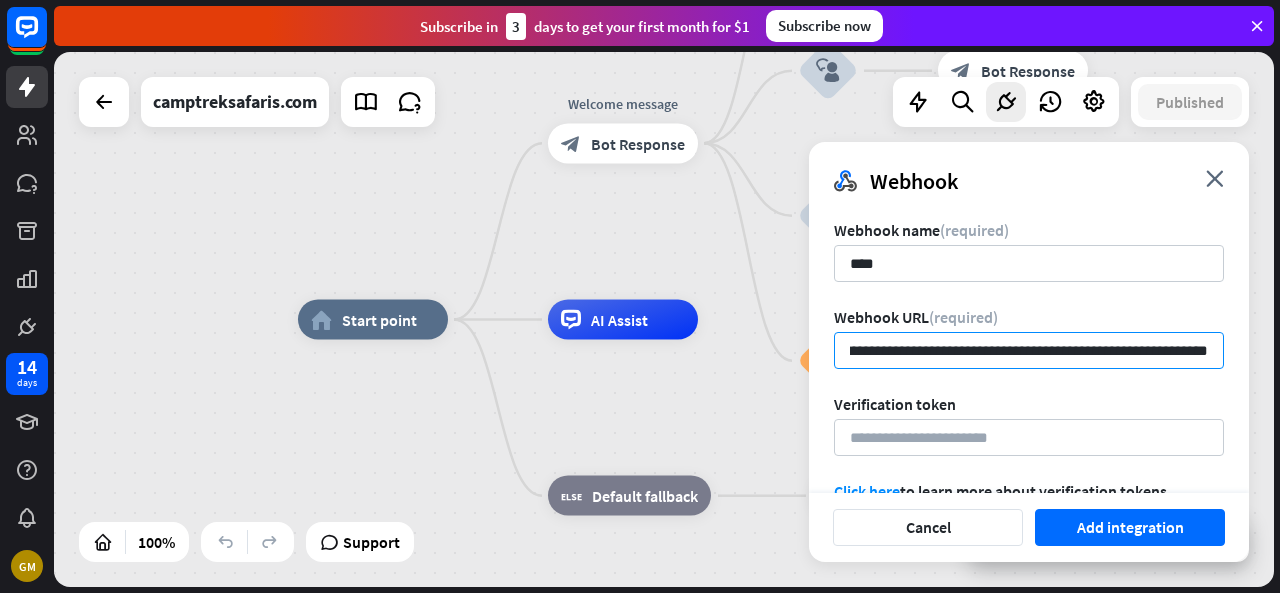 scroll, scrollTop: 0, scrollLeft: 176, axis: horizontal 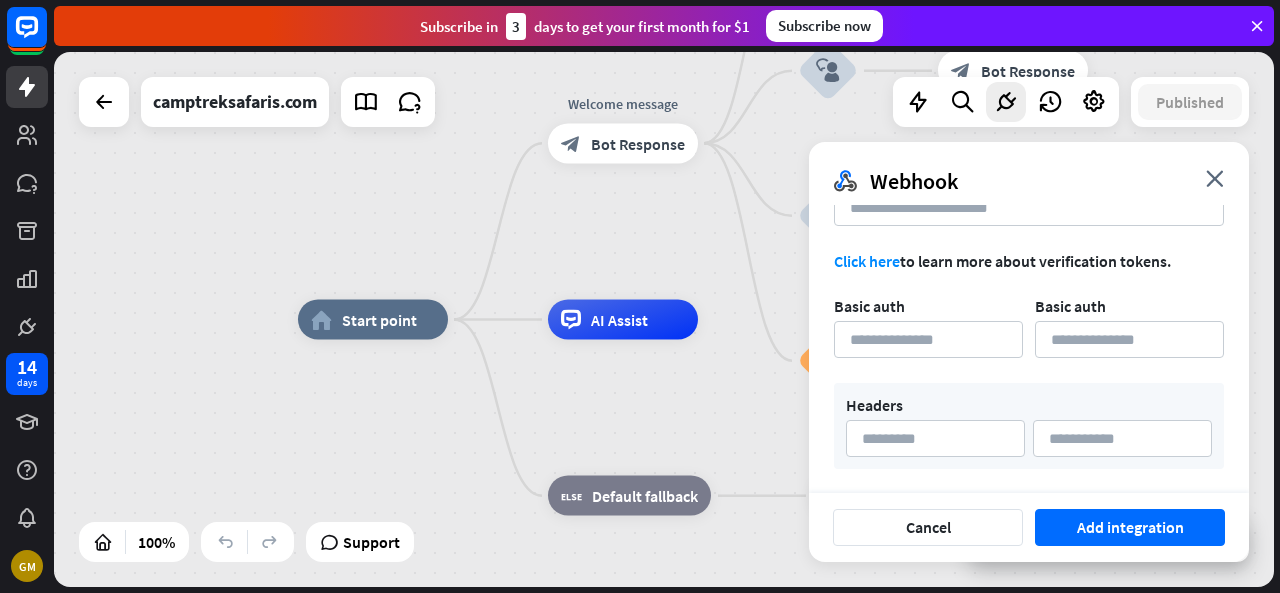 type on "**********" 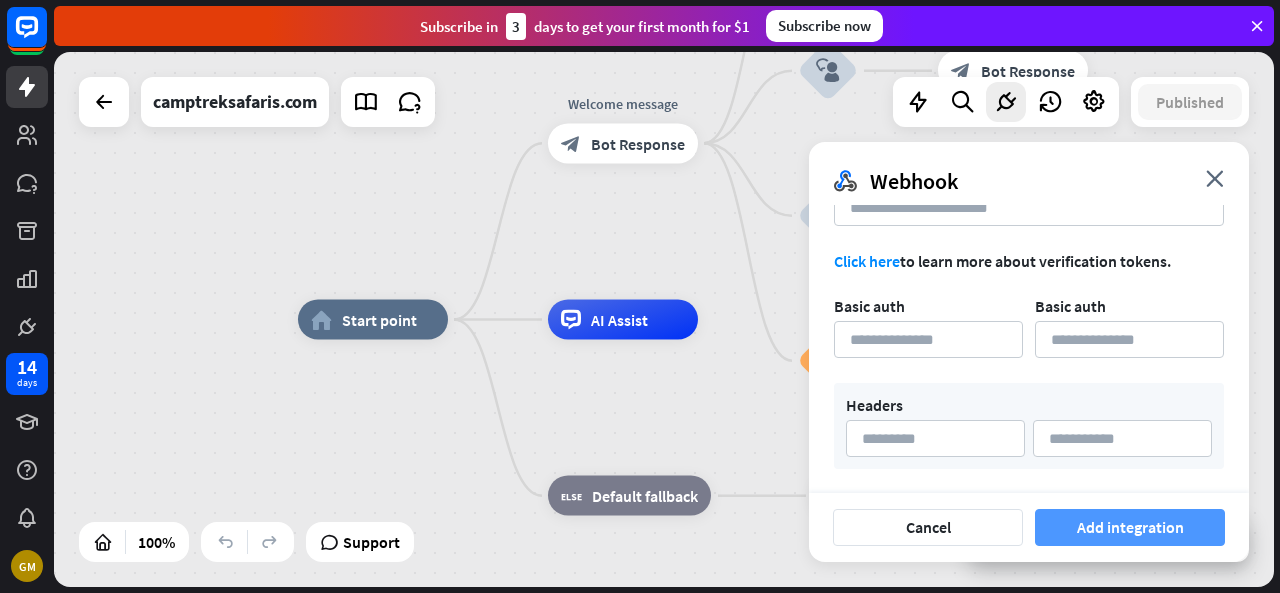 click on "Add integration" at bounding box center [1130, 527] 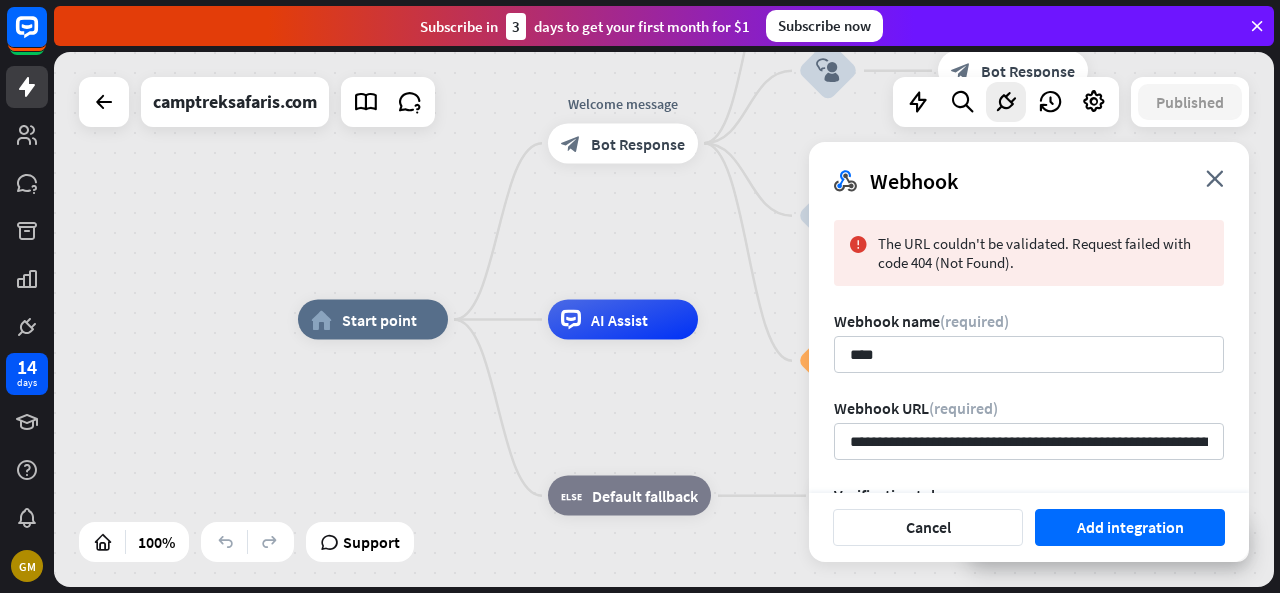 scroll, scrollTop: 100, scrollLeft: 0, axis: vertical 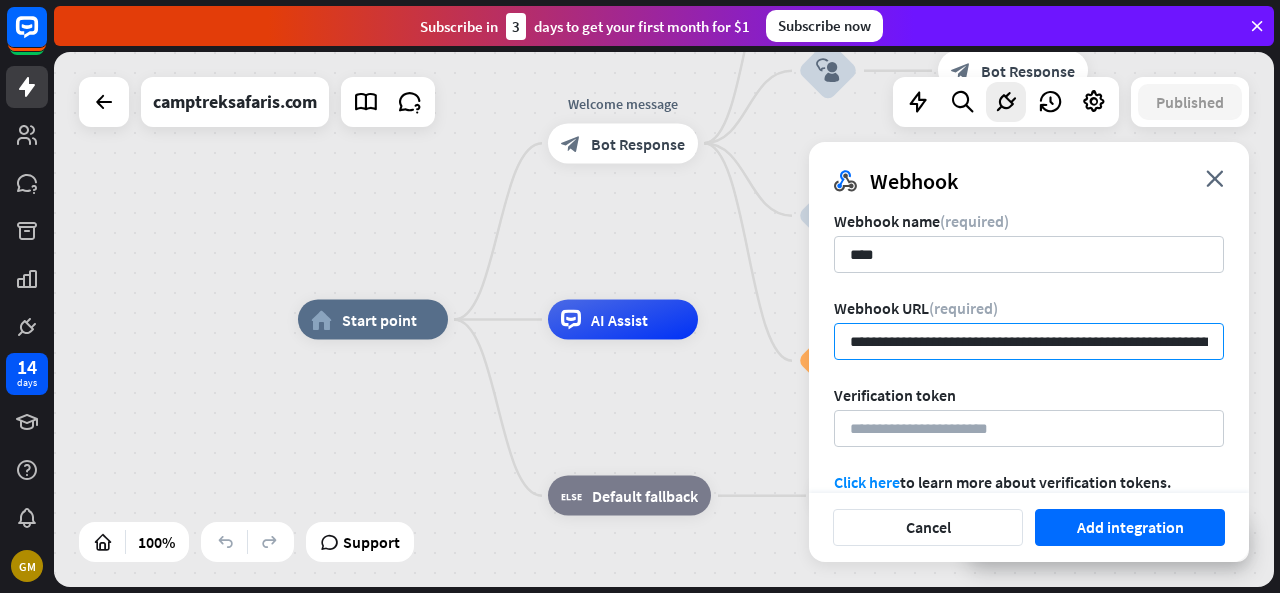 click on "**********" at bounding box center (1029, 341) 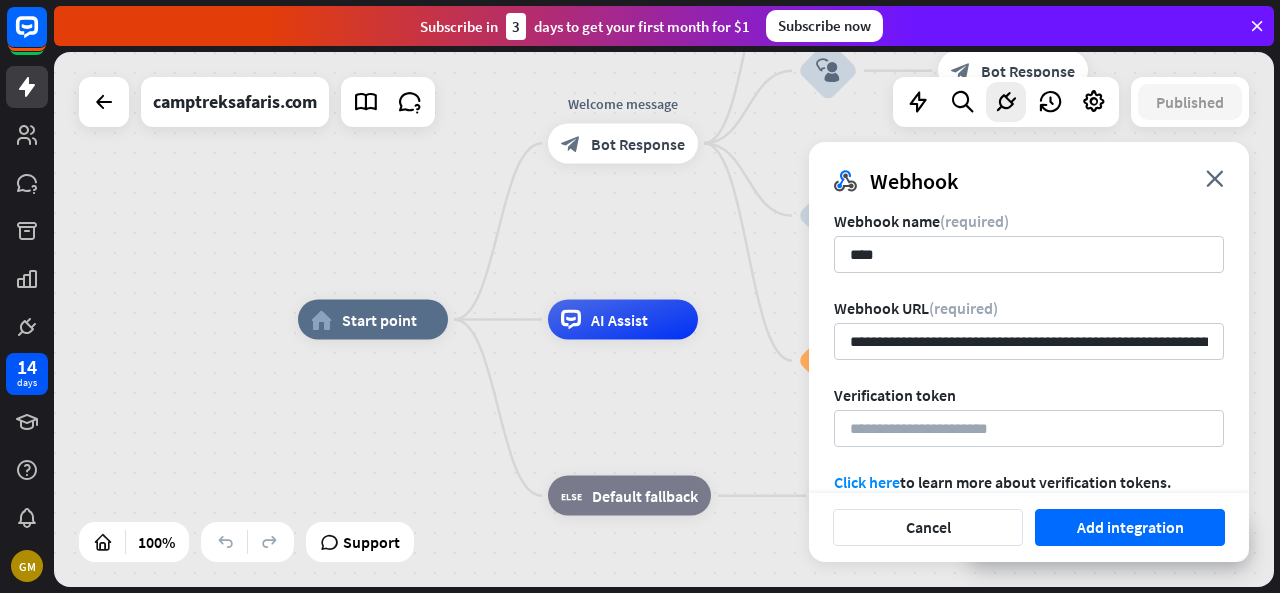 click on "**********" at bounding box center (1029, 405) 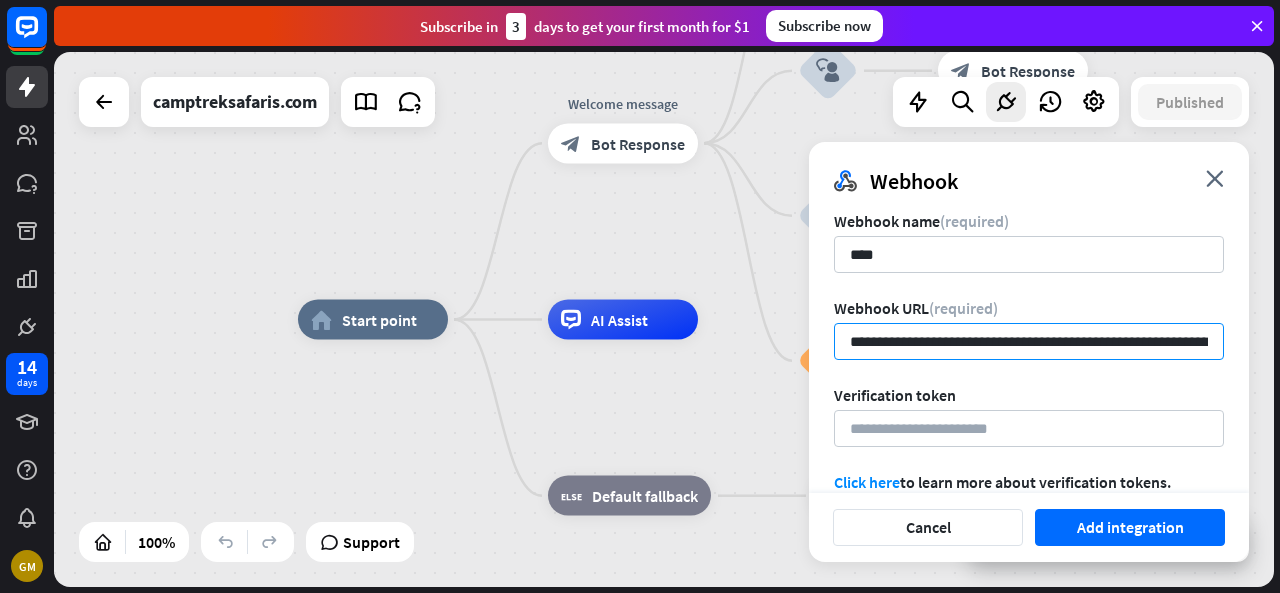 click on "**********" at bounding box center [1029, 341] 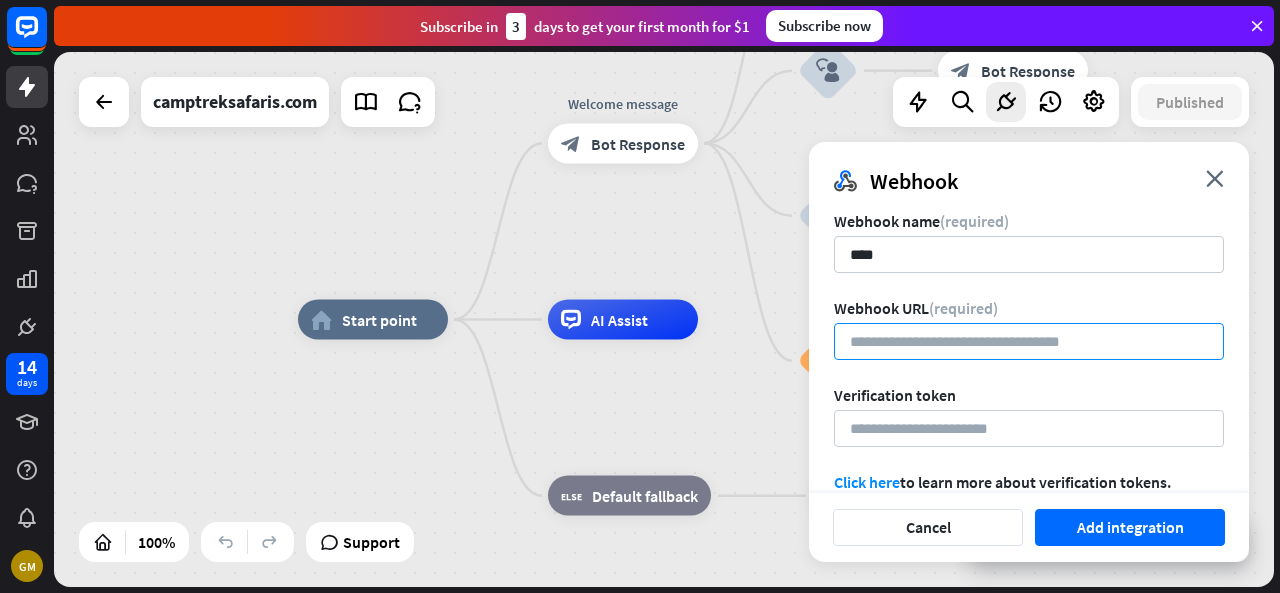 paste on "**********" 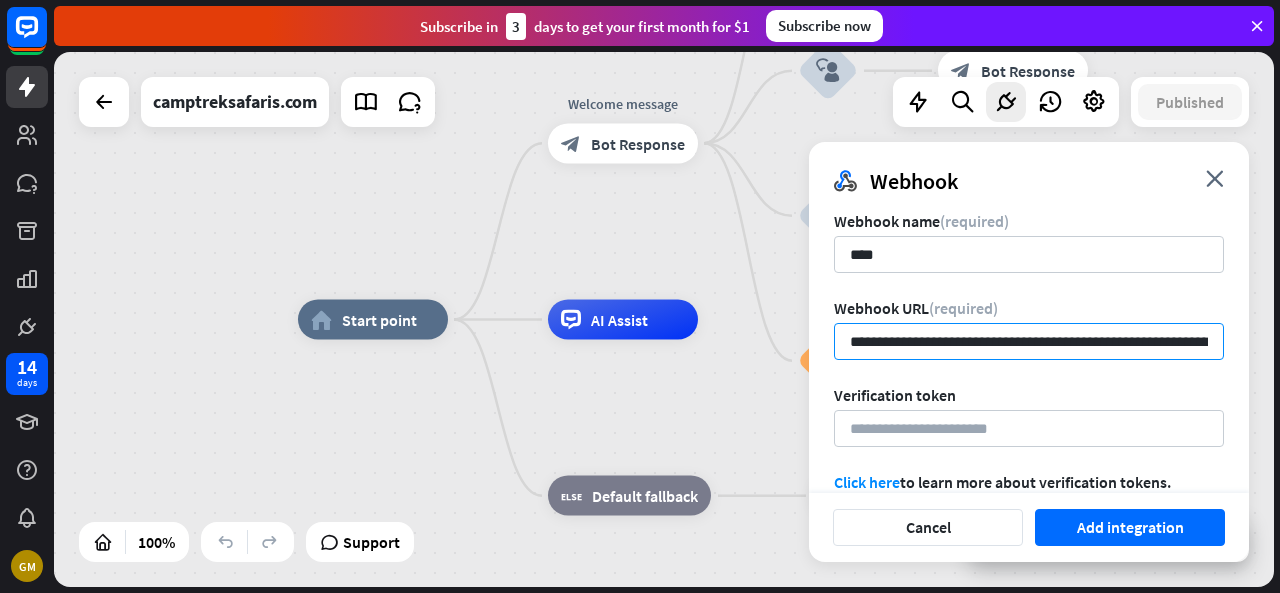 scroll, scrollTop: 0, scrollLeft: 176, axis: horizontal 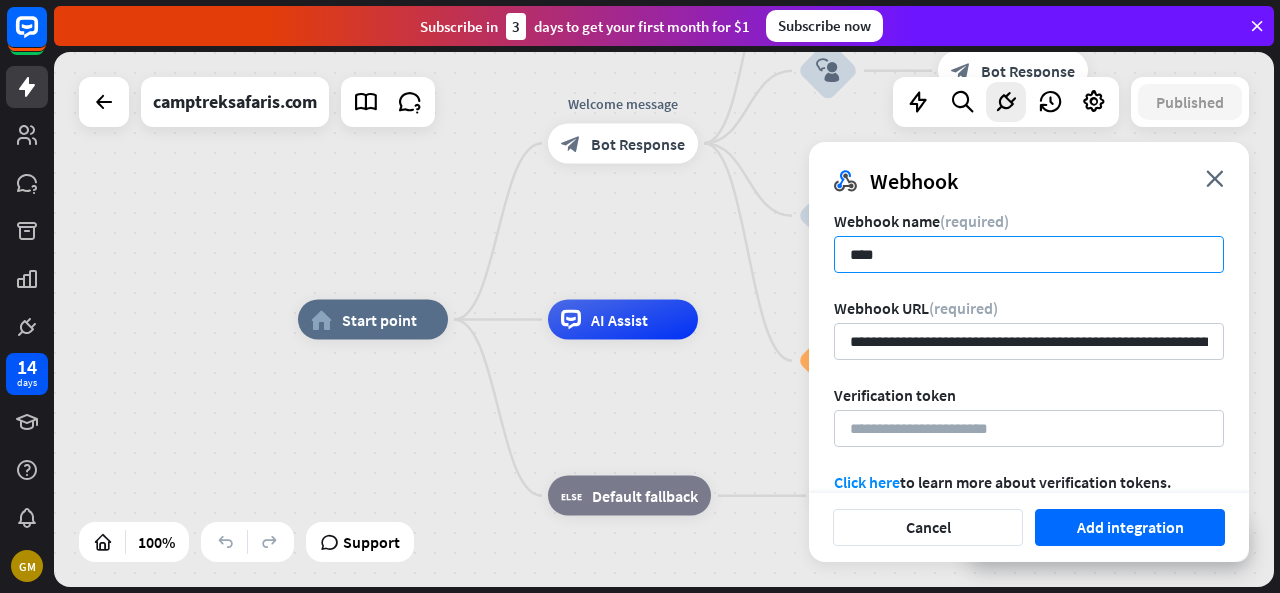click on "****" at bounding box center [1029, 254] 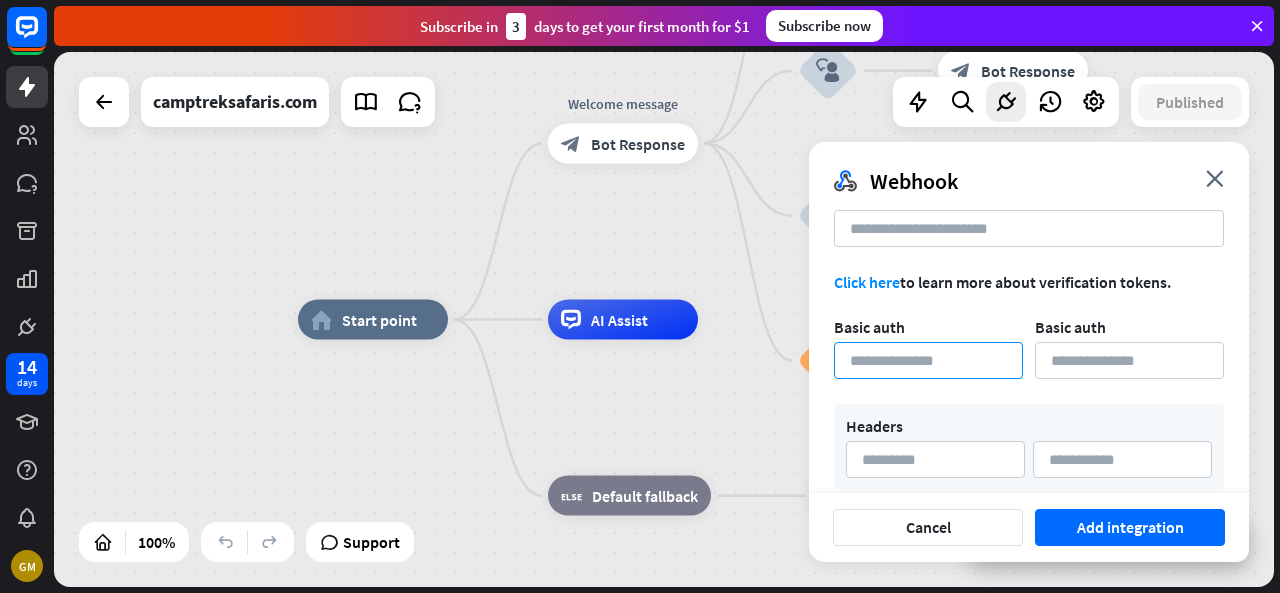 scroll, scrollTop: 321, scrollLeft: 0, axis: vertical 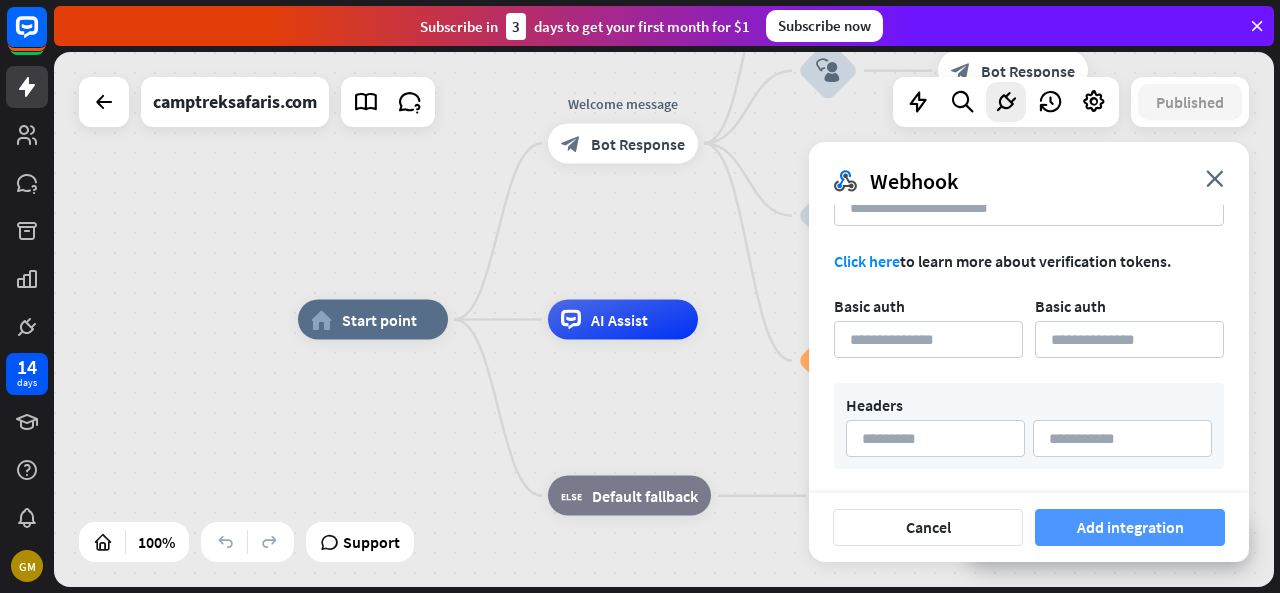 type on "*******" 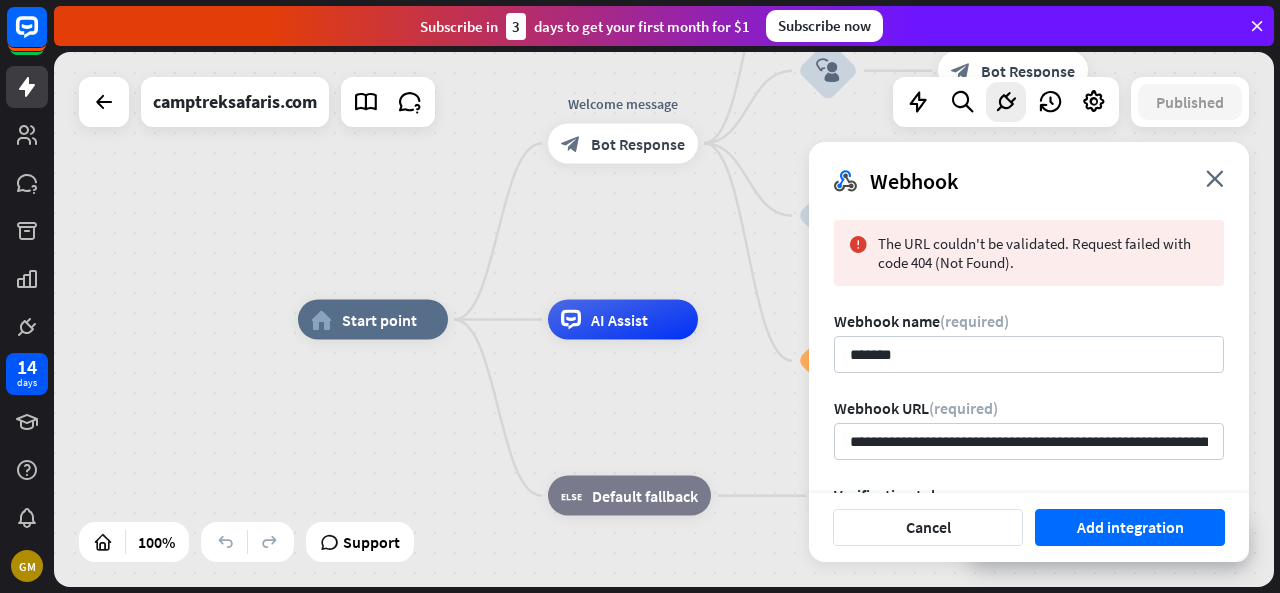 scroll, scrollTop: 100, scrollLeft: 0, axis: vertical 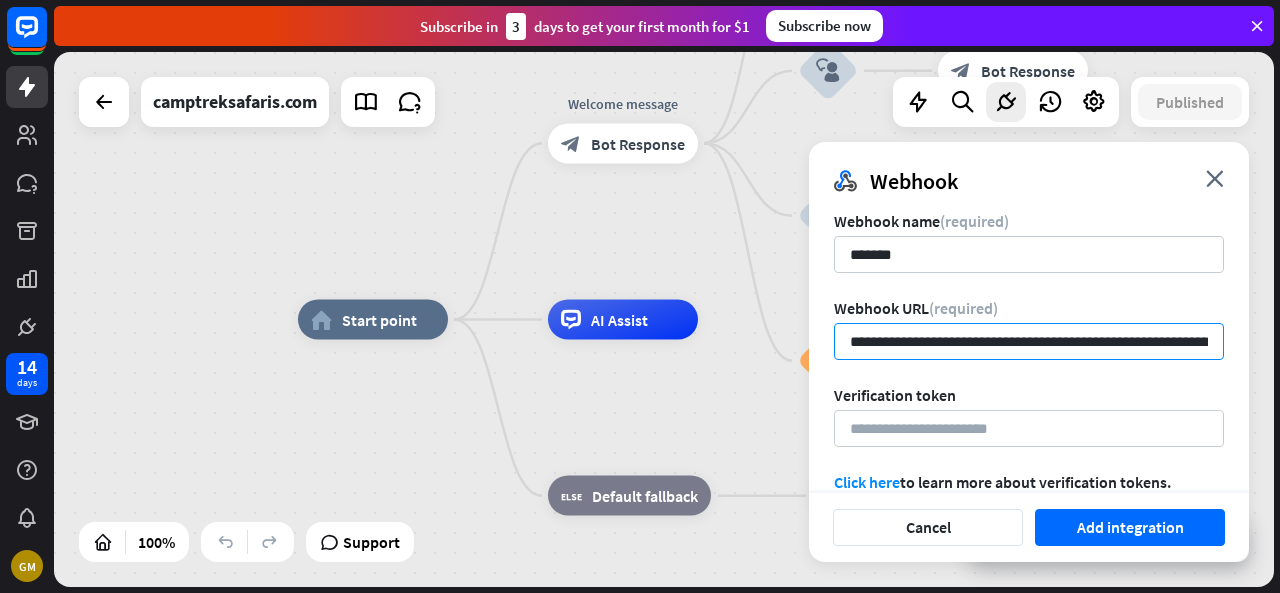 click on "**********" at bounding box center (1029, 341) 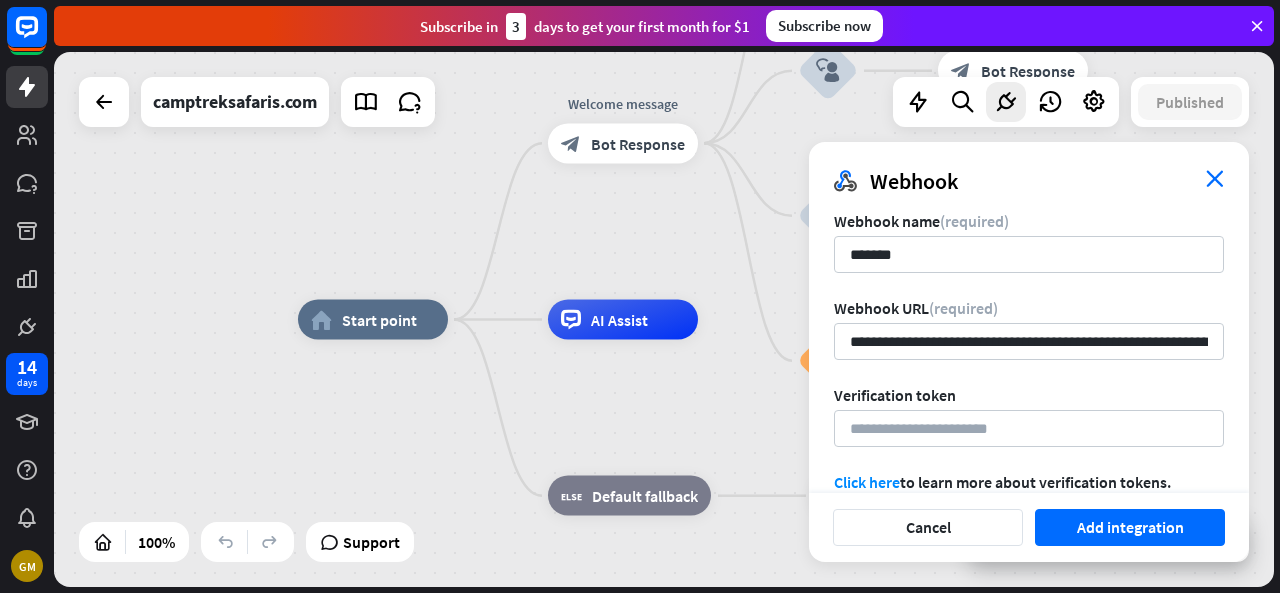 click on "close" at bounding box center (1215, 178) 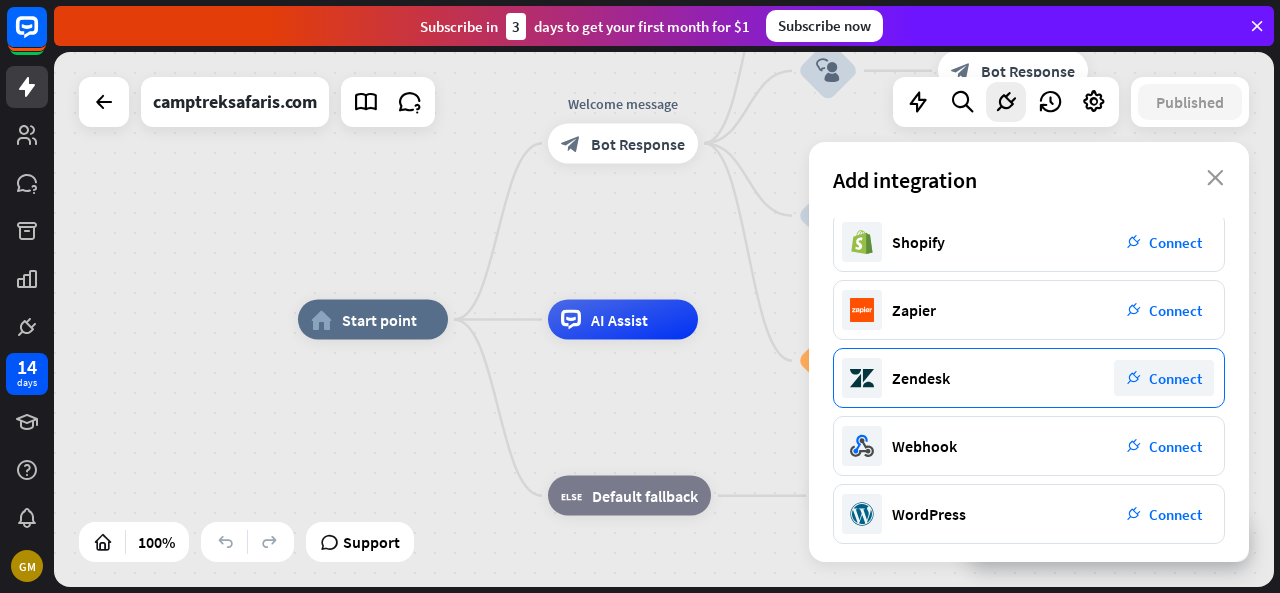 scroll, scrollTop: 419, scrollLeft: 0, axis: vertical 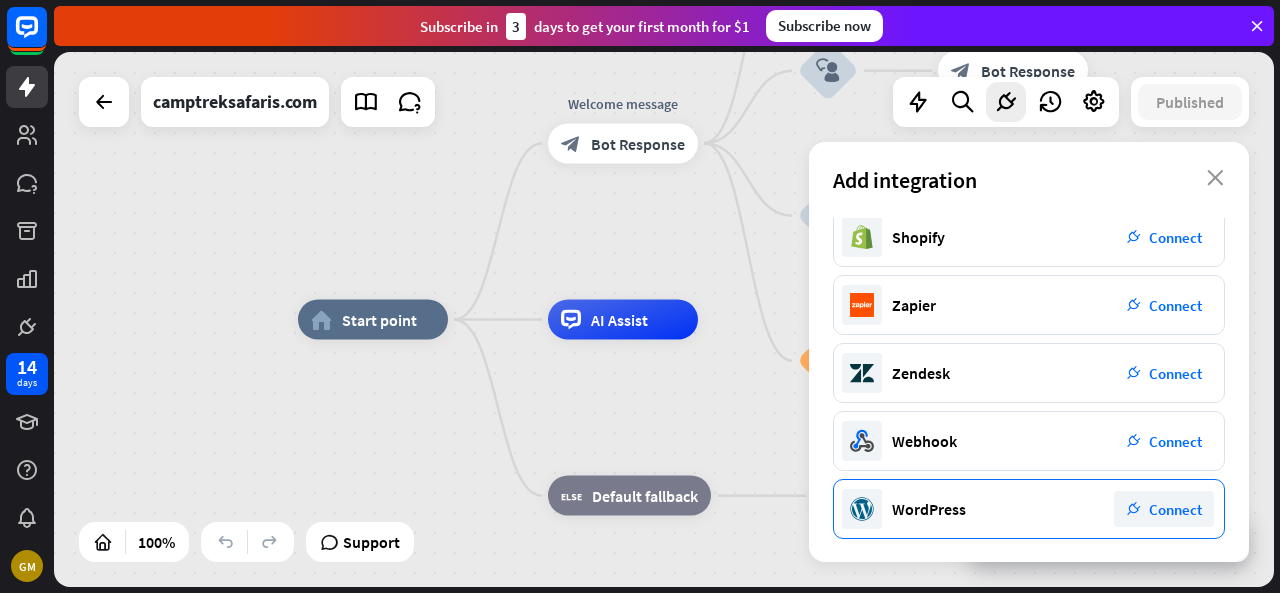 click on "WordPress   plug_integration   Connect" at bounding box center [1029, 509] 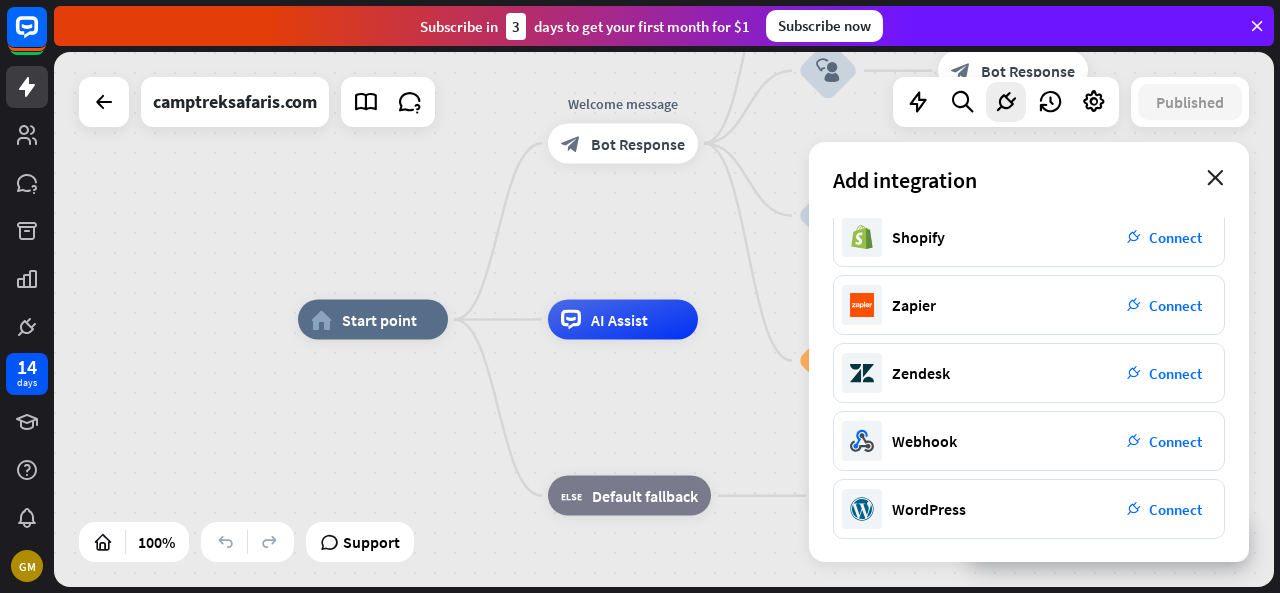 click on "close" at bounding box center (1215, 178) 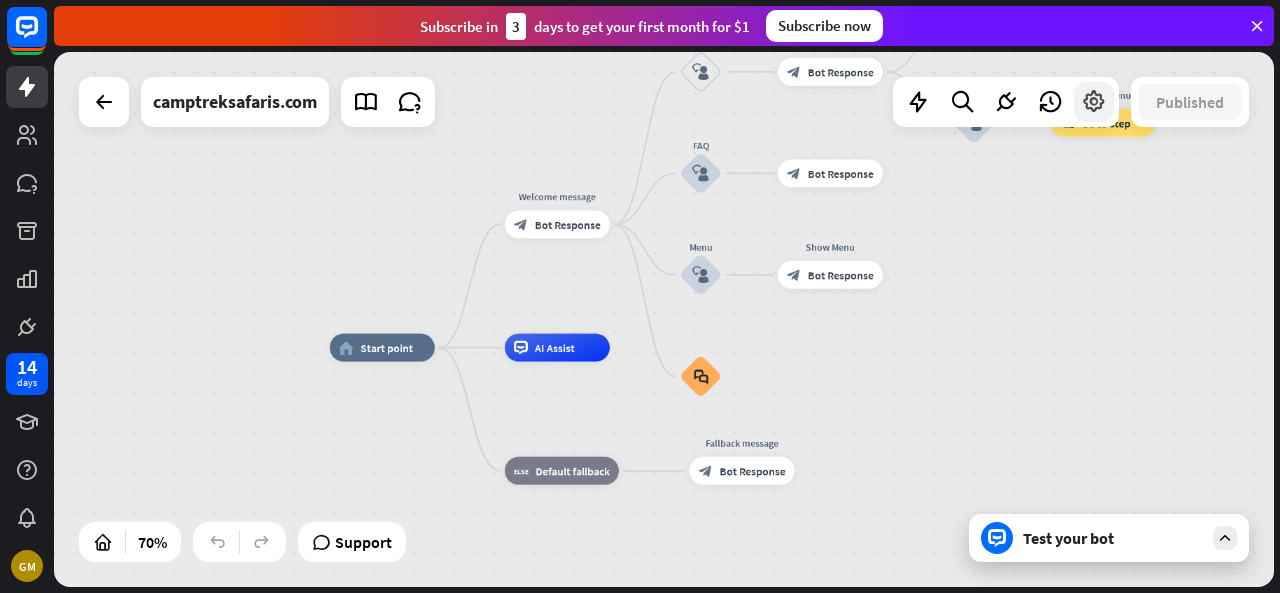 click at bounding box center [1094, 102] 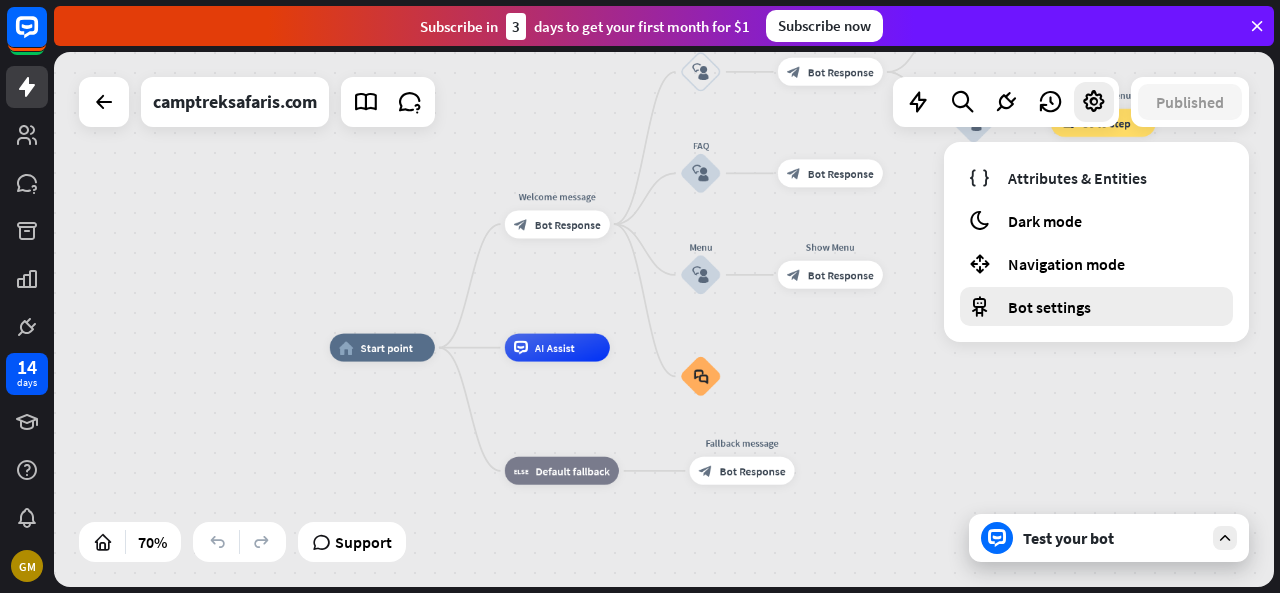 click on "Bot settings" at bounding box center (1049, 307) 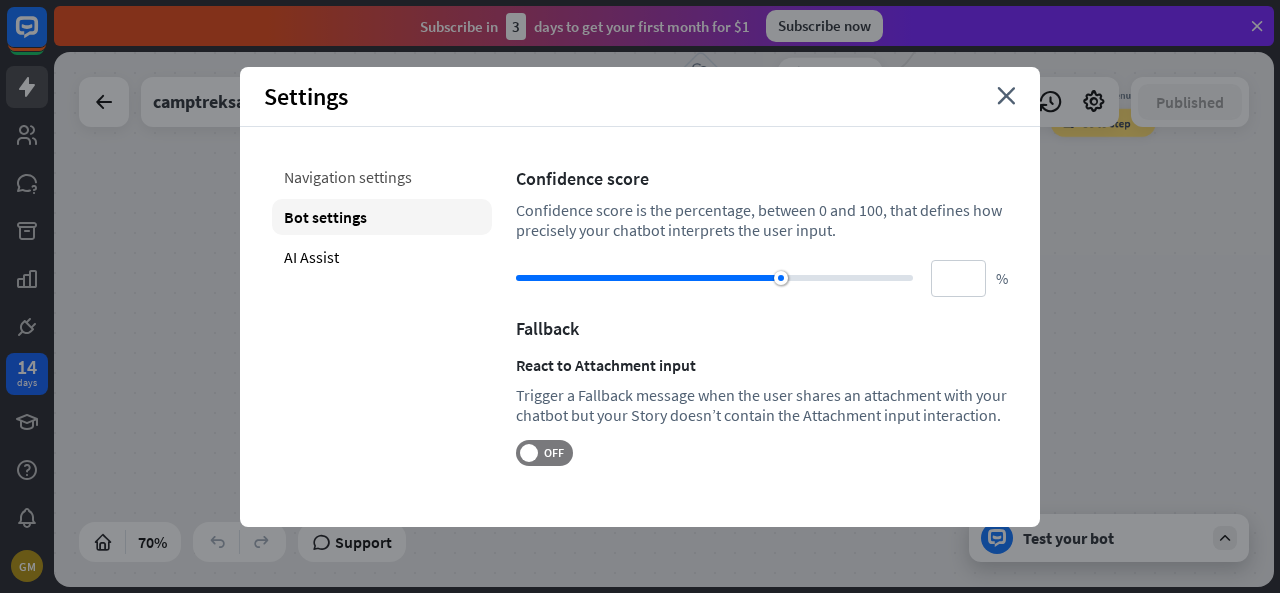click on "Navigation settings" at bounding box center (382, 177) 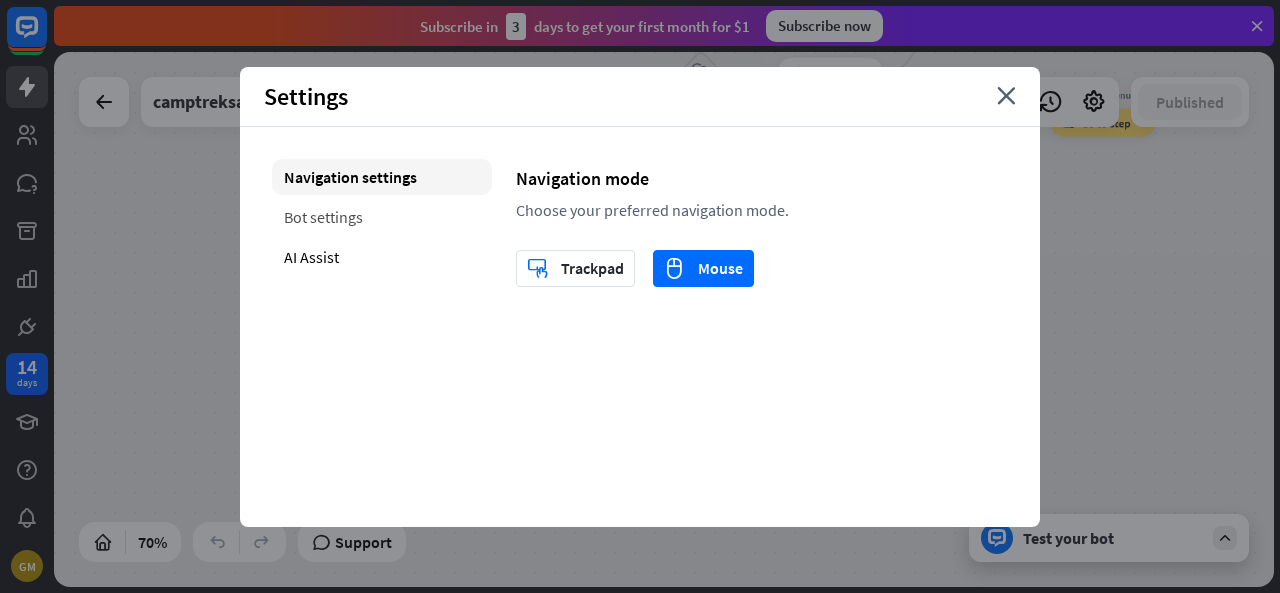 click on "Bot settings" at bounding box center (382, 217) 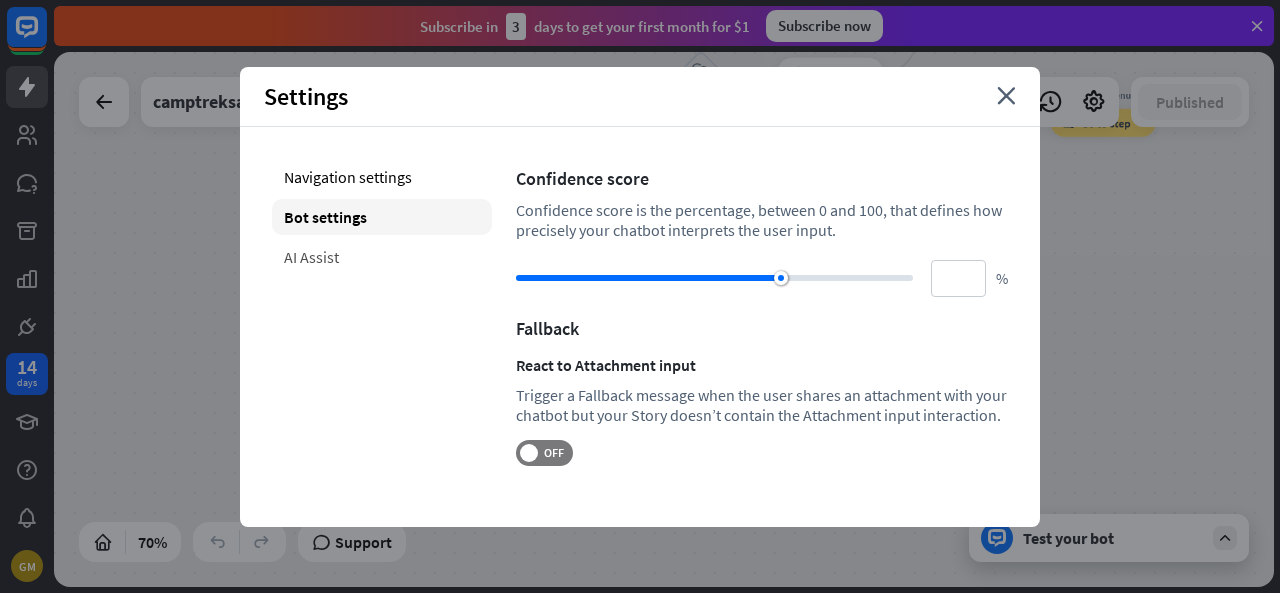 click on "AI Assist" at bounding box center [382, 257] 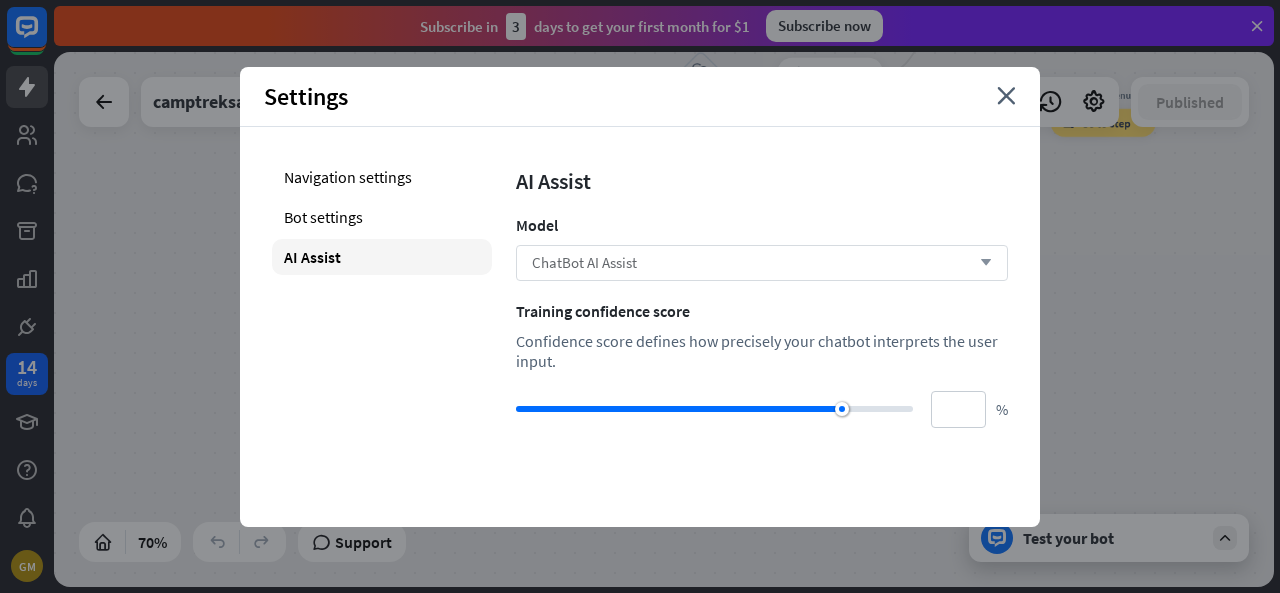click on "ChatBot AI Assist
arrow_down" at bounding box center [762, 263] 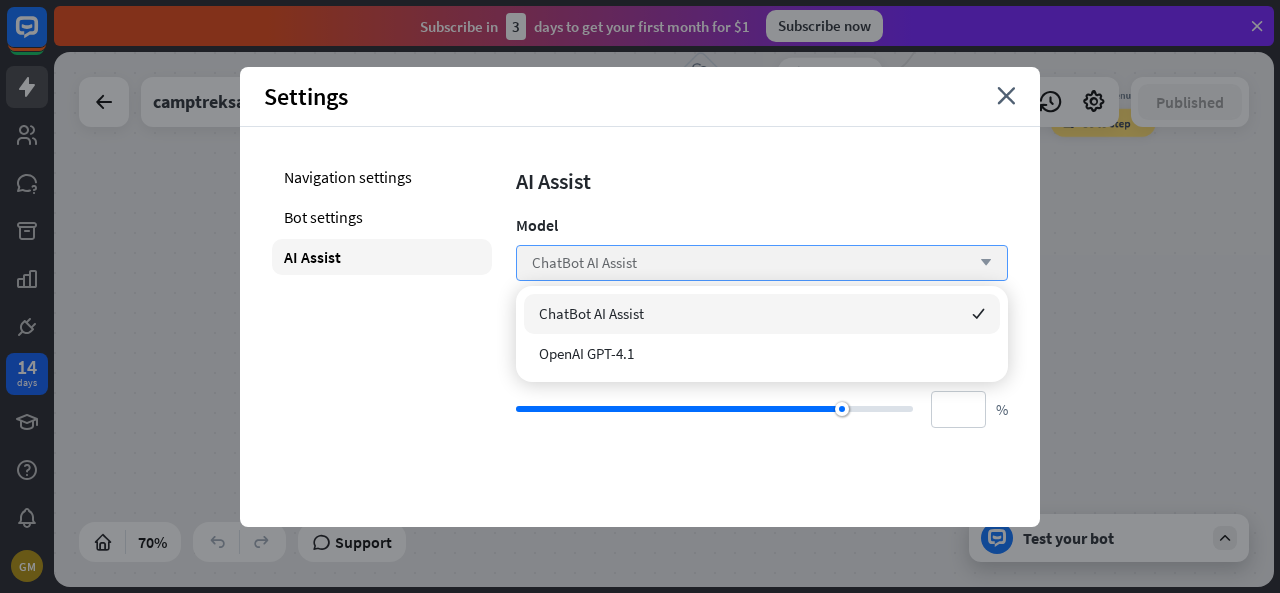 click on "ChatBot AI Assist
arrow_down" at bounding box center (762, 263) 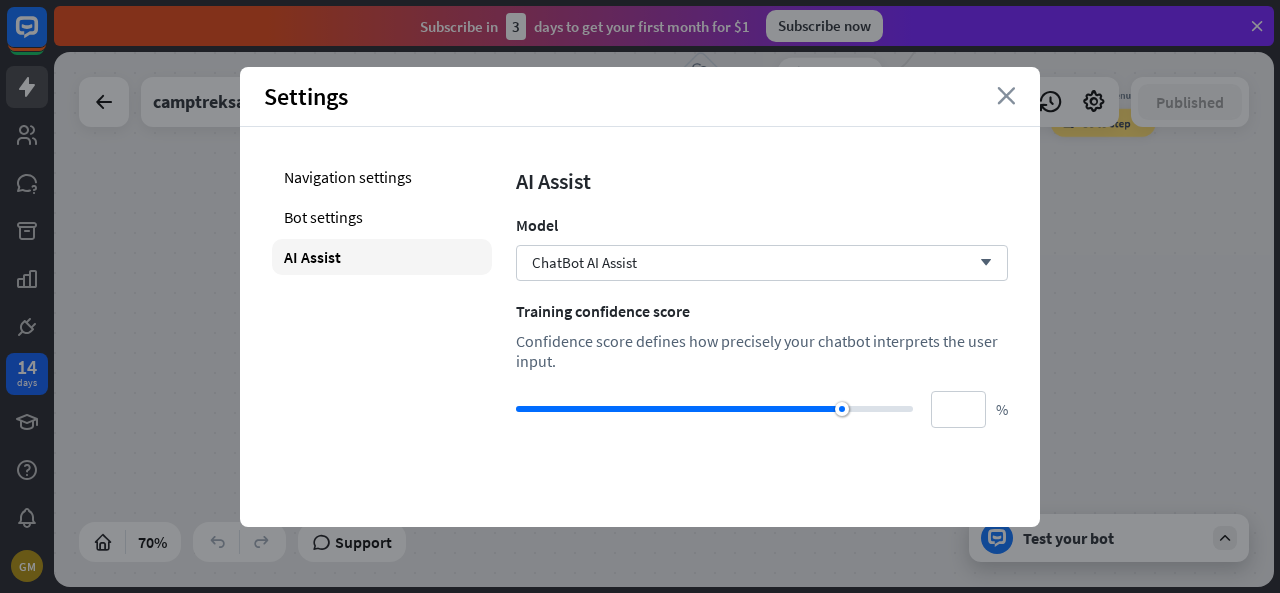 click on "close" at bounding box center [1006, 96] 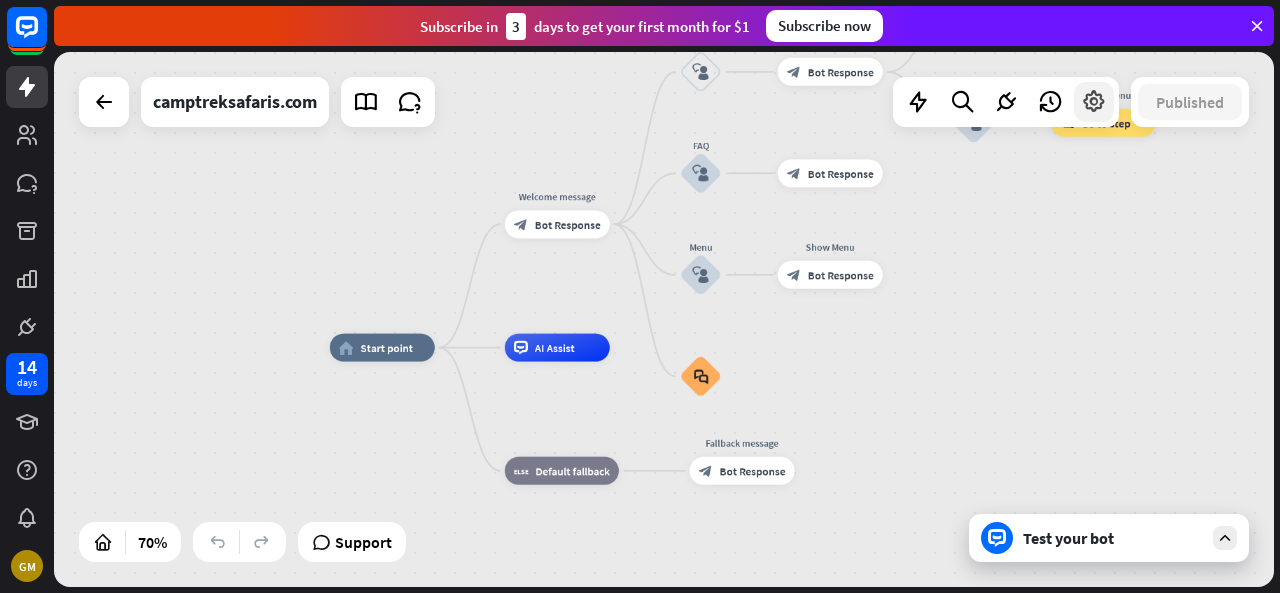 click at bounding box center (1094, 102) 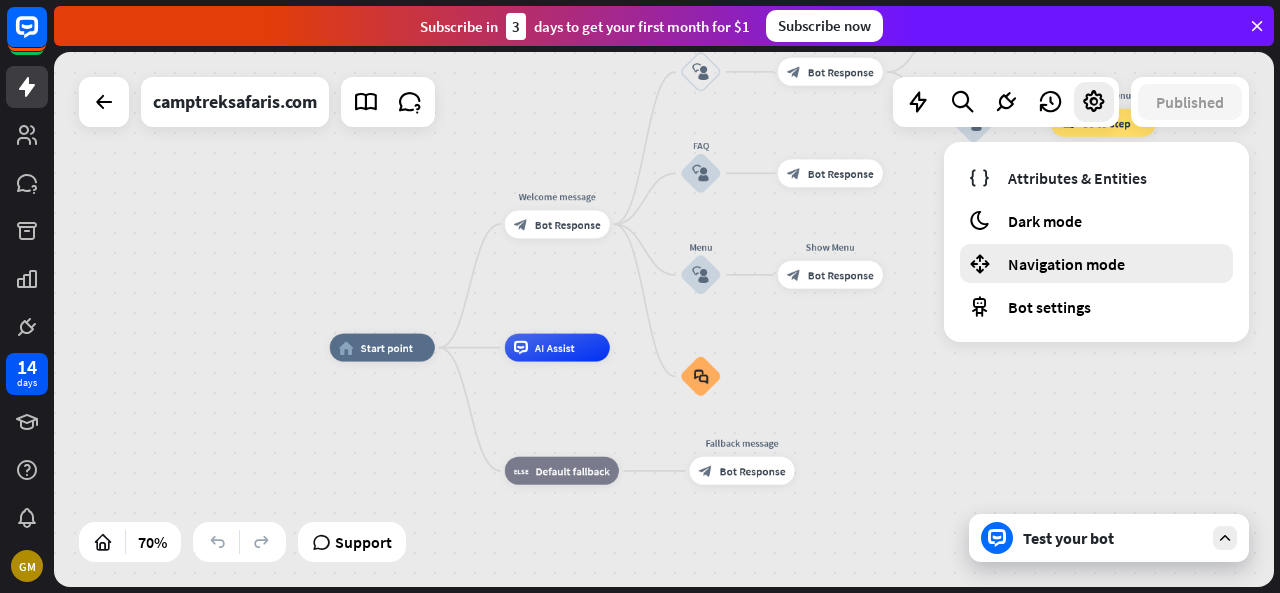 click on "Navigation mode" at bounding box center [1066, 264] 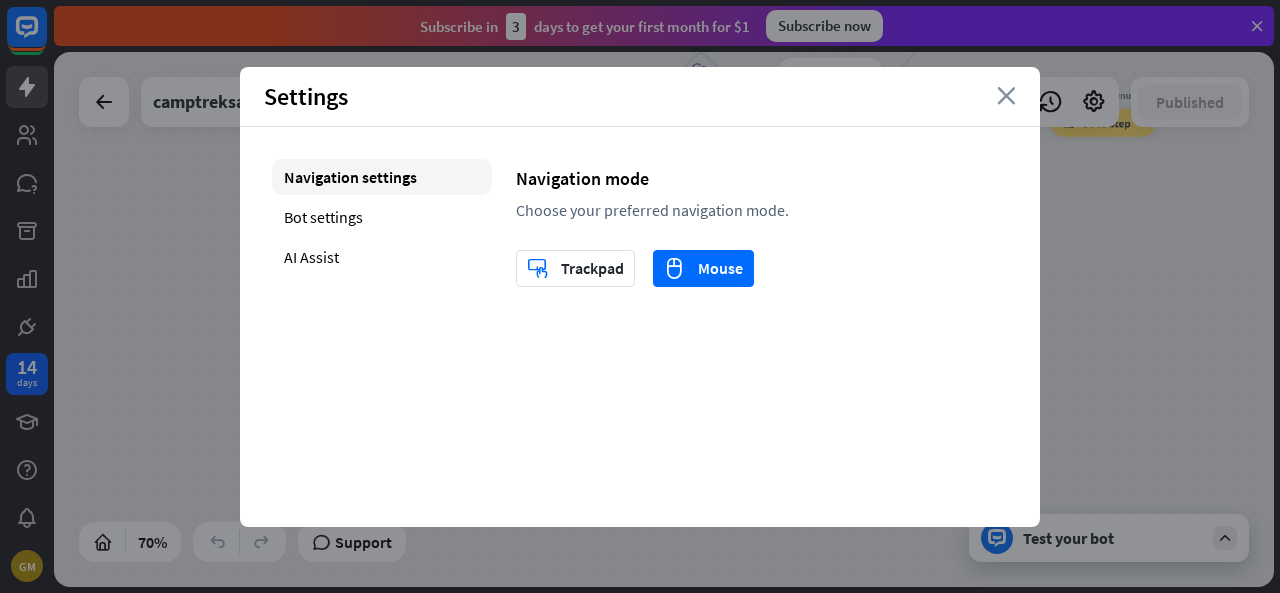 click on "close" at bounding box center [1006, 96] 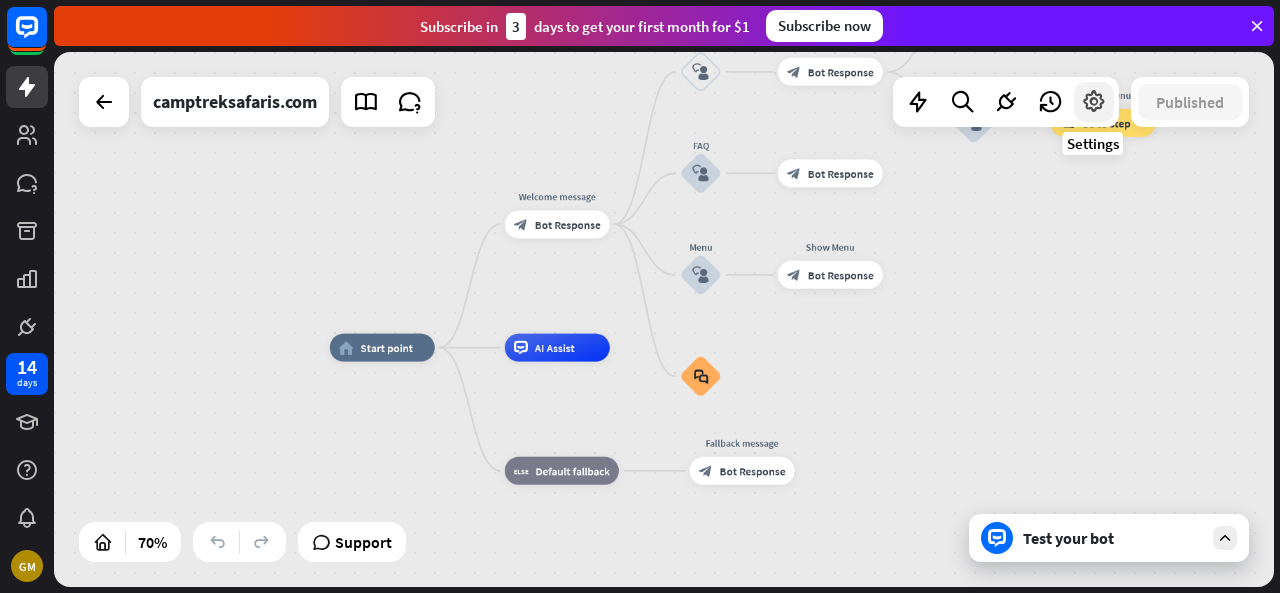 click at bounding box center (1094, 102) 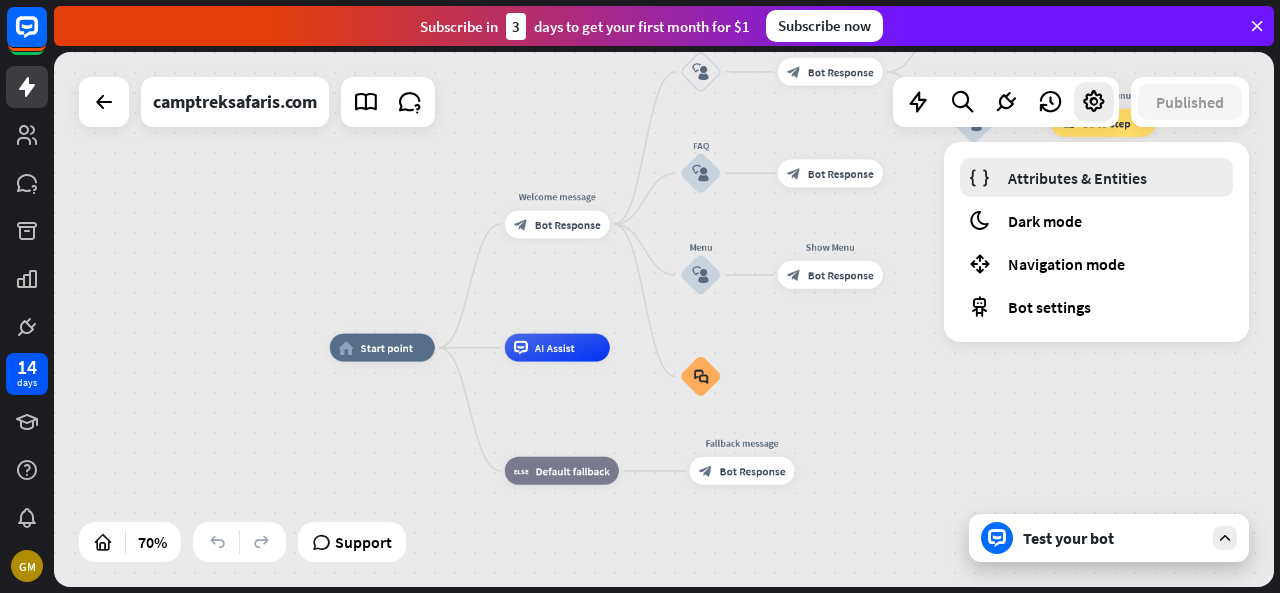 click on "Attributes & Entities" at bounding box center [1077, 178] 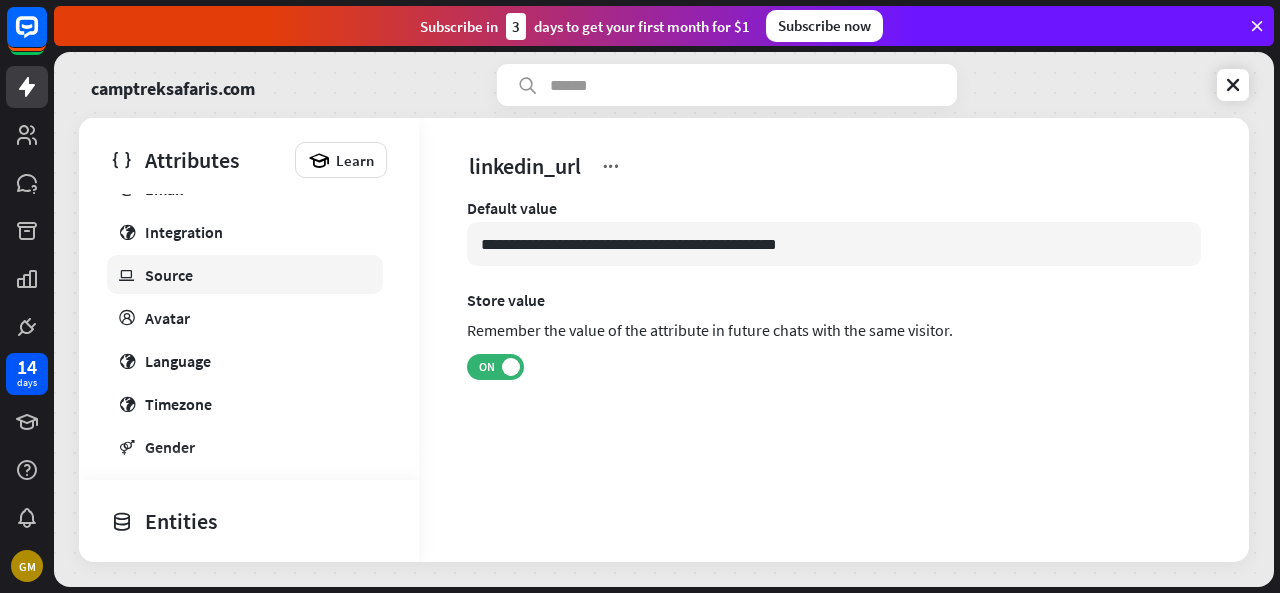 scroll, scrollTop: 500, scrollLeft: 0, axis: vertical 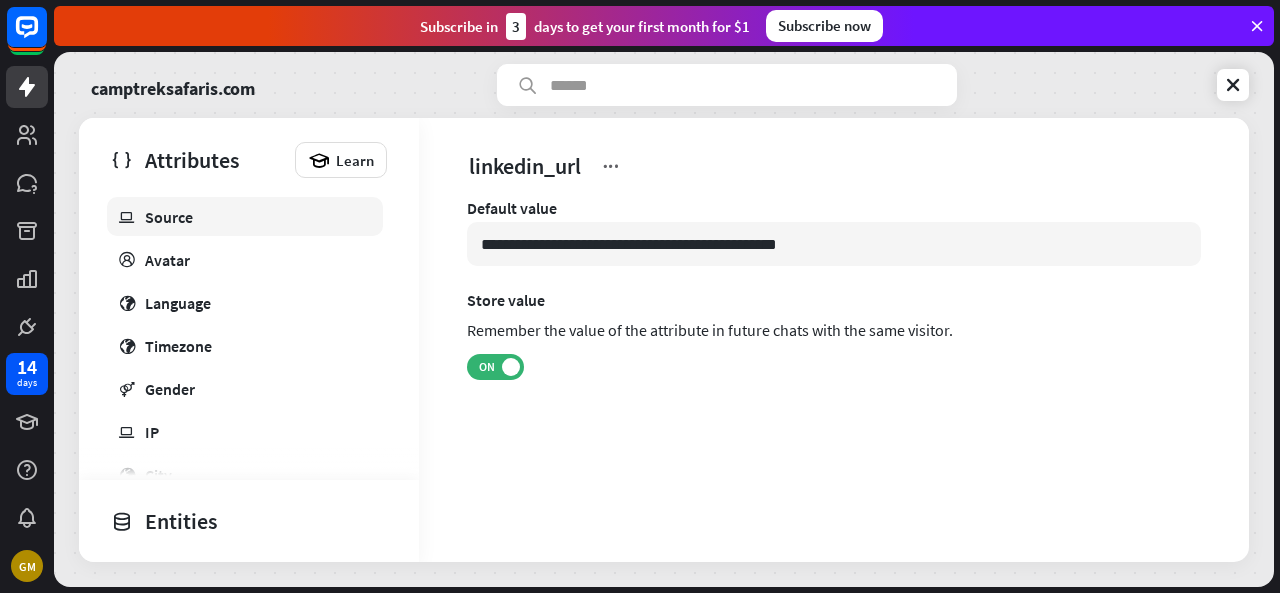 click on "ip
Source" at bounding box center (245, 216) 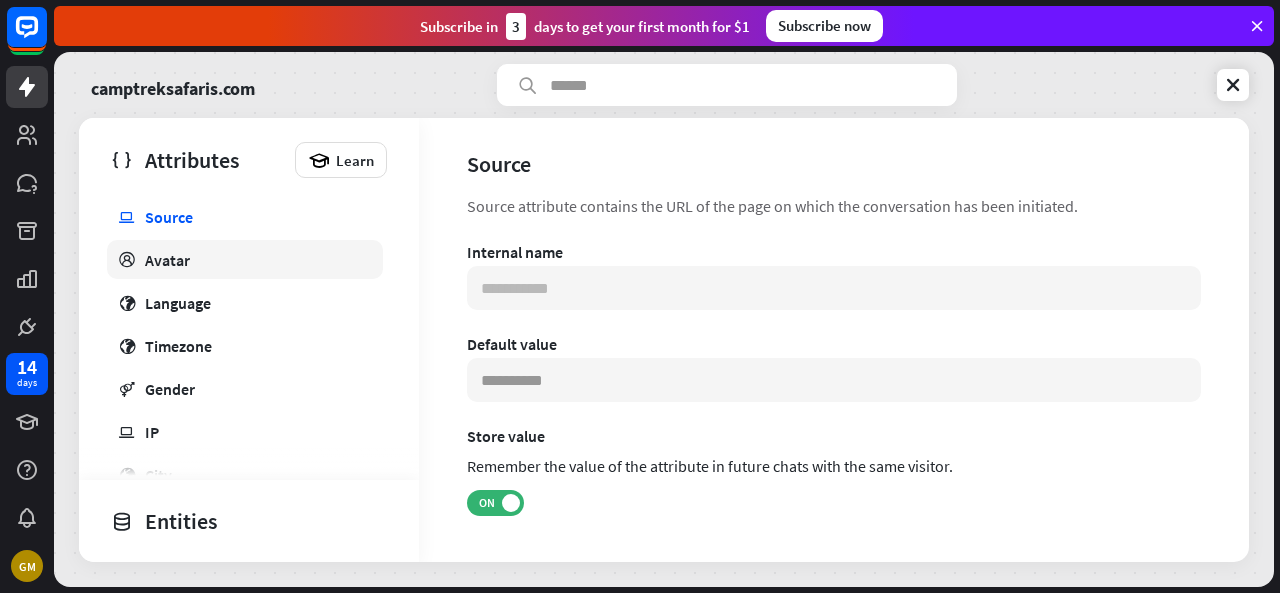 click on "Avatar" at bounding box center (167, 260) 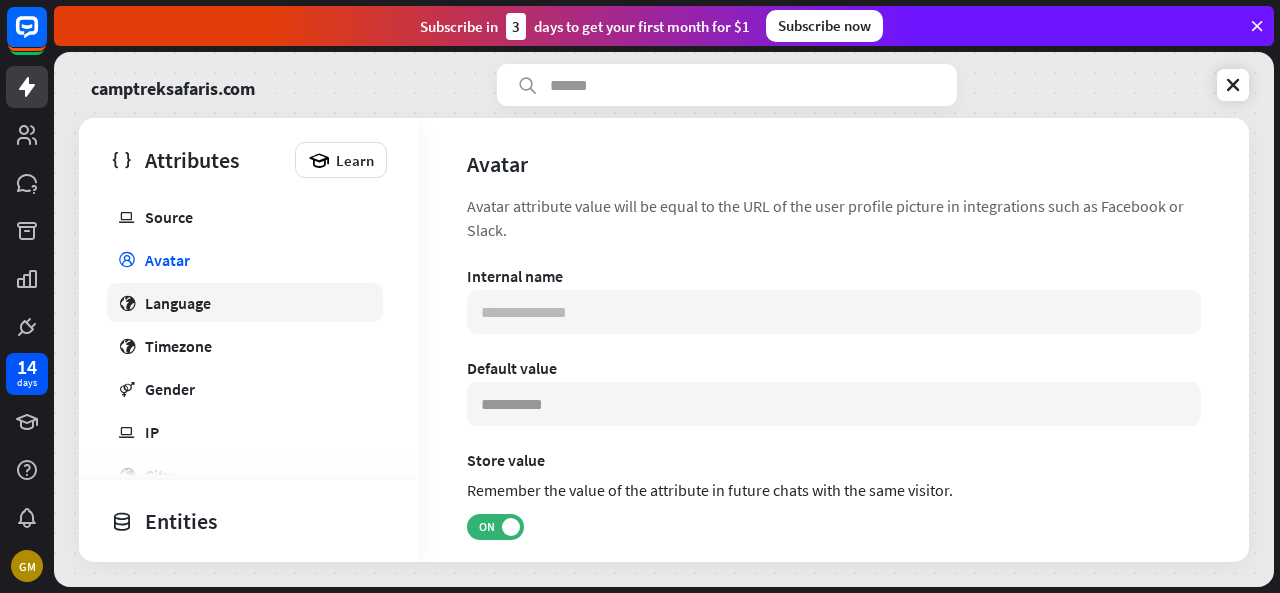 click on "Language" at bounding box center (178, 303) 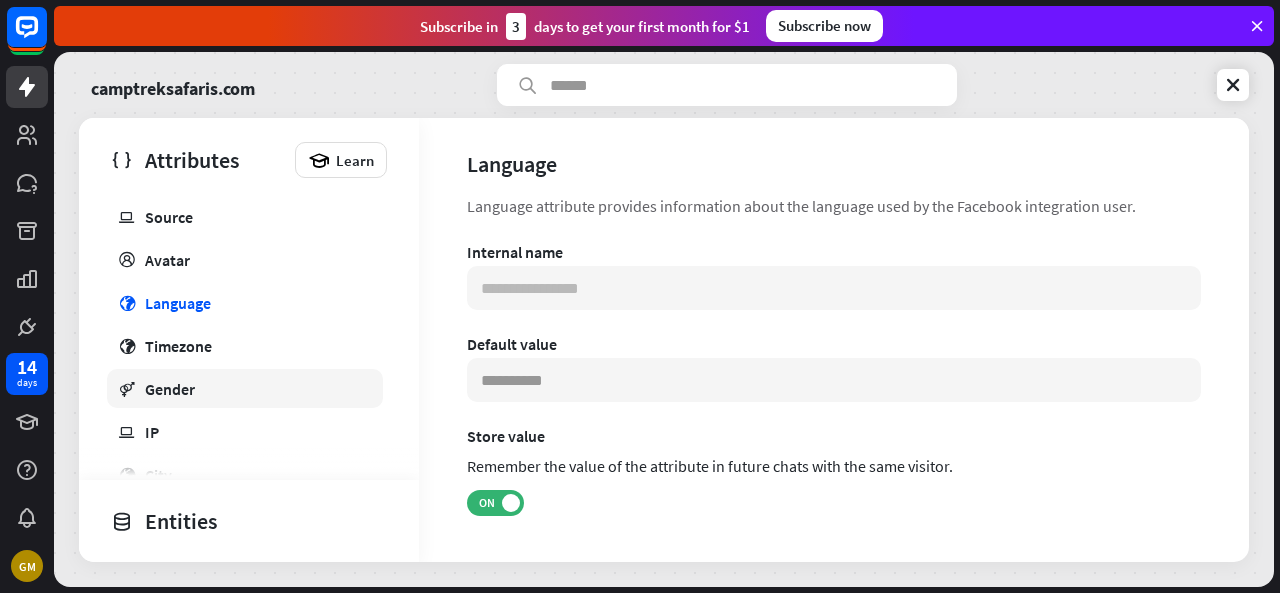 click on "Gender" at bounding box center (170, 389) 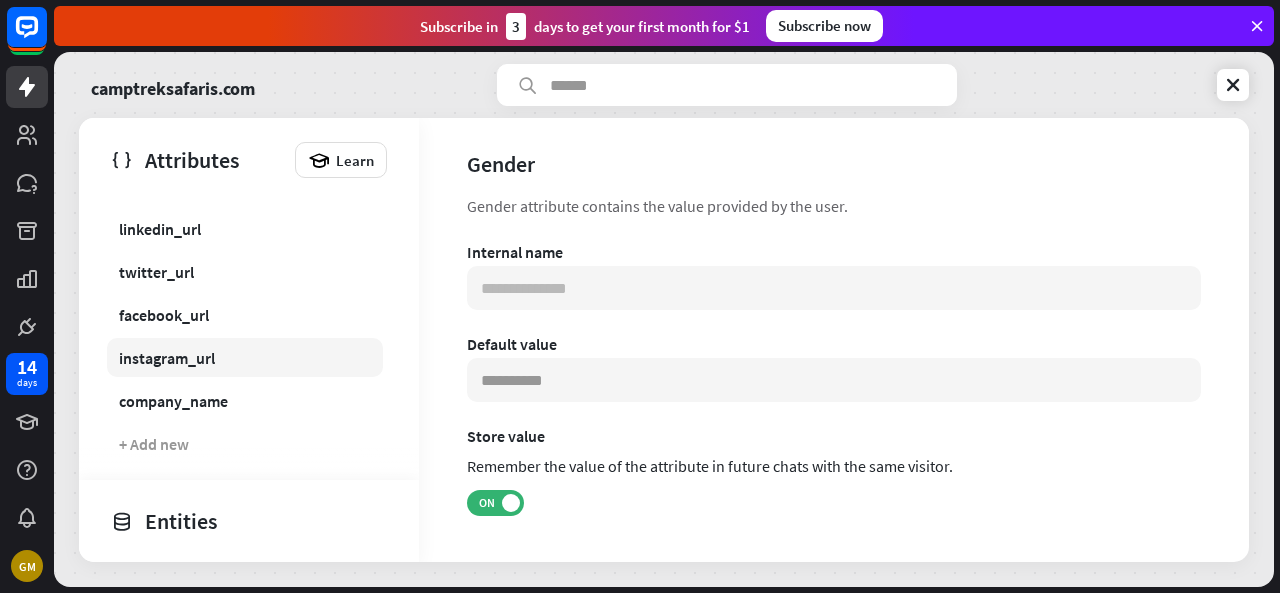 scroll, scrollTop: 0, scrollLeft: 0, axis: both 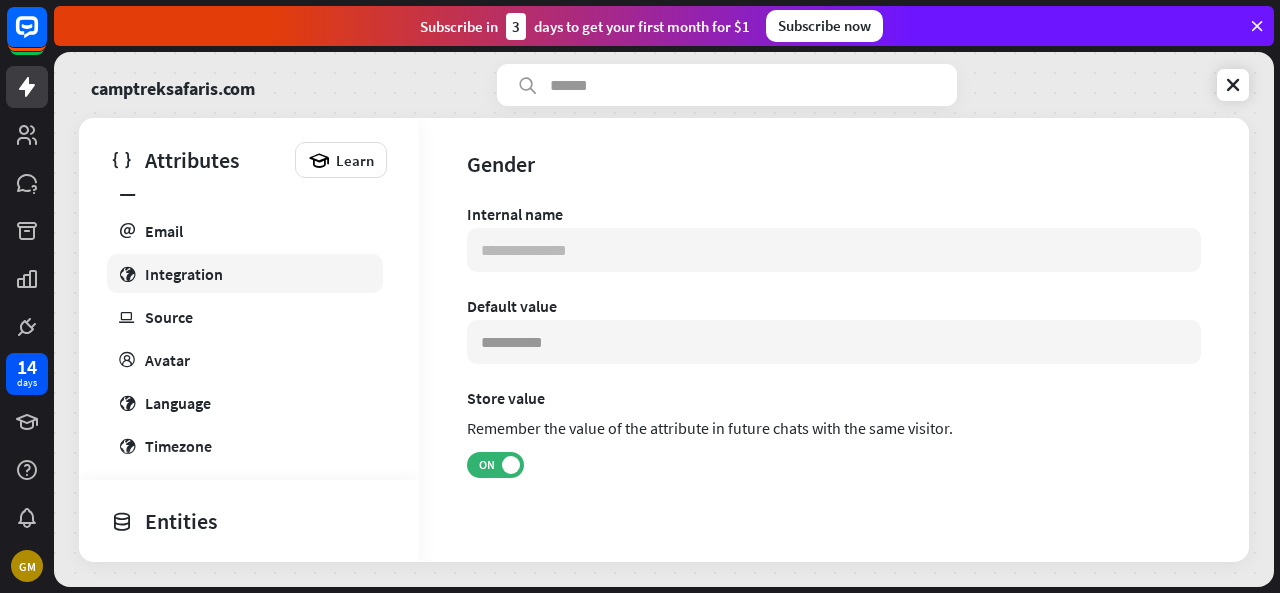 click on "Integration" at bounding box center (184, 274) 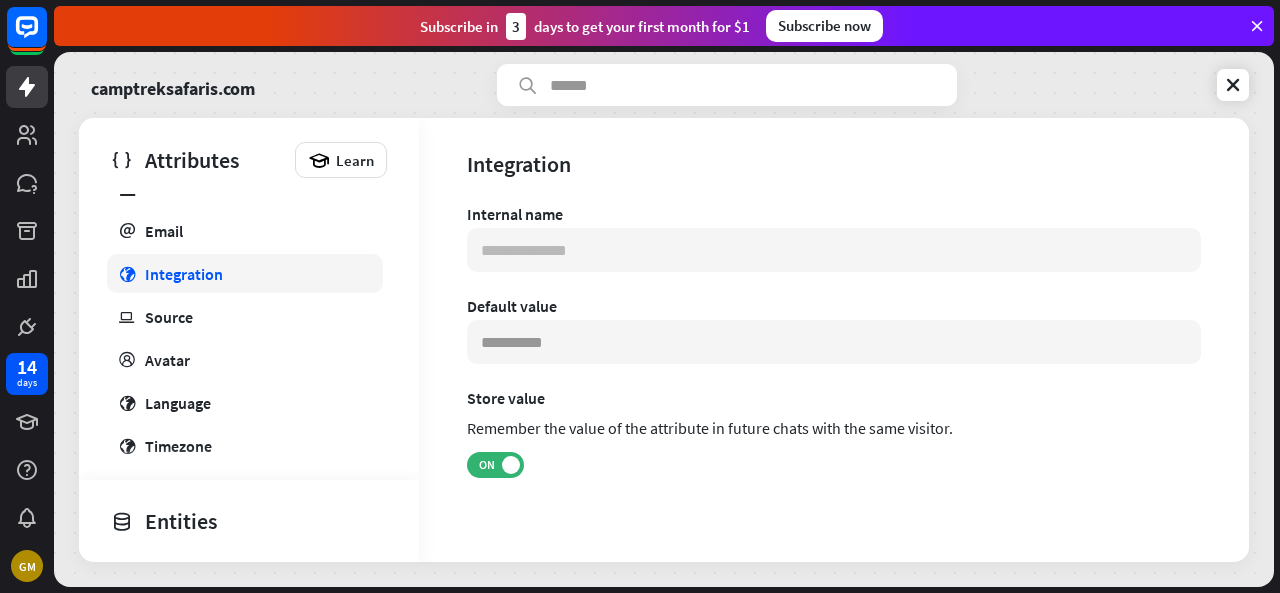 type on "***" 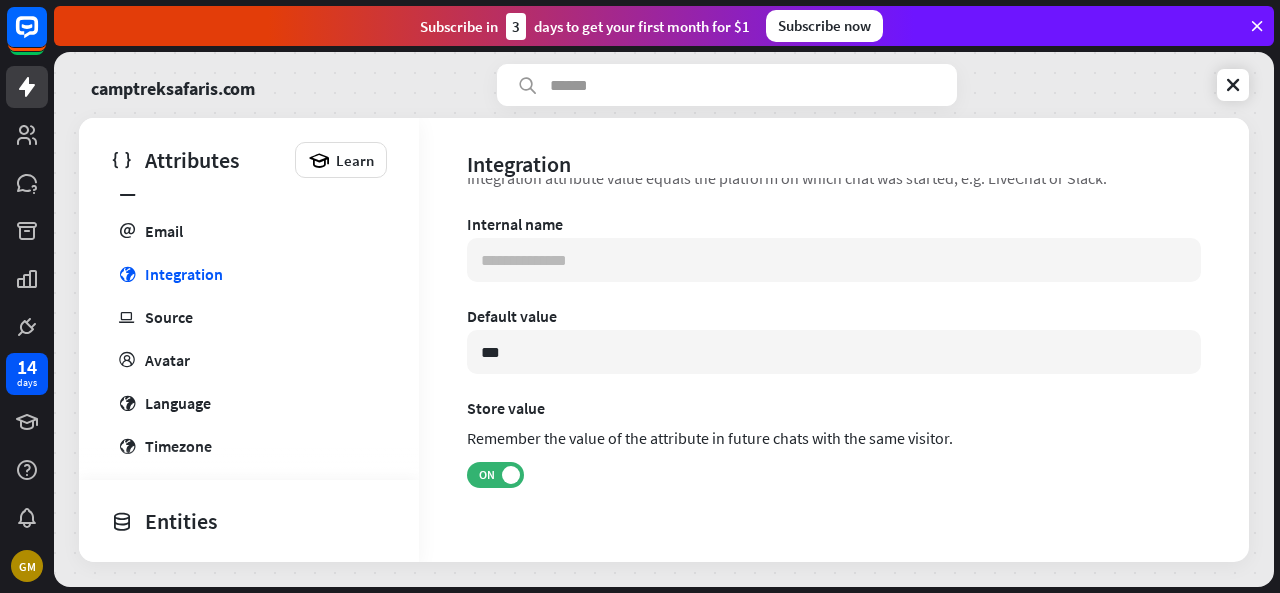 scroll, scrollTop: 0, scrollLeft: 0, axis: both 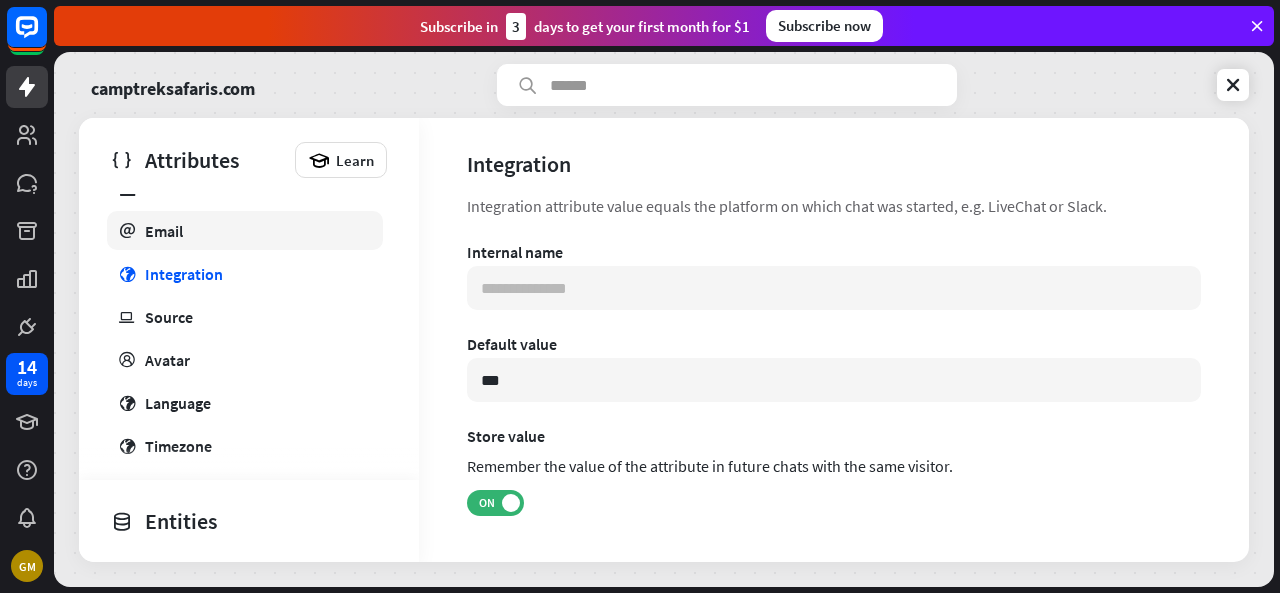 click on "Email" at bounding box center [164, 231] 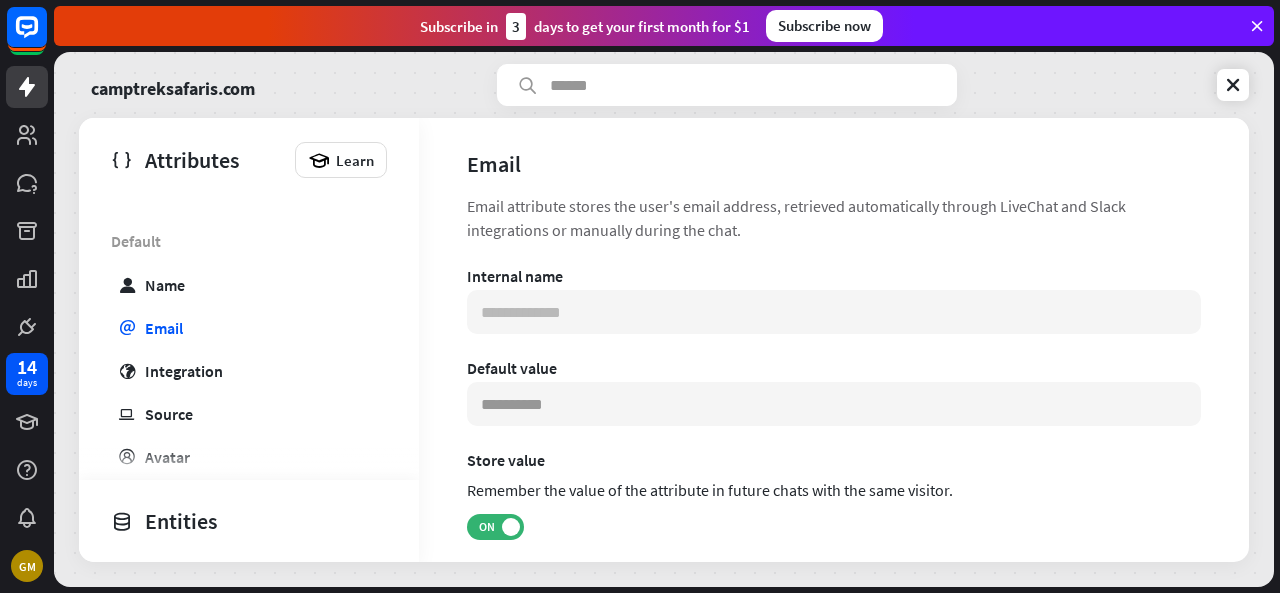 scroll, scrollTop: 0, scrollLeft: 0, axis: both 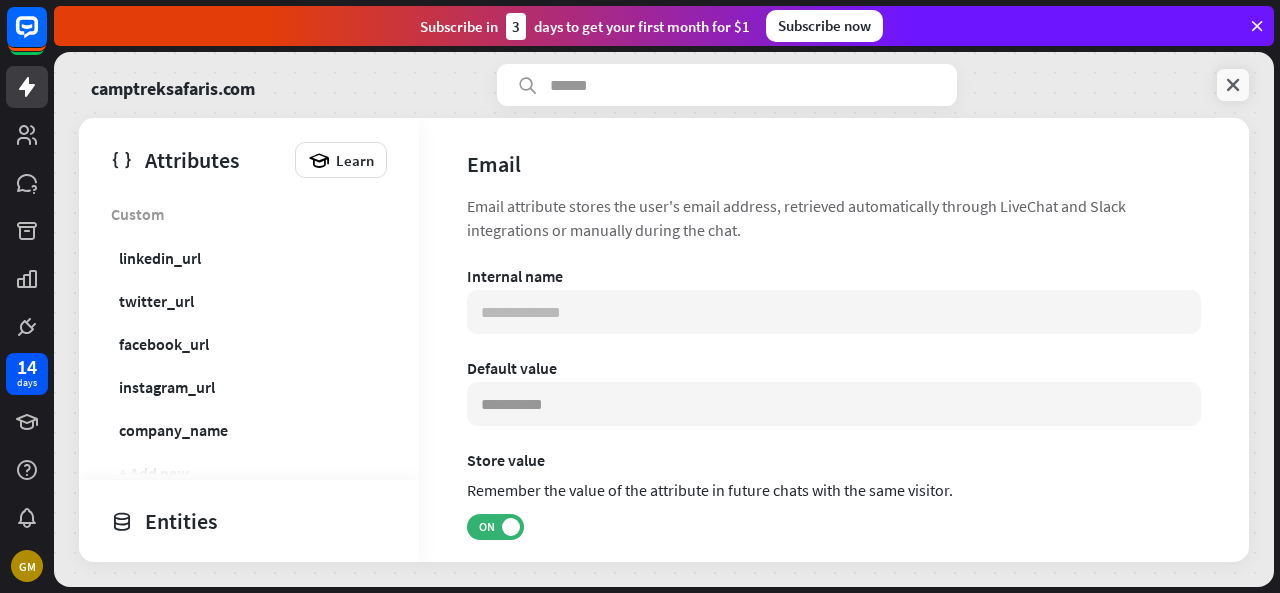 click at bounding box center [1233, 85] 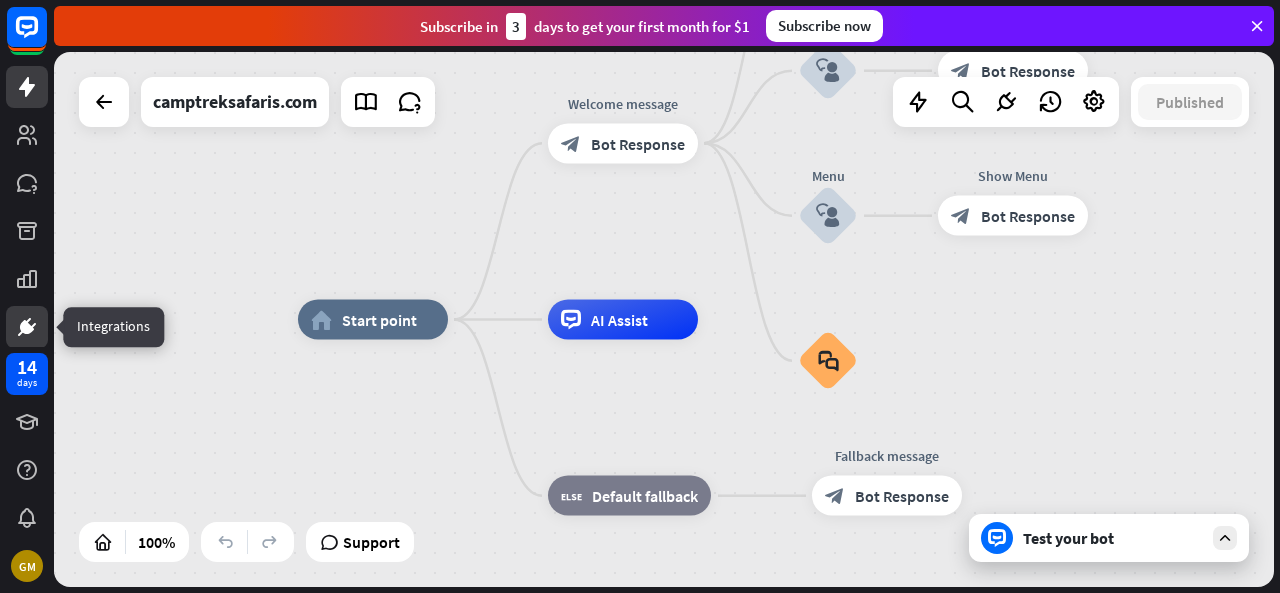click 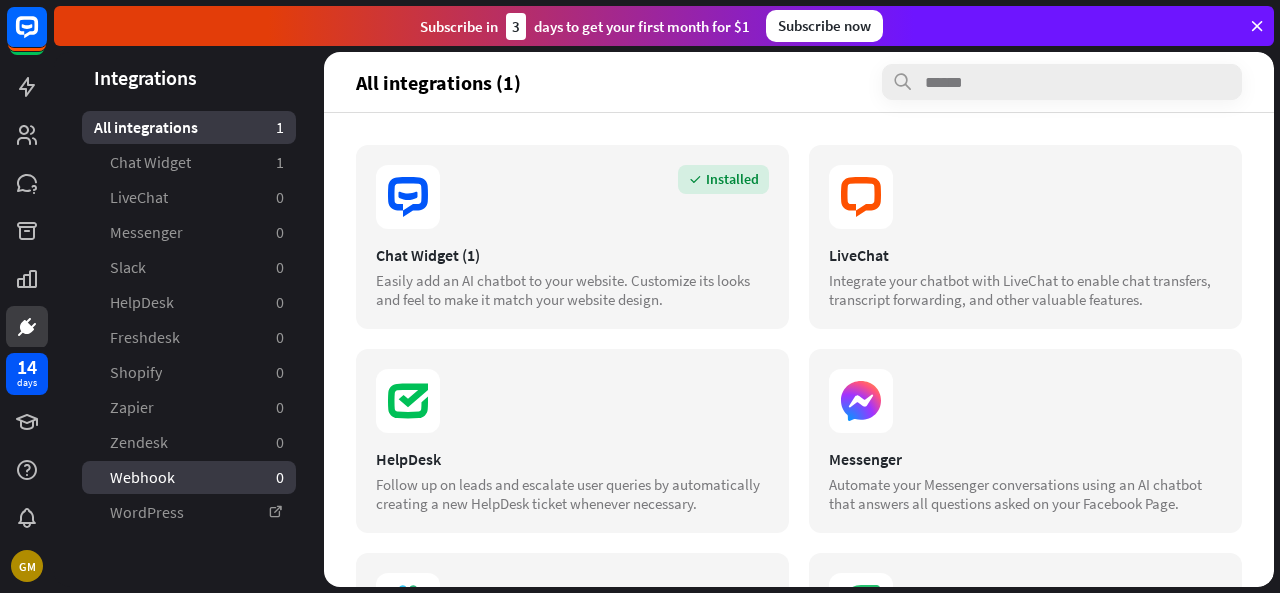click on "Webhook" at bounding box center (142, 477) 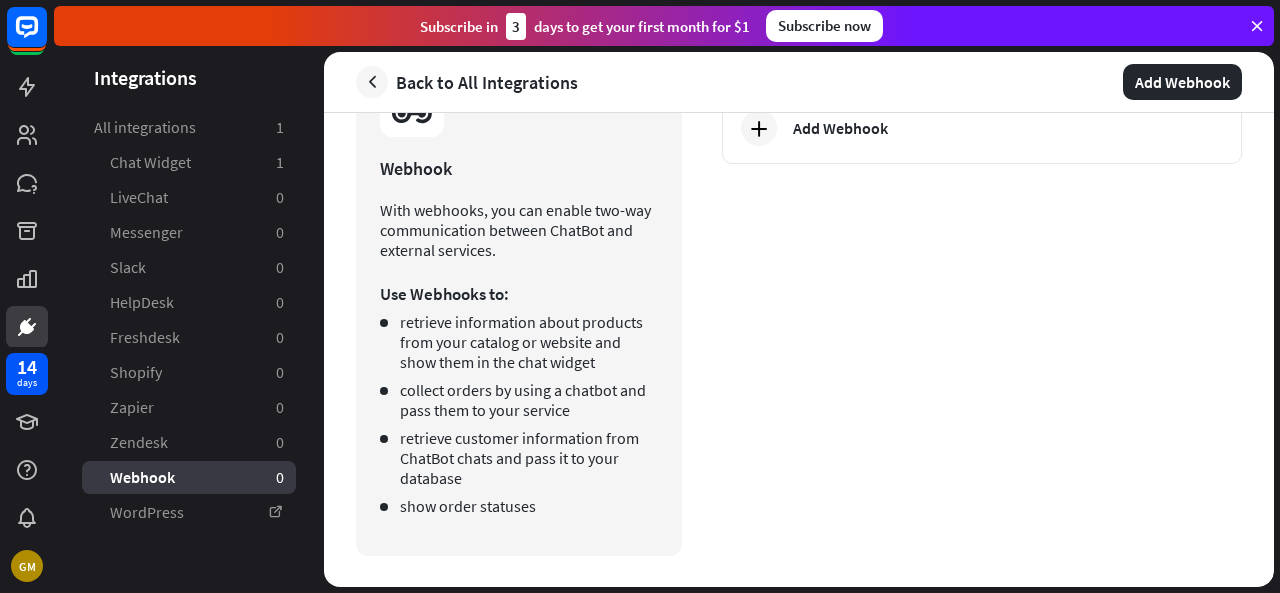 scroll, scrollTop: 0, scrollLeft: 0, axis: both 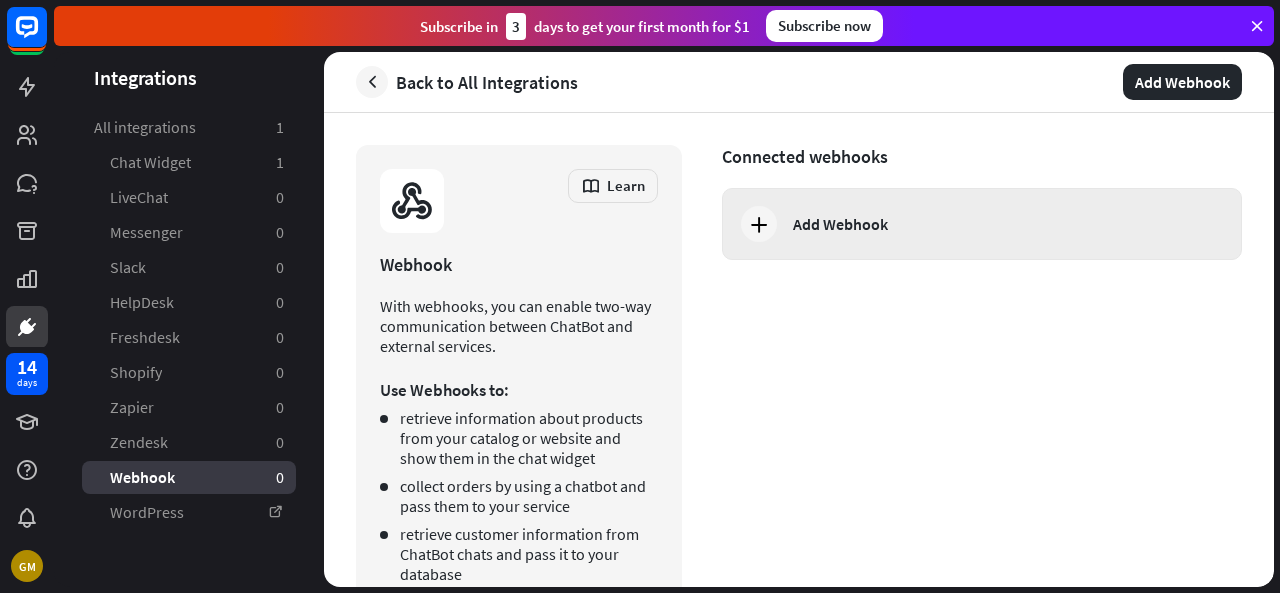 click on "Add Webhook" at bounding box center (840, 224) 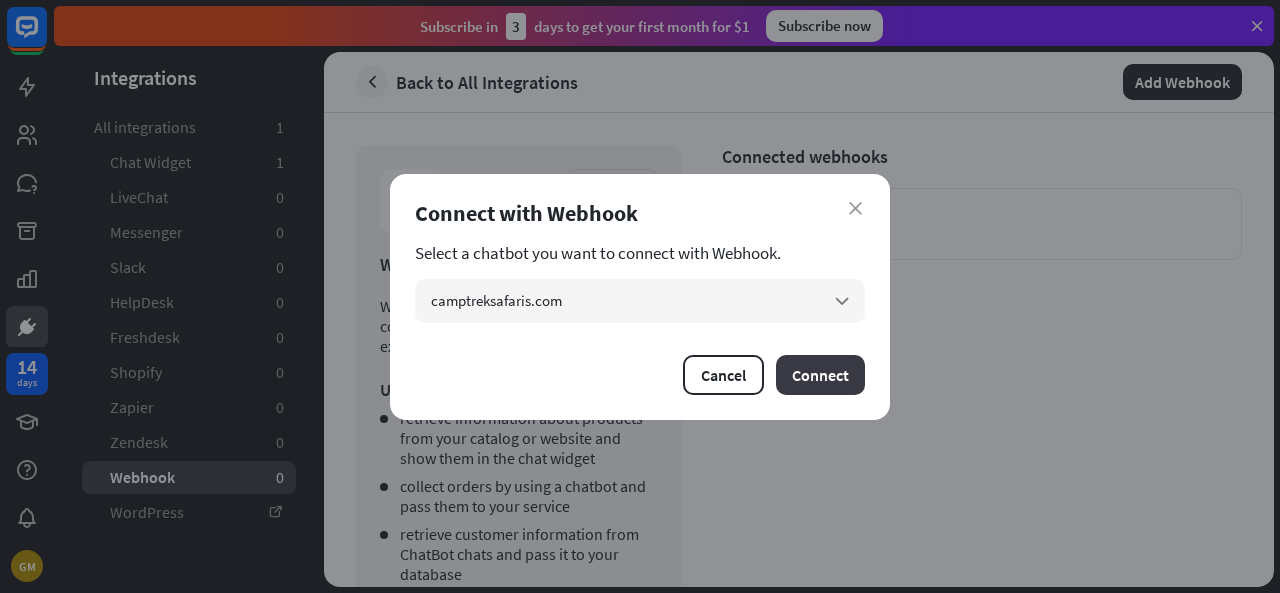 click on "Connect" at bounding box center [820, 375] 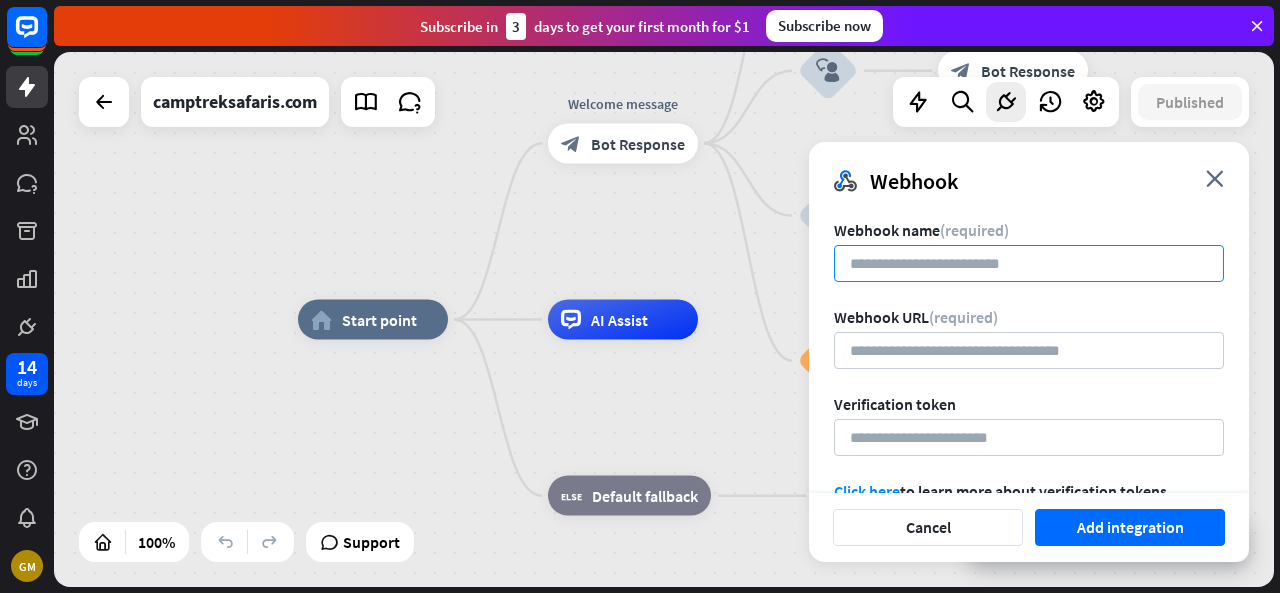 click at bounding box center [1029, 263] 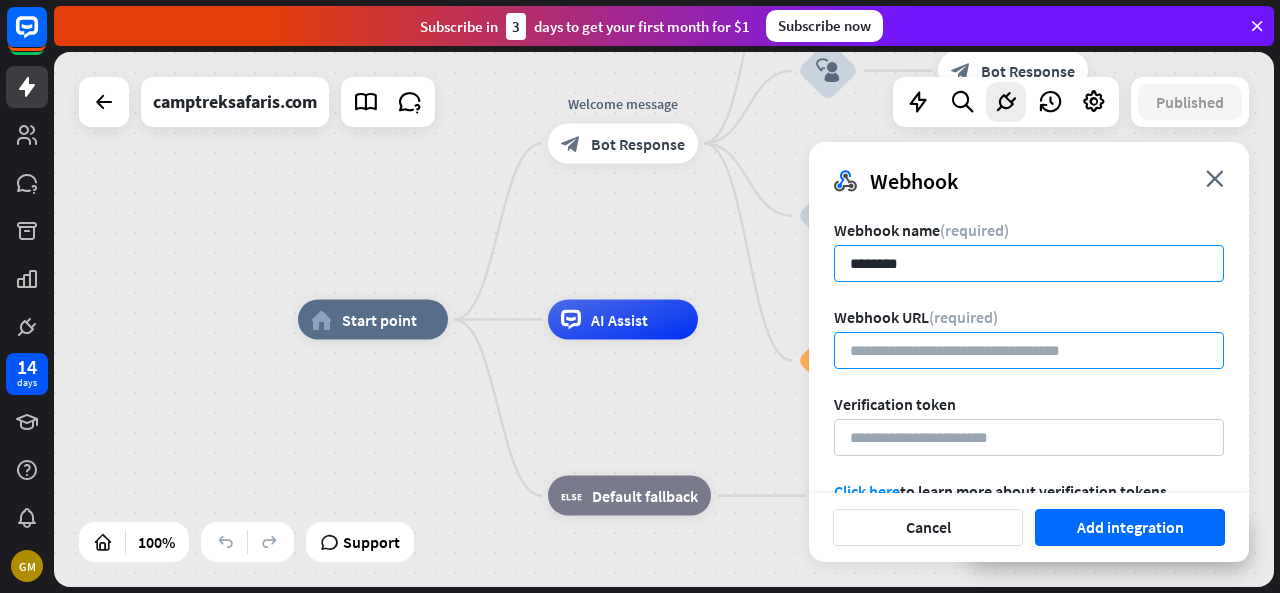 type on "*******" 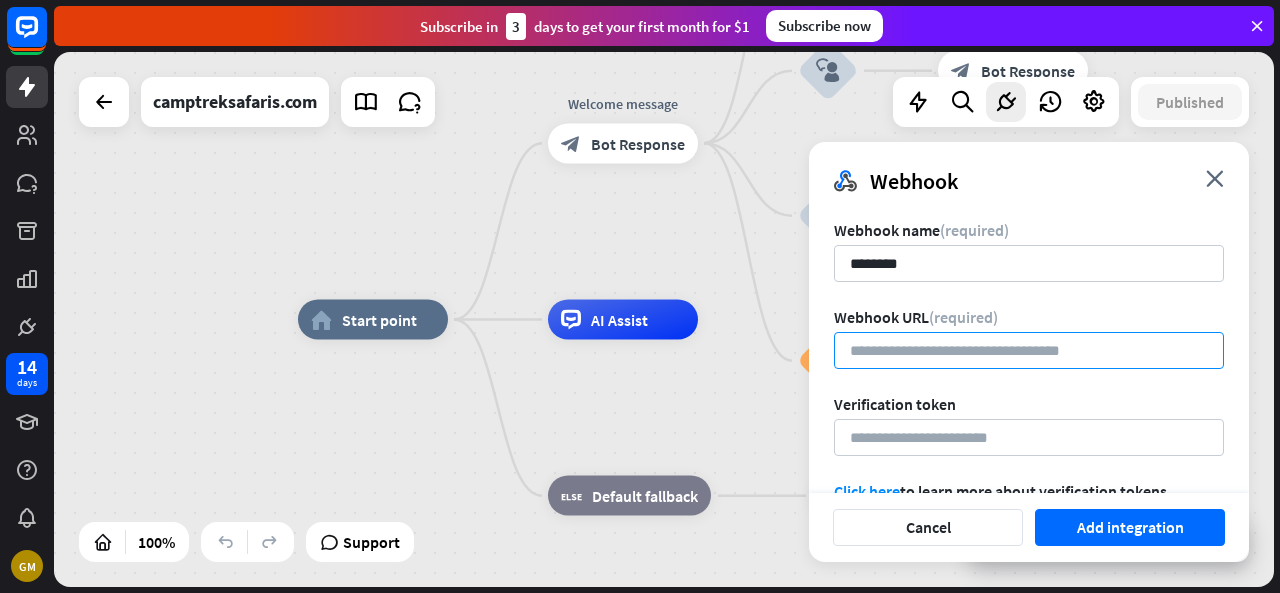 click at bounding box center (1029, 350) 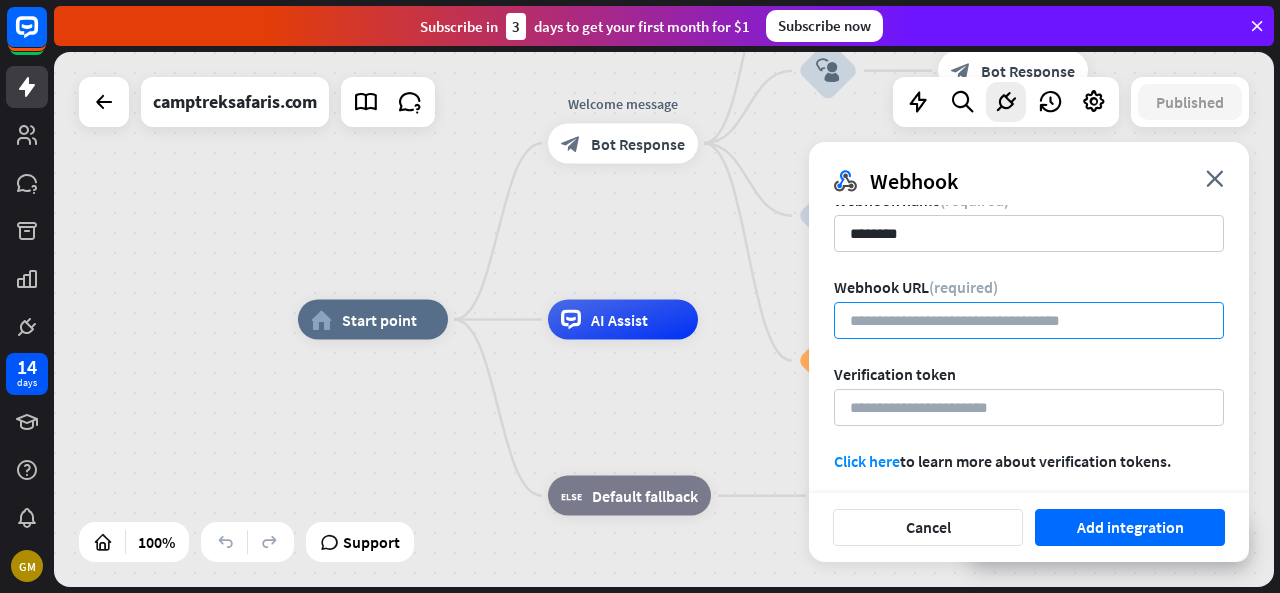 scroll, scrollTop: 0, scrollLeft: 0, axis: both 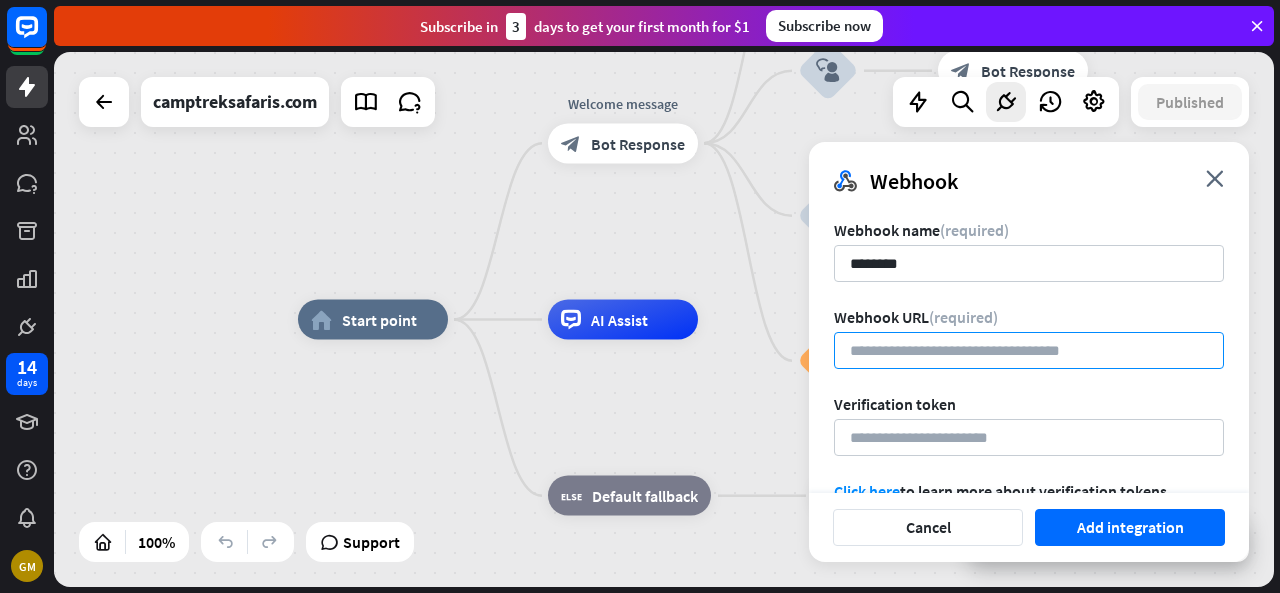 click at bounding box center [1029, 350] 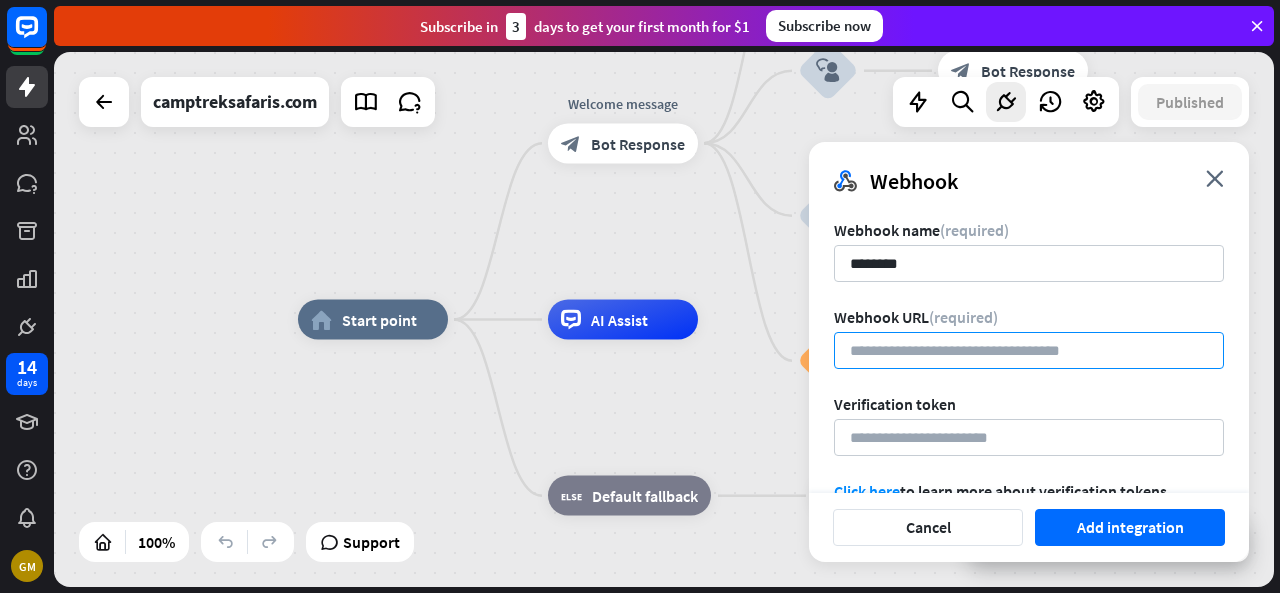 paste on "**********" 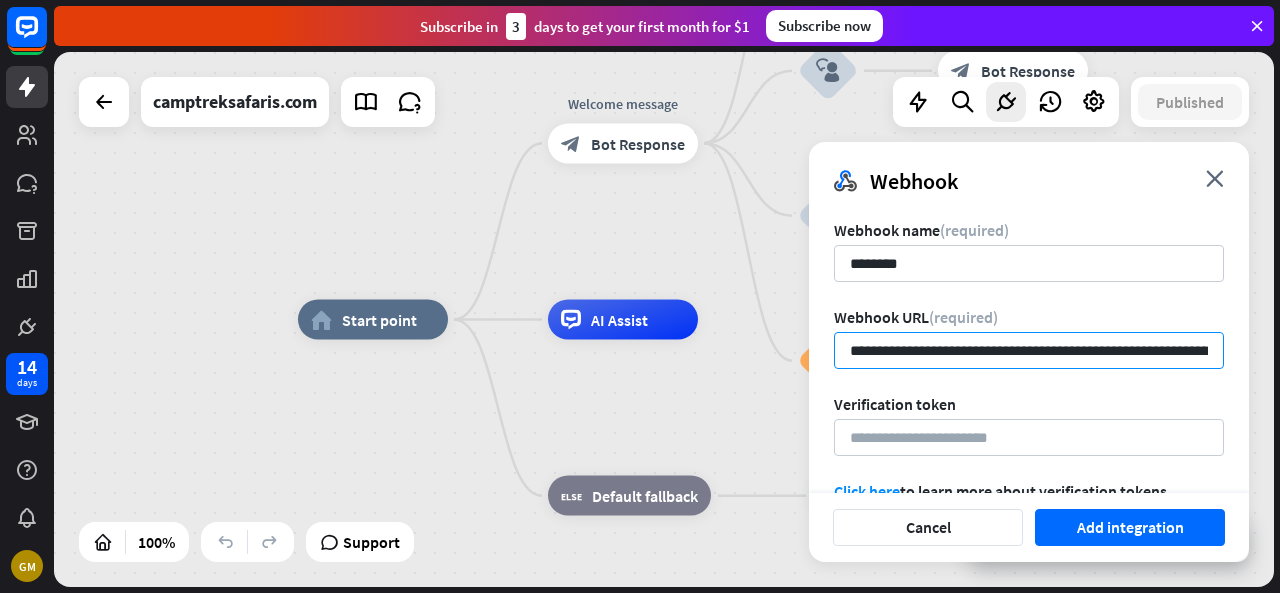scroll, scrollTop: 0, scrollLeft: 176, axis: horizontal 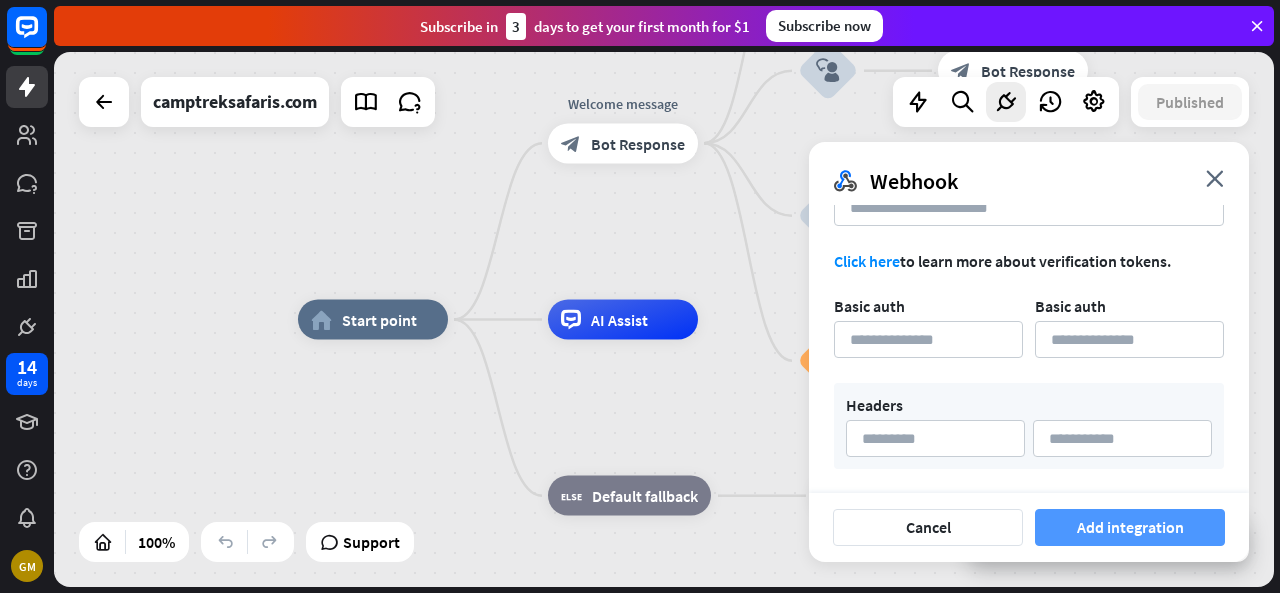type on "**********" 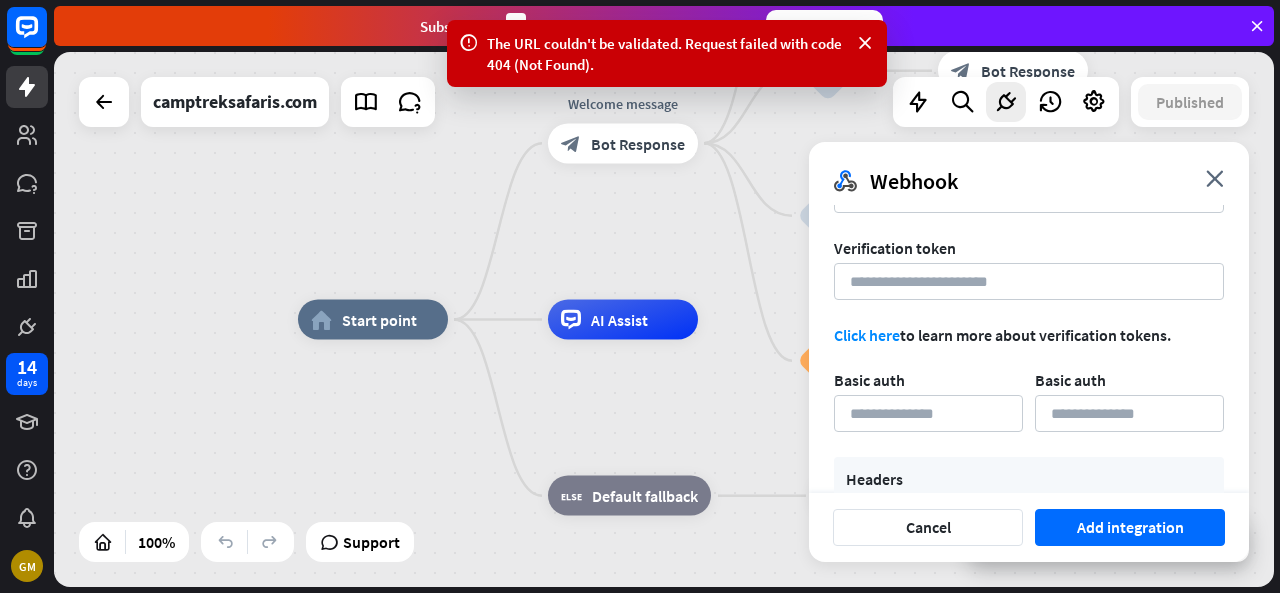 scroll, scrollTop: 221, scrollLeft: 0, axis: vertical 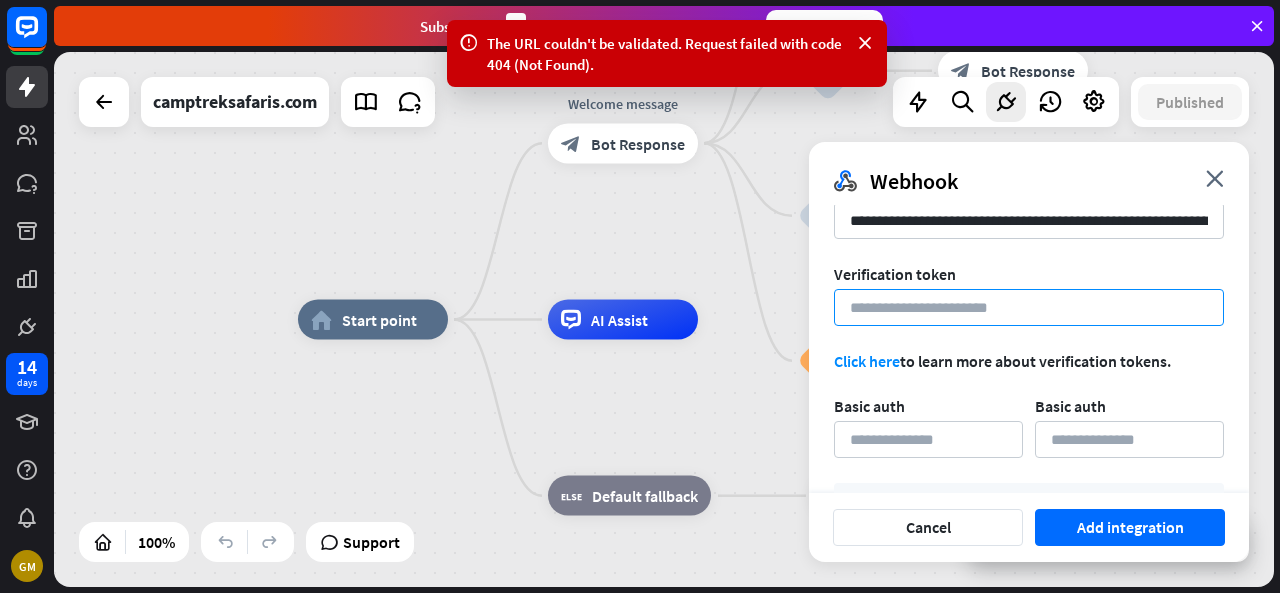 click at bounding box center [1029, 307] 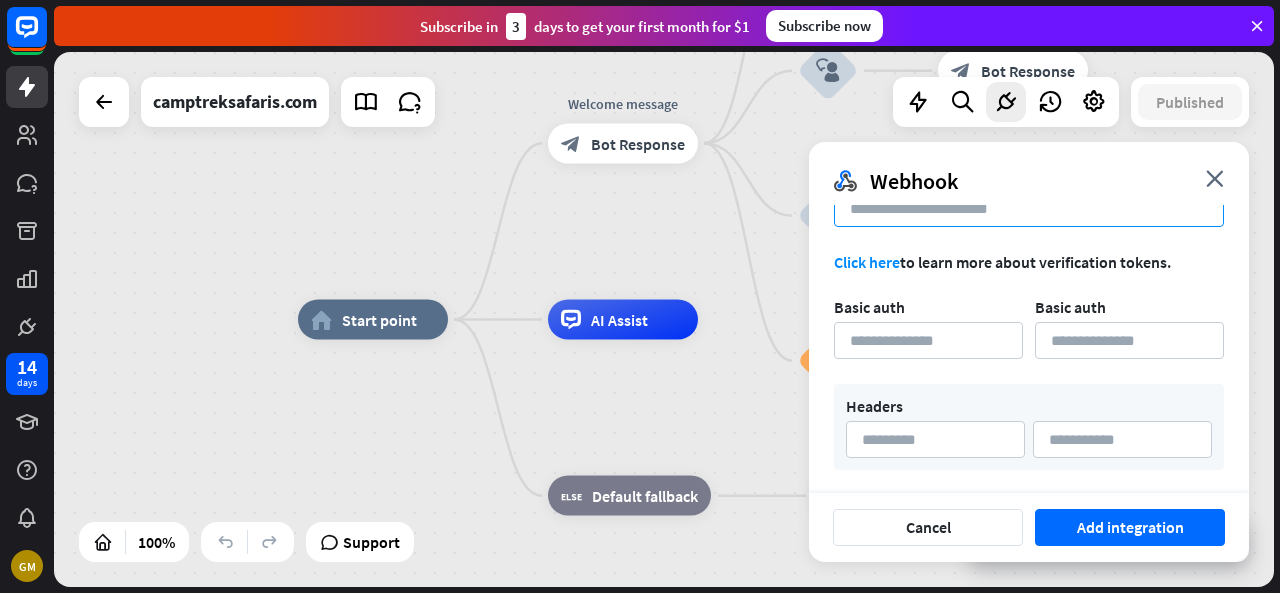 scroll, scrollTop: 321, scrollLeft: 0, axis: vertical 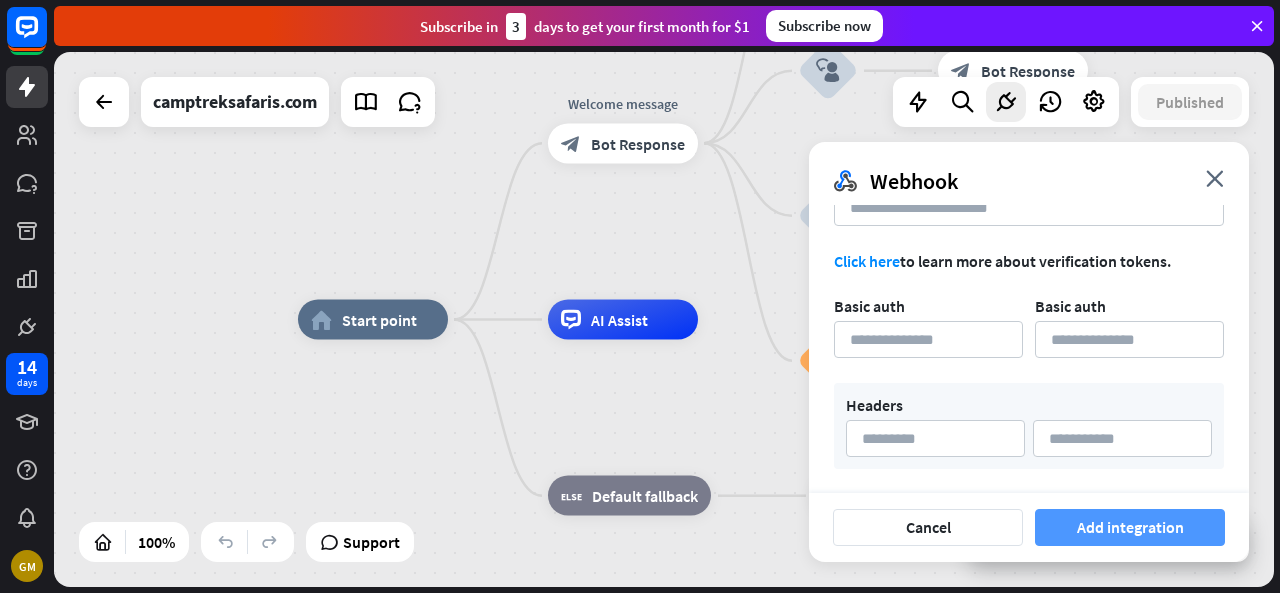 click on "Add integration" at bounding box center (1130, 527) 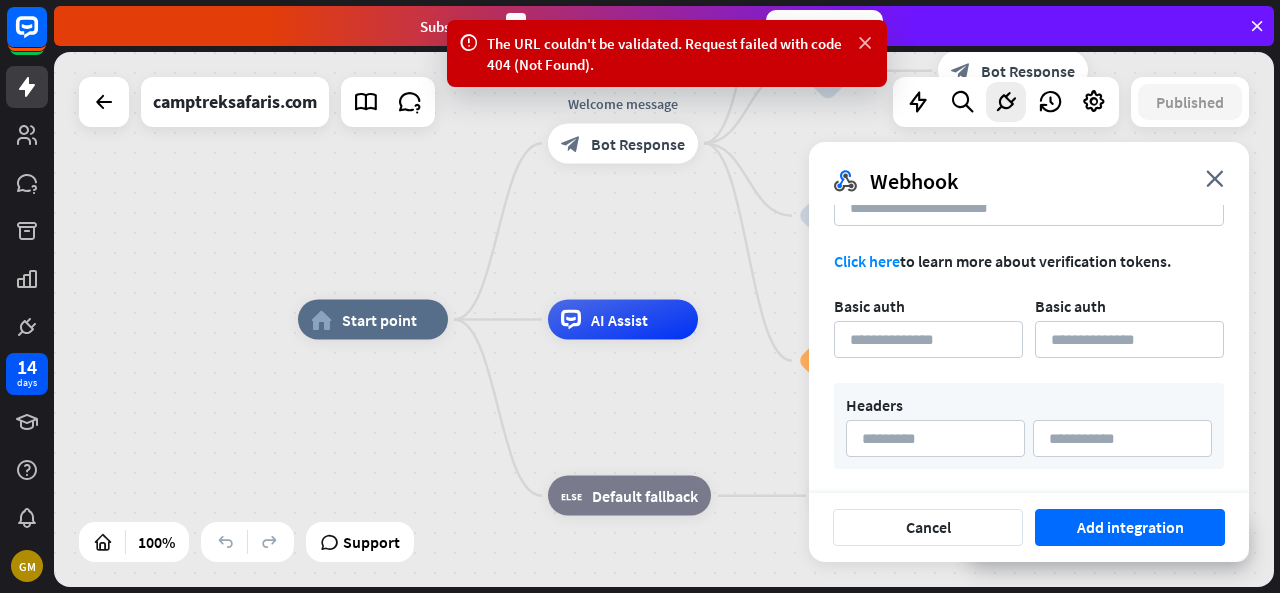 click at bounding box center (865, 43) 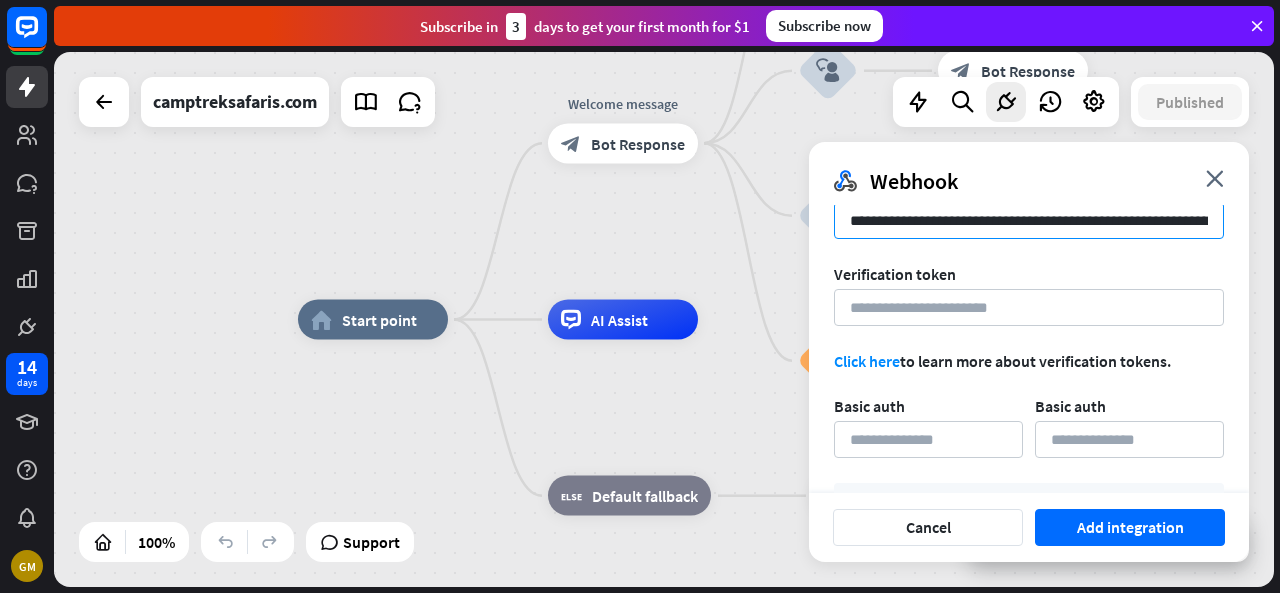 scroll, scrollTop: 121, scrollLeft: 0, axis: vertical 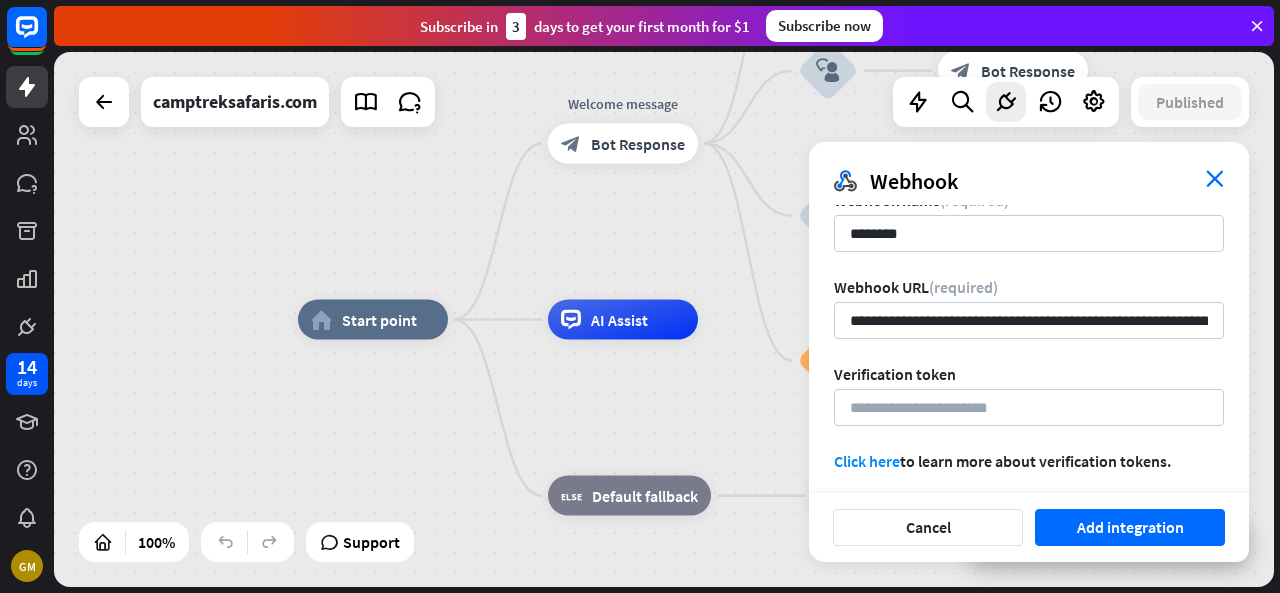 click on "close" at bounding box center [1215, 178] 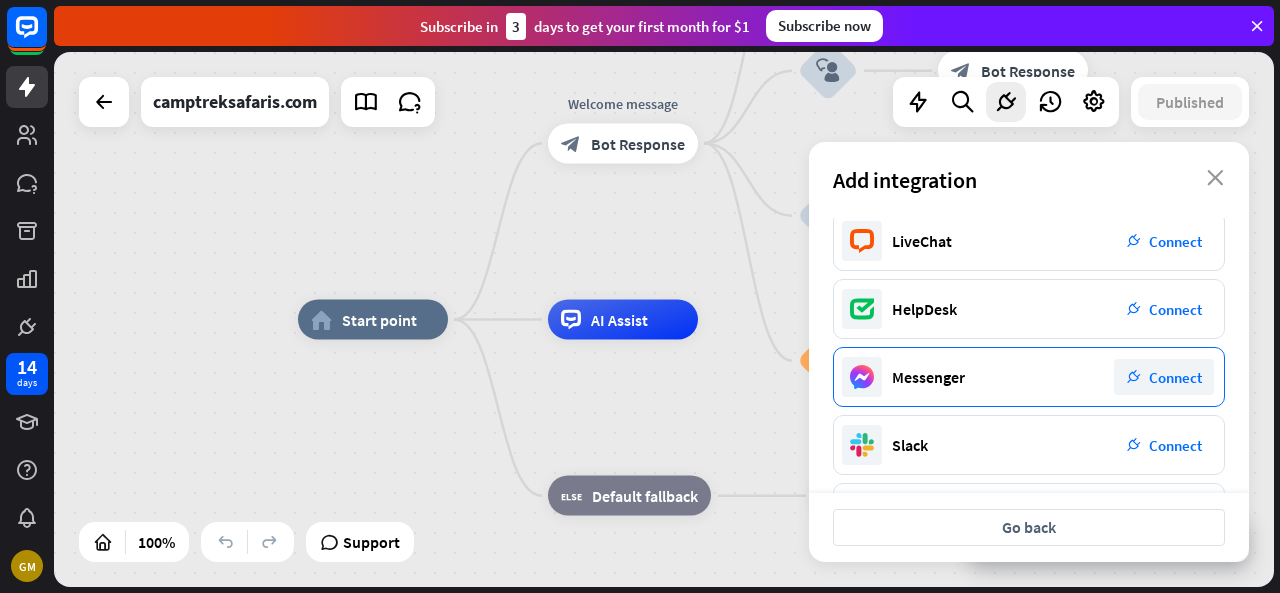scroll, scrollTop: 0, scrollLeft: 0, axis: both 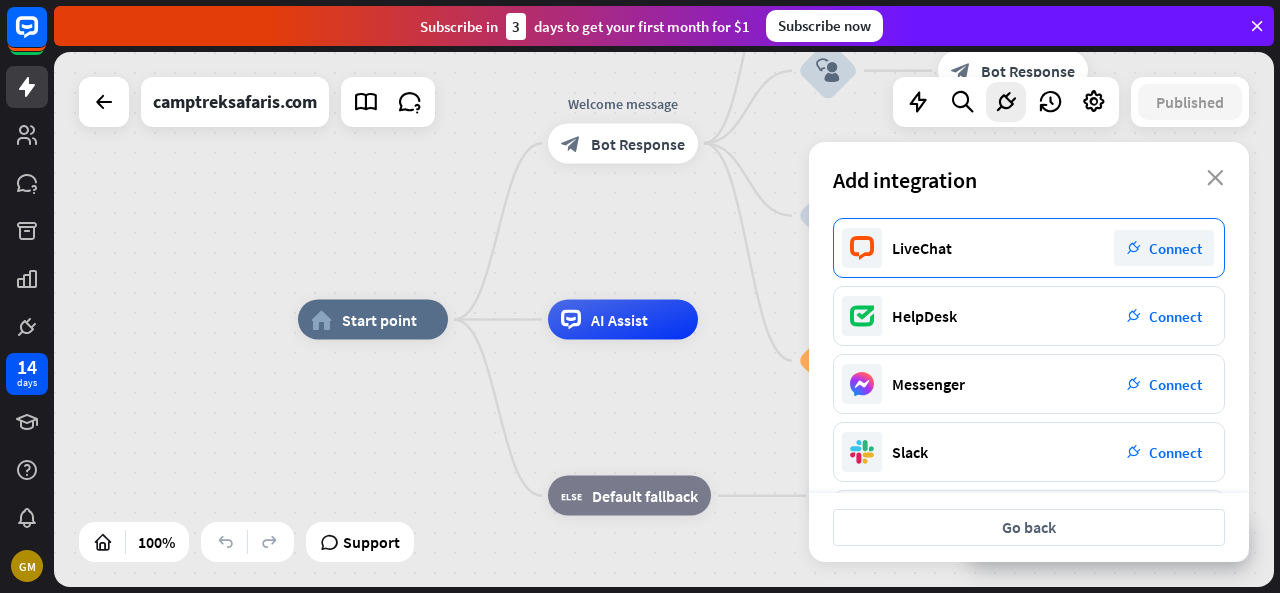 click on "LiveChat" at bounding box center [922, 248] 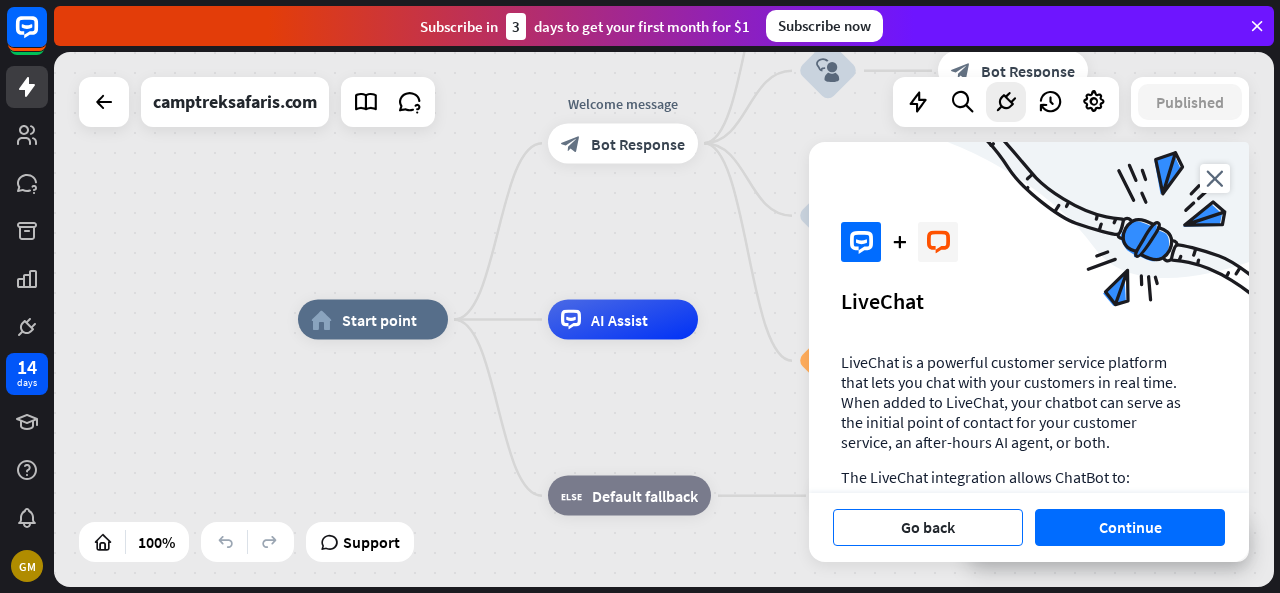 click on "Go back" at bounding box center [928, 527] 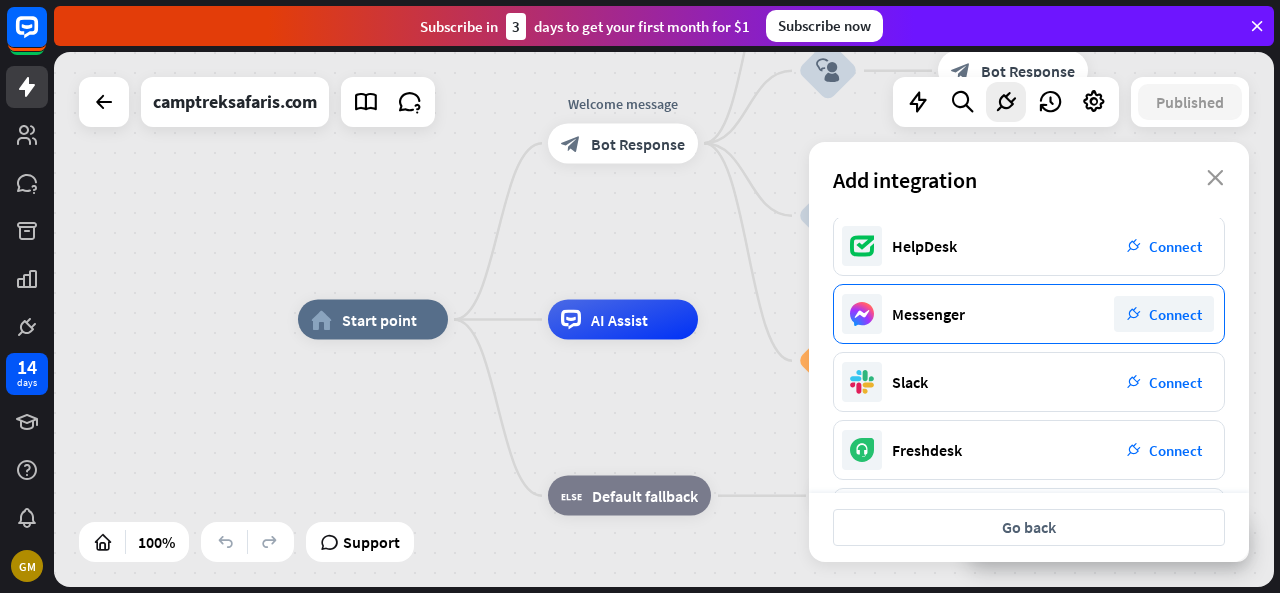 scroll, scrollTop: 100, scrollLeft: 0, axis: vertical 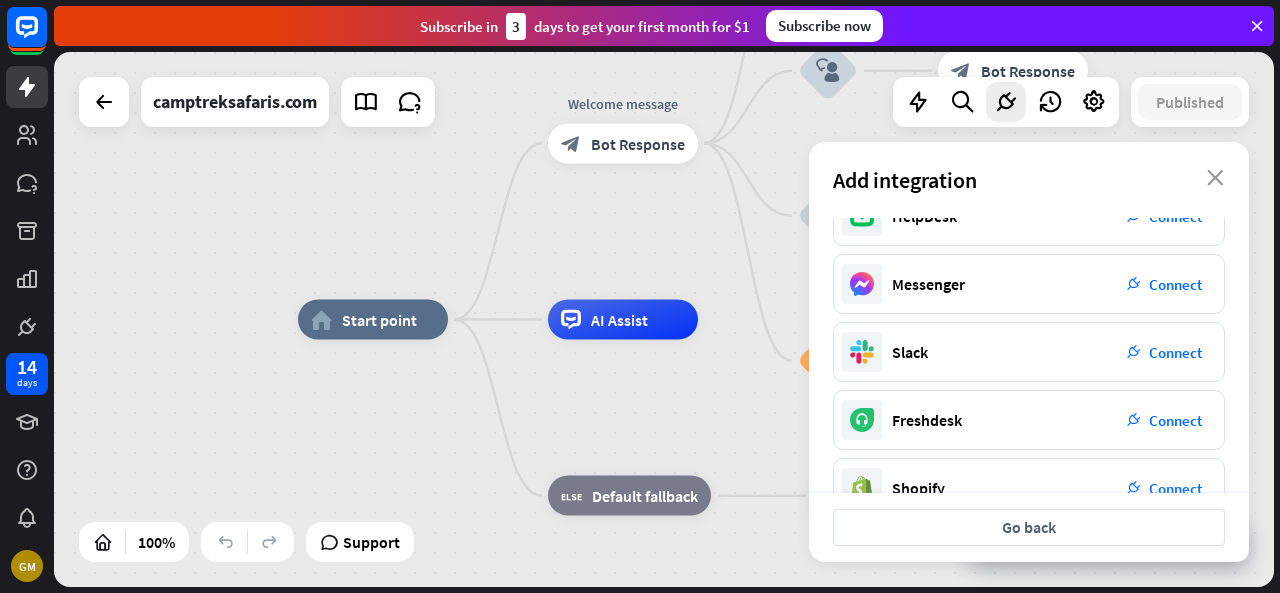 click on "home_2   Start point                 Welcome message   block_bot_response   Bot Response                 Back to Menu   block_user_input                 Was it helpful?   block_bot_response   Bot Response                 Yes   block_user_input                 Thank you!   block_bot_response   Bot Response                 No   block_user_input                 Back to Menu   block_goto   Go to step                 FAQ   block_user_input                   block_bot_response   Bot Response                 Menu   block_user_input                 Show Menu   block_bot_response   Bot Response                   block_faq                     AI Assist                   block_fallback   Default fallback                 Fallback message   block_bot_response   Bot Response" at bounding box center [664, 319] 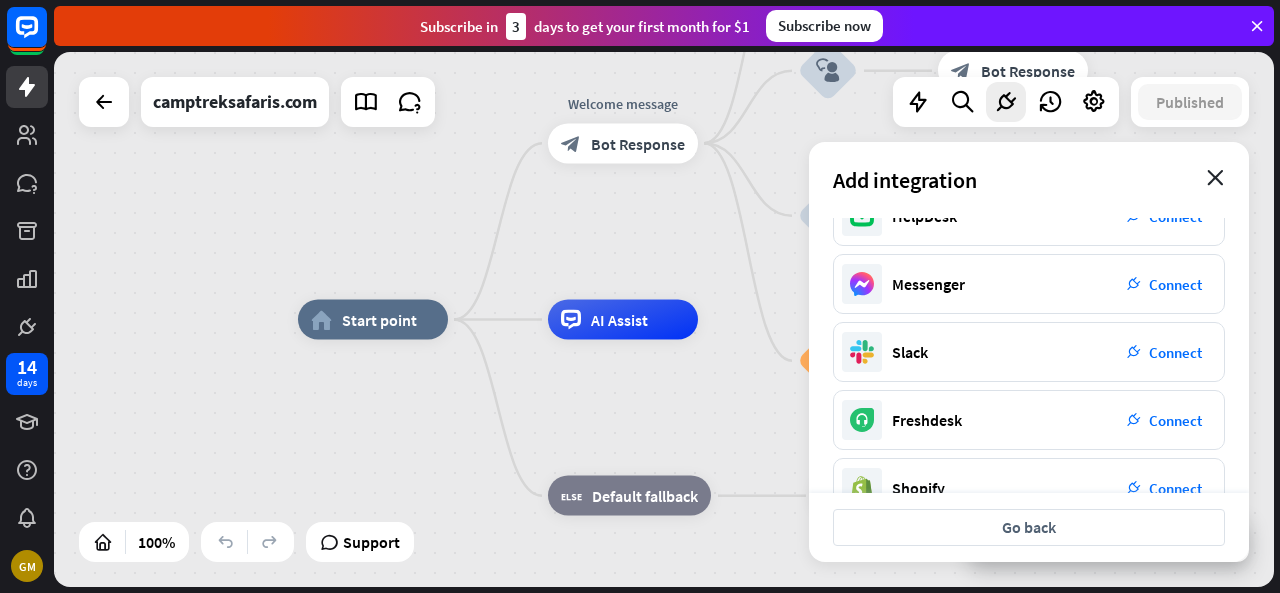 click on "close" at bounding box center [1215, 178] 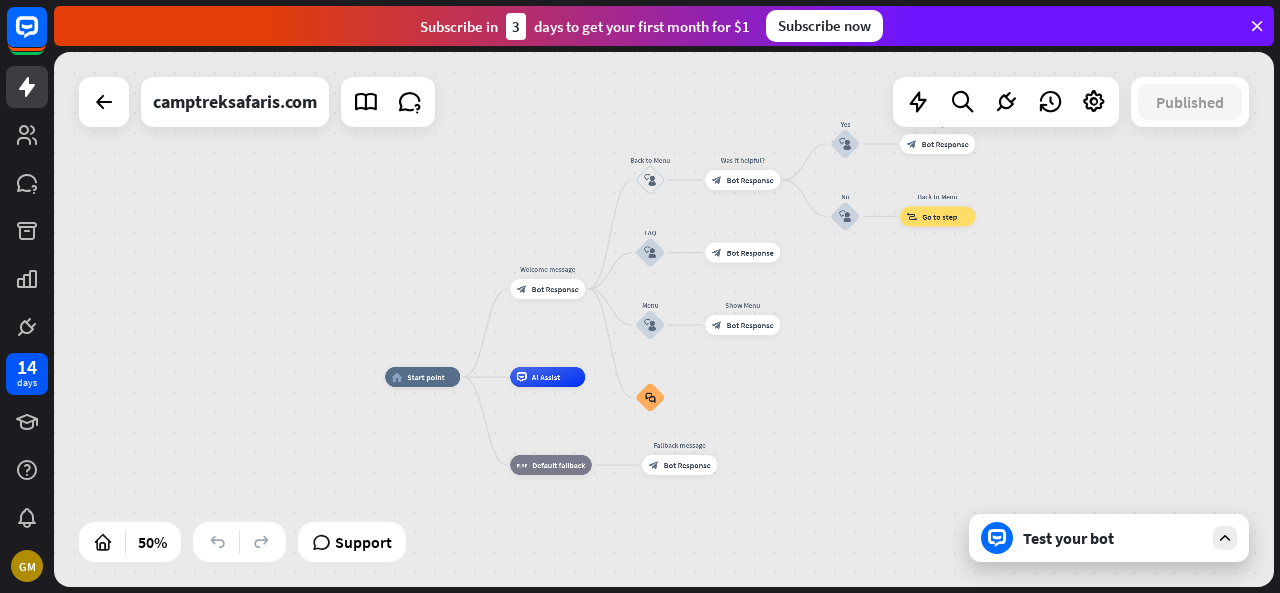 drag, startPoint x: 1125, startPoint y: 316, endPoint x: 883, endPoint y: 374, distance: 248.85336 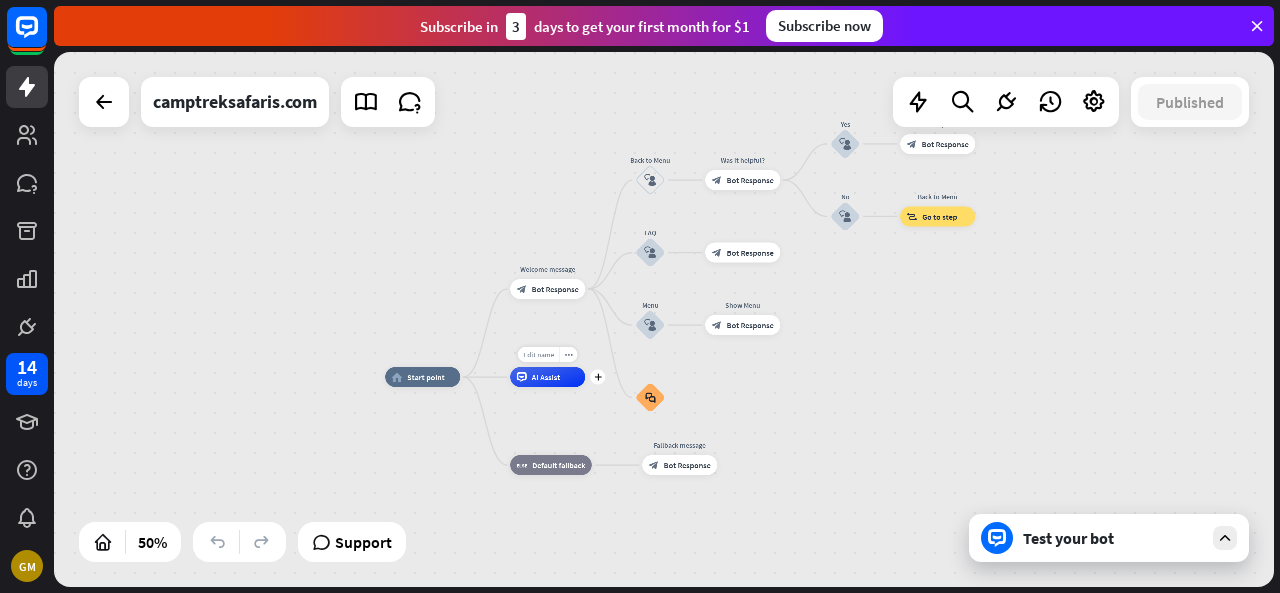 click on "Edit name" at bounding box center [538, 354] 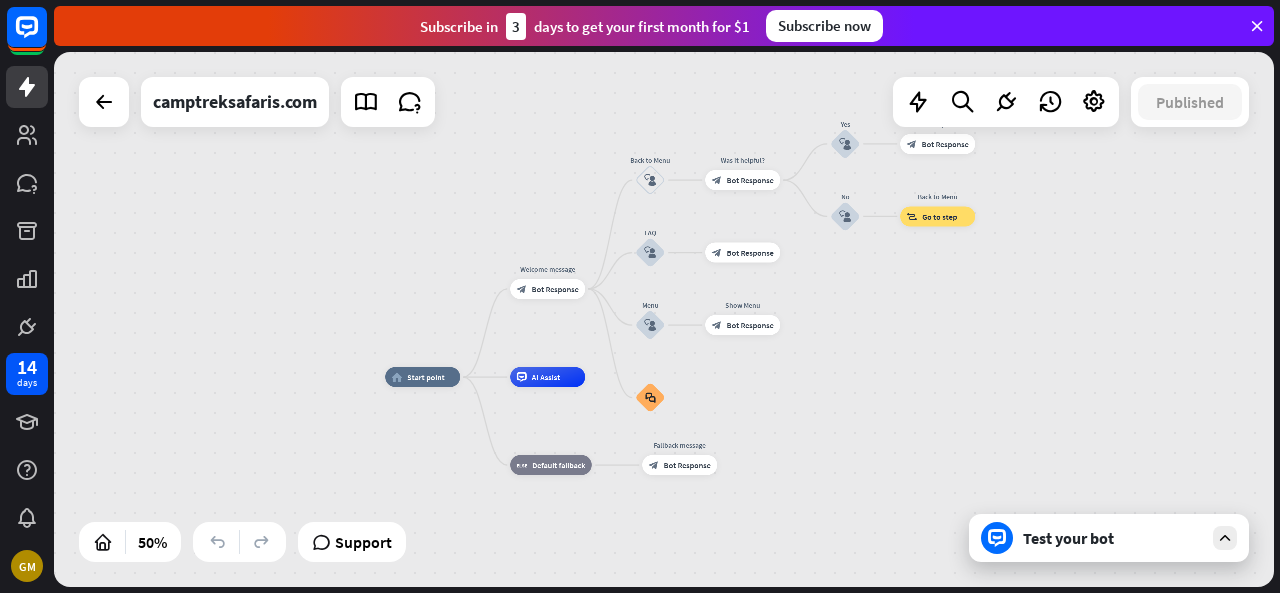 click on "home_2   Start point                 Welcome message   block_bot_response   Bot Response                 Back to Menu   block_user_input                 Was it helpful?   block_bot_response   Bot Response                 Yes   block_user_input                 Thank you!   block_bot_response   Bot Response                 No   block_user_input                 Back to Menu   block_goto   Go to step                 FAQ   block_user_input                   block_bot_response   Bot Response                 Menu   block_user_input                 Show Menu   block_bot_response   Bot Response                   block_faq                     AI Assist                   block_fallback   Default fallback                 Fallback message   block_bot_response   Bot Response" at bounding box center [690, 511] 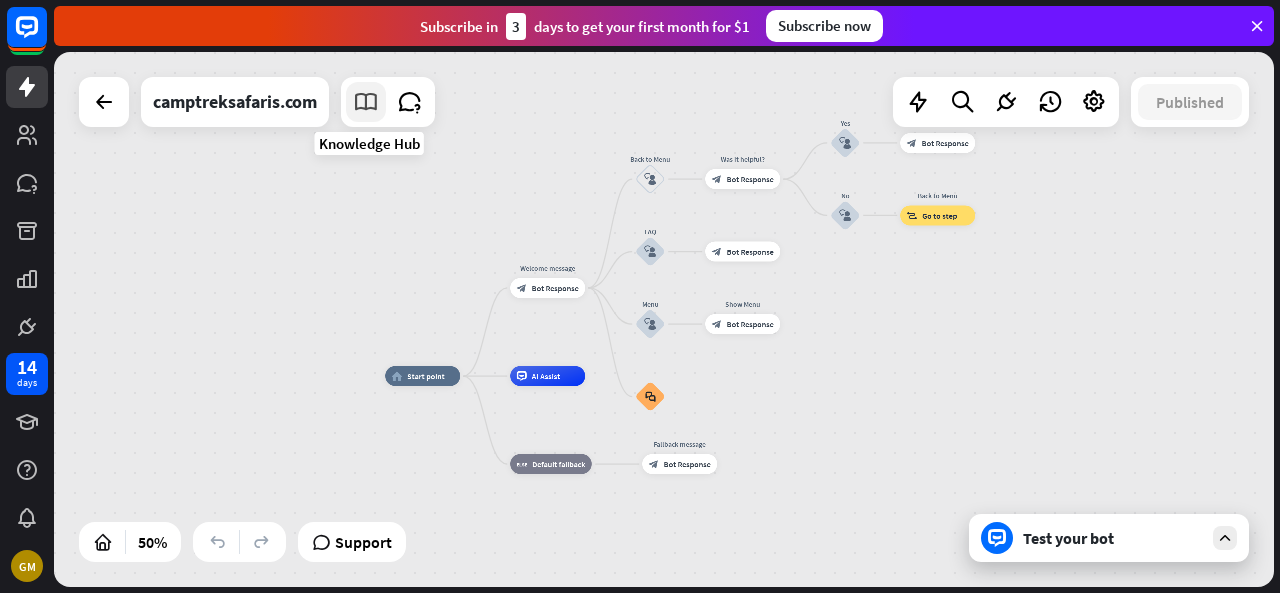 click at bounding box center [366, 102] 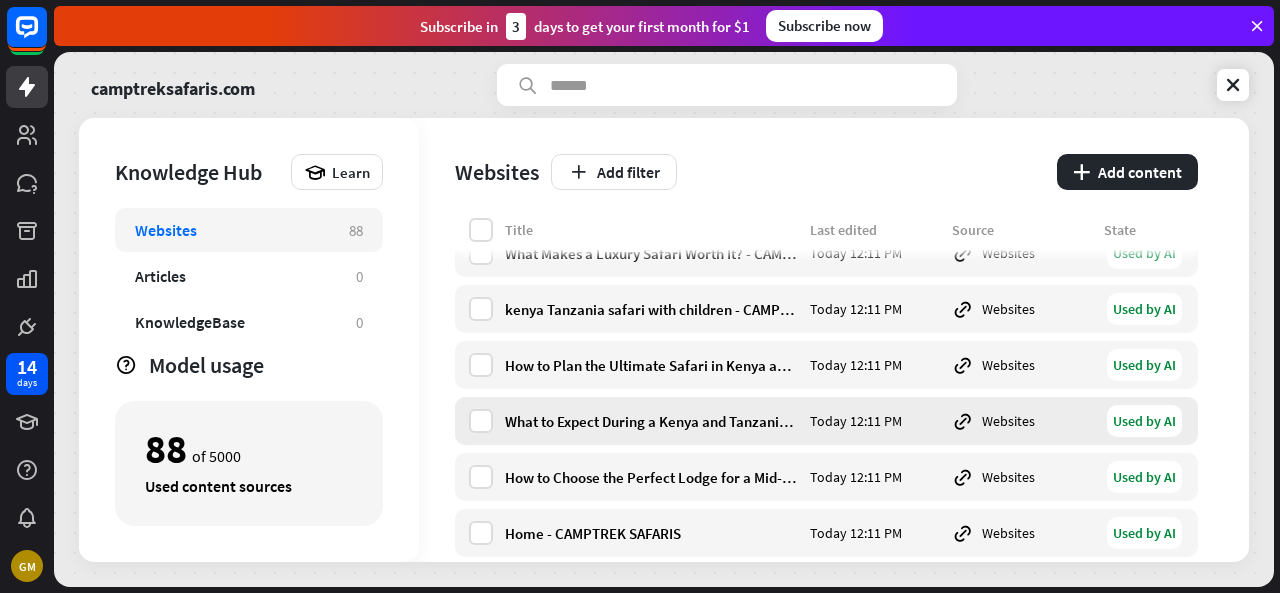 scroll, scrollTop: 4659, scrollLeft: 0, axis: vertical 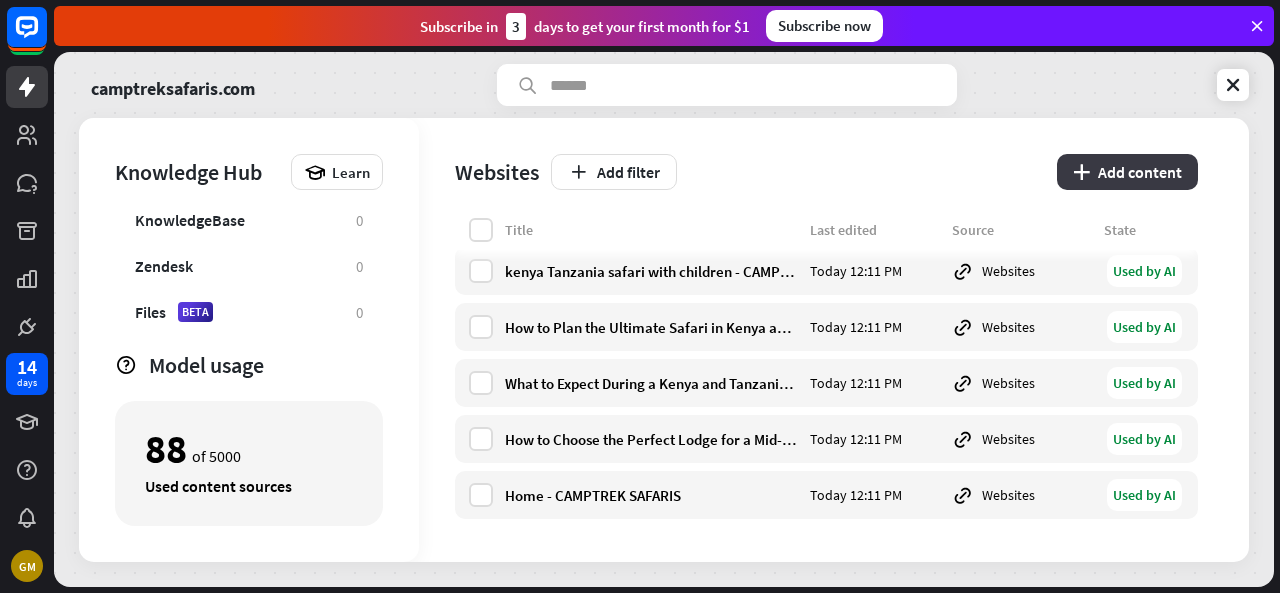 click on "plus
Add content" at bounding box center [1127, 172] 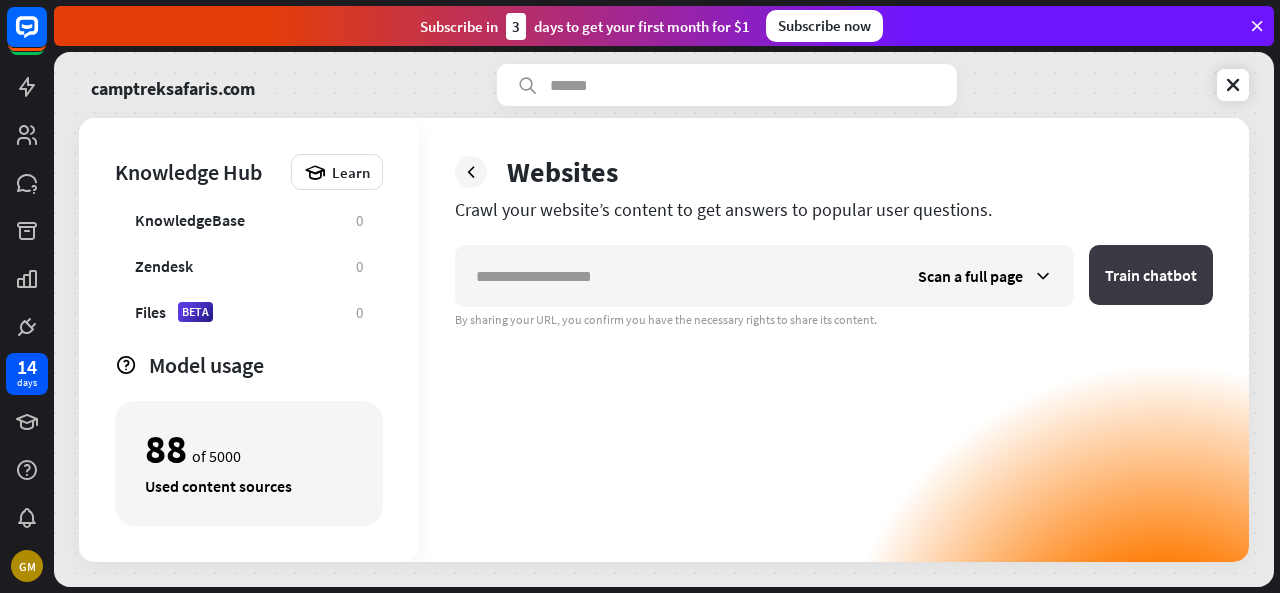 click on "Train chatbot" at bounding box center (1151, 275) 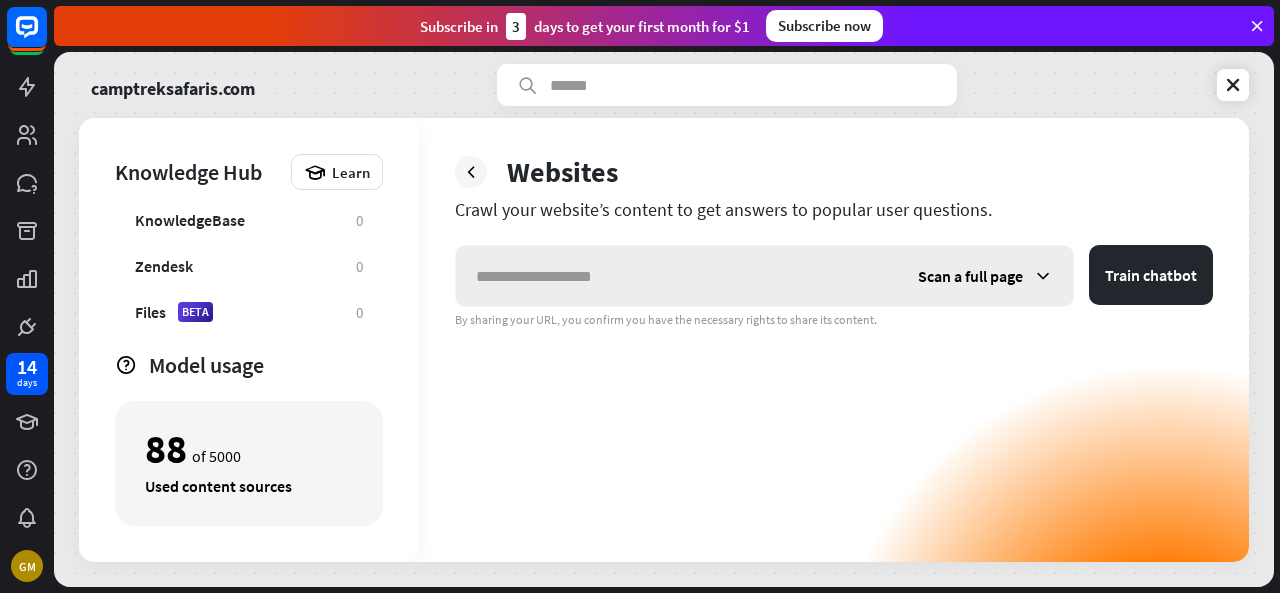 click on "Scan a full page" at bounding box center [970, 276] 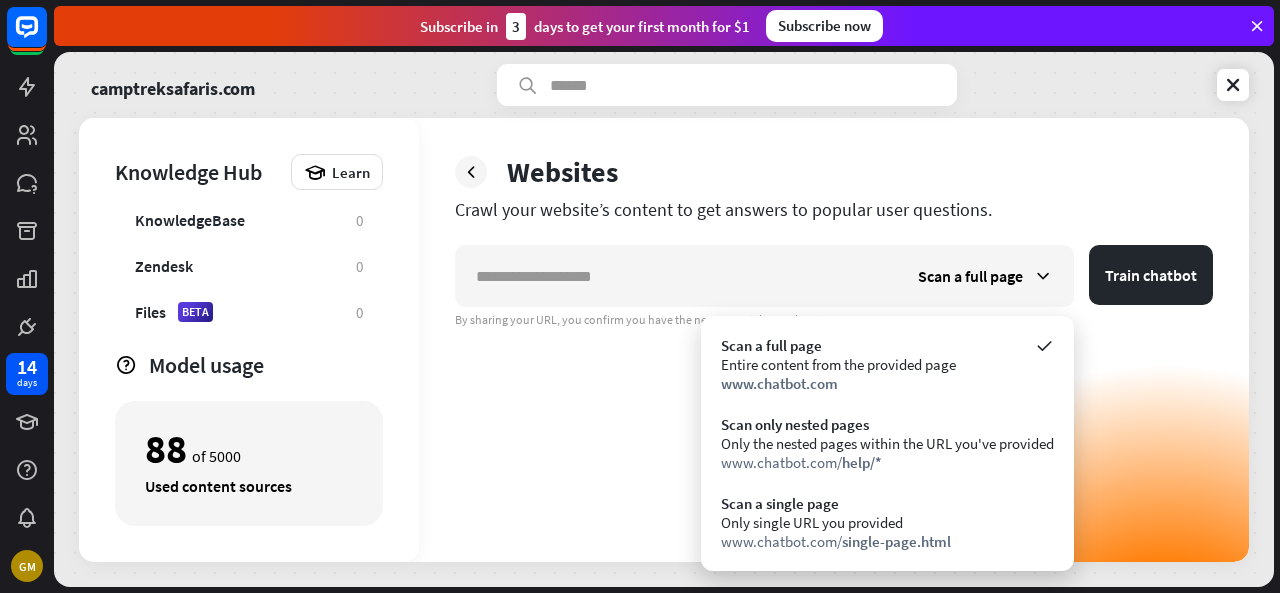 click on "Websites" at bounding box center (834, 172) 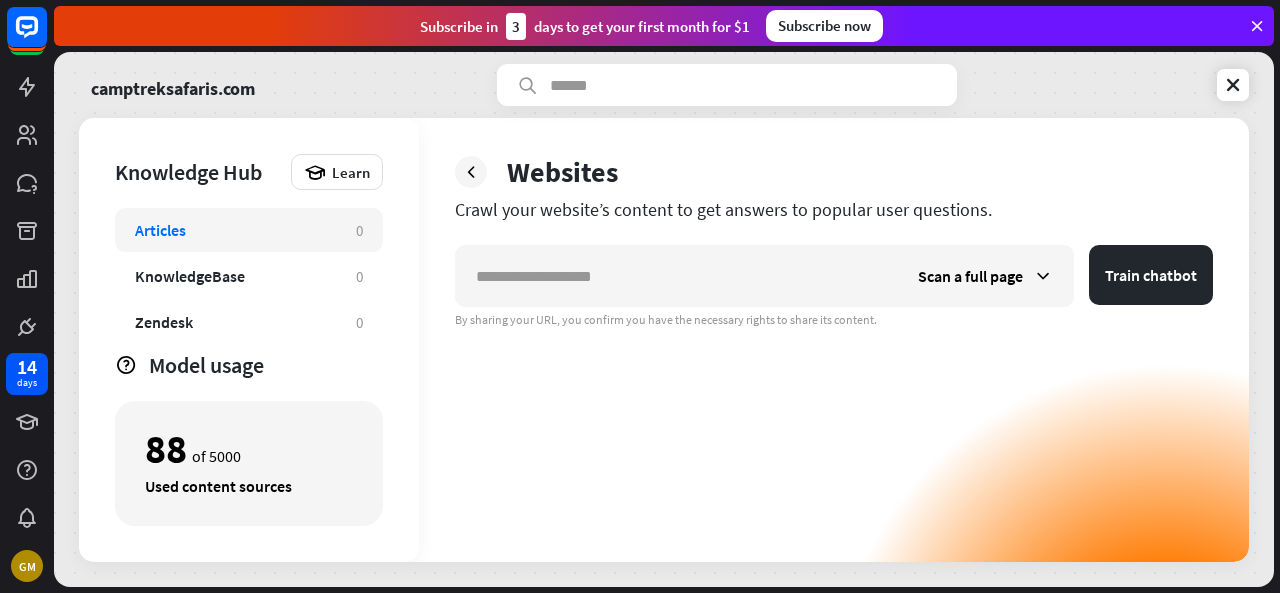 scroll, scrollTop: 2, scrollLeft: 0, axis: vertical 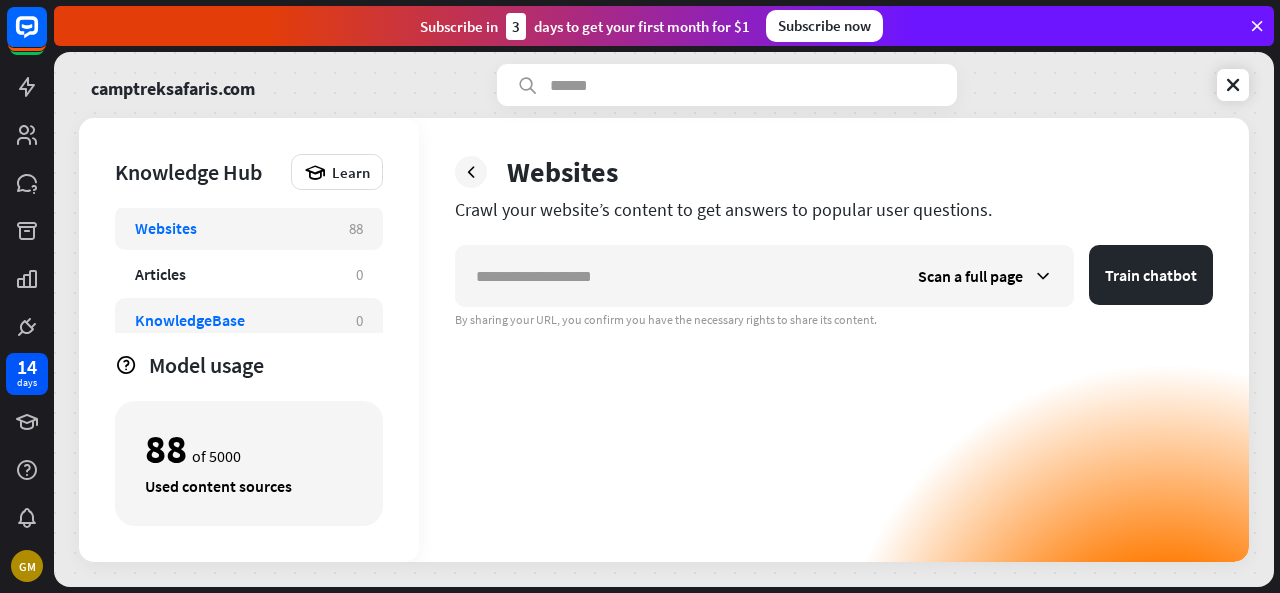 click on "KnowledgeBase" at bounding box center (190, 320) 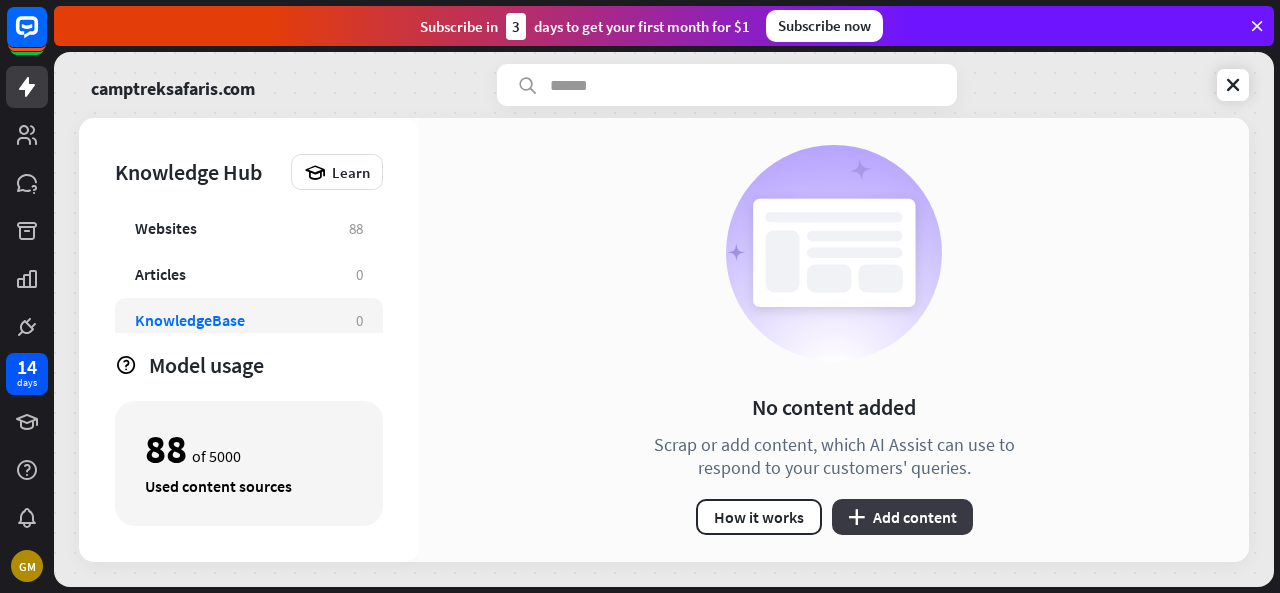click on "plus
Add content" at bounding box center (902, 517) 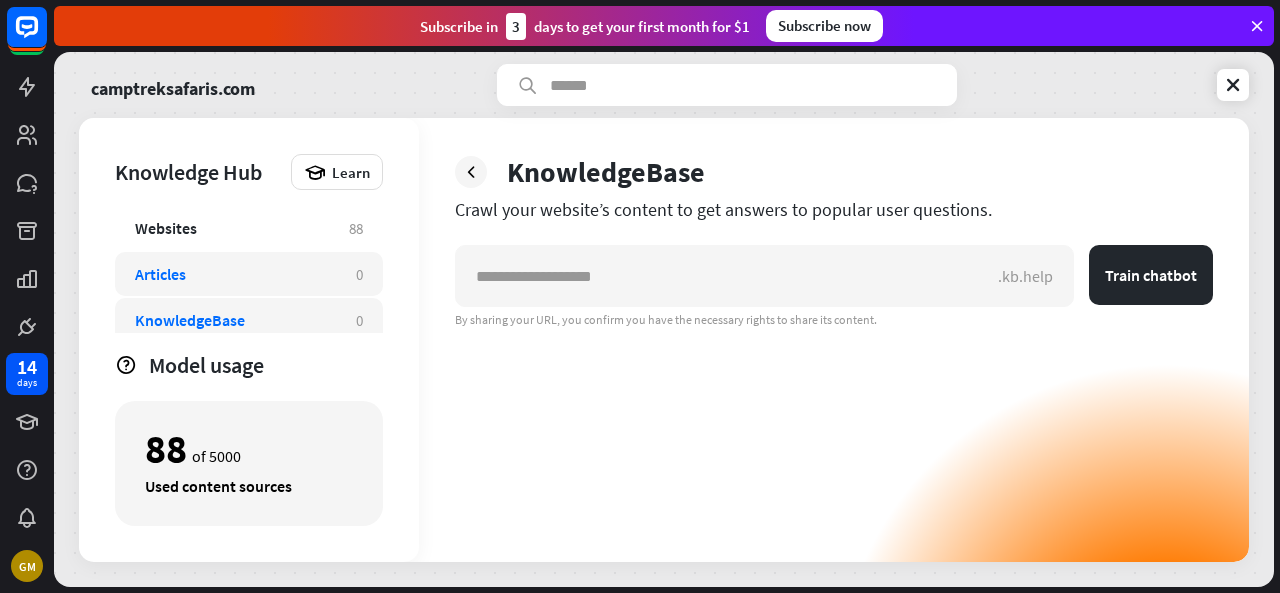 click on "Articles" at bounding box center (235, 274) 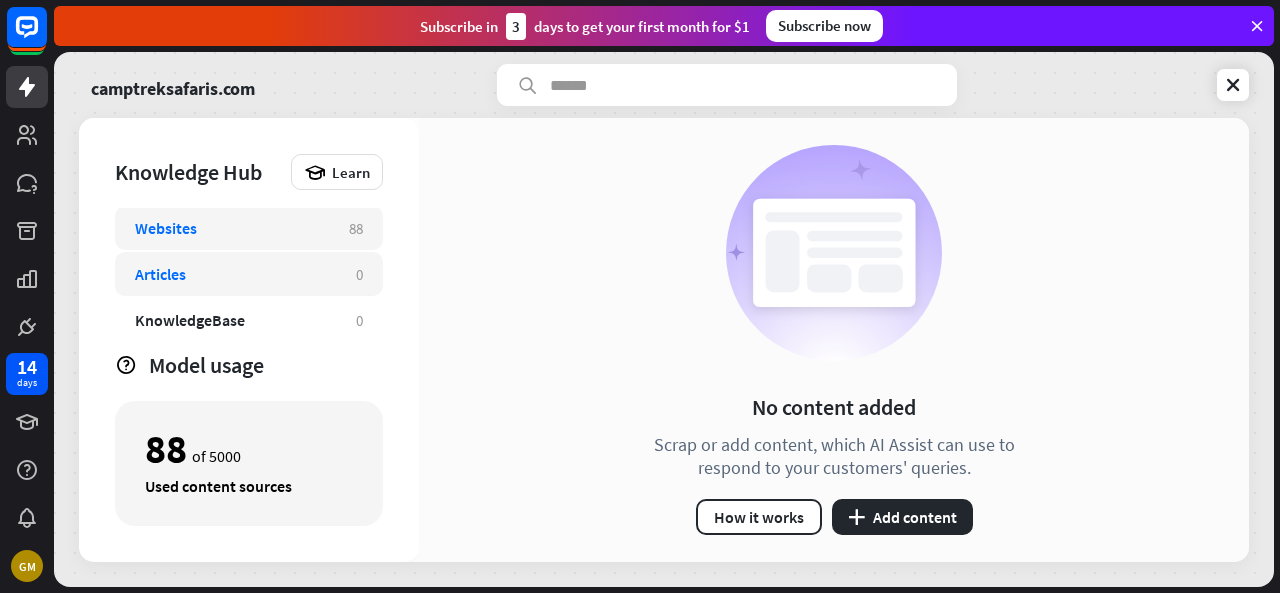 click on "Websites" at bounding box center [166, 228] 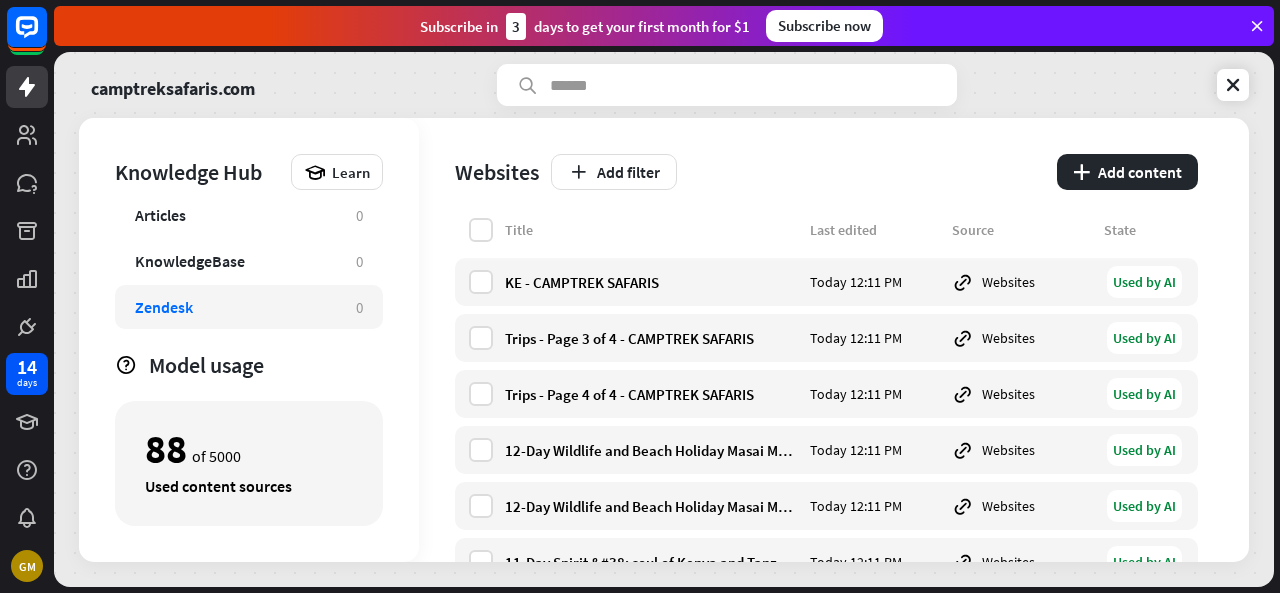 scroll, scrollTop: 102, scrollLeft: 0, axis: vertical 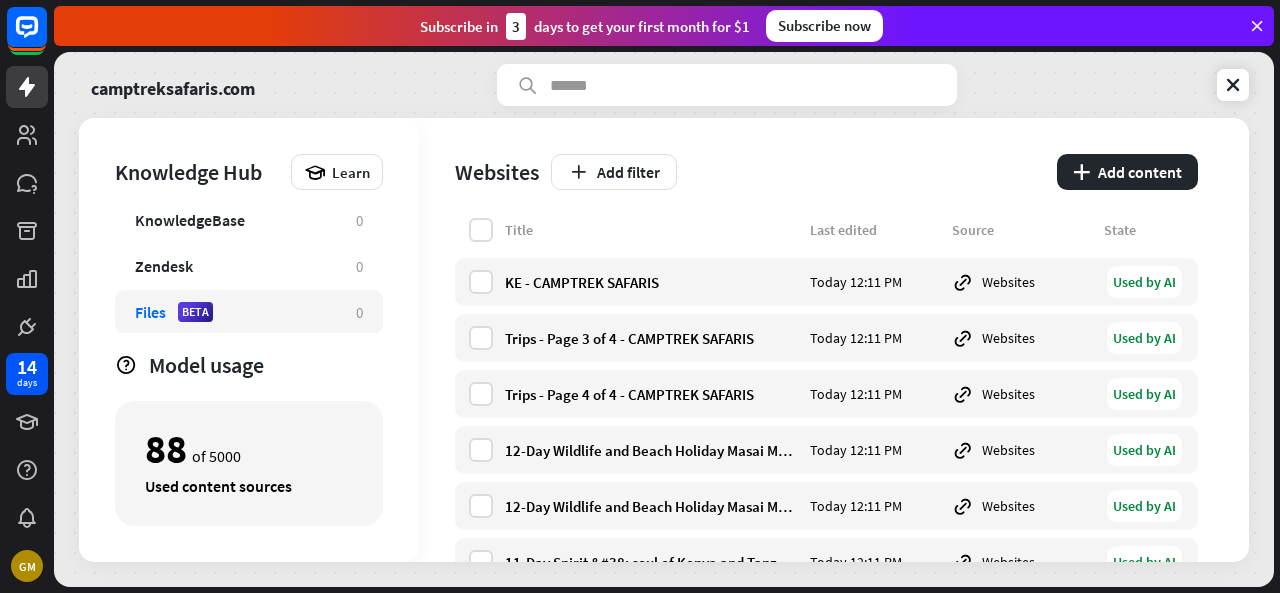 click on "Files
BETA" at bounding box center (235, 312) 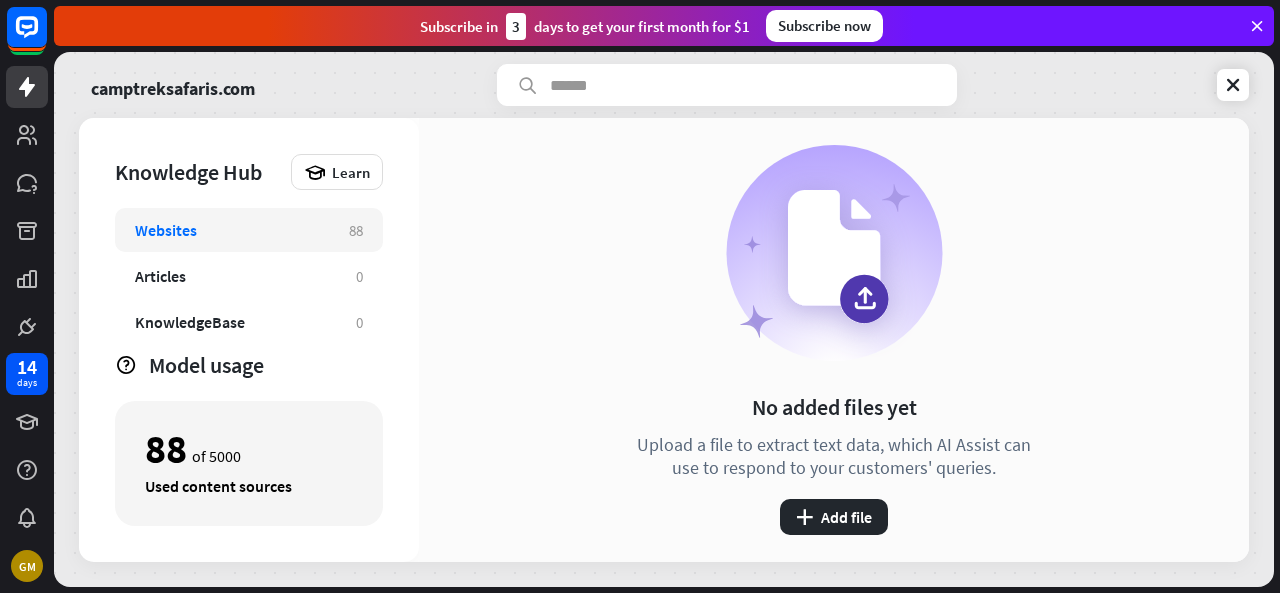scroll, scrollTop: 0, scrollLeft: 0, axis: both 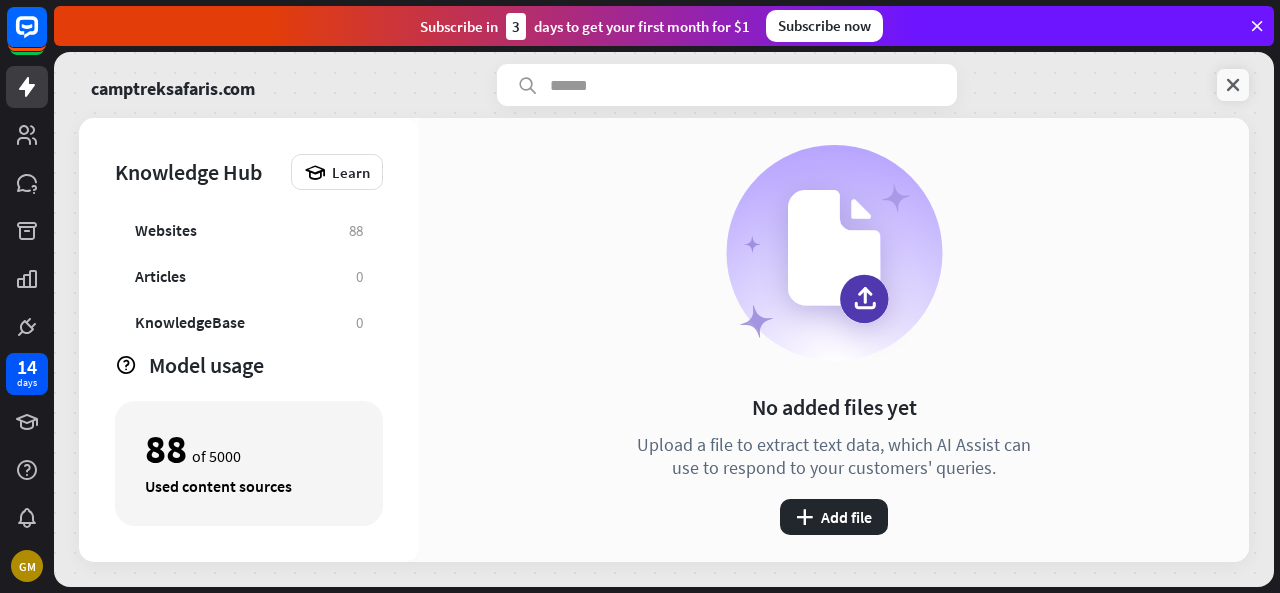 click at bounding box center (1233, 85) 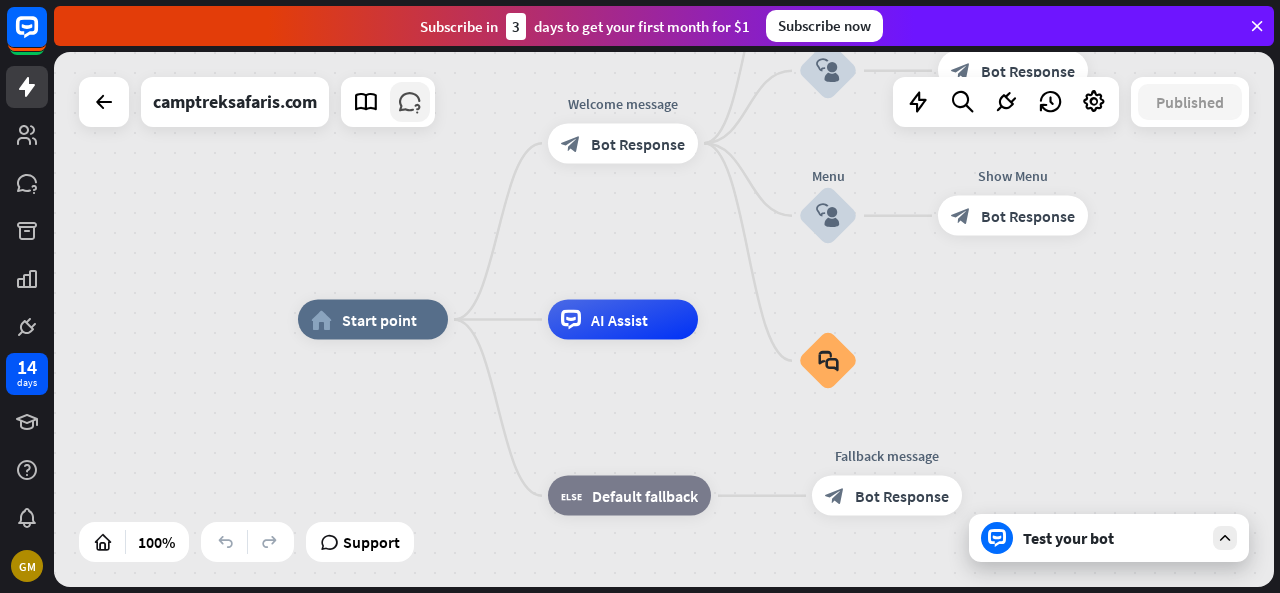 click at bounding box center [410, 102] 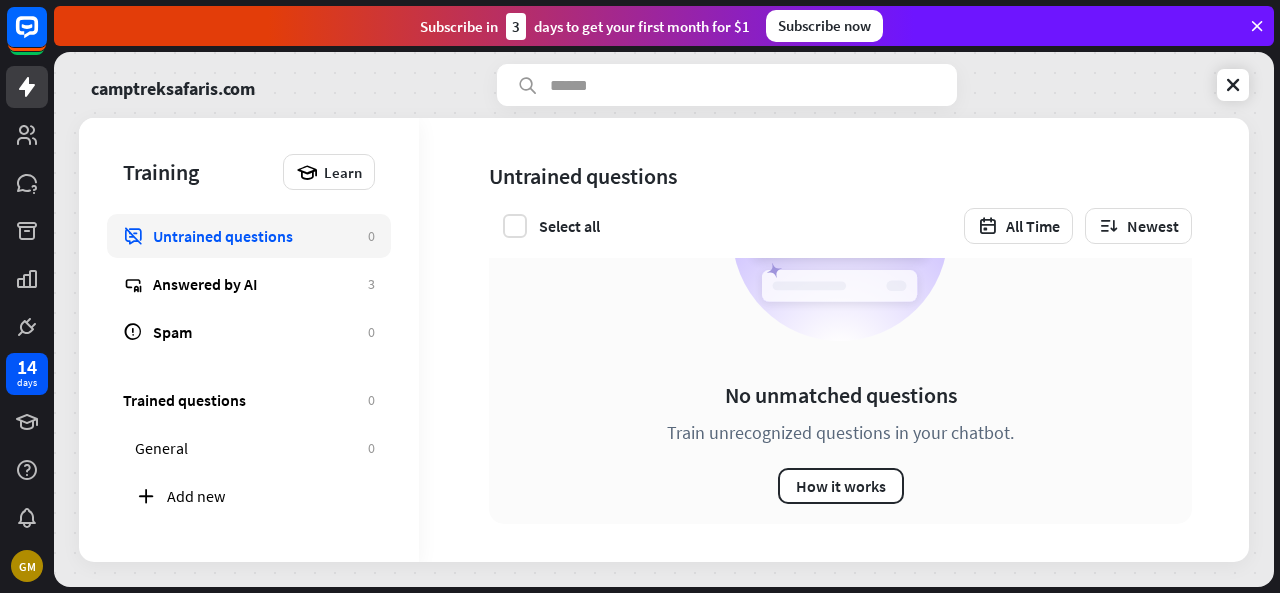 scroll, scrollTop: 156, scrollLeft: 0, axis: vertical 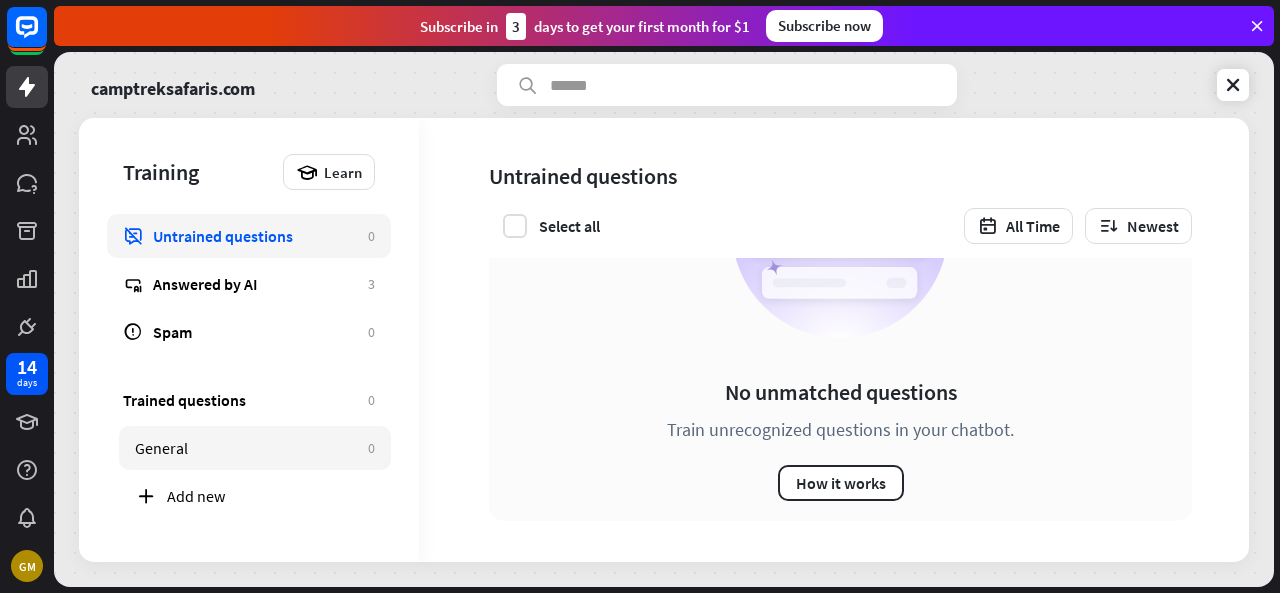 click on "General" at bounding box center [246, 448] 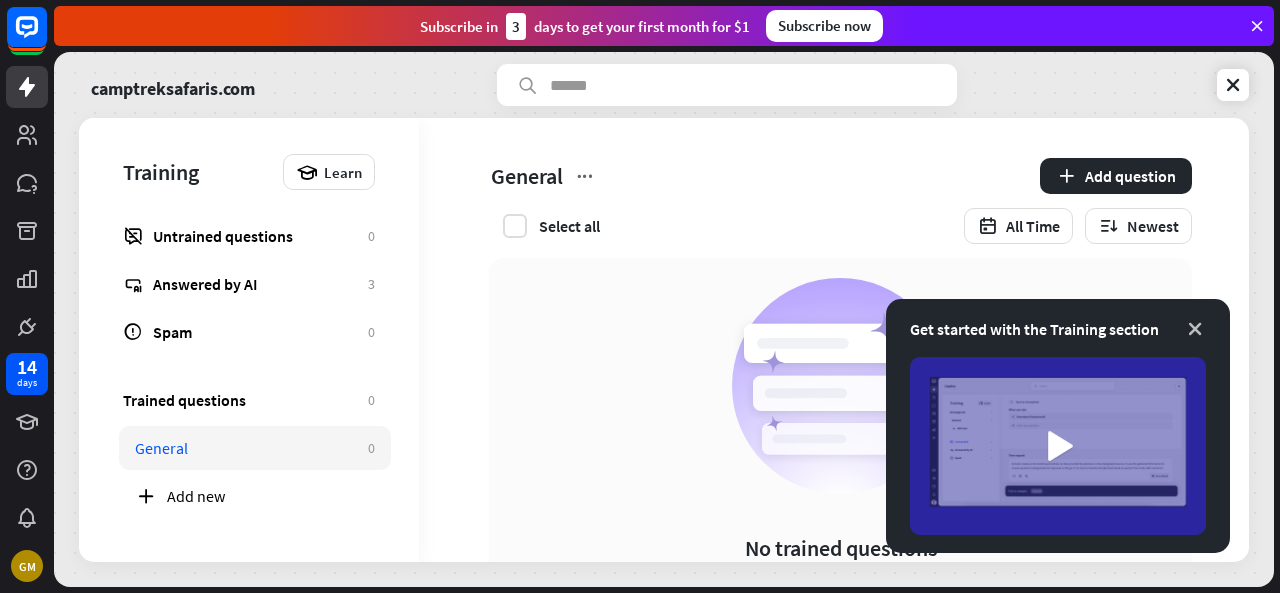 click at bounding box center [1195, 329] 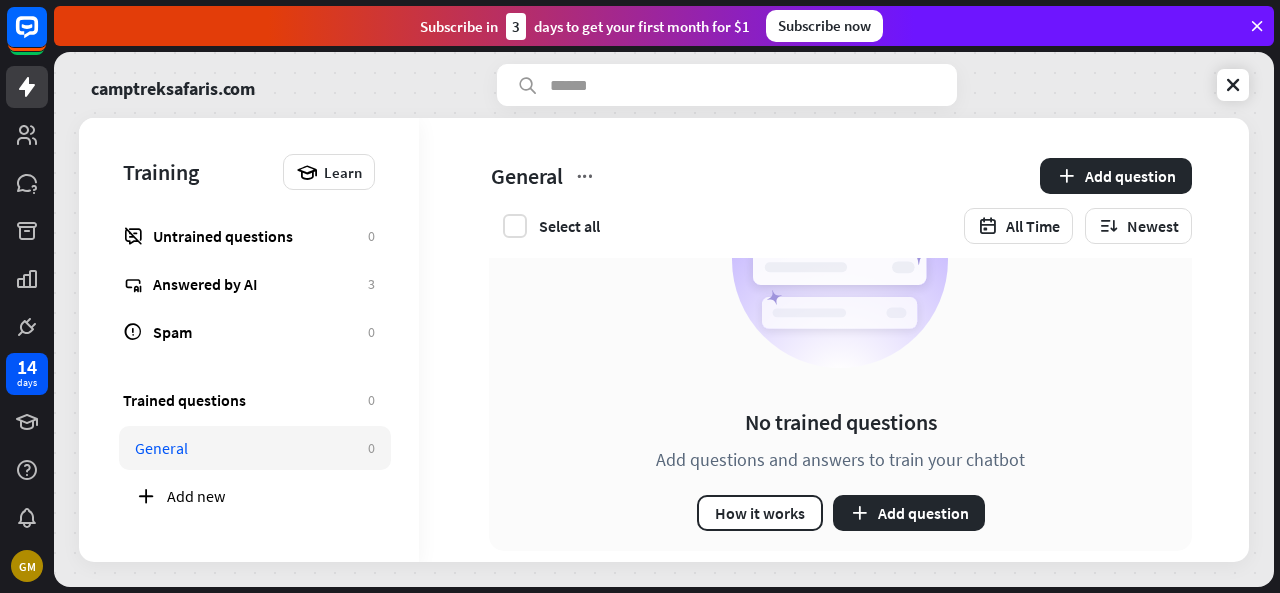 scroll, scrollTop: 156, scrollLeft: 0, axis: vertical 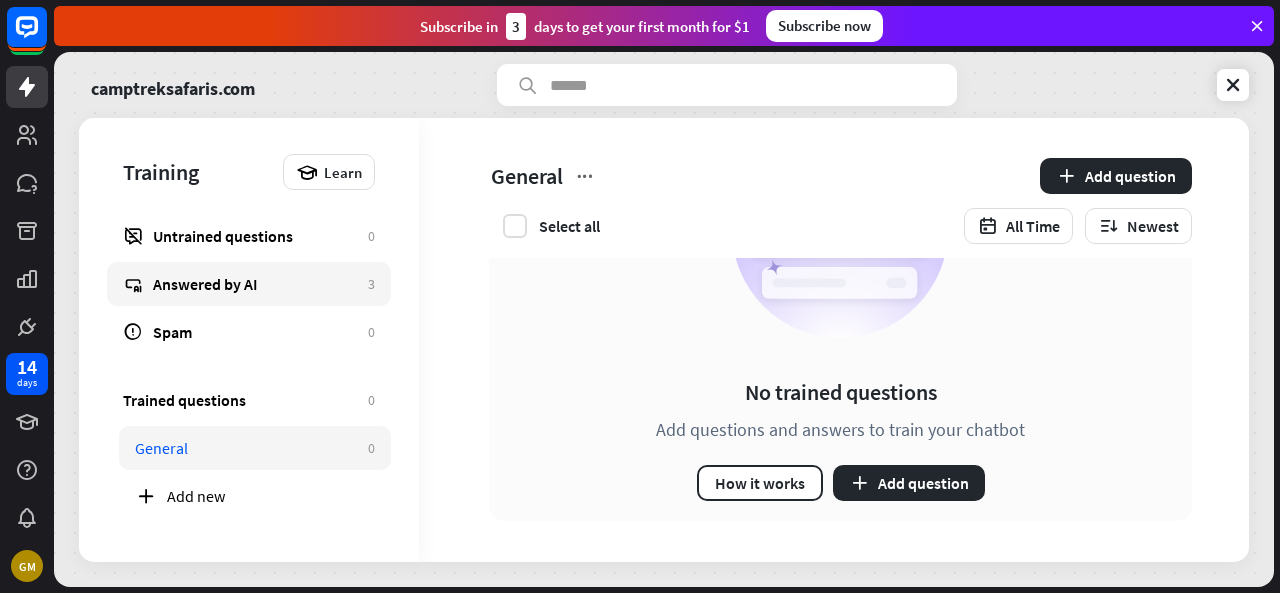 click on "Answered by AI" at bounding box center (255, 284) 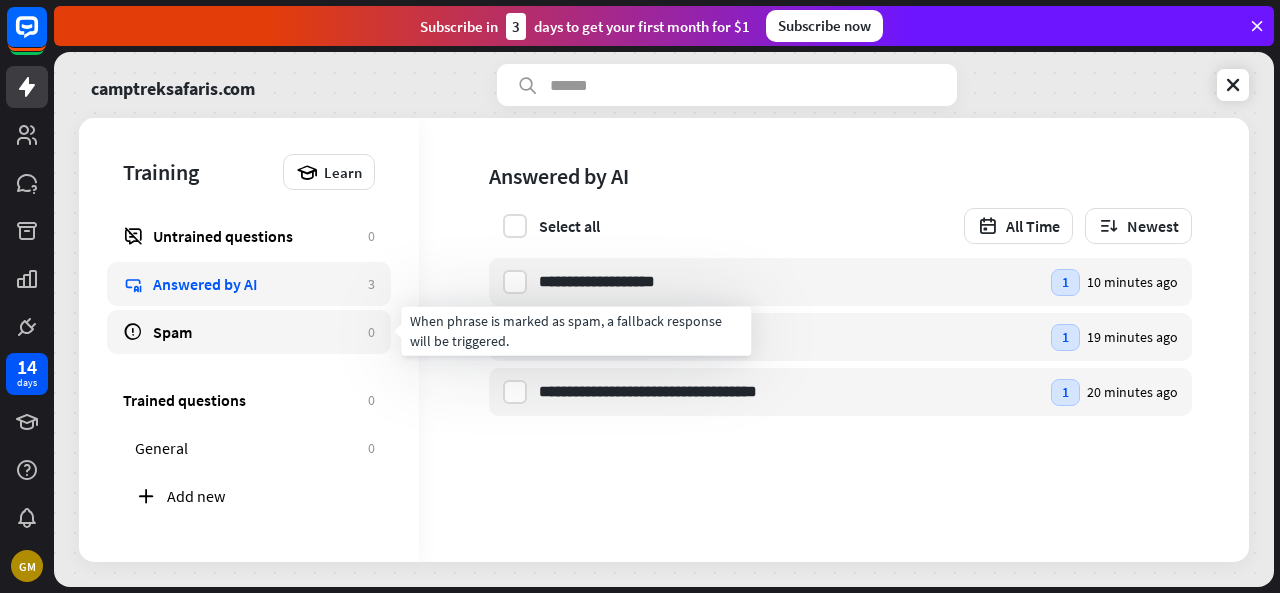 click on "Spam" at bounding box center [255, 332] 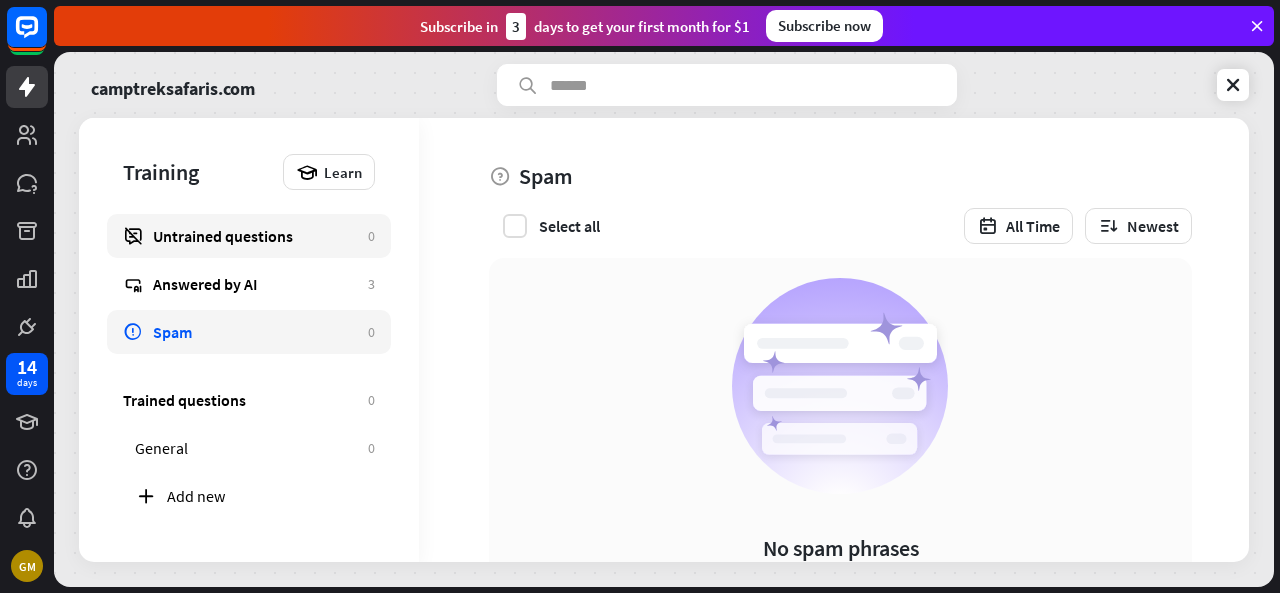 click on "Untrained questions" at bounding box center (255, 236) 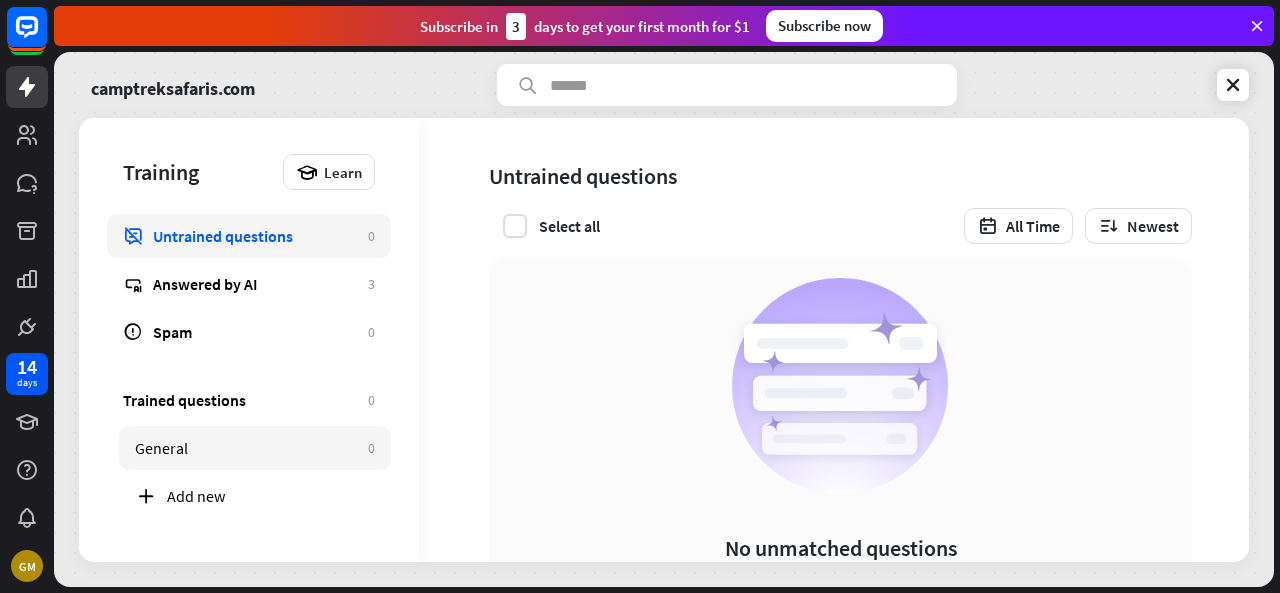 click on "General" at bounding box center [246, 448] 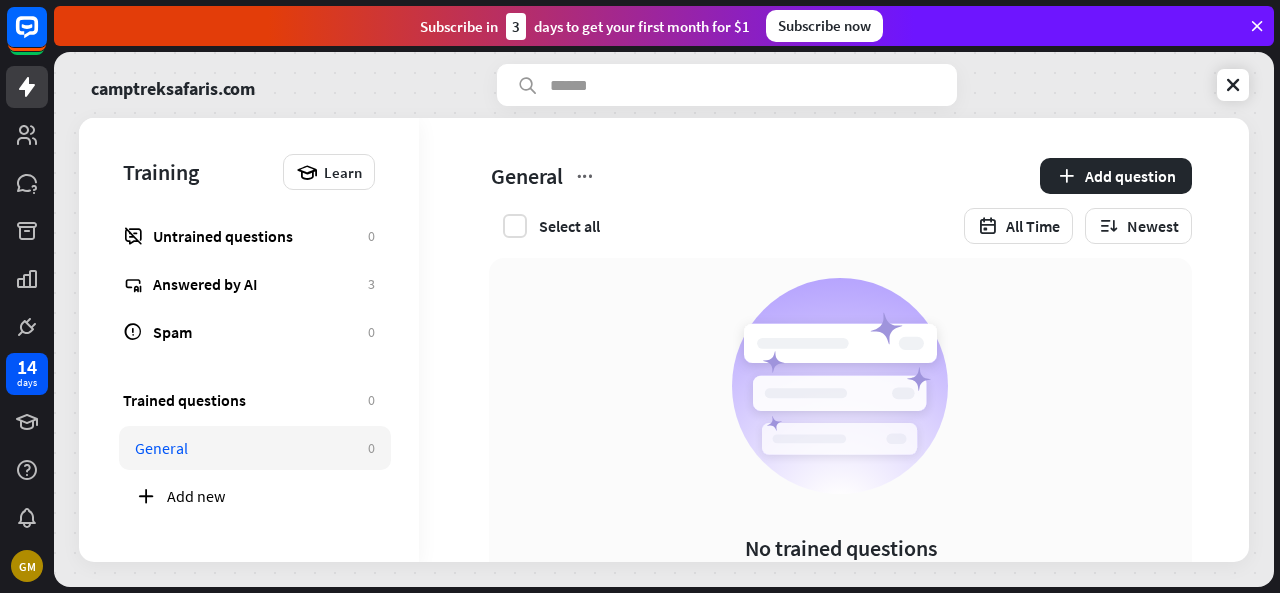 click on "No trained questions
Add questions and answers to train your chatbot
How it works
Add question" at bounding box center [840, 467] 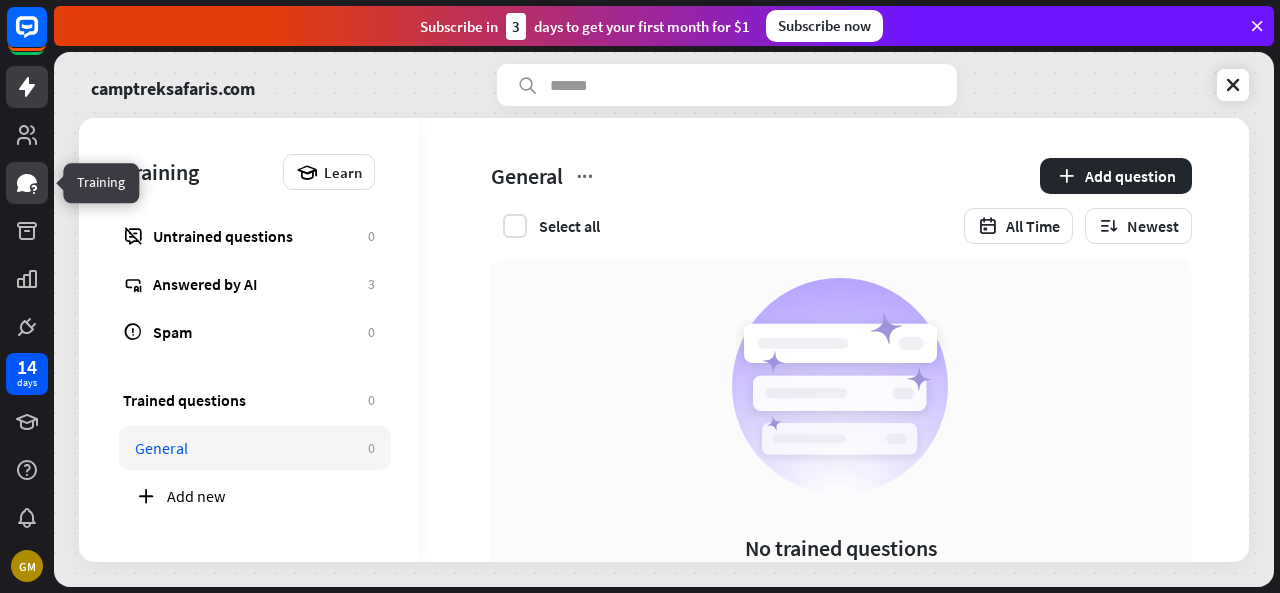 click 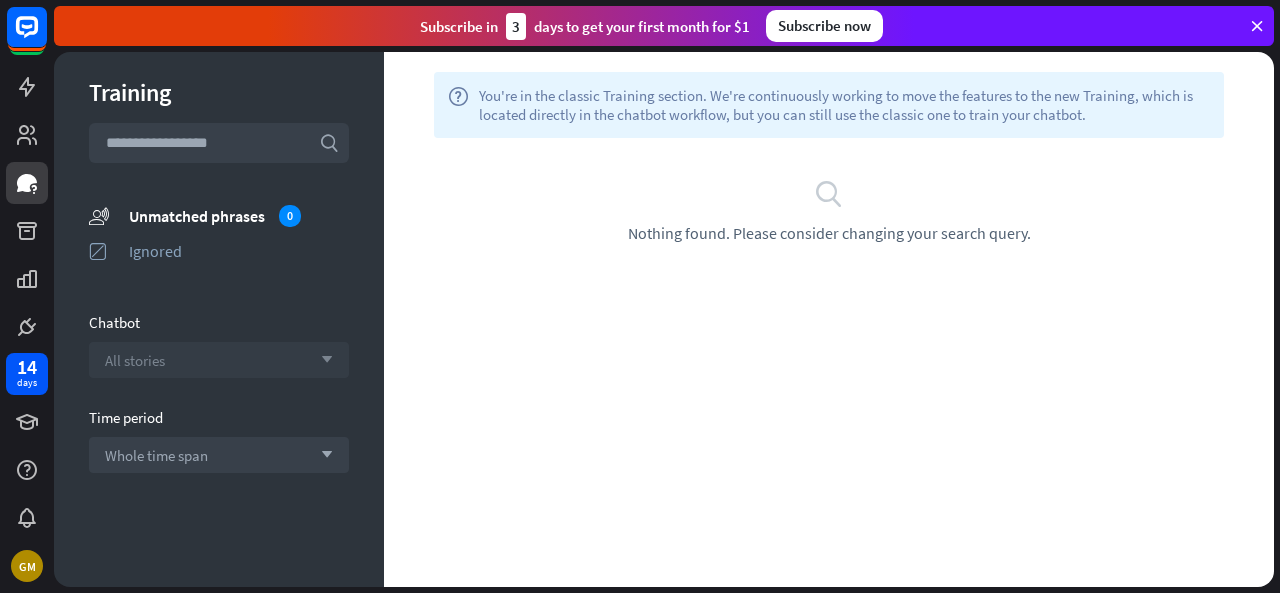 click on "All stories
arrow_down" at bounding box center [219, 360] 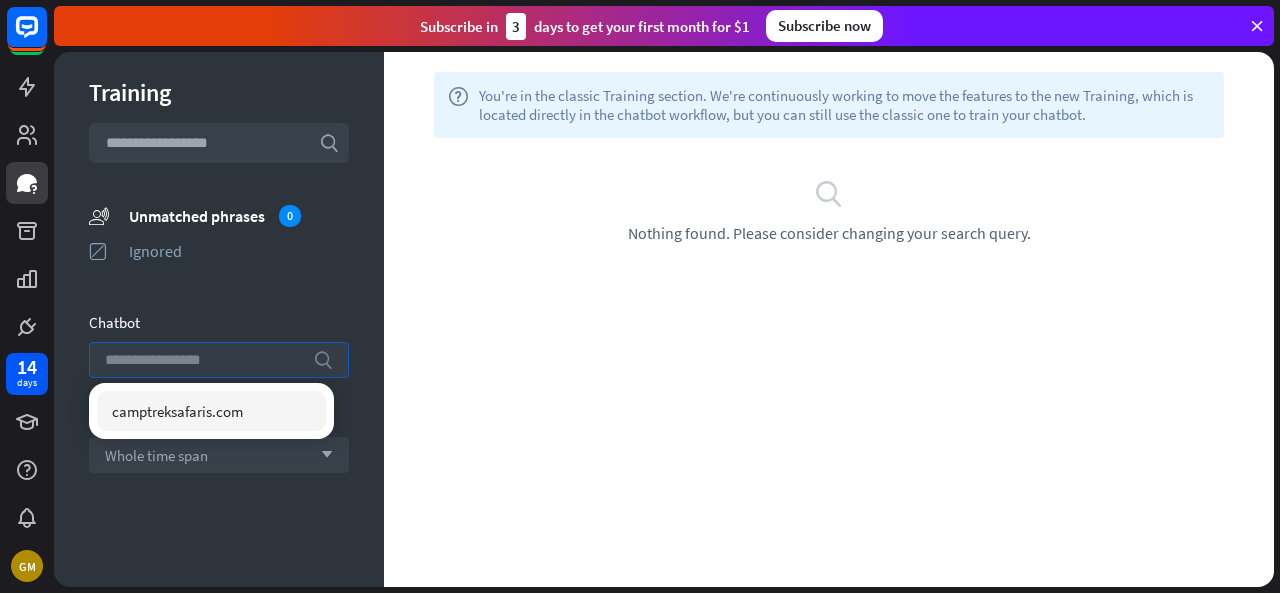 click at bounding box center [204, 360] 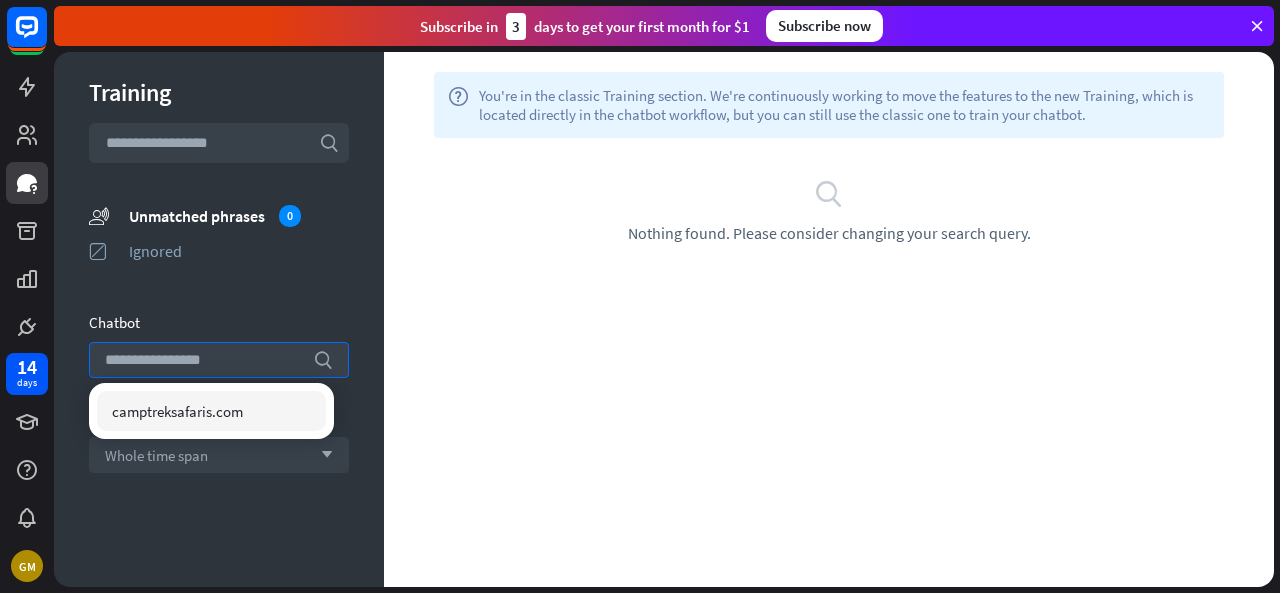 click on "Training
search     unmatched_phrases
Unmatched phrases
0
ignored
Ignored
Chatbot
search
Time period
Whole time span
arrow_down
Show results" at bounding box center [219, 319] 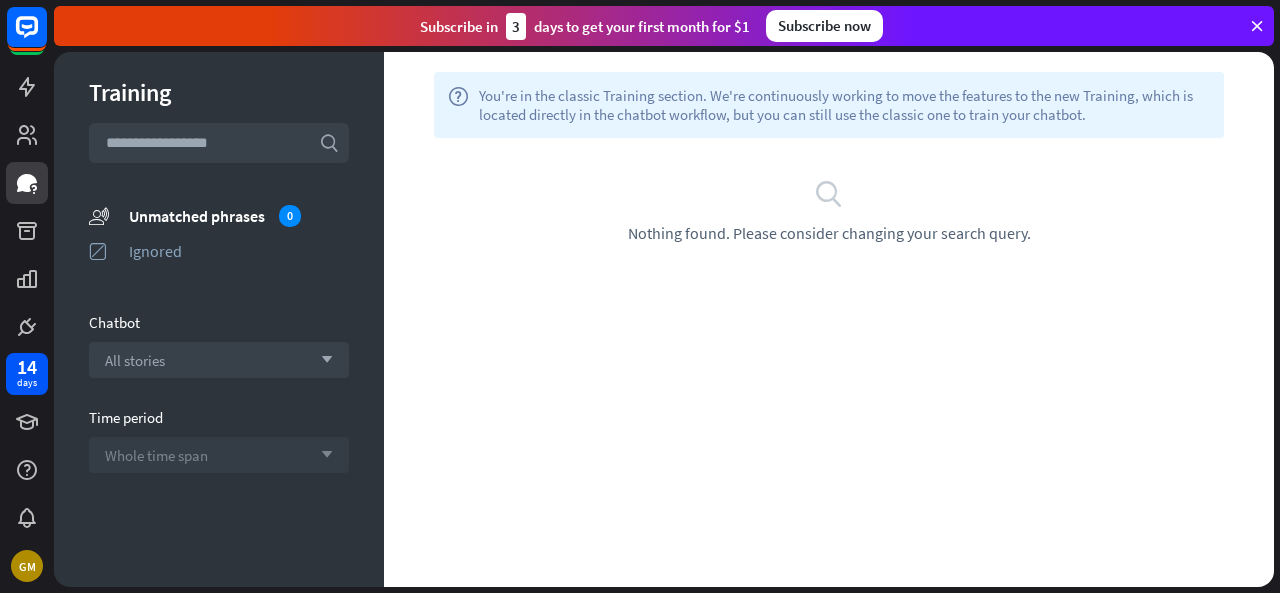 click on "Whole time span" at bounding box center (156, 455) 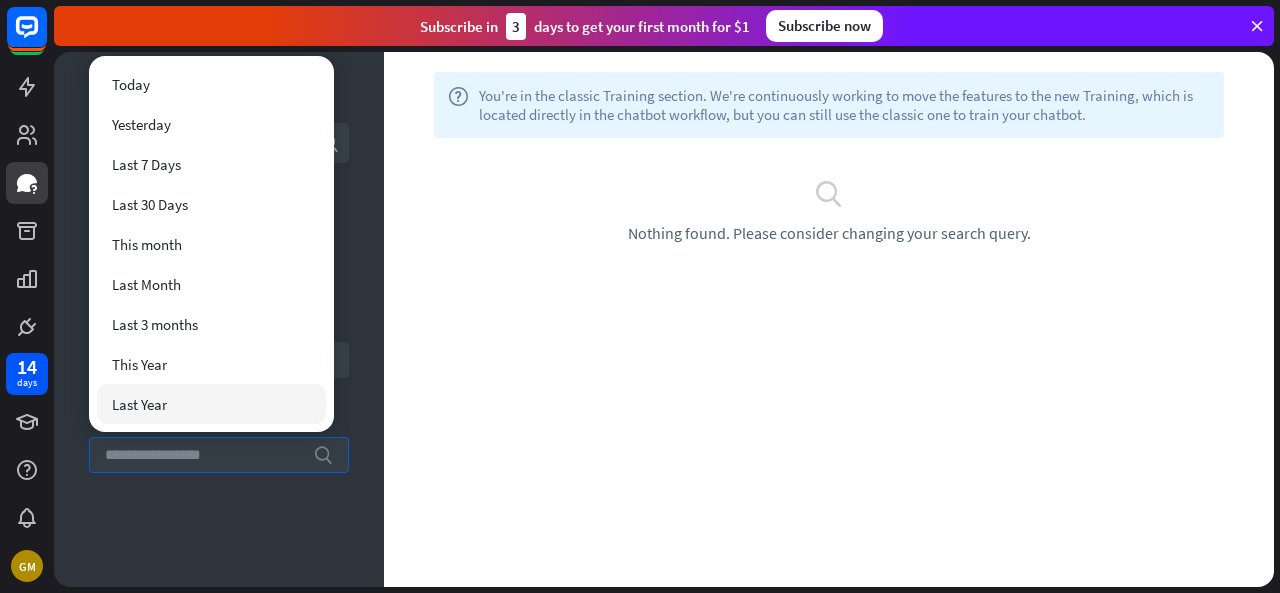 click on "help
You're in the classic Training section. We're continuously working to
move the features to the new Training, which is located directly in the
chatbot workflow, but you can still use the classic one to train your
chatbot.
plus
Filters
search
Nothing found. Please consider changing your search query." at bounding box center (829, 319) 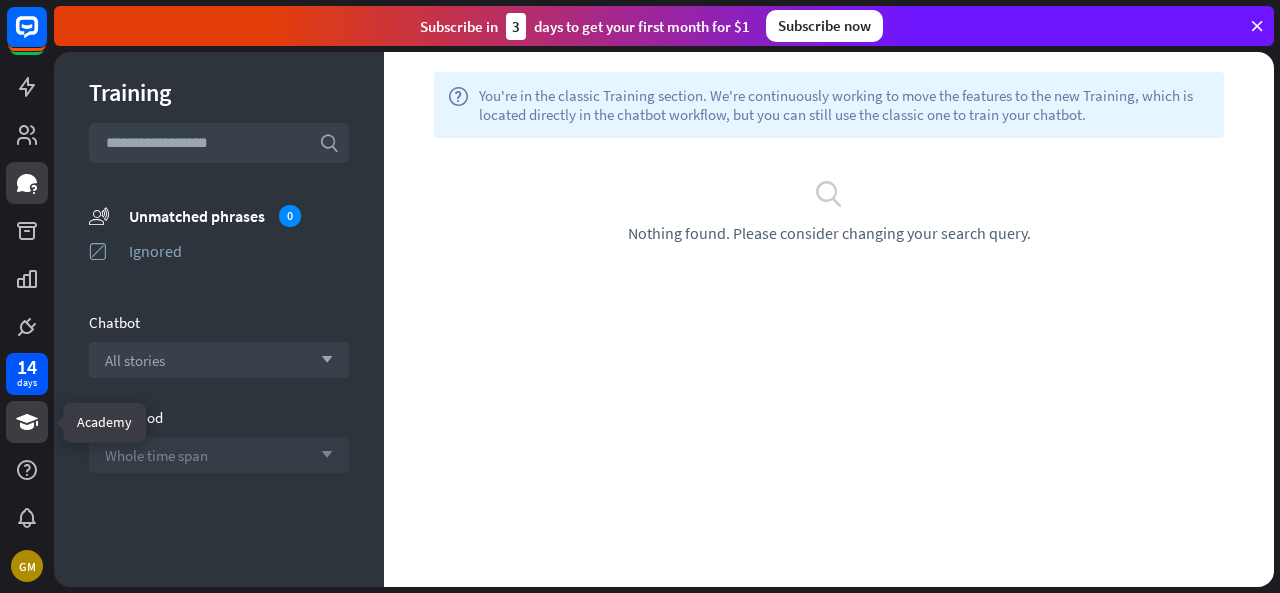 click 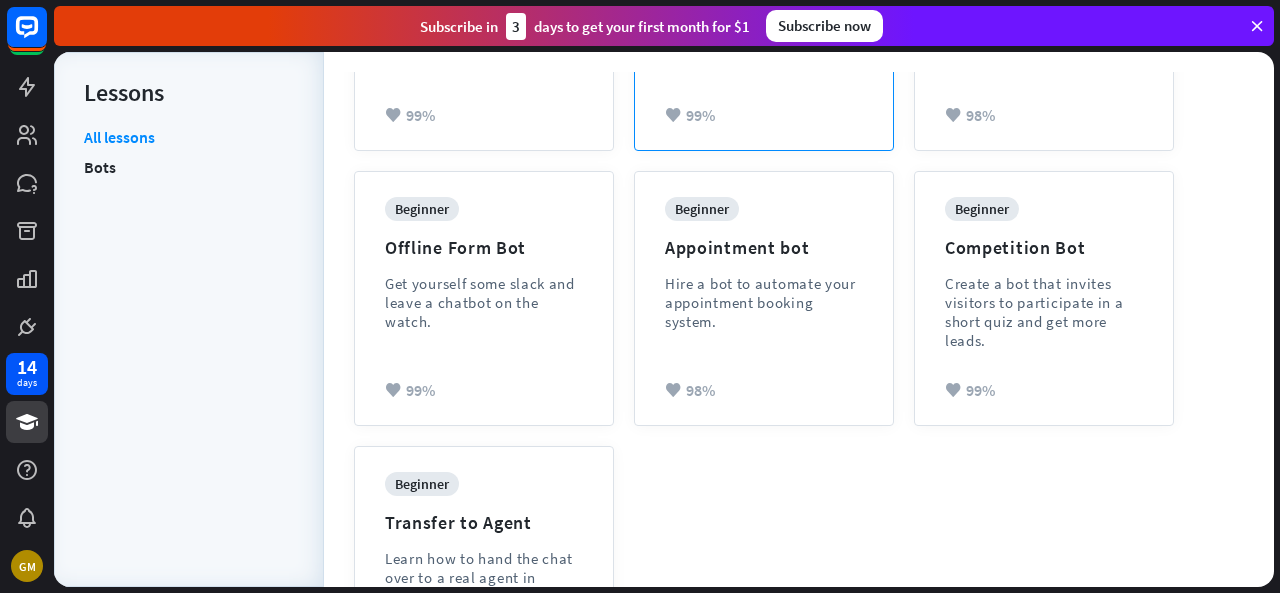 scroll, scrollTop: 700, scrollLeft: 0, axis: vertical 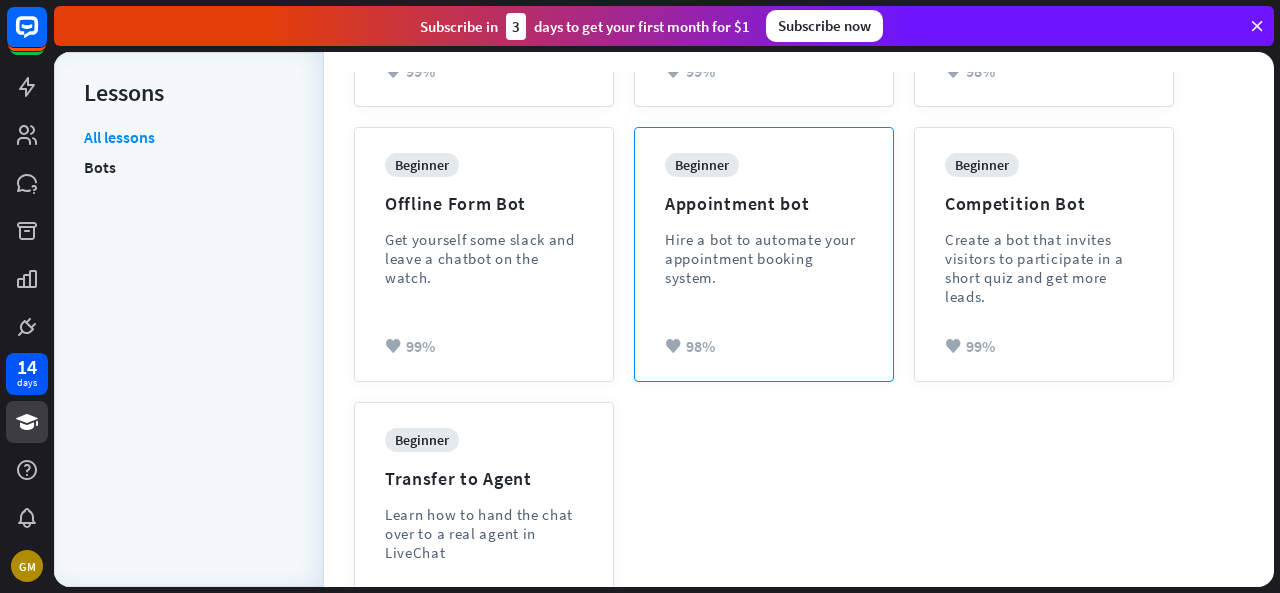 click on "Hire a bot to automate your appointment booking system." at bounding box center [764, 258] 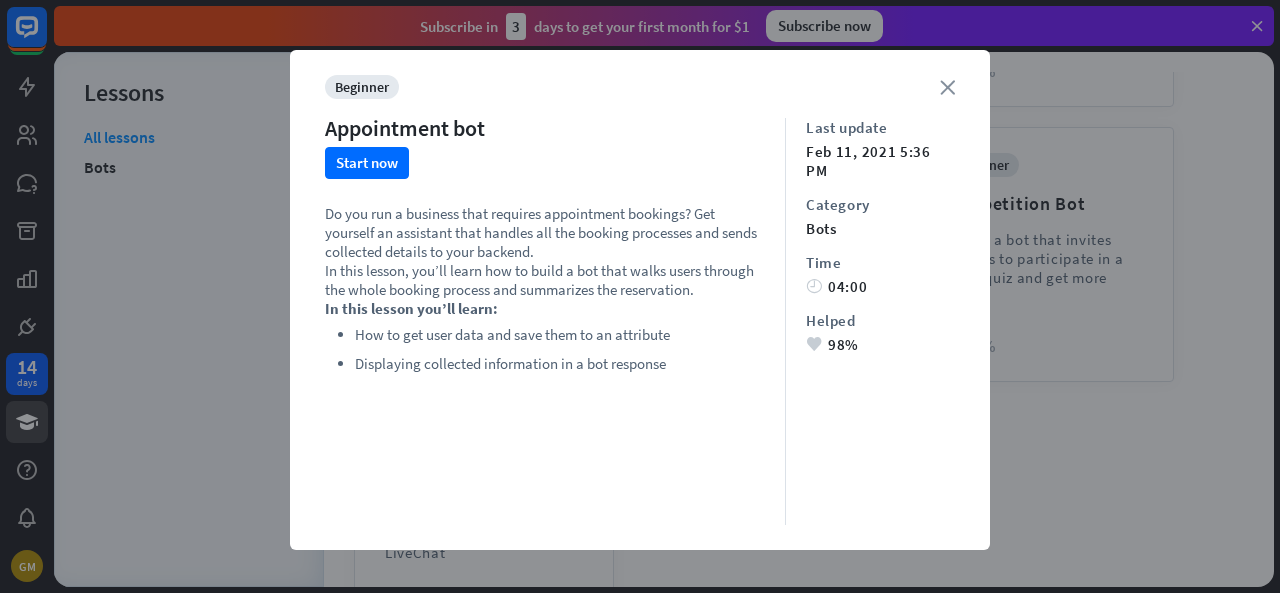 click on "close" at bounding box center (947, 87) 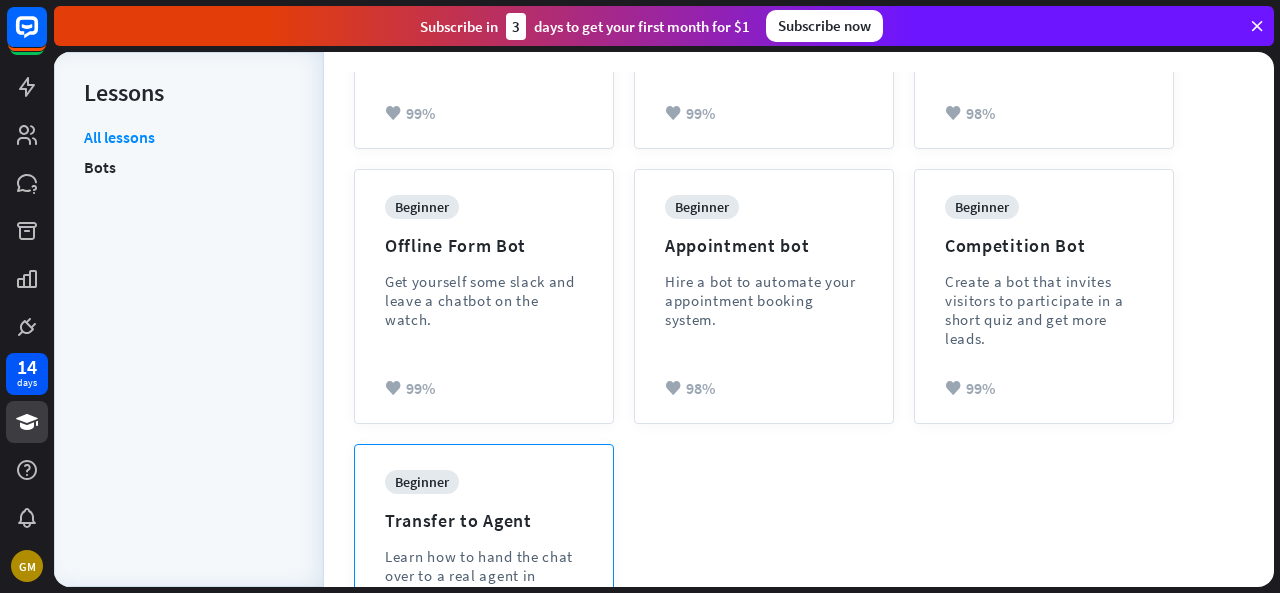 scroll, scrollTop: 766, scrollLeft: 0, axis: vertical 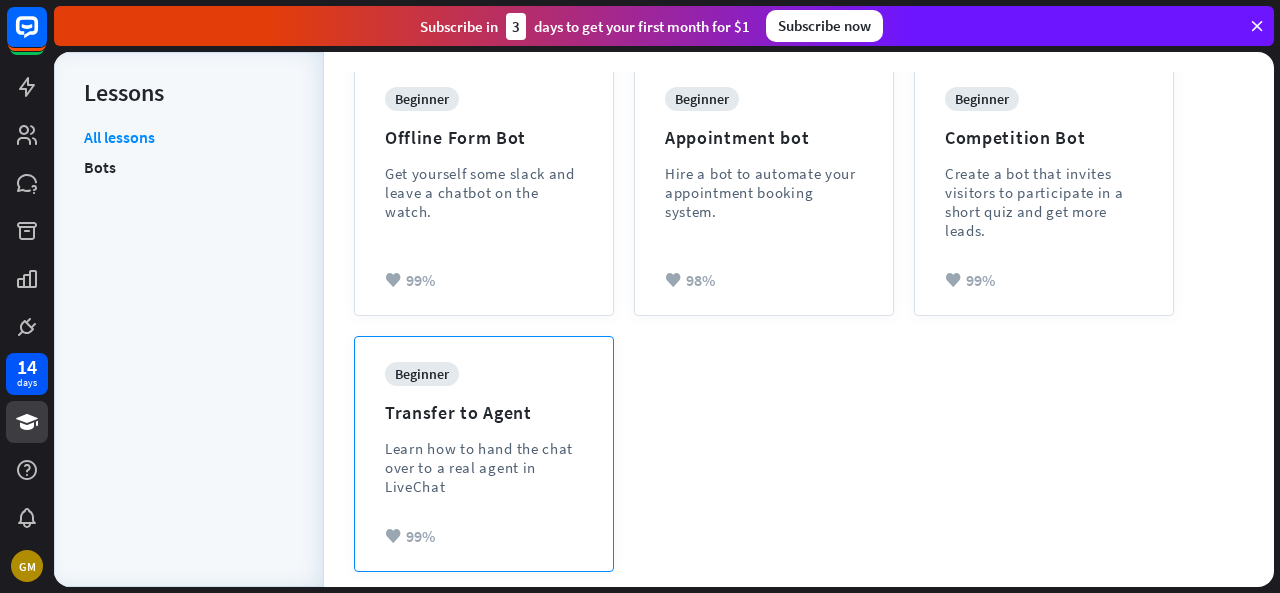 click on "Learn how to hand the chat over to a real agent in LiveChat" at bounding box center [484, 467] 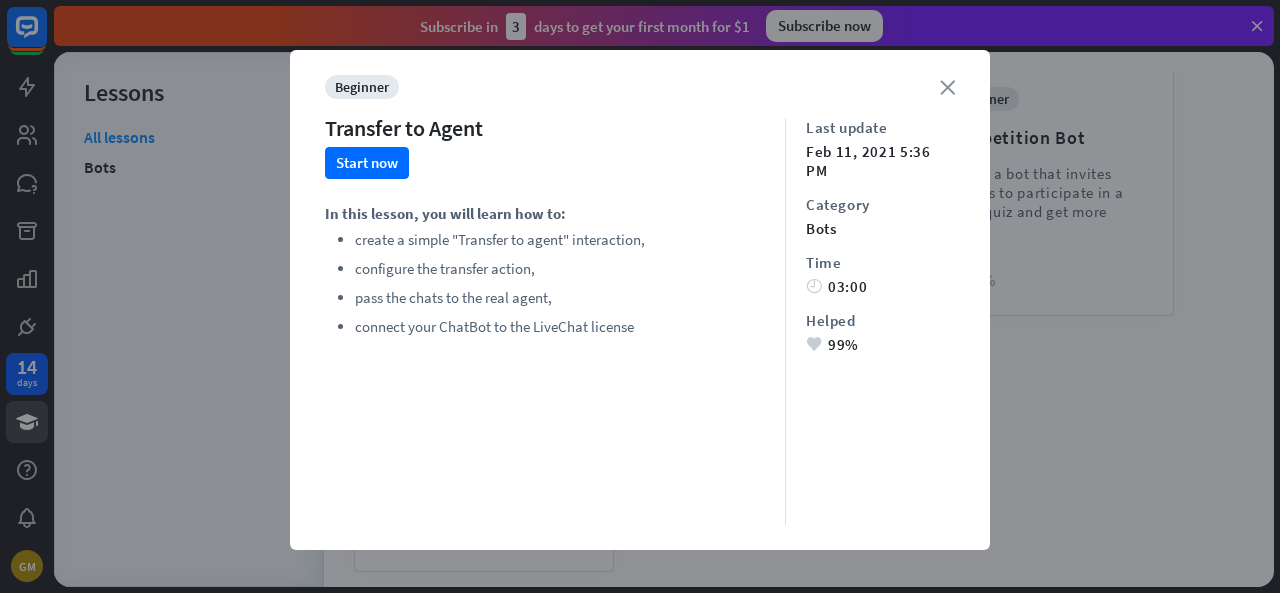 click on "close" at bounding box center (947, 87) 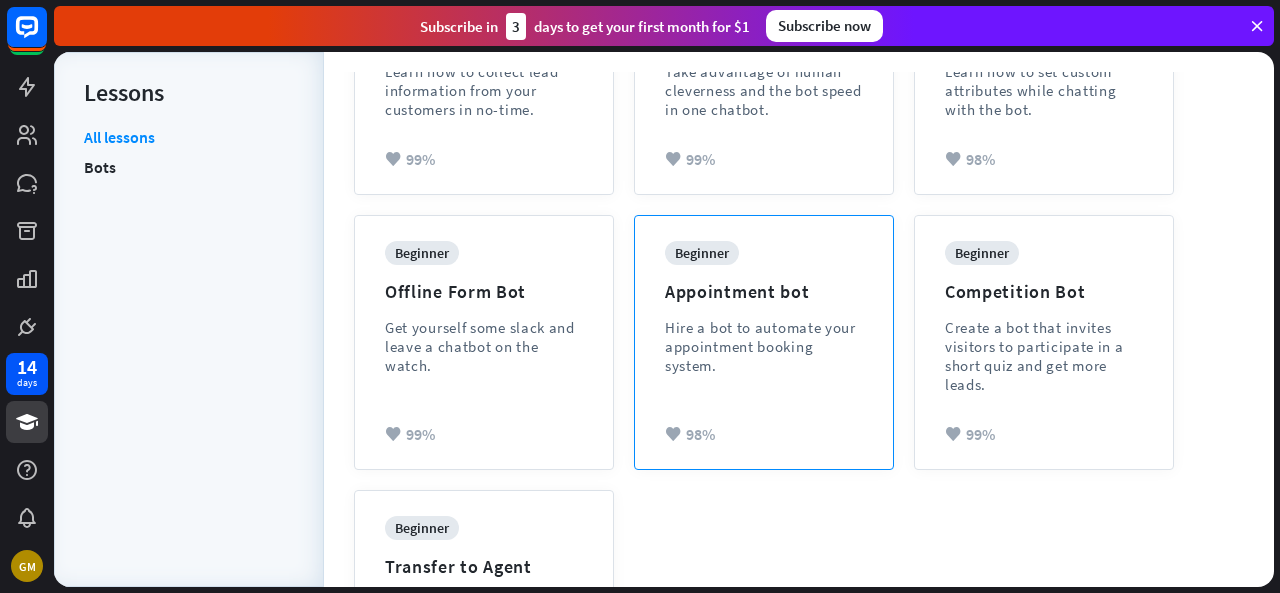 scroll, scrollTop: 566, scrollLeft: 0, axis: vertical 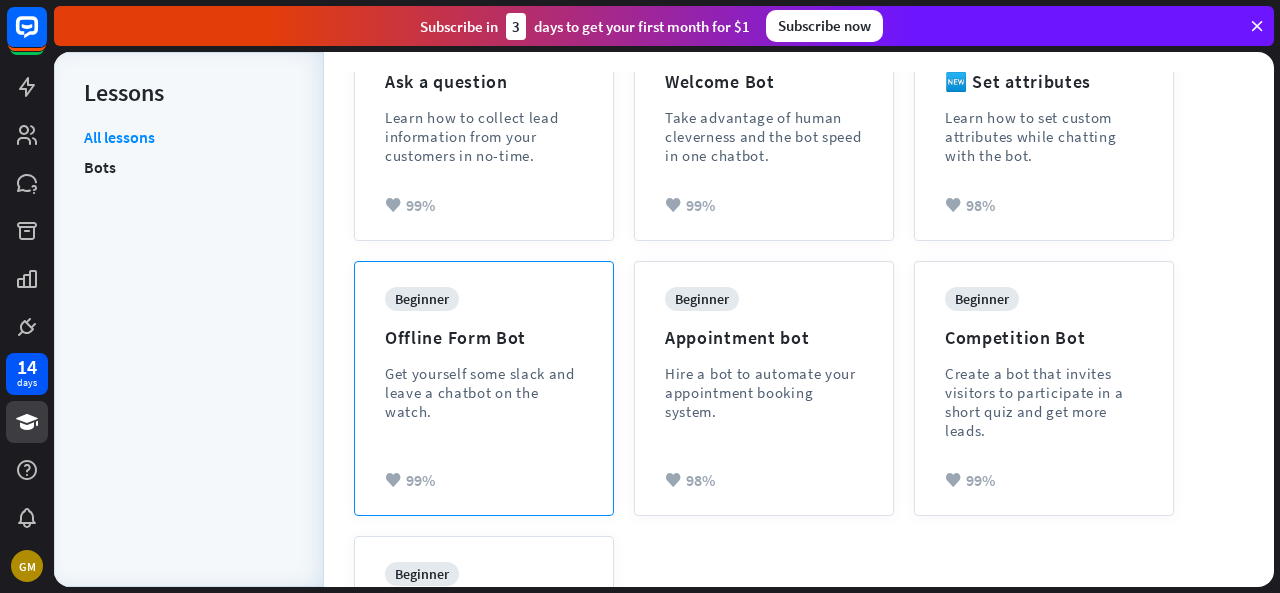 click on "Get yourself some slack and leave a chatbot on the watch." at bounding box center [484, 392] 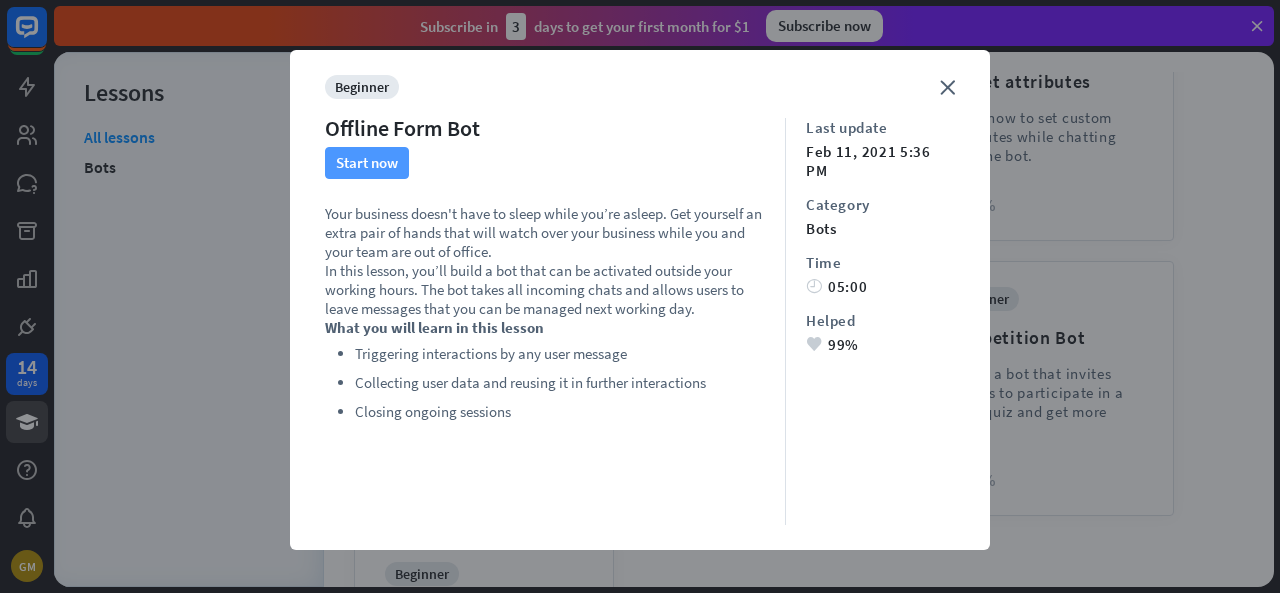 click on "Start now" at bounding box center (367, 163) 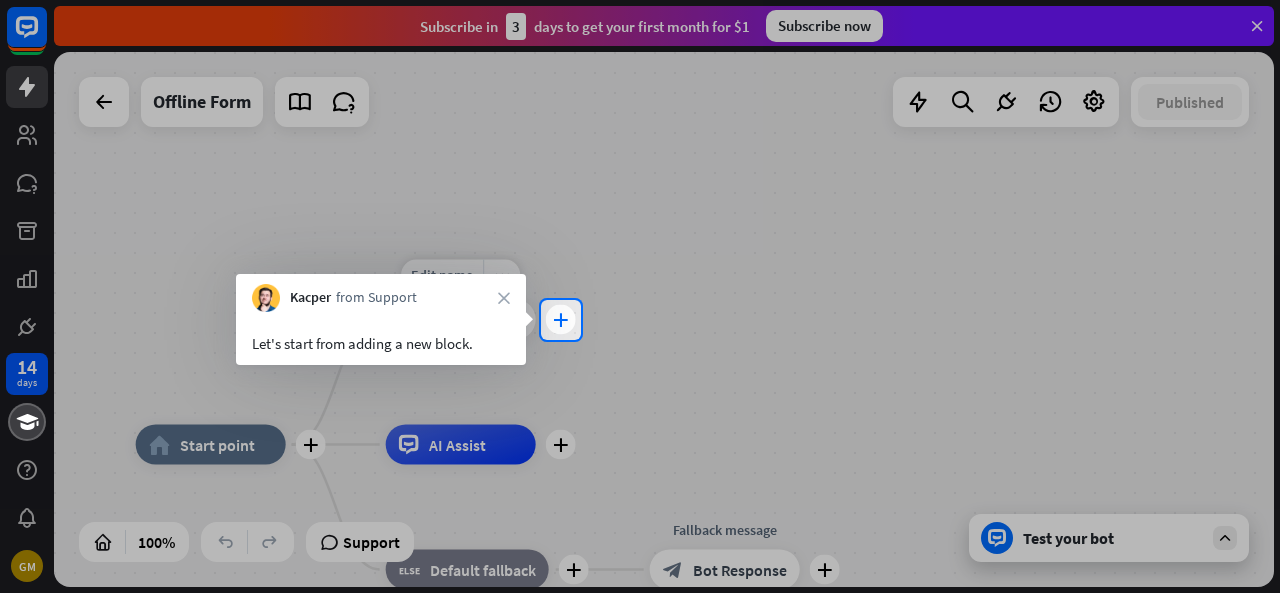 click on "plus" at bounding box center [560, 320] 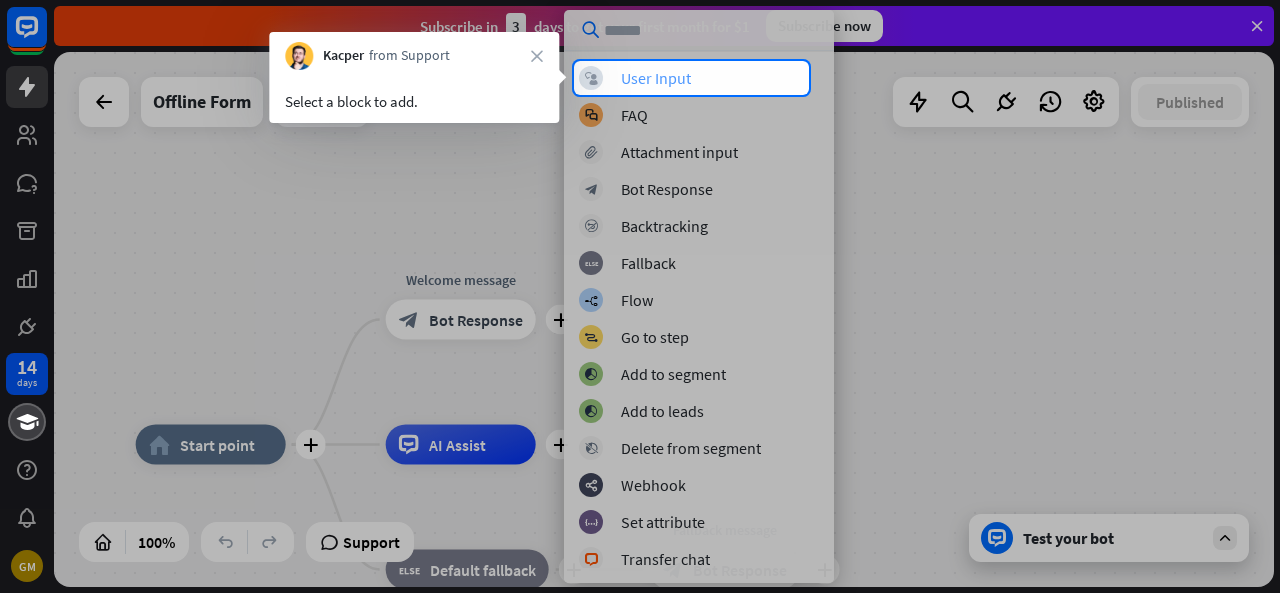 click on "User Input" at bounding box center [656, 78] 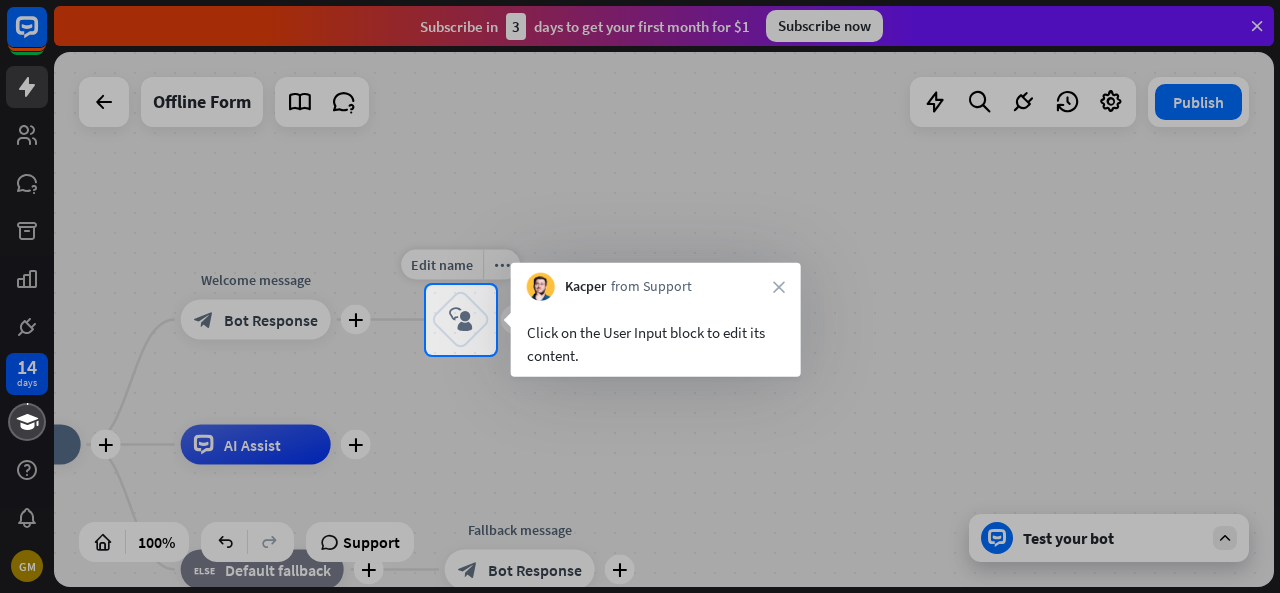 click on "block_user_input" at bounding box center [461, 320] 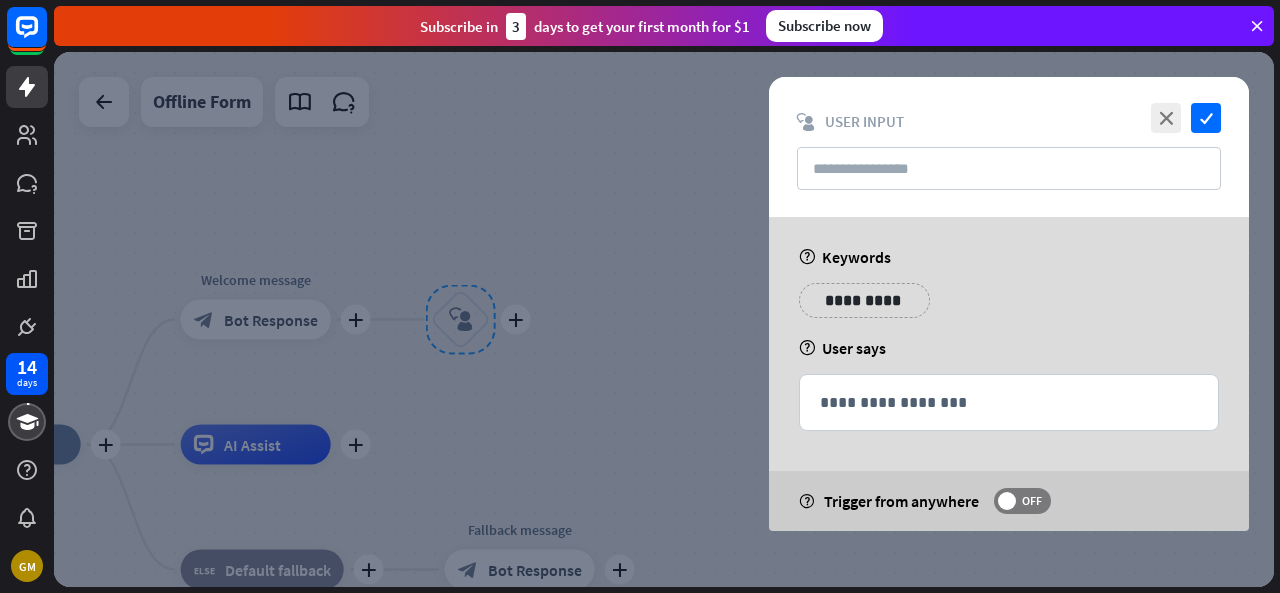 type on "**********" 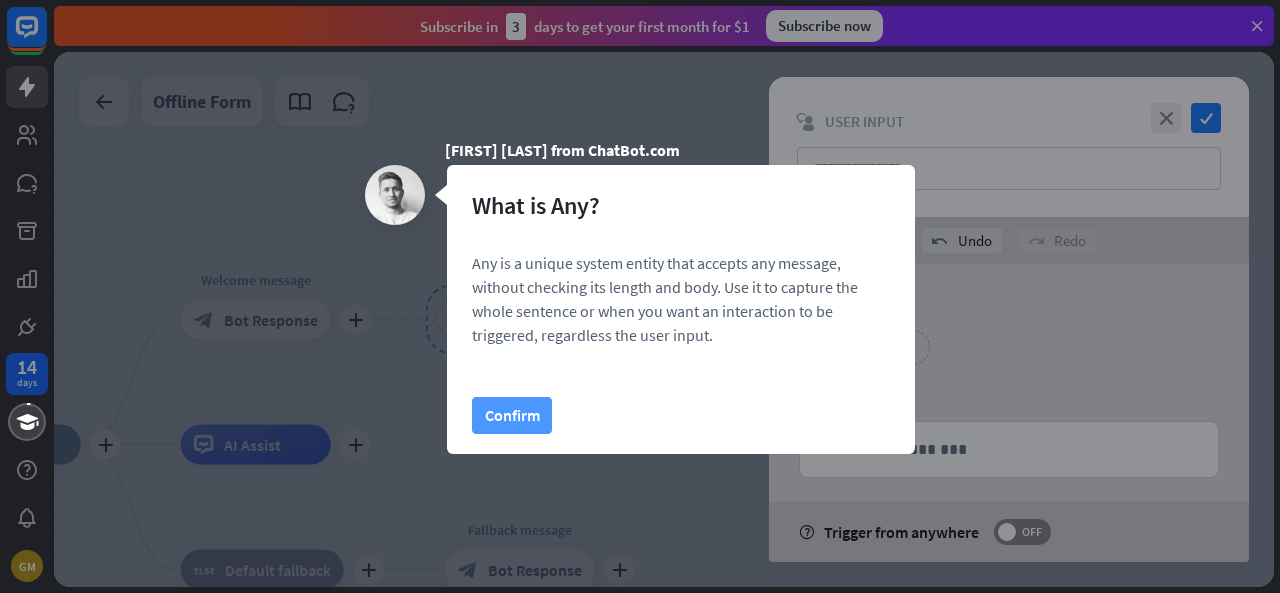 click on "Confirm" at bounding box center (512, 415) 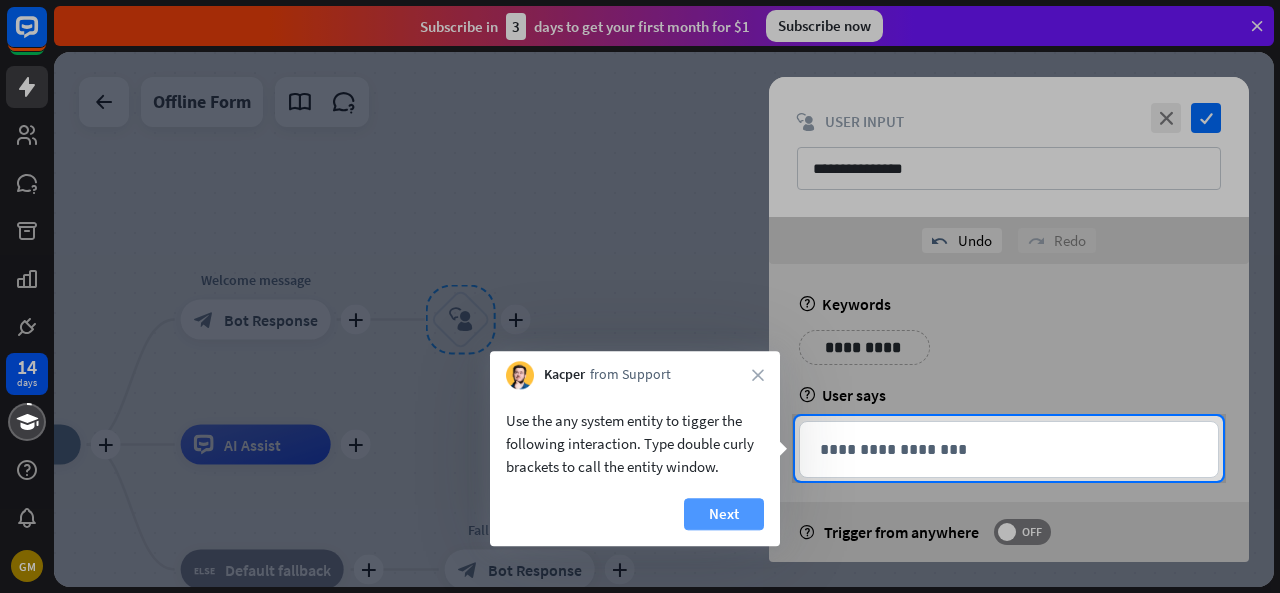 click on "Next" at bounding box center [724, 514] 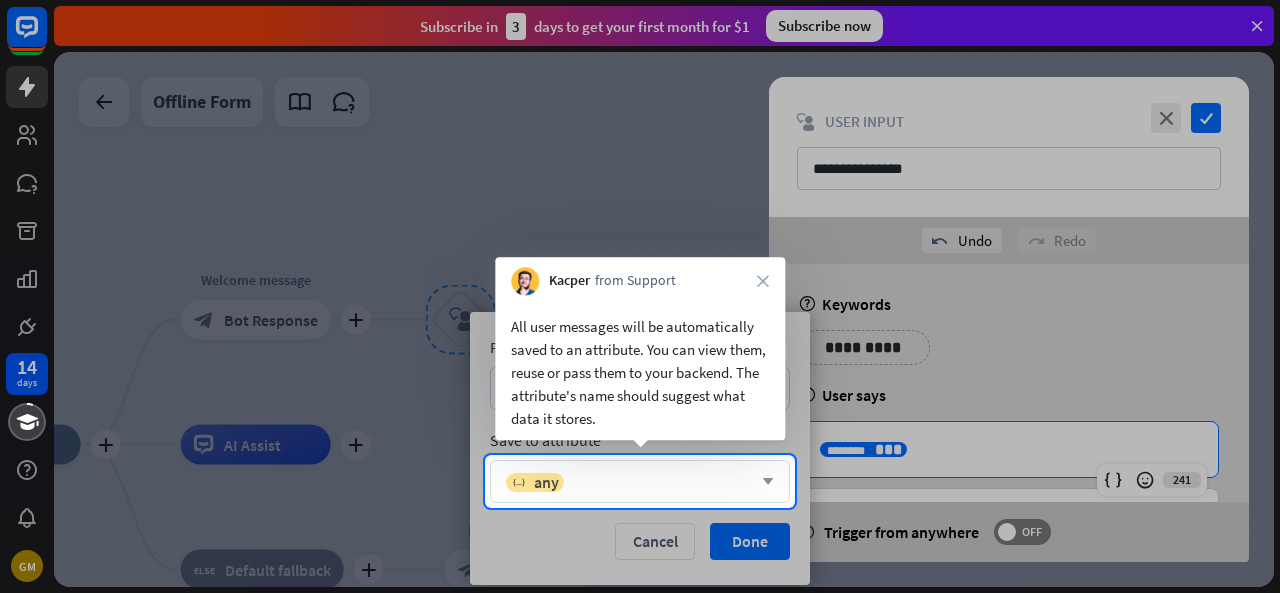 click on "variable   any" at bounding box center [629, 482] 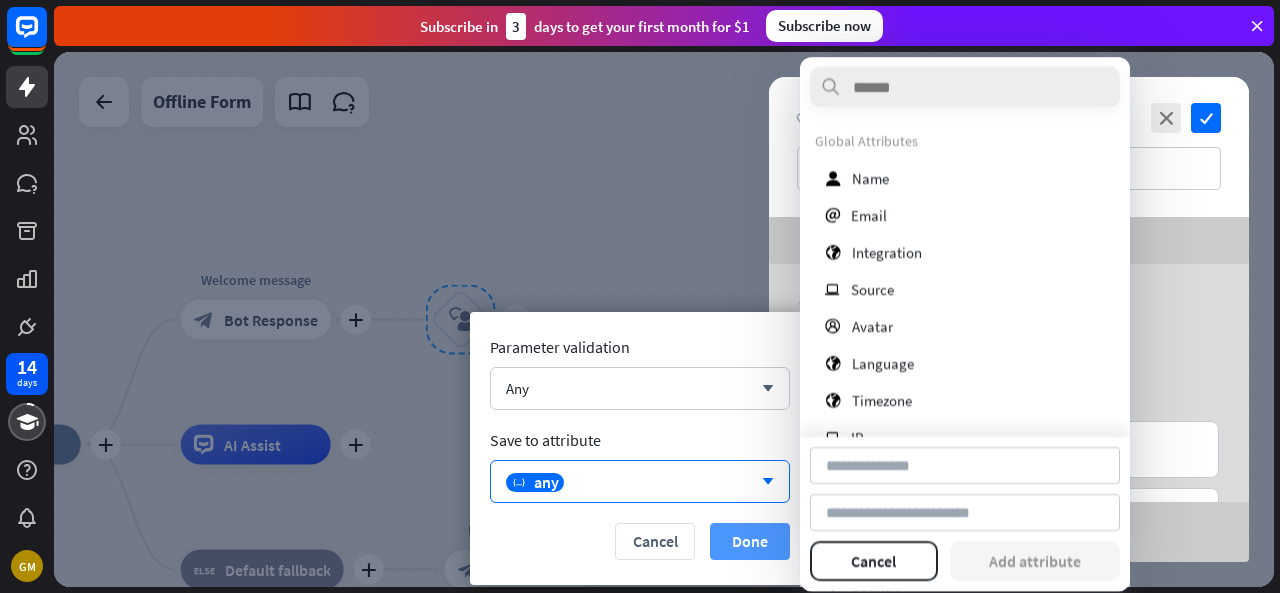 type on "**********" 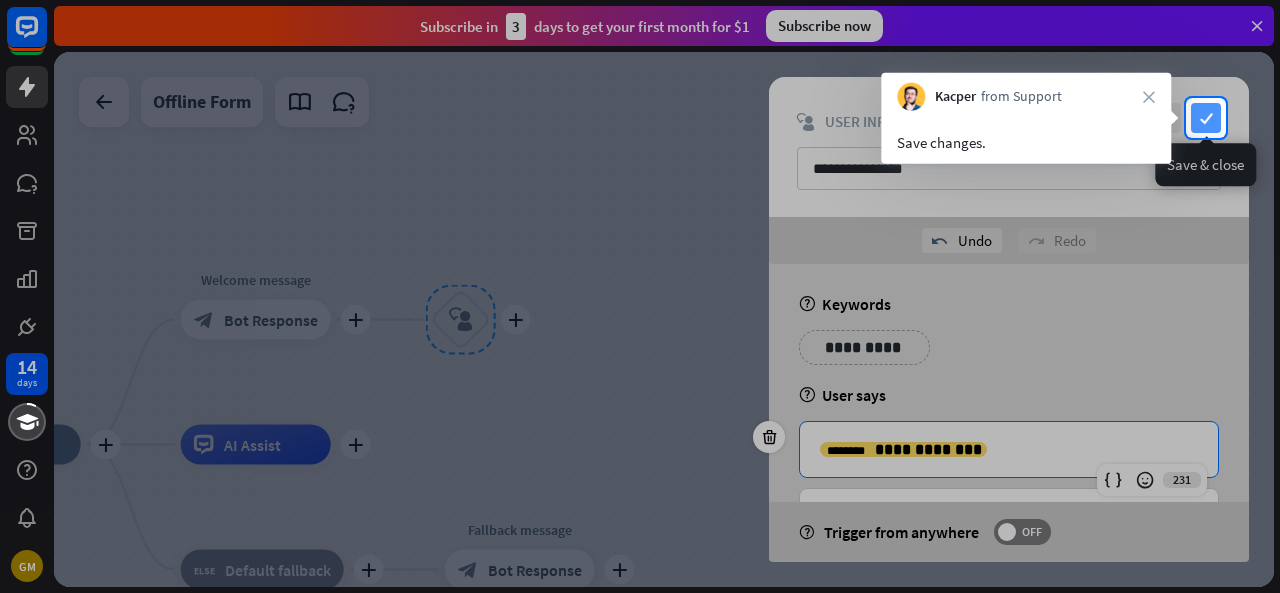 click on "check" at bounding box center [1206, 118] 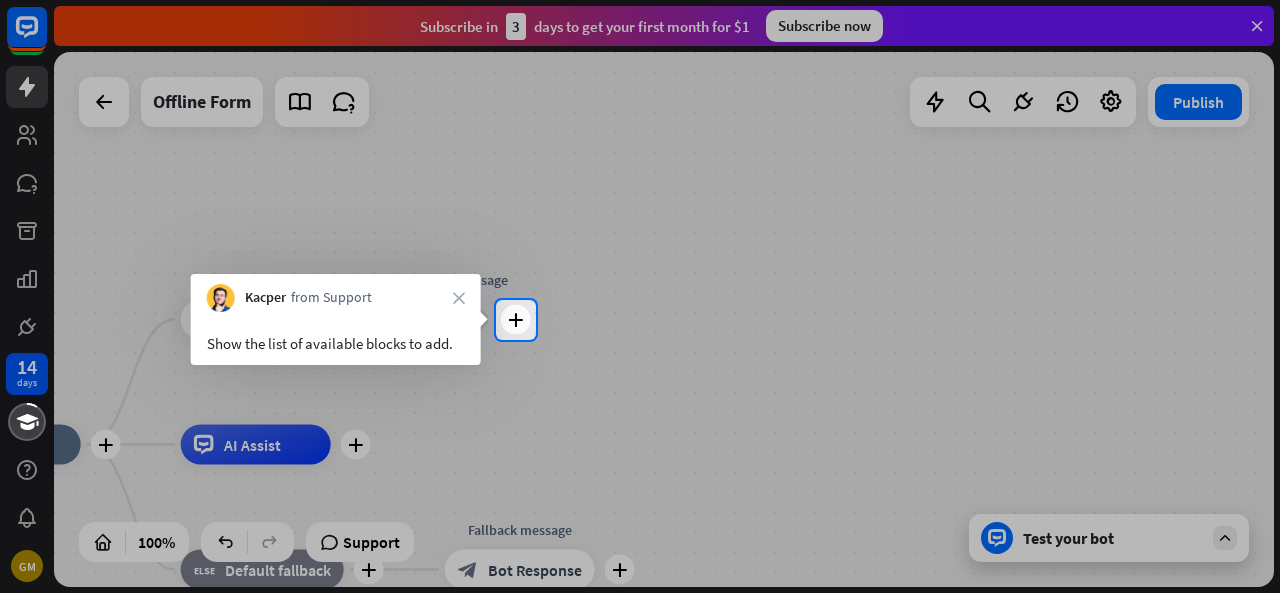 click at bounding box center [908, 320] 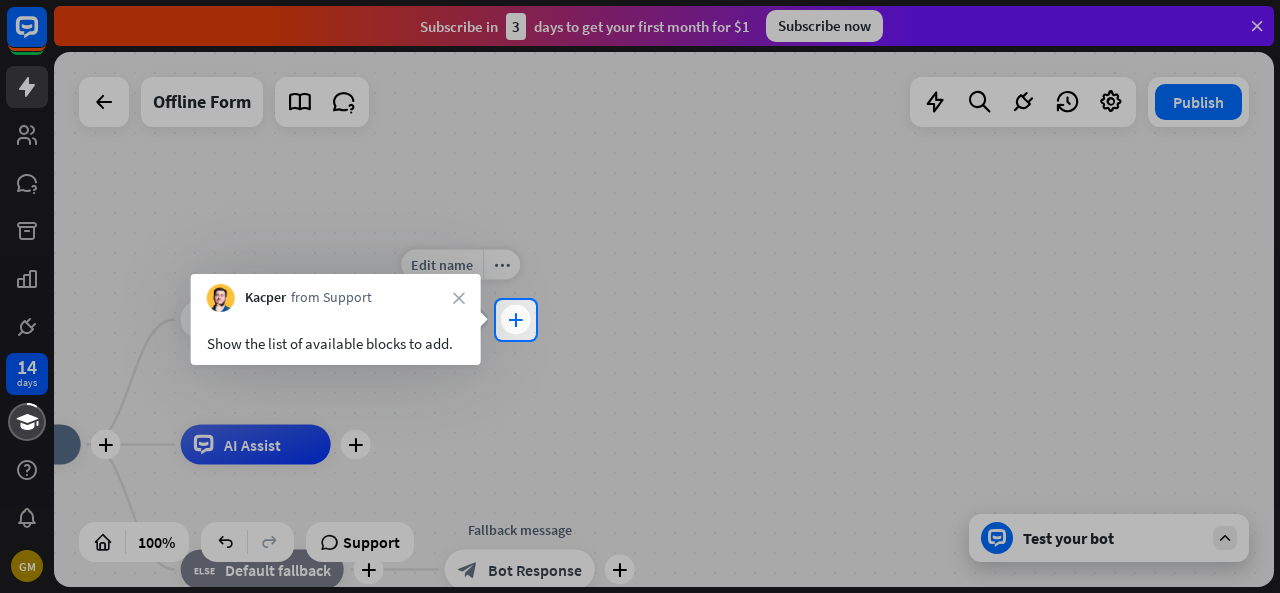 click on "plus" at bounding box center [515, 320] 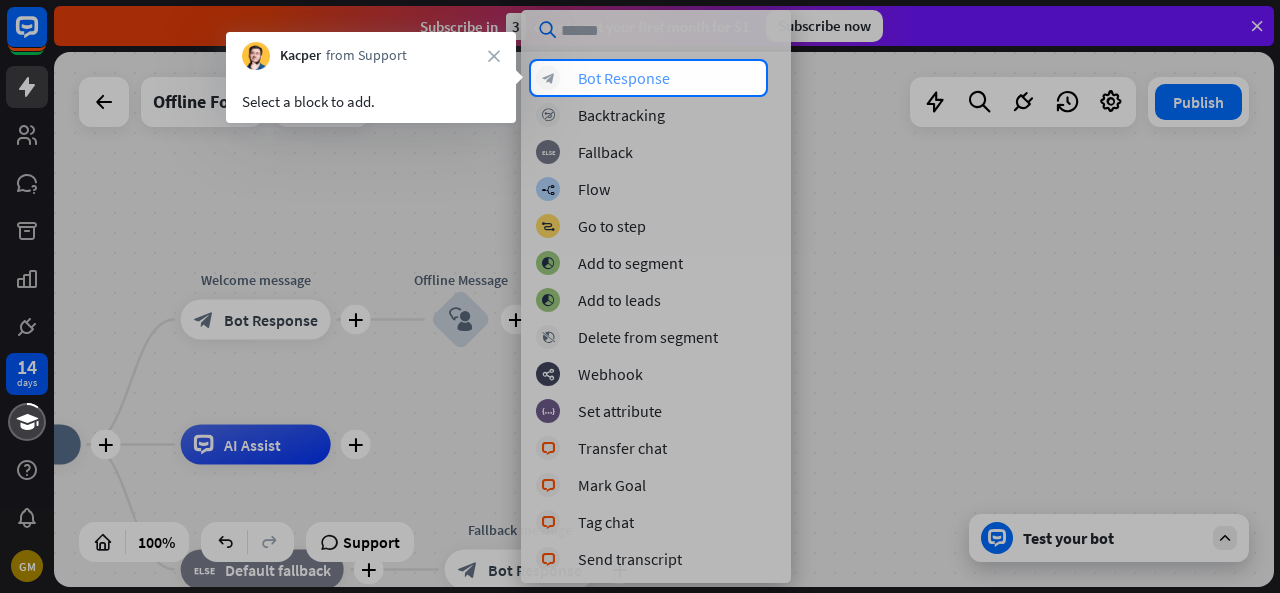 click on "Bot Response" at bounding box center (624, 78) 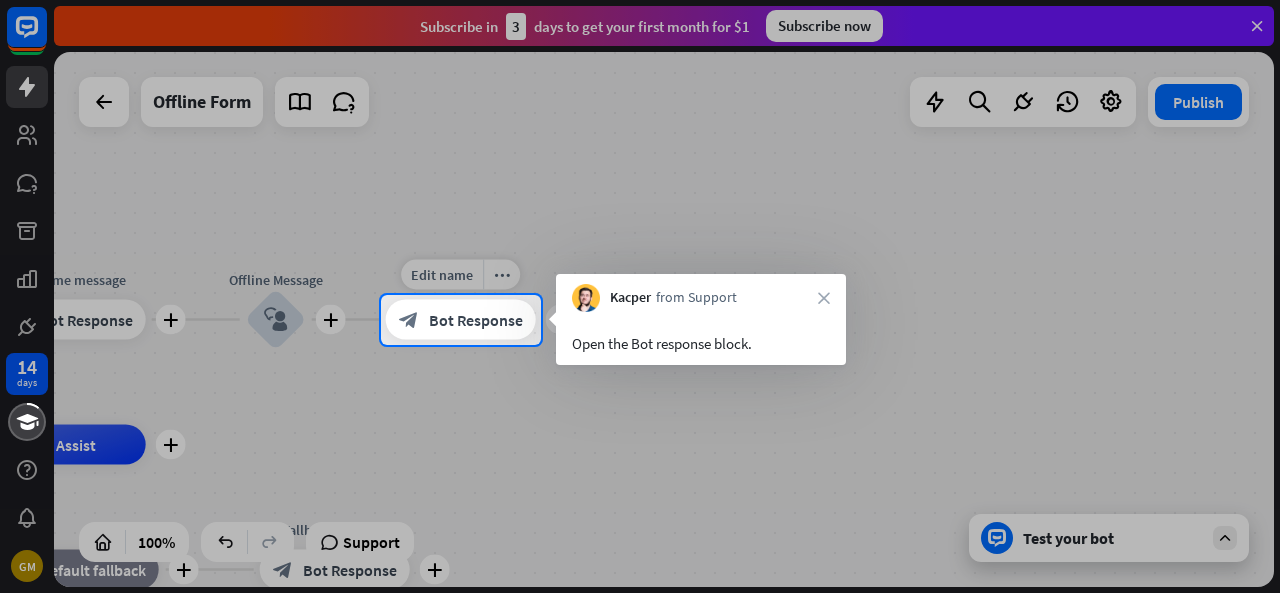 click on "Bot Response" at bounding box center (476, 320) 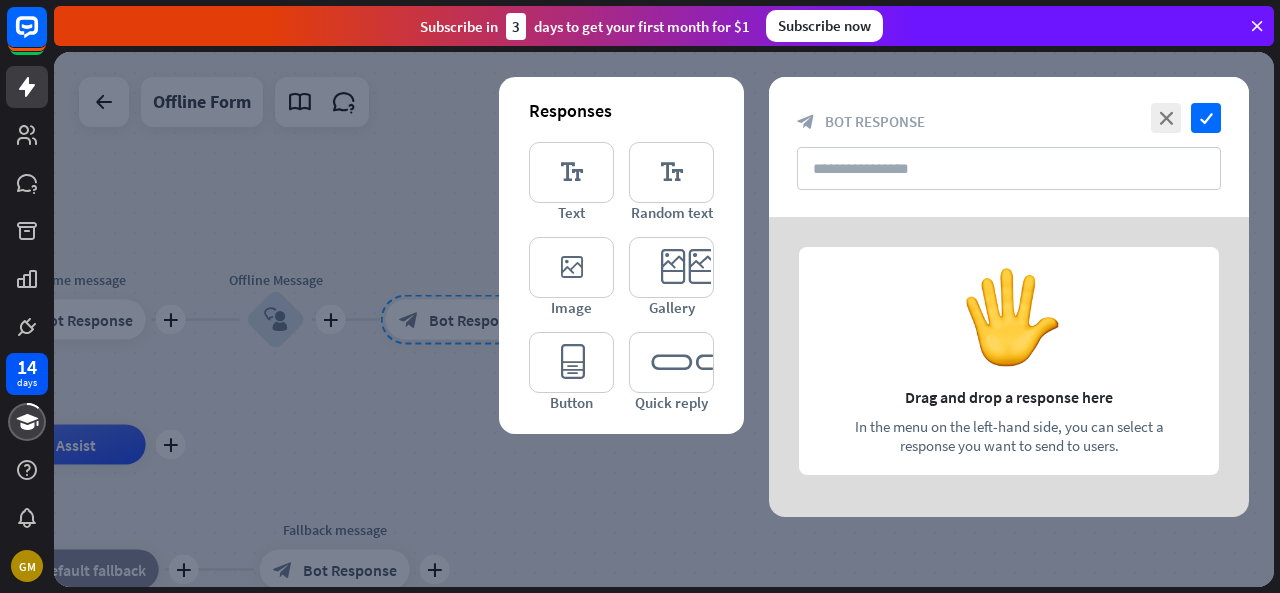 type on "**********" 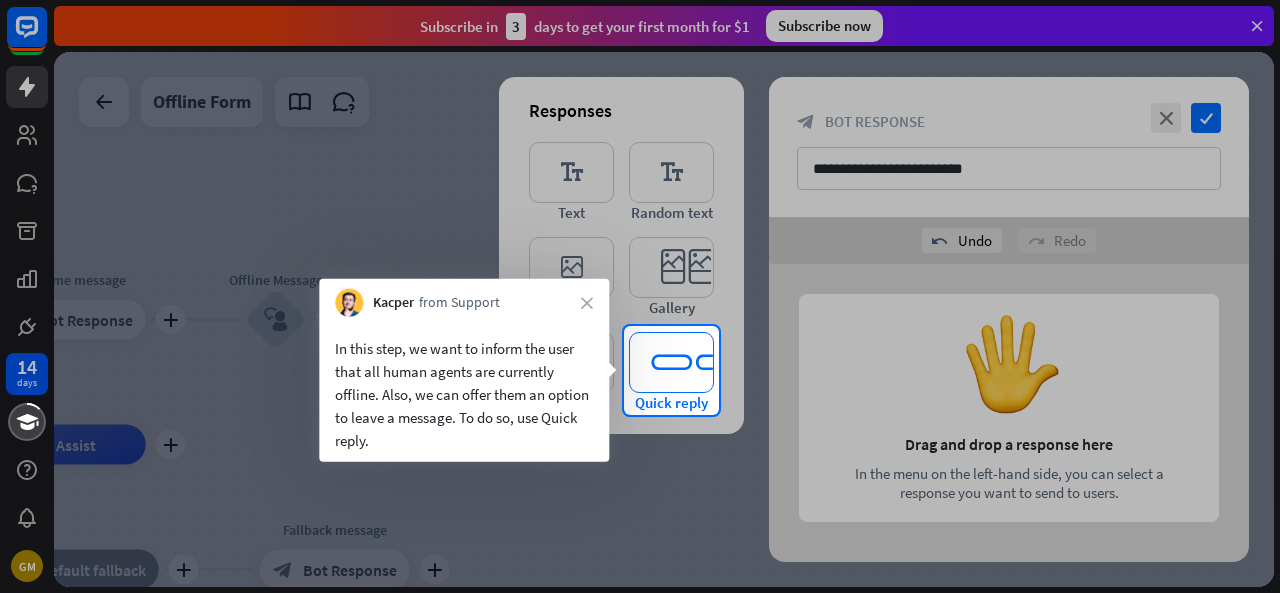 click on "editor_quick_replies" at bounding box center (671, 362) 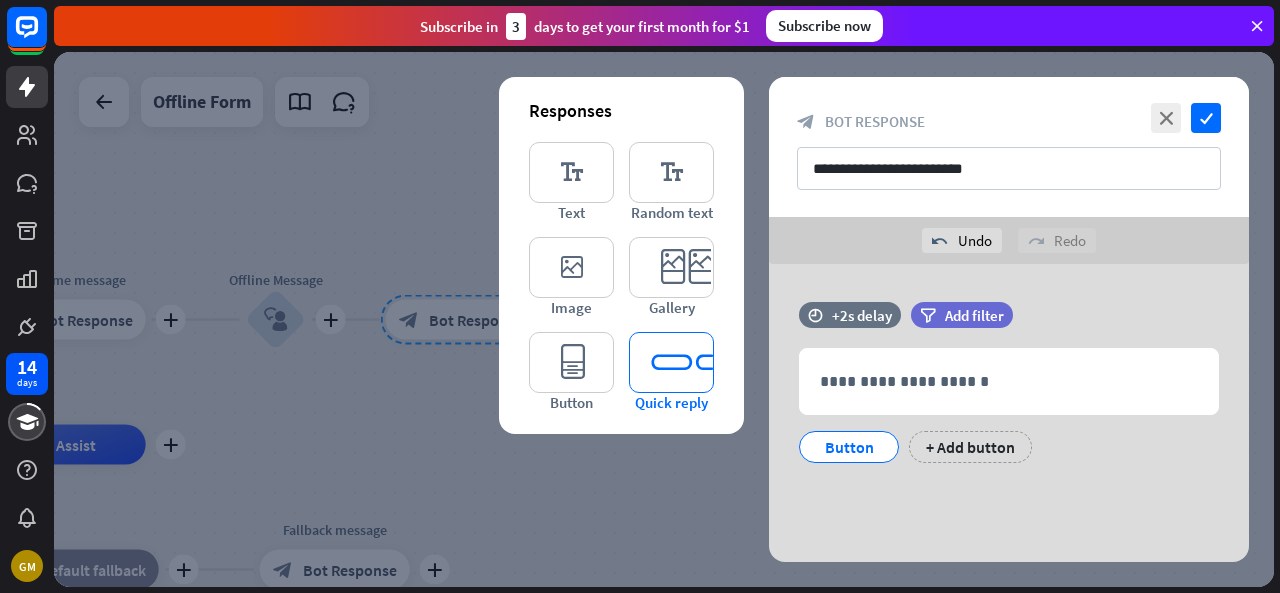 scroll, scrollTop: 1, scrollLeft: 0, axis: vertical 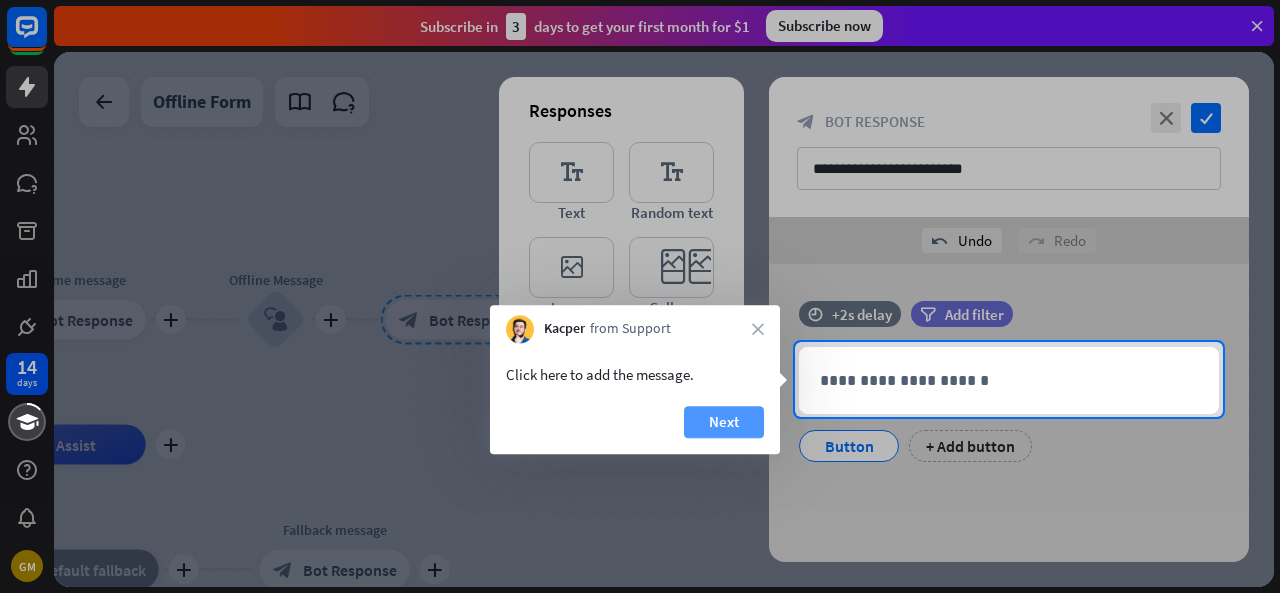 click on "Next" at bounding box center (724, 422) 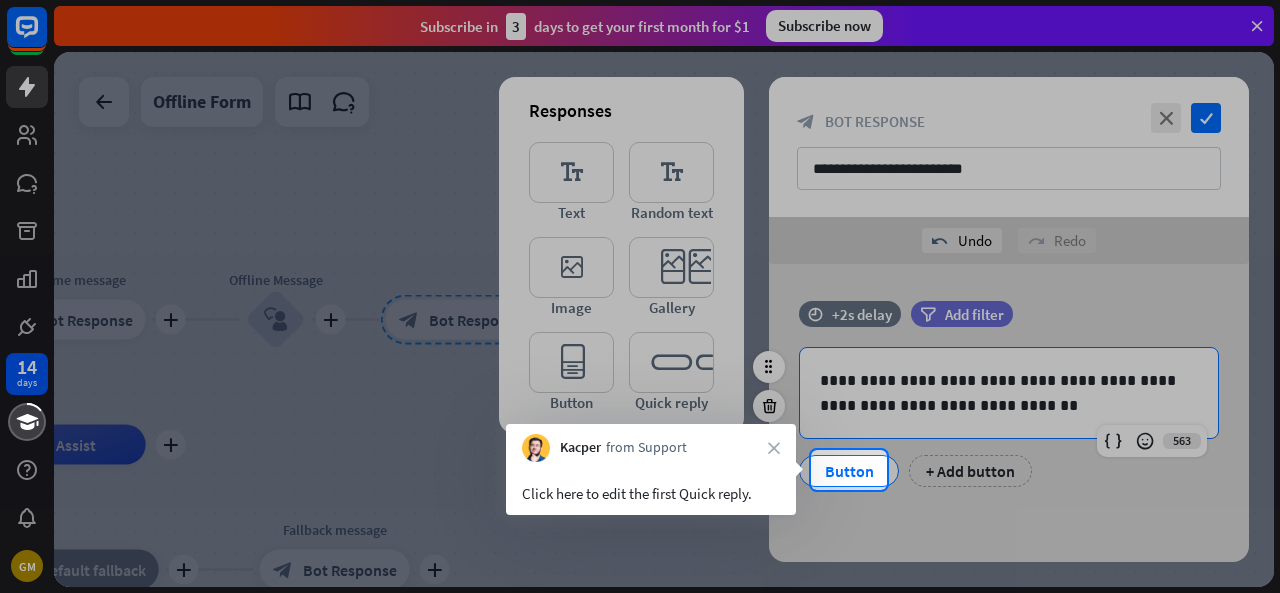 click on "Button" at bounding box center (849, 471) 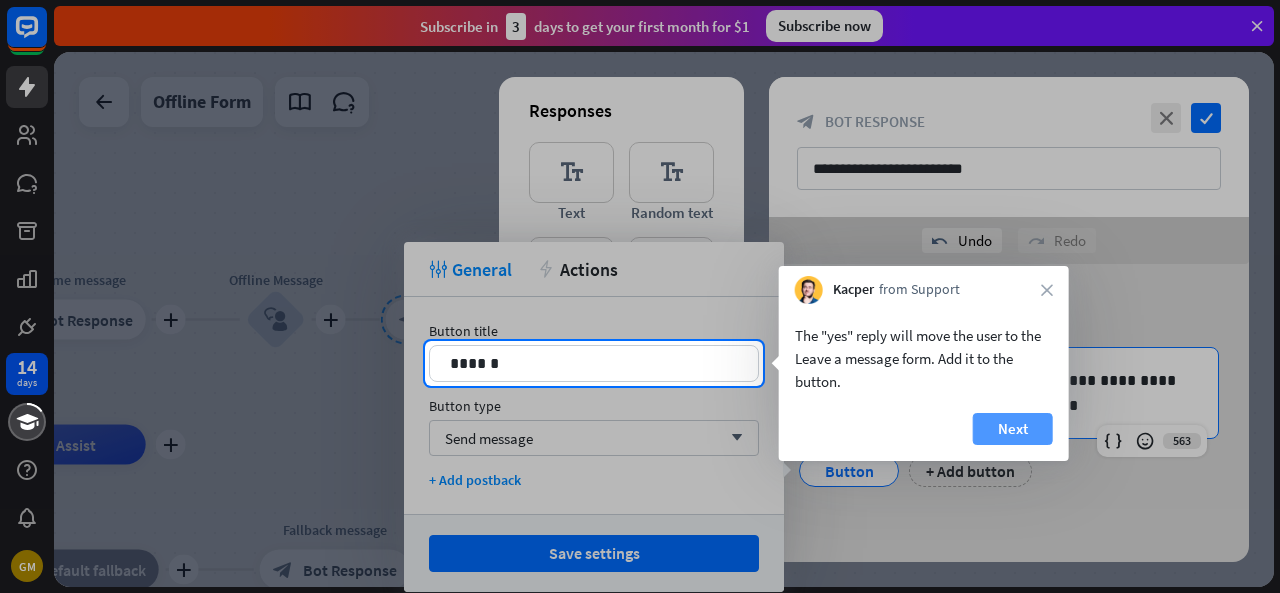 click on "Next" at bounding box center [1013, 429] 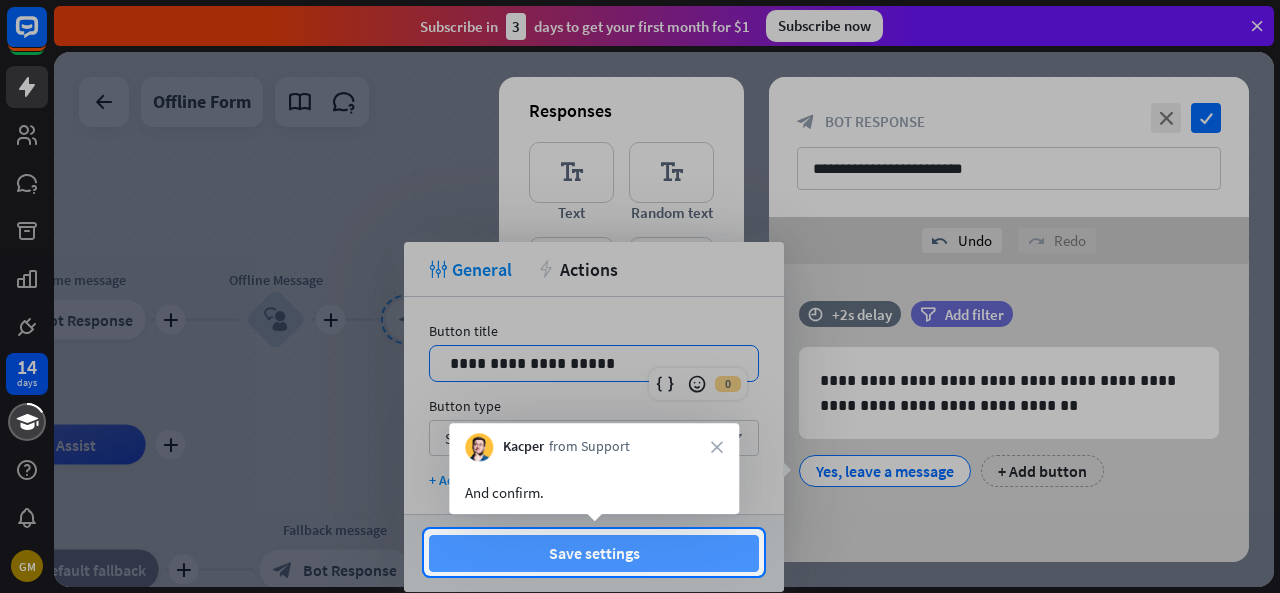 click on "Save settings" at bounding box center [594, 553] 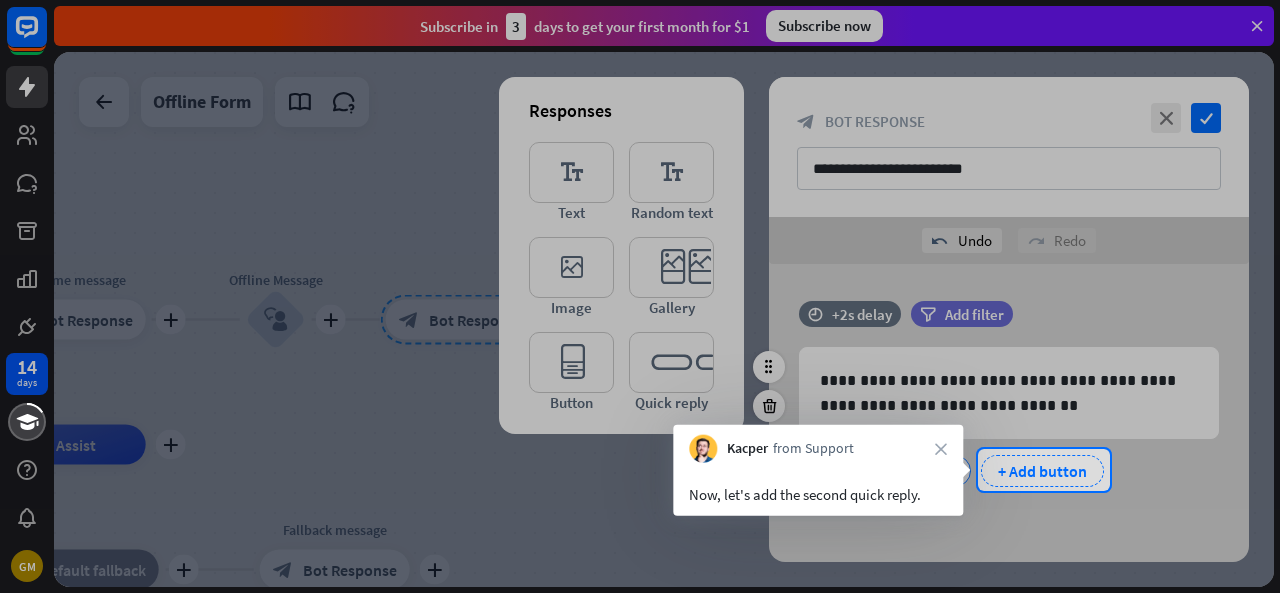 click on "+ Add button" at bounding box center (1042, 471) 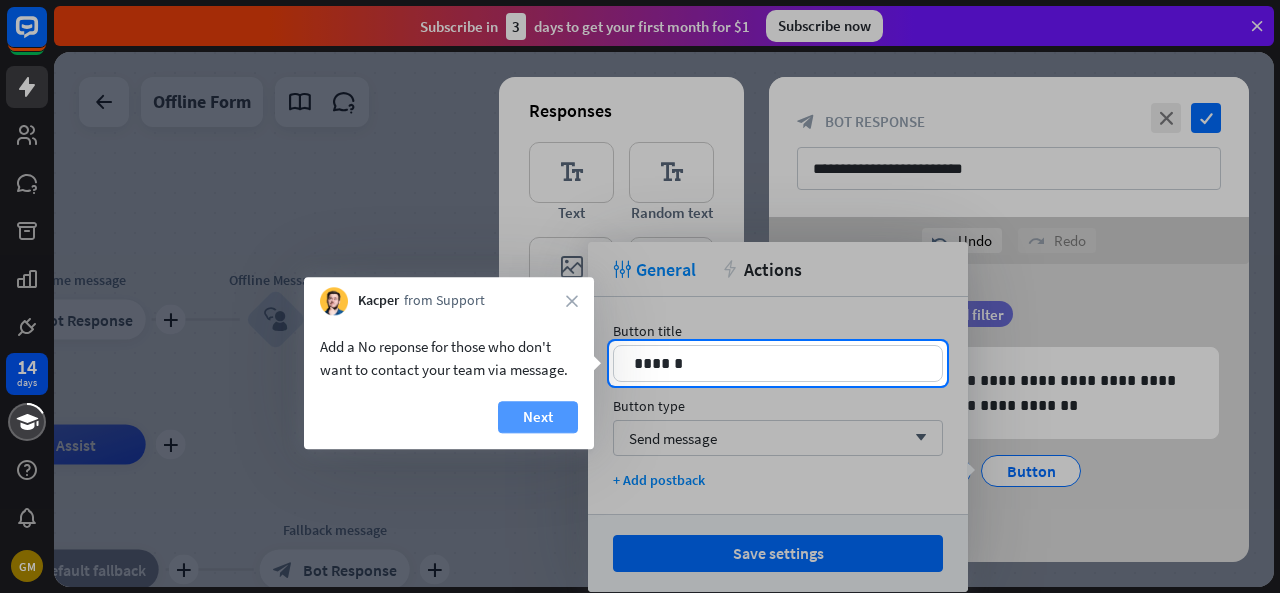 click on "Next" at bounding box center (538, 417) 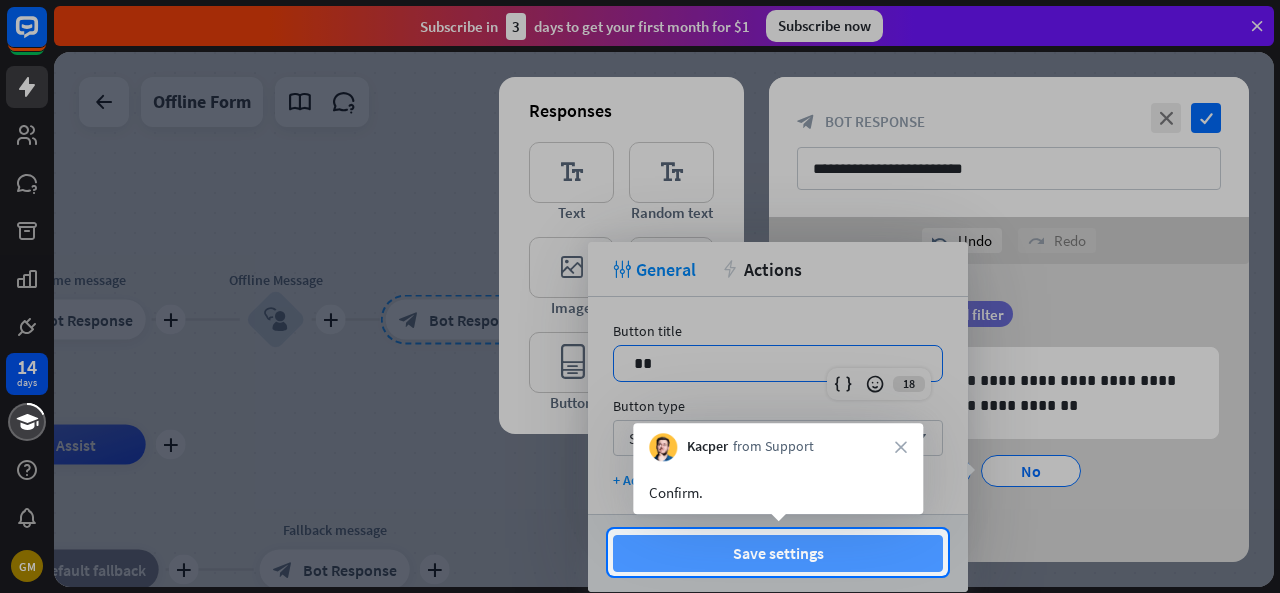 click on "Save settings" at bounding box center [778, 553] 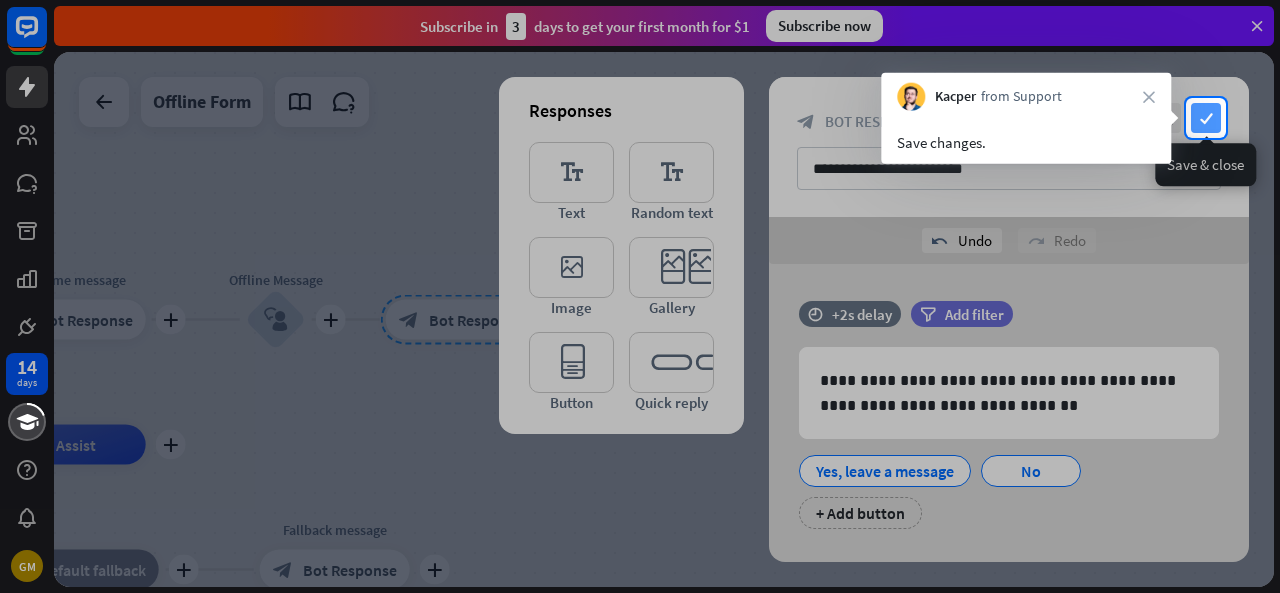 click on "check" at bounding box center [1206, 118] 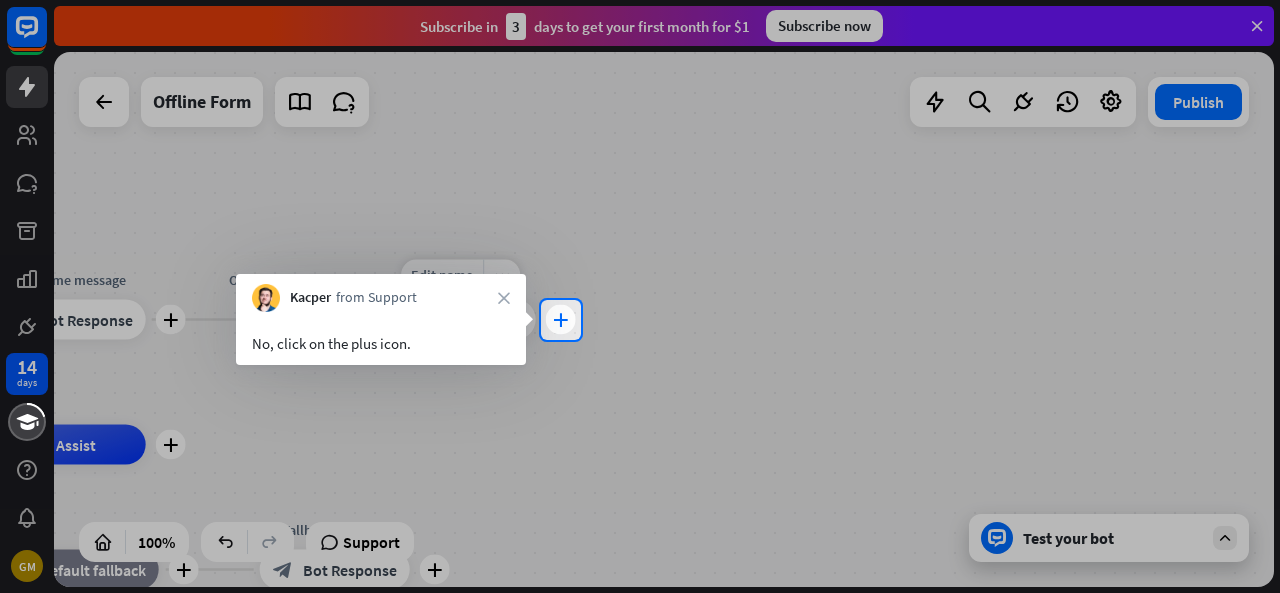 click on "plus" at bounding box center [560, 320] 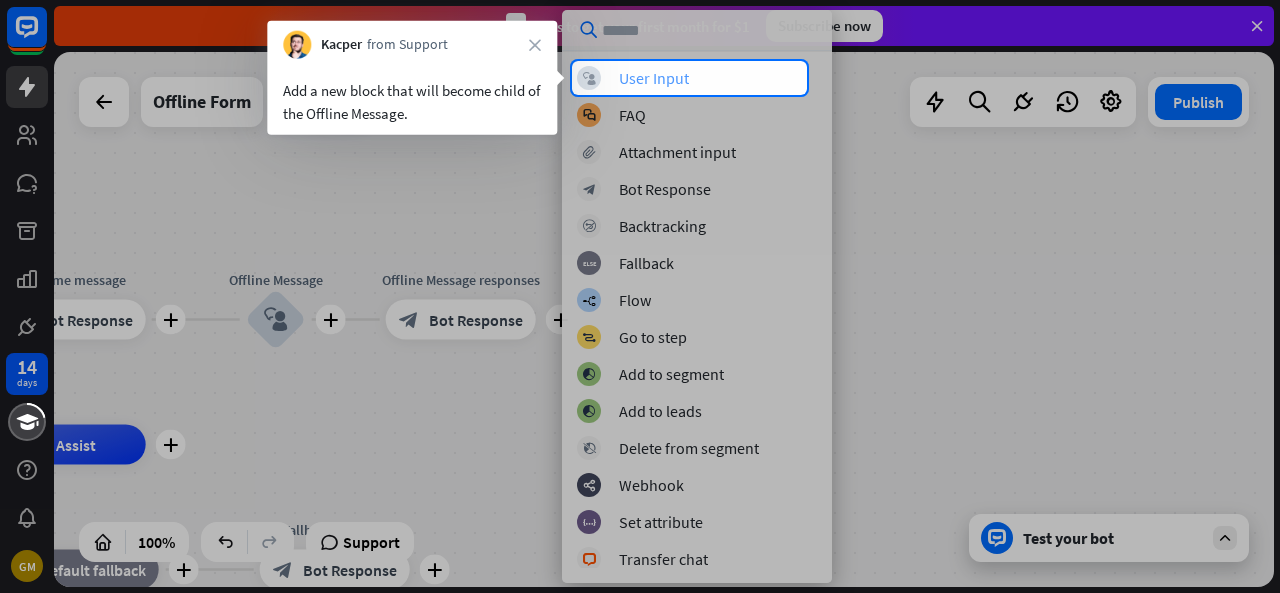 click on "User Input" at bounding box center [654, 78] 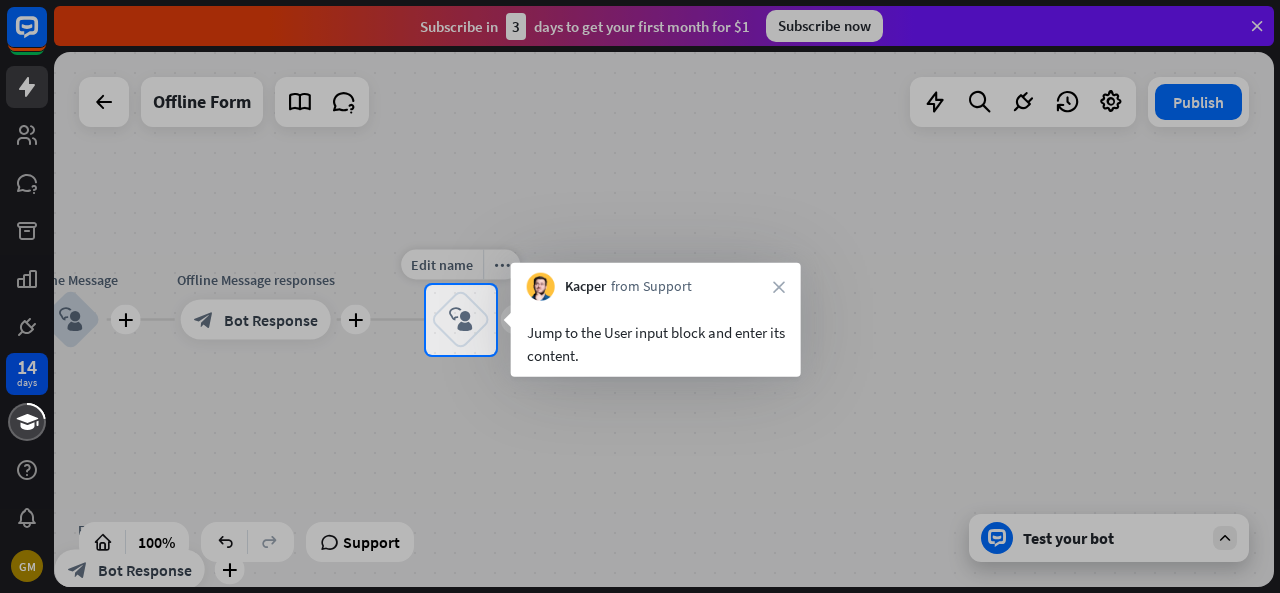 click on "block_user_input" at bounding box center (461, 320) 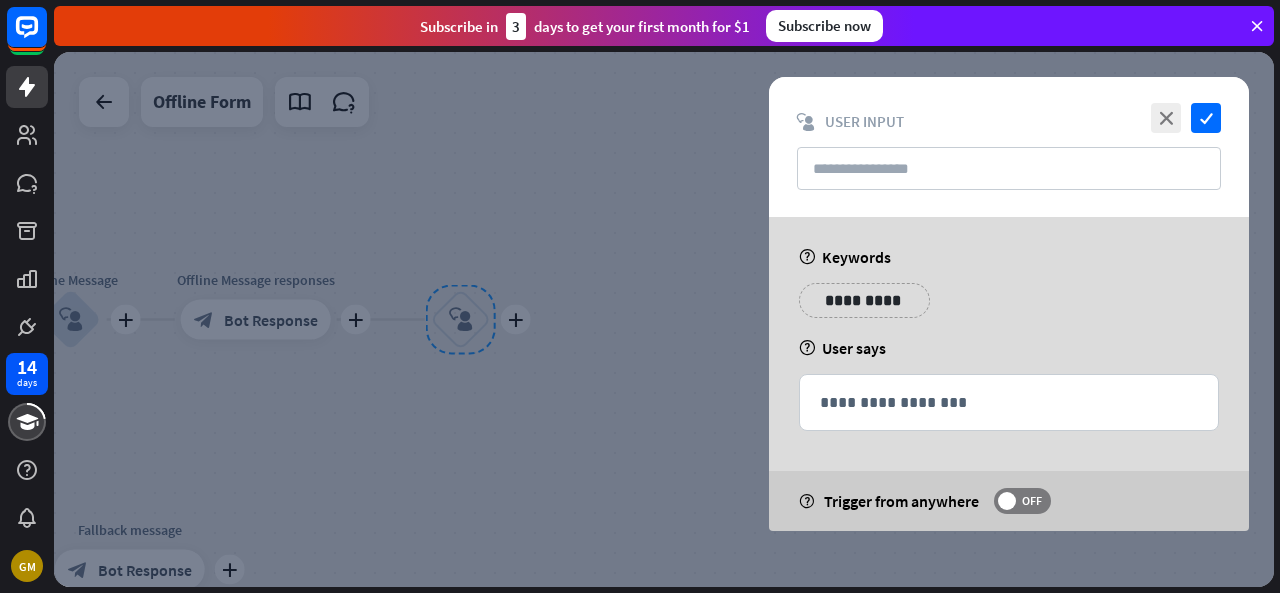 type on "**********" 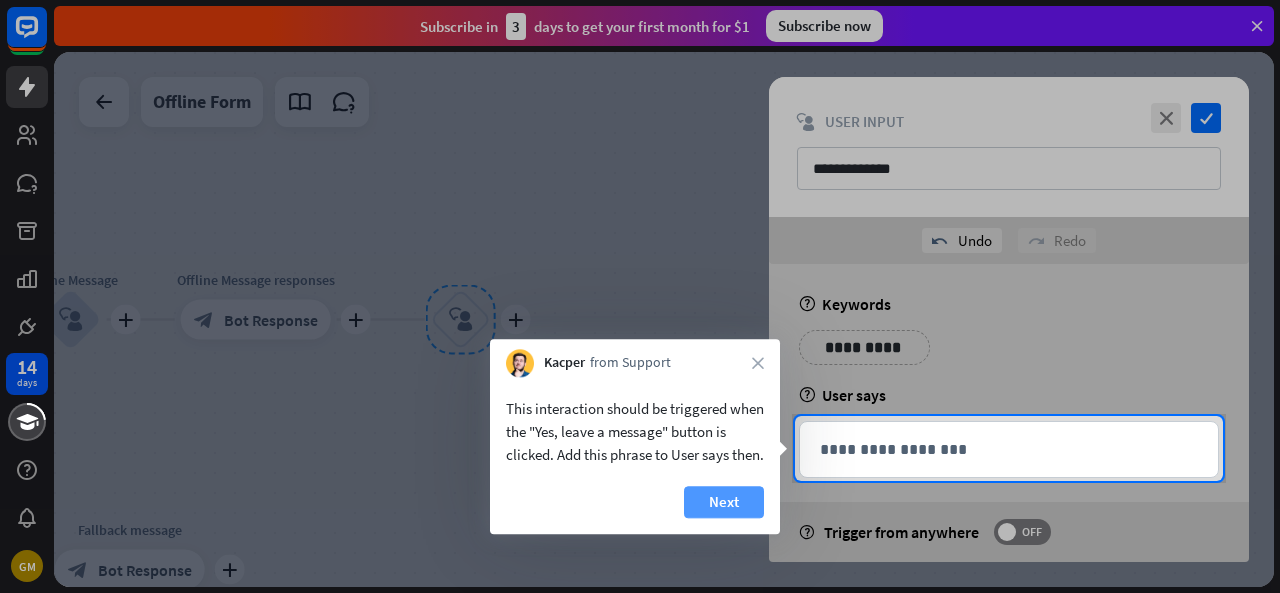 click on "Next" at bounding box center (724, 502) 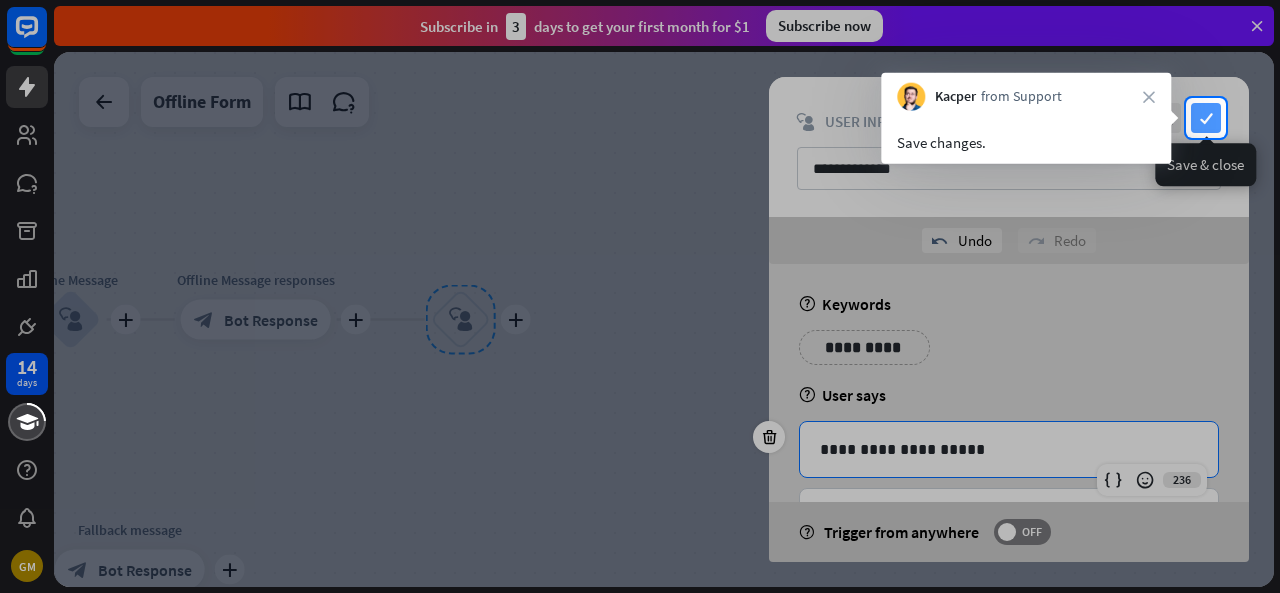click on "check" at bounding box center [1206, 118] 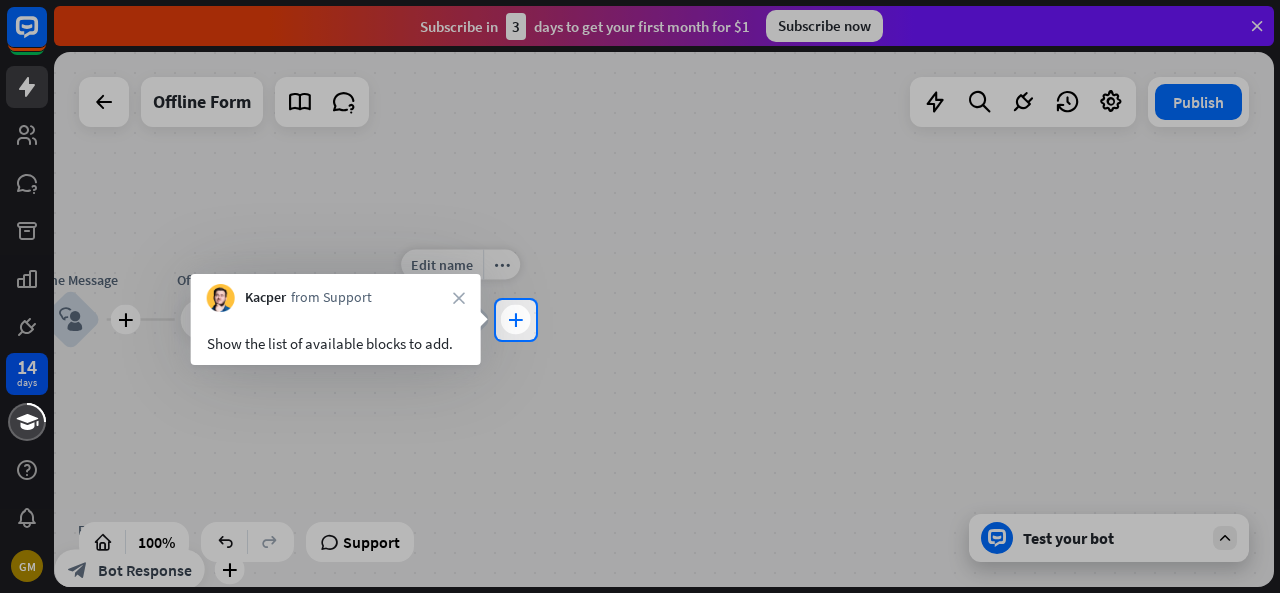 click on "plus" at bounding box center (515, 320) 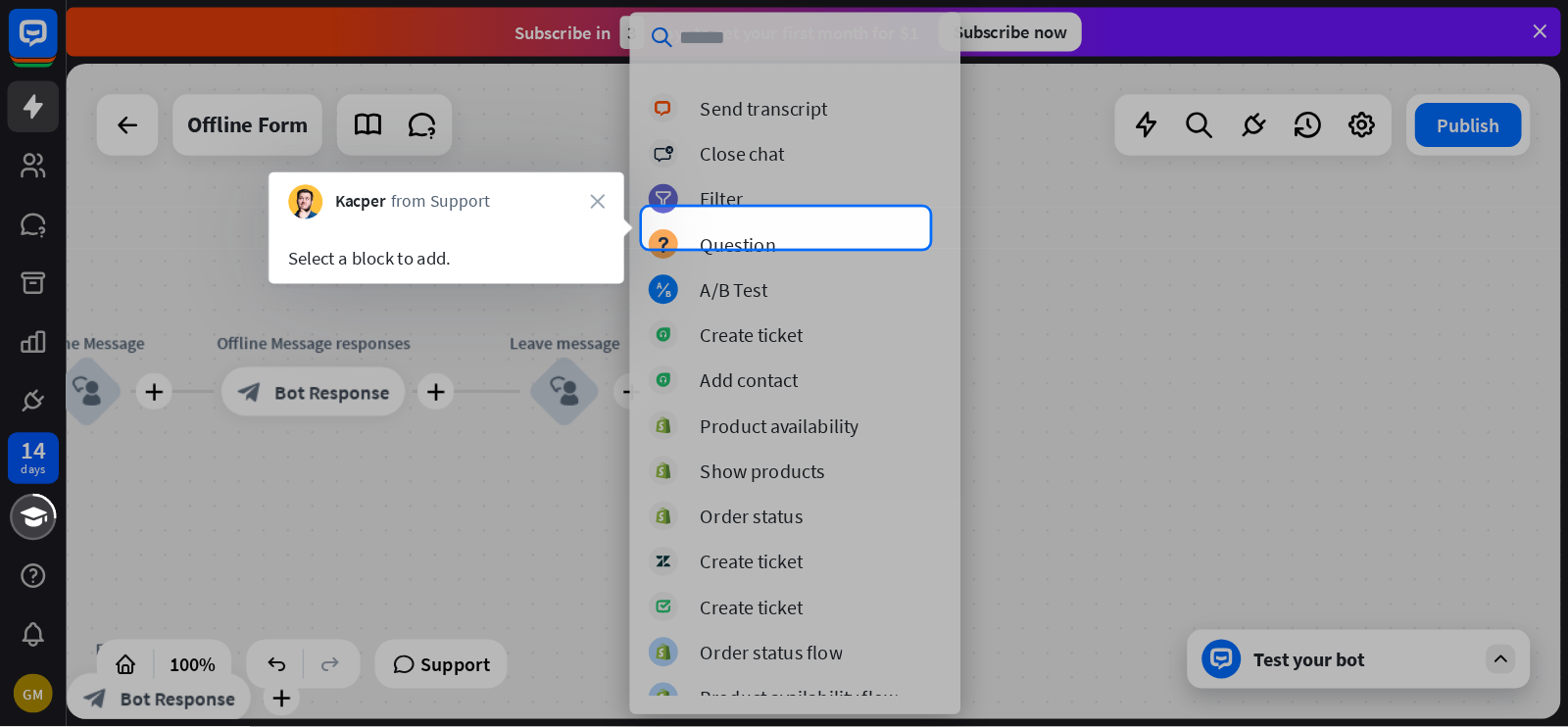 scroll, scrollTop: 473, scrollLeft: 0, axis: vertical 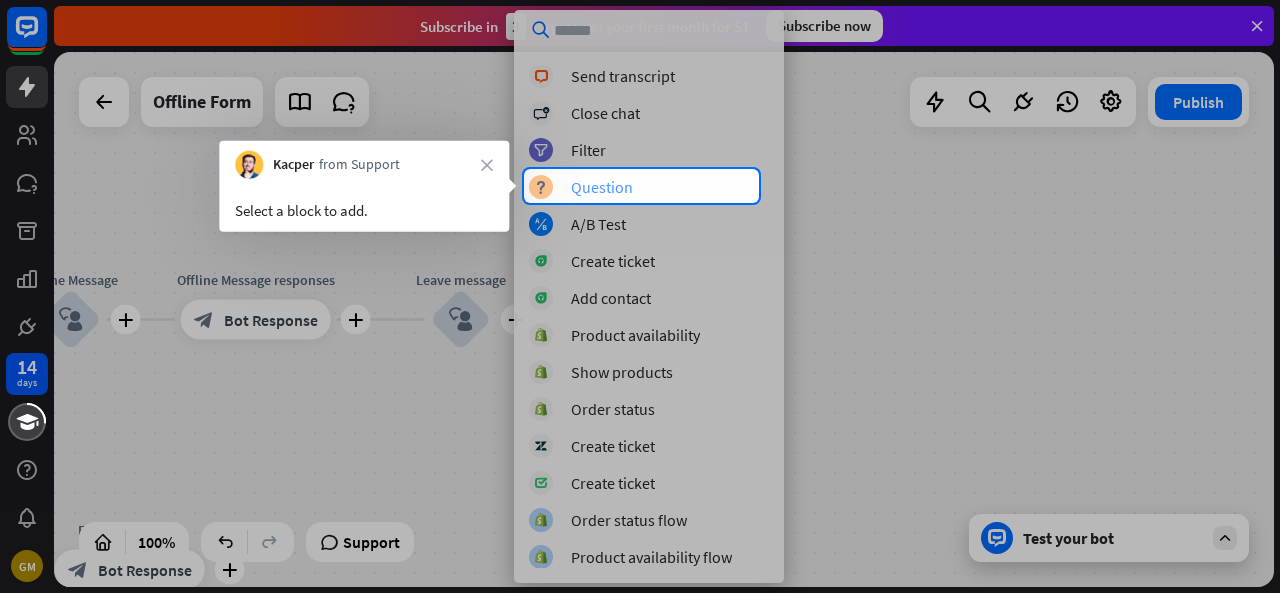 click on "Question" at bounding box center [602, 187] 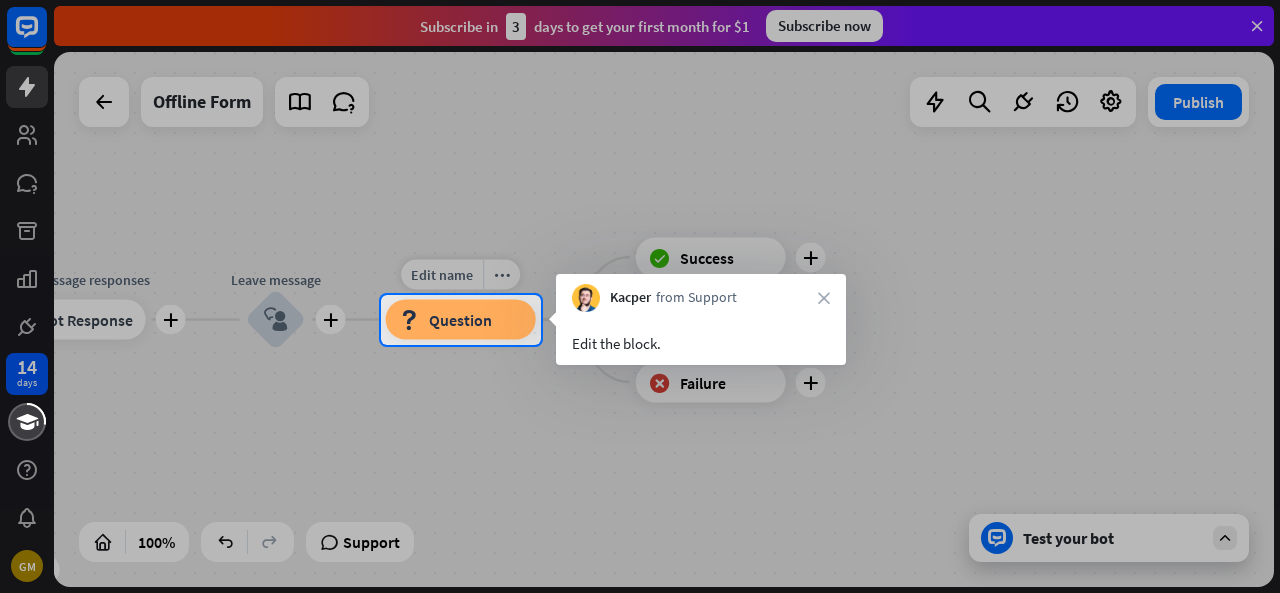 click on "Question" at bounding box center [460, 320] 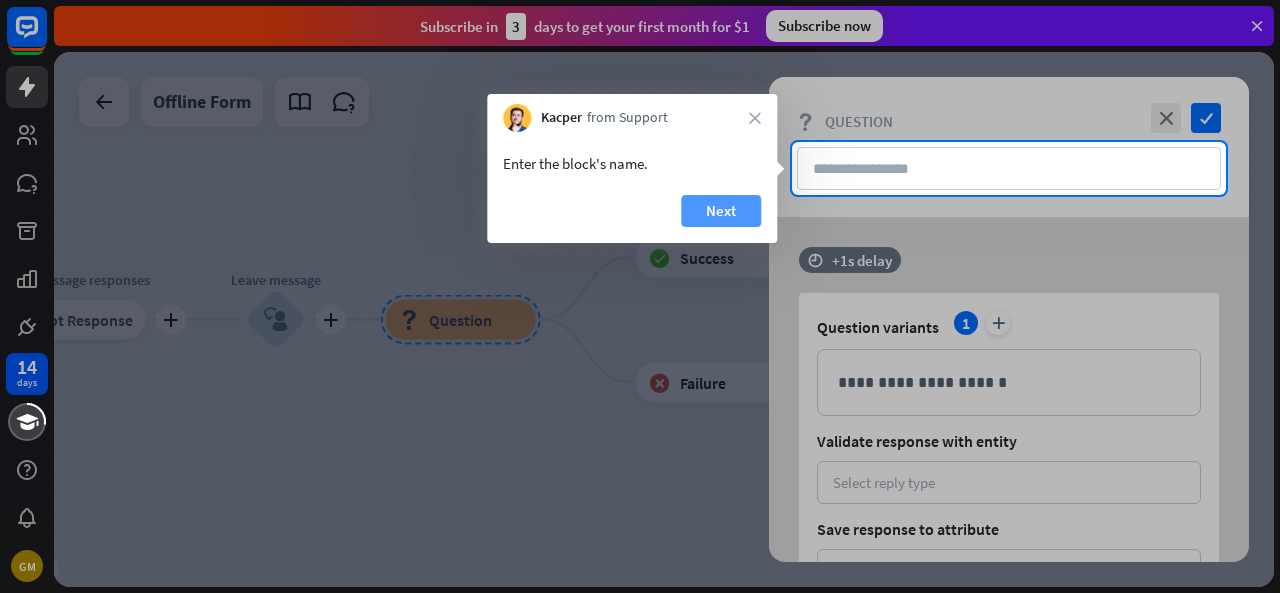 click on "Next" at bounding box center (721, 211) 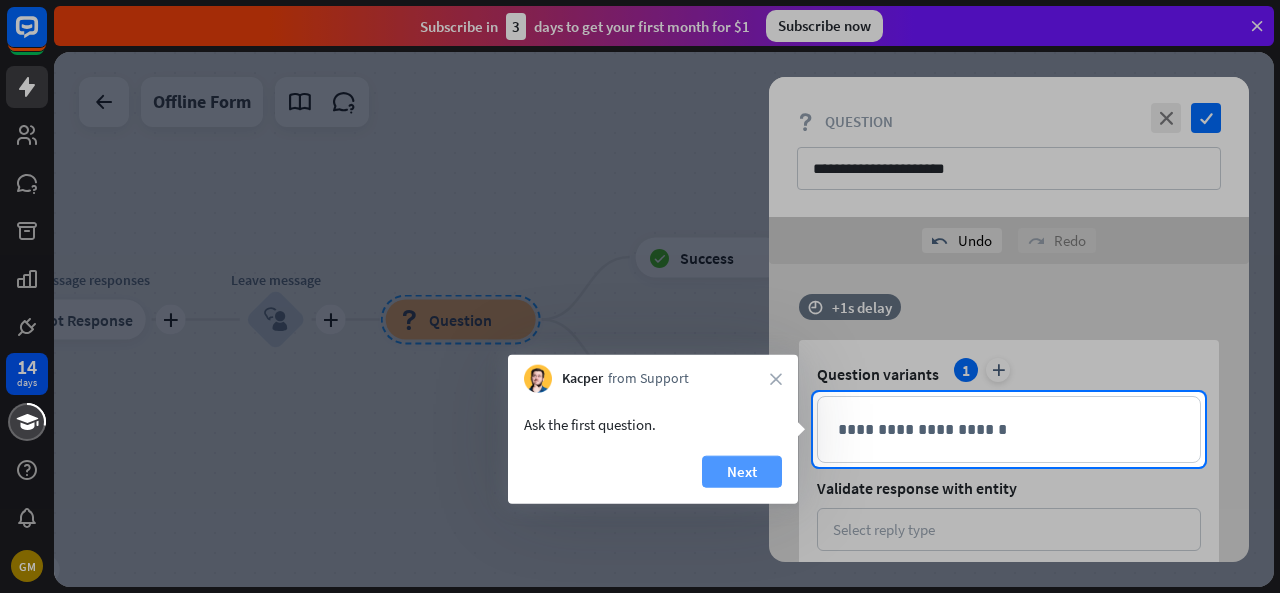 click on "Next" at bounding box center [742, 472] 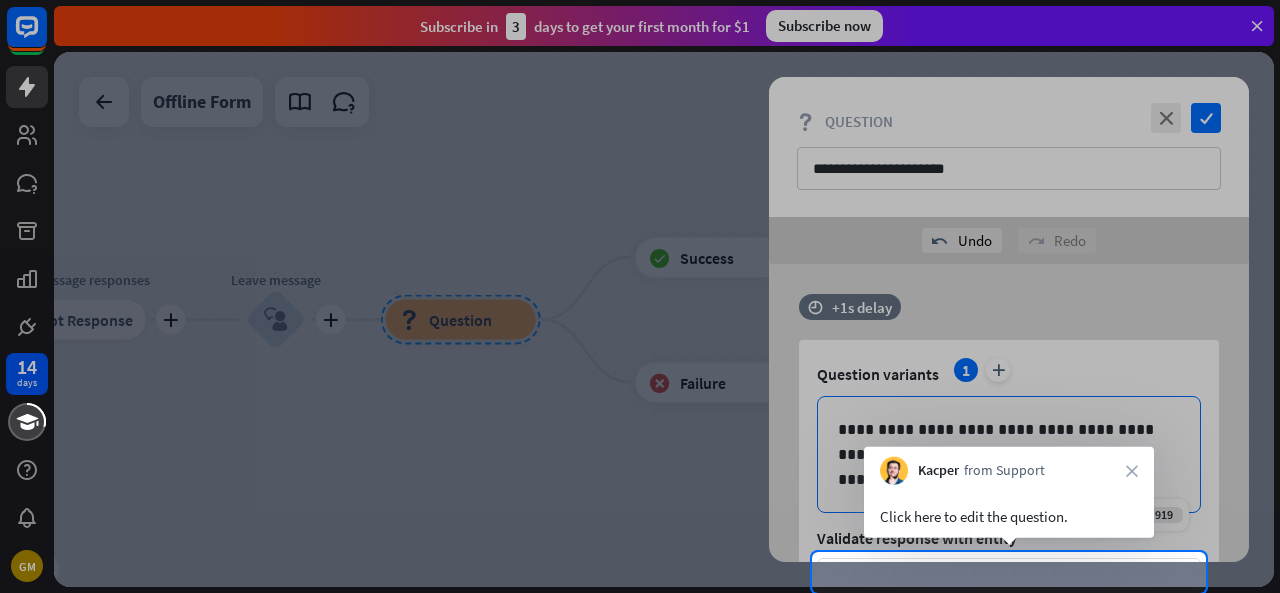 click on "Select reply type" at bounding box center (1009, 579) 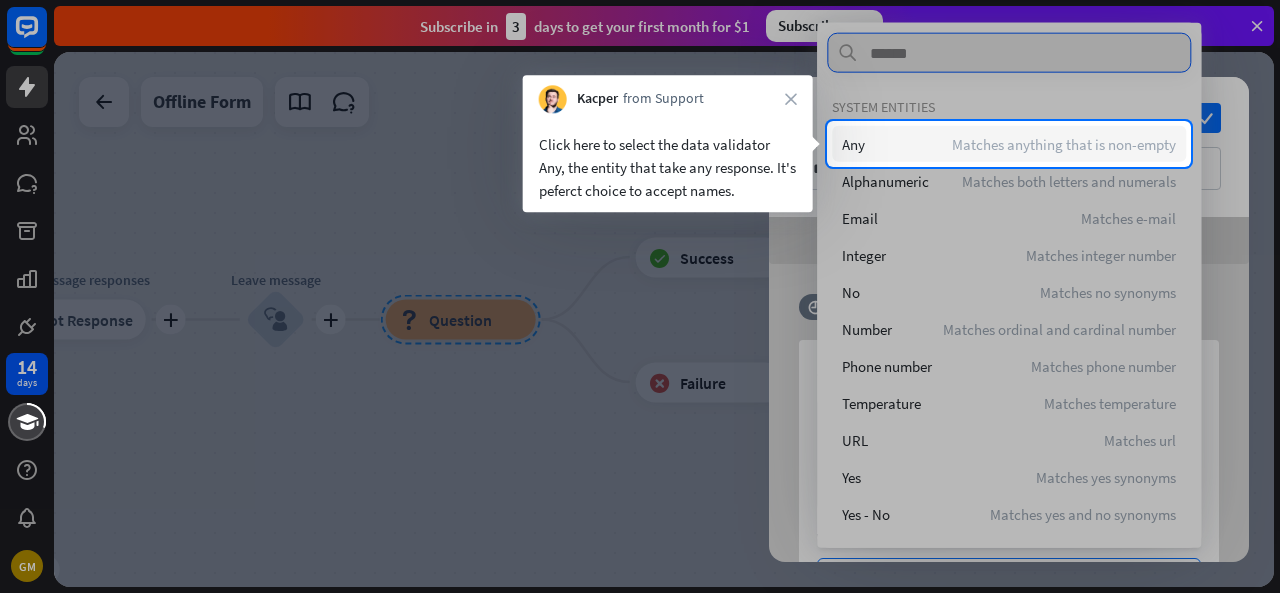 click on "Any
Matches anything that is non-empty" at bounding box center [1009, 144] 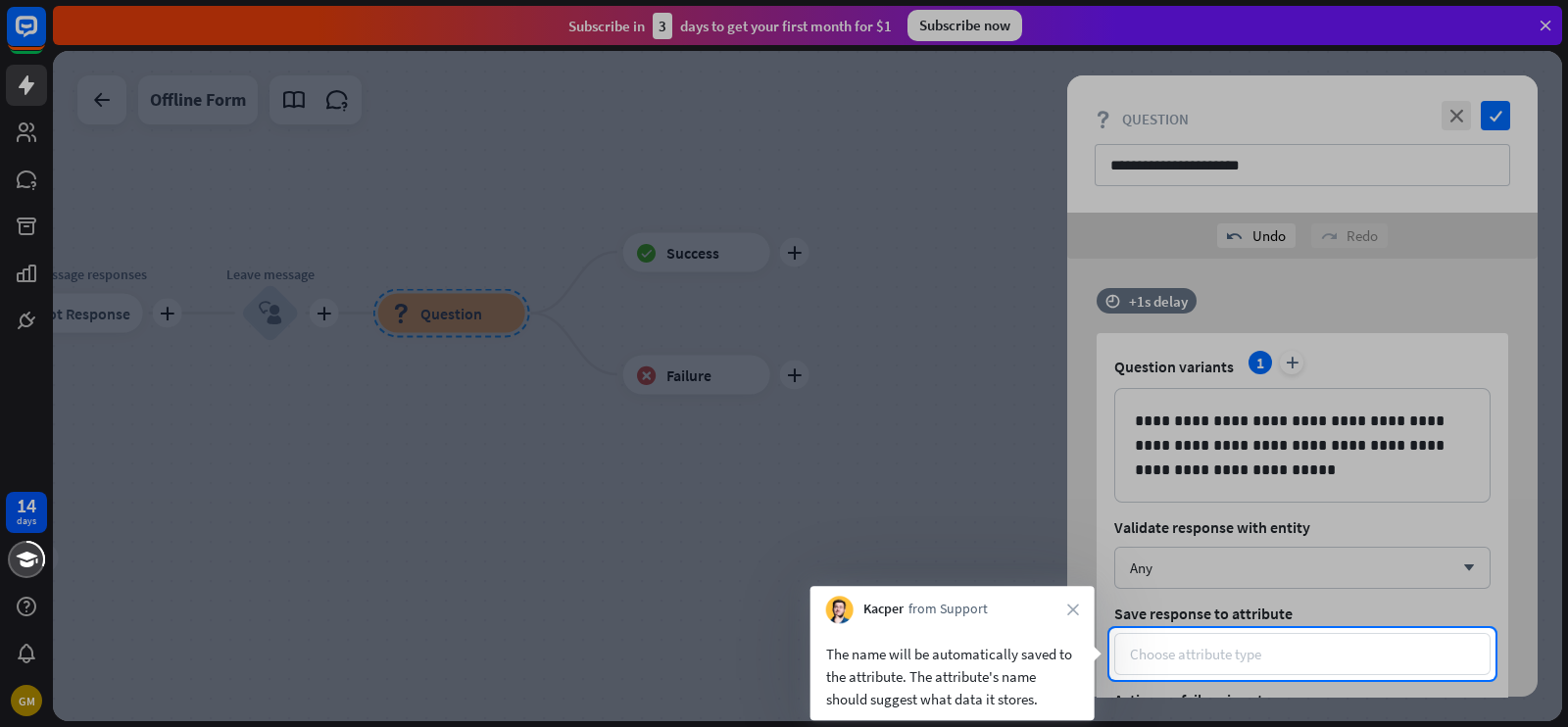 drag, startPoint x: 1222, startPoint y: 649, endPoint x: 1208, endPoint y: 659, distance: 17.204651 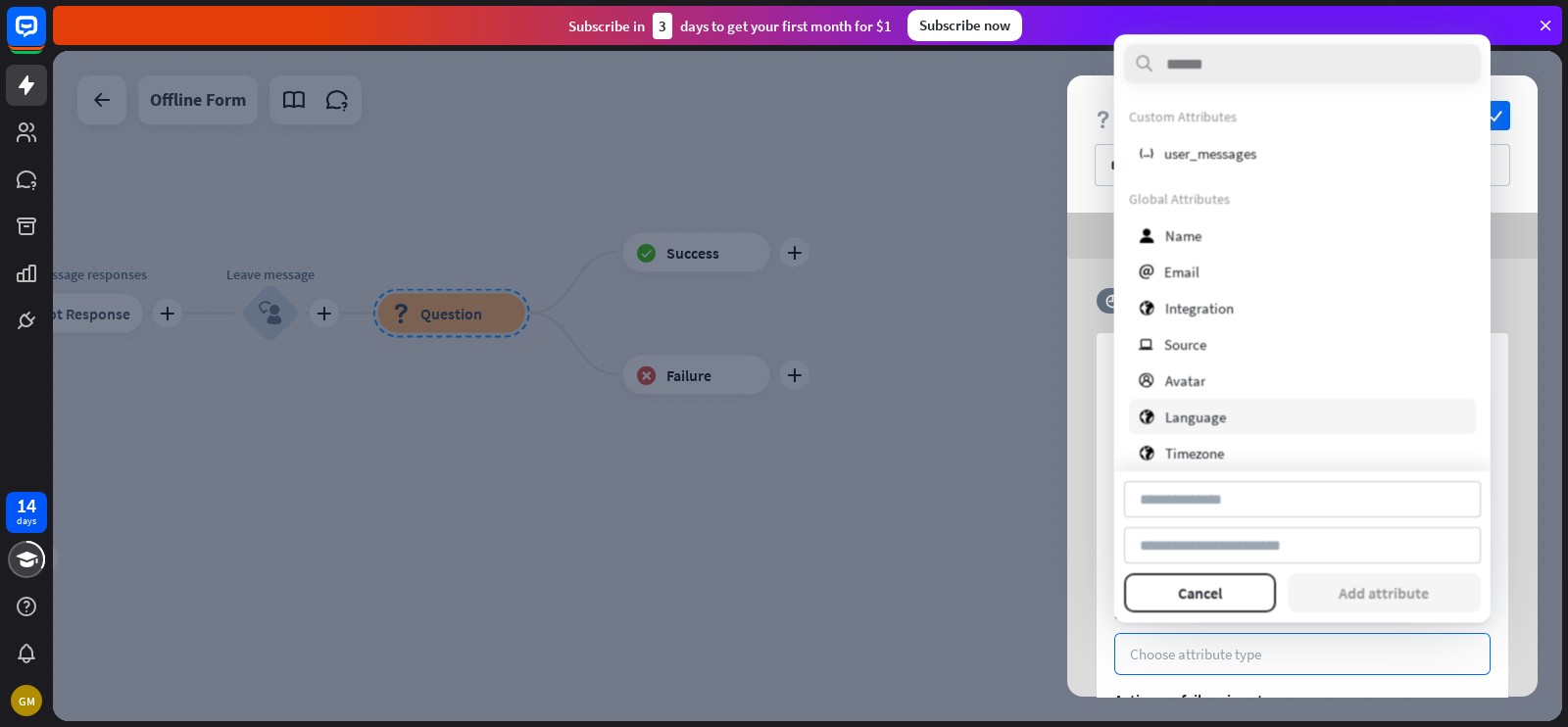 type on "****" 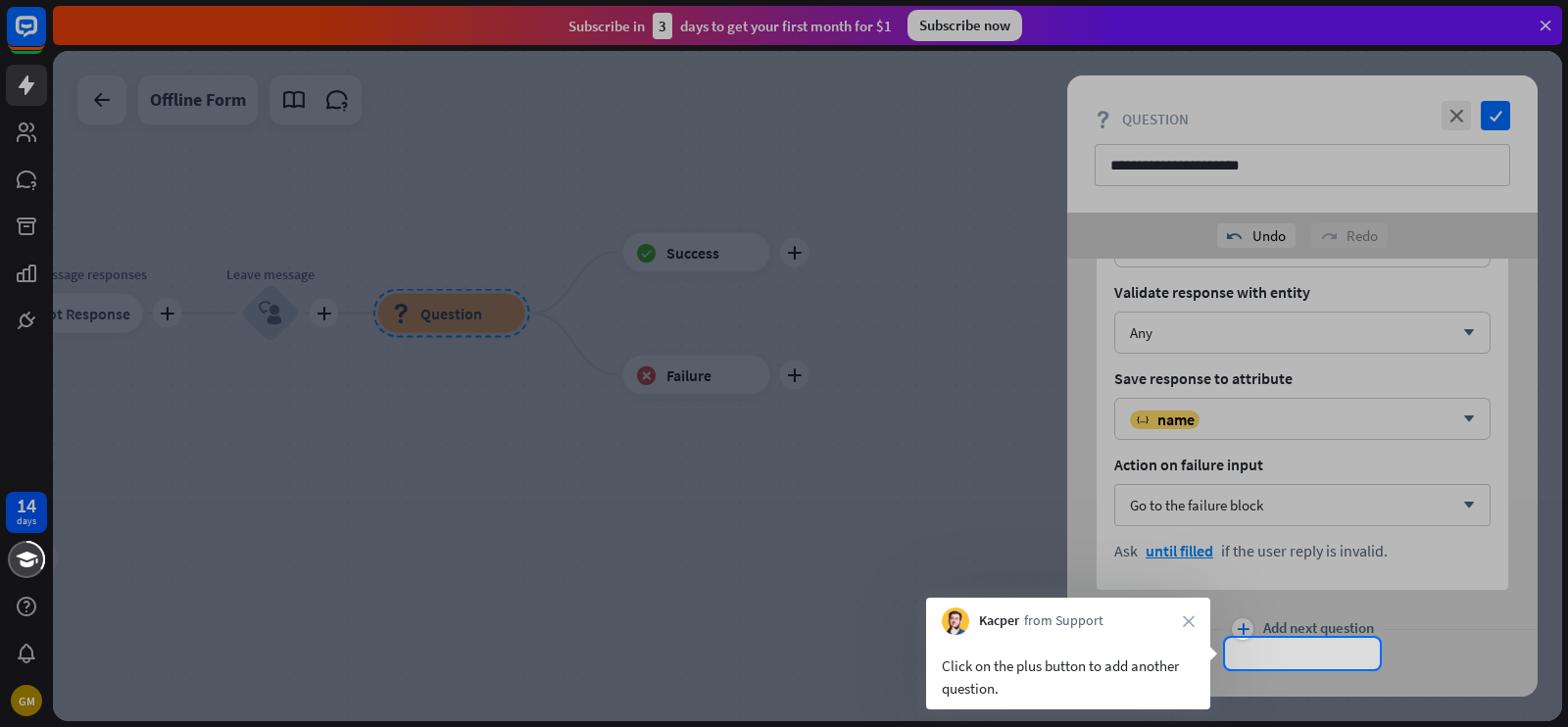 scroll, scrollTop: 245, scrollLeft: 0, axis: vertical 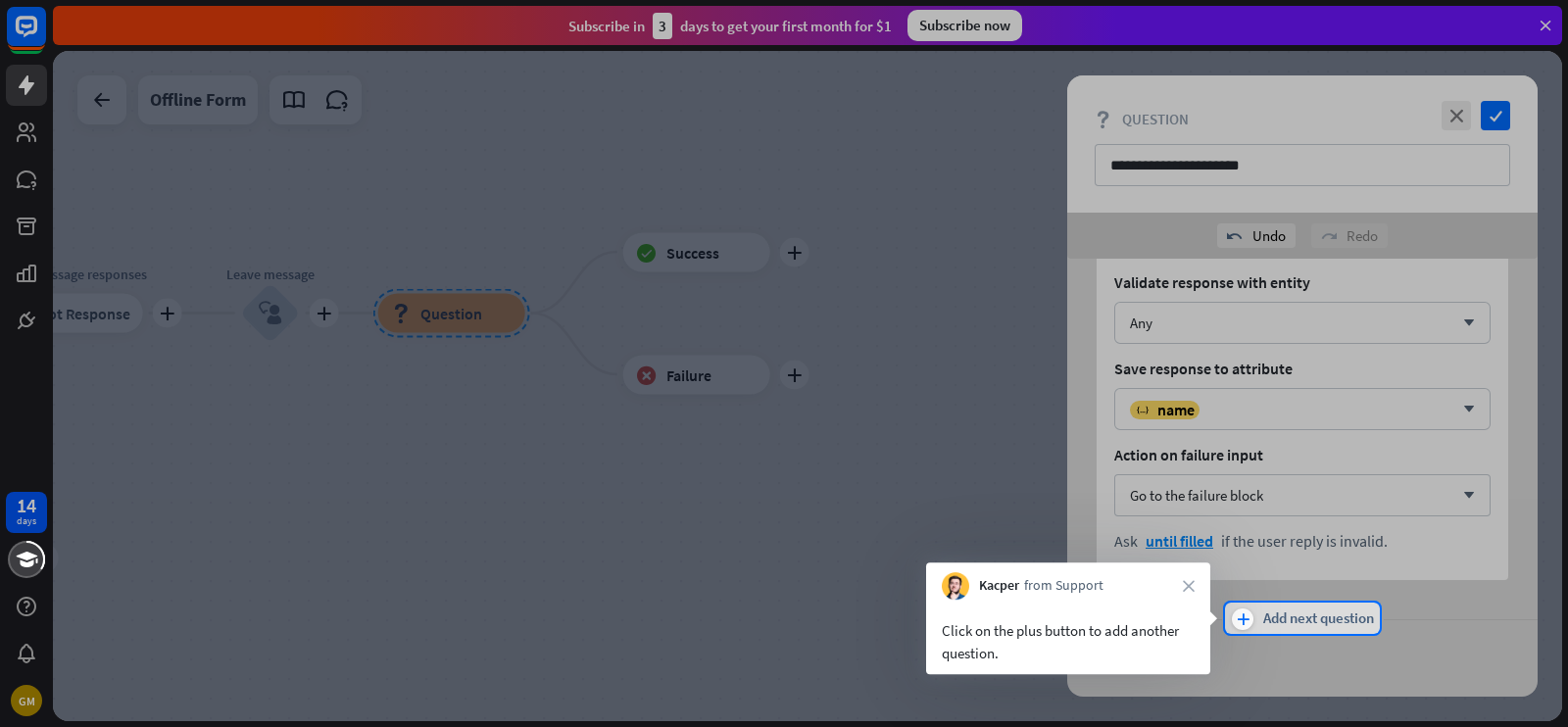click on "Add next question" at bounding box center [1318, 619] 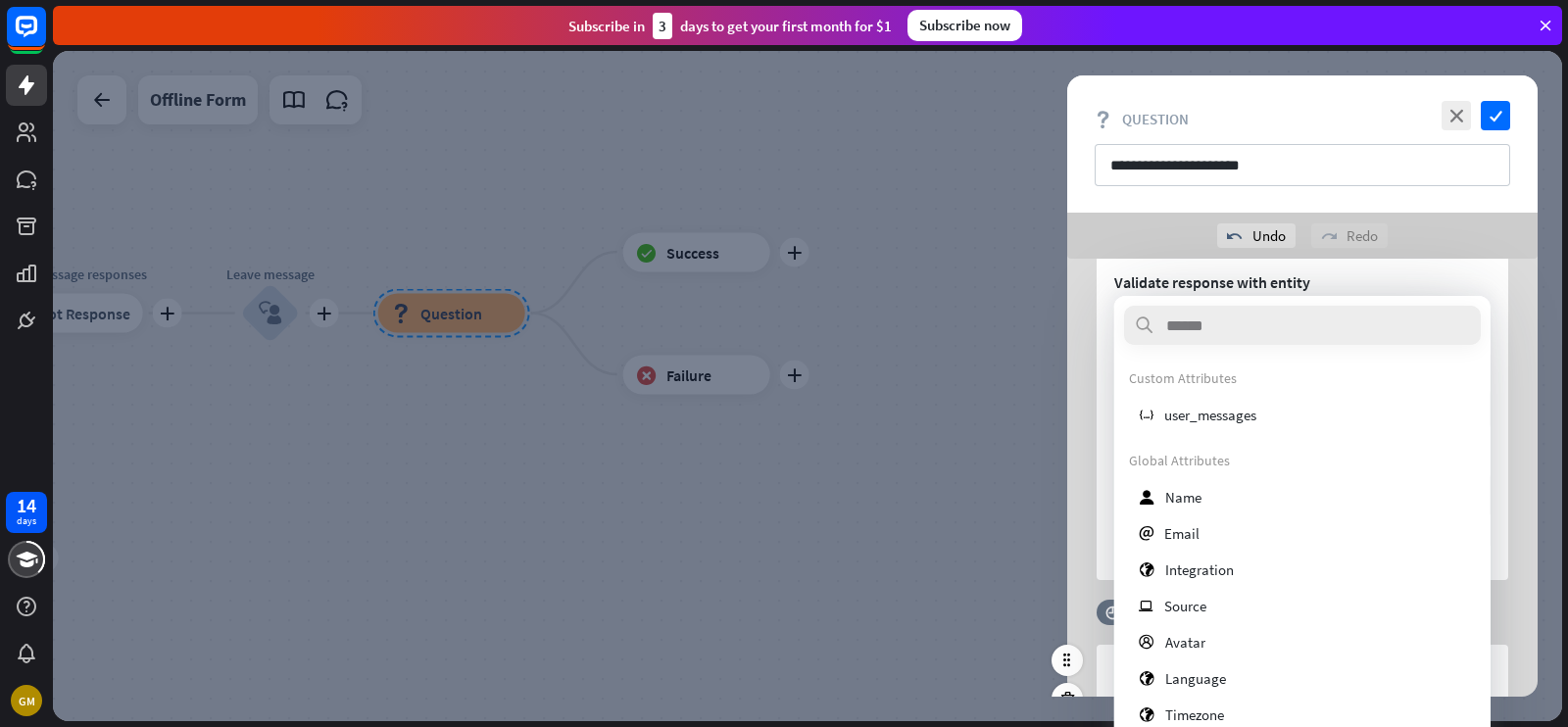 scroll, scrollTop: 157, scrollLeft: 0, axis: vertical 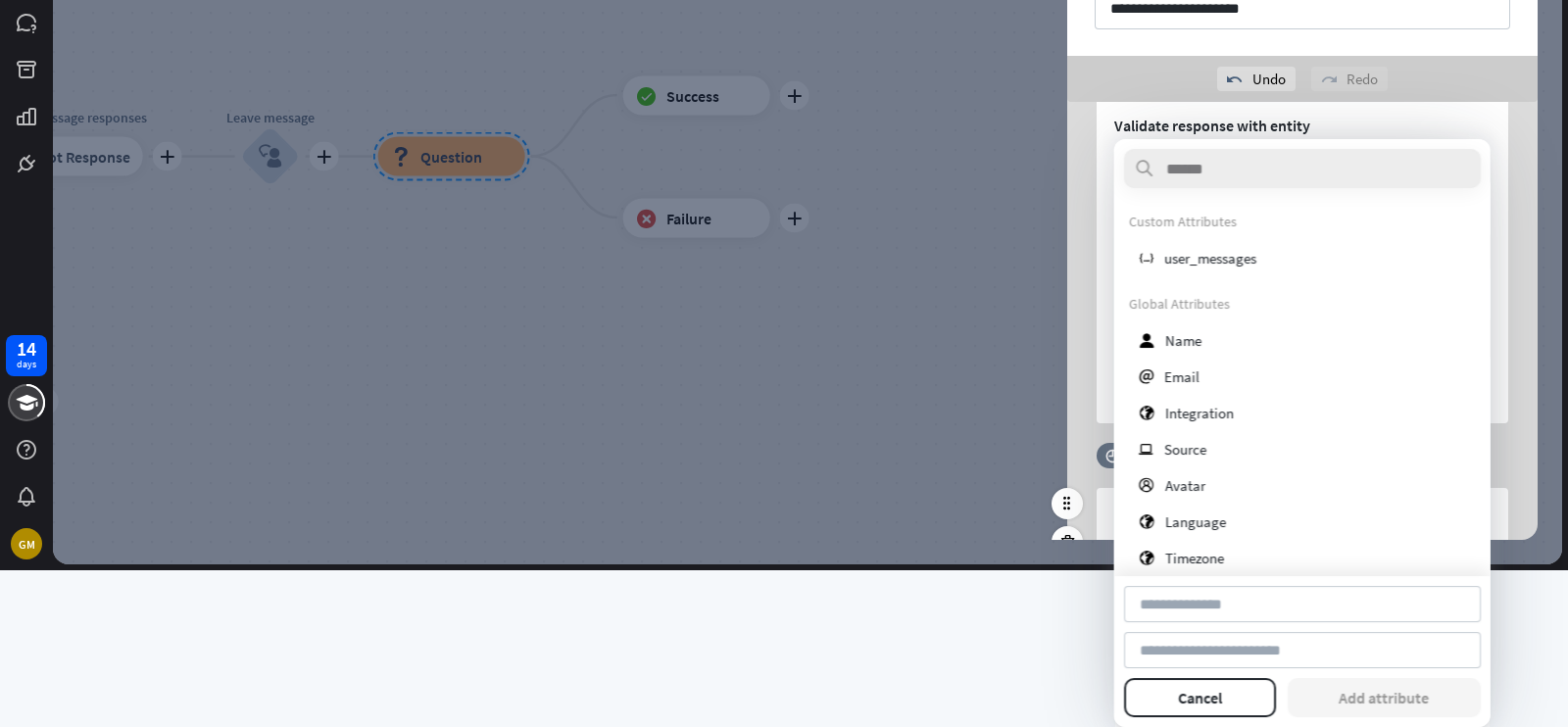 type on "*****" 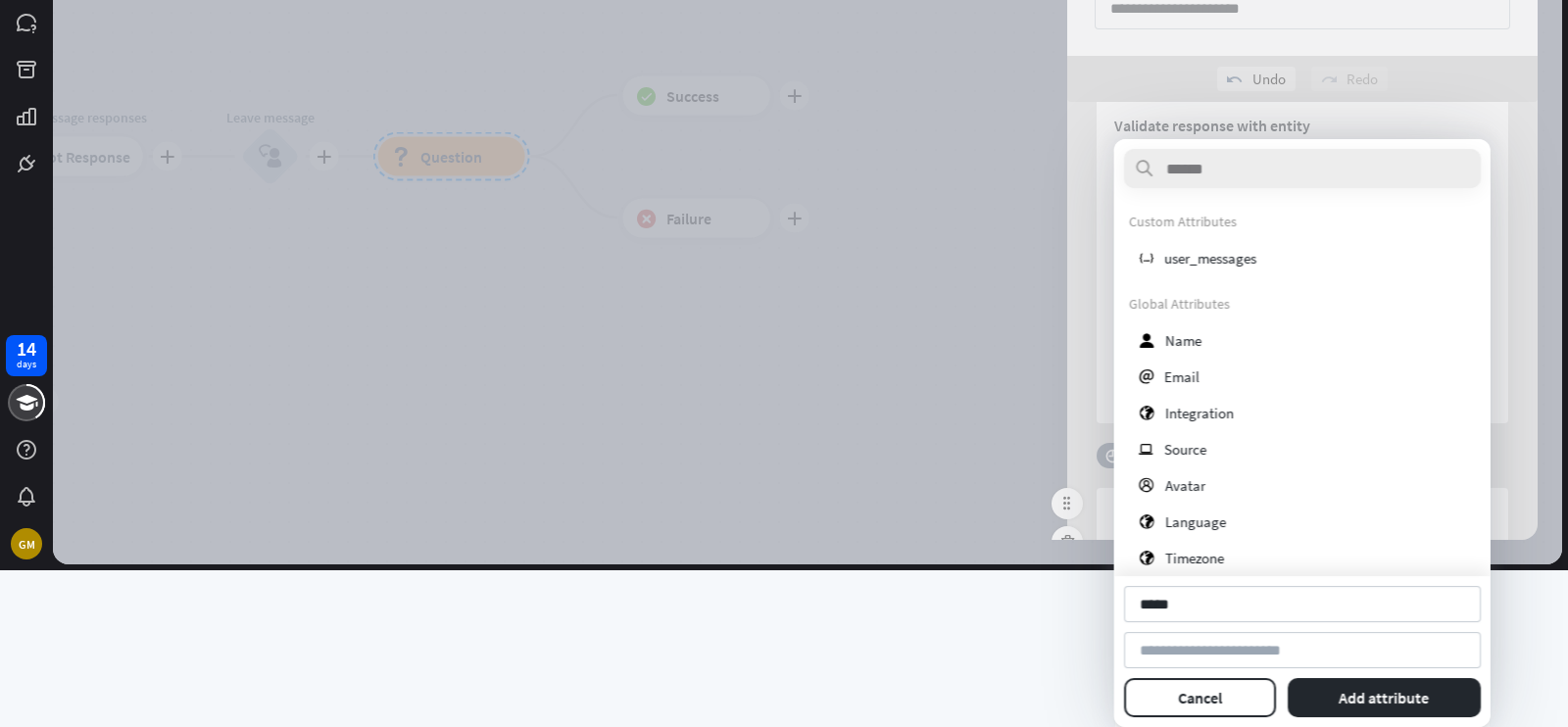 scroll, scrollTop: 0, scrollLeft: 0, axis: both 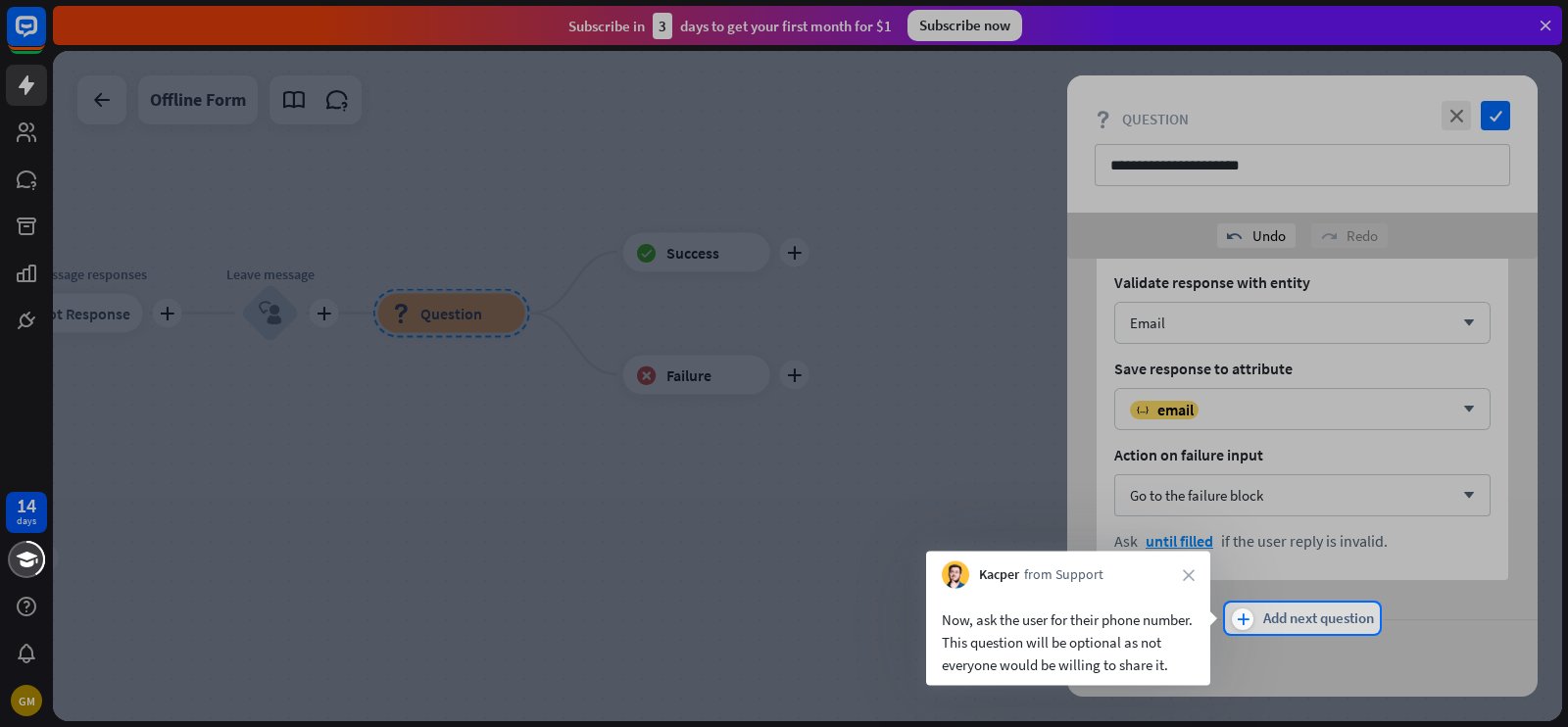 click on "Add next question" at bounding box center (1318, 619) 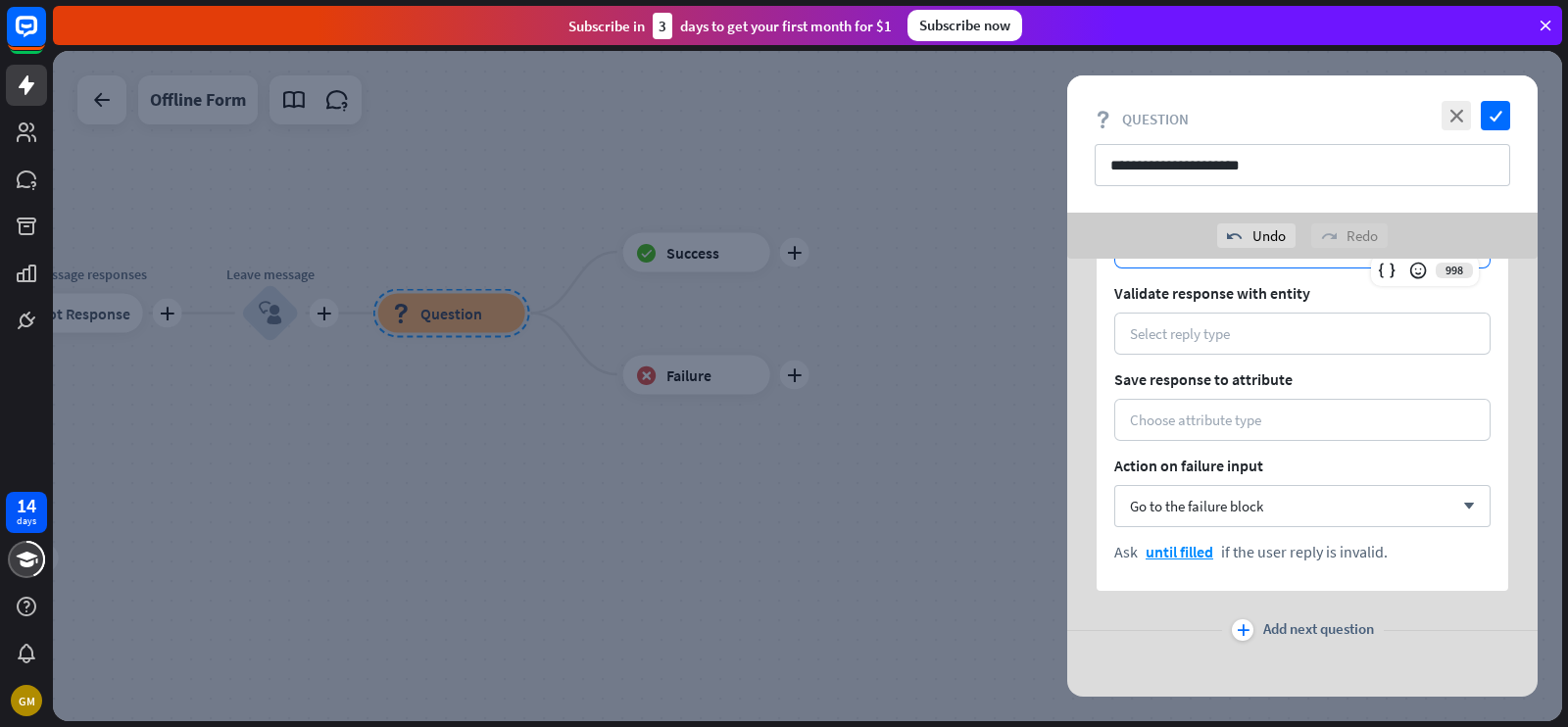 scroll, scrollTop: 1259, scrollLeft: 0, axis: vertical 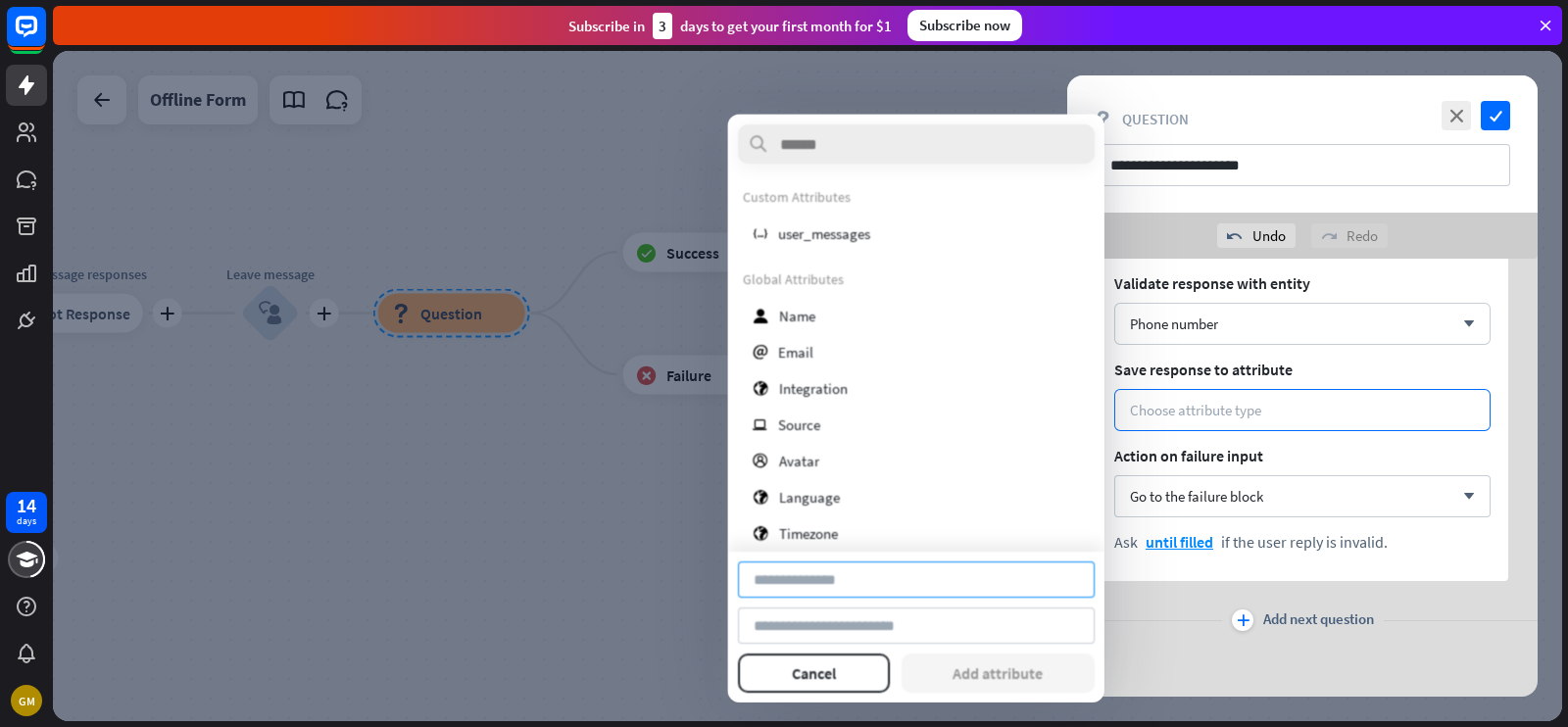 type on "*****" 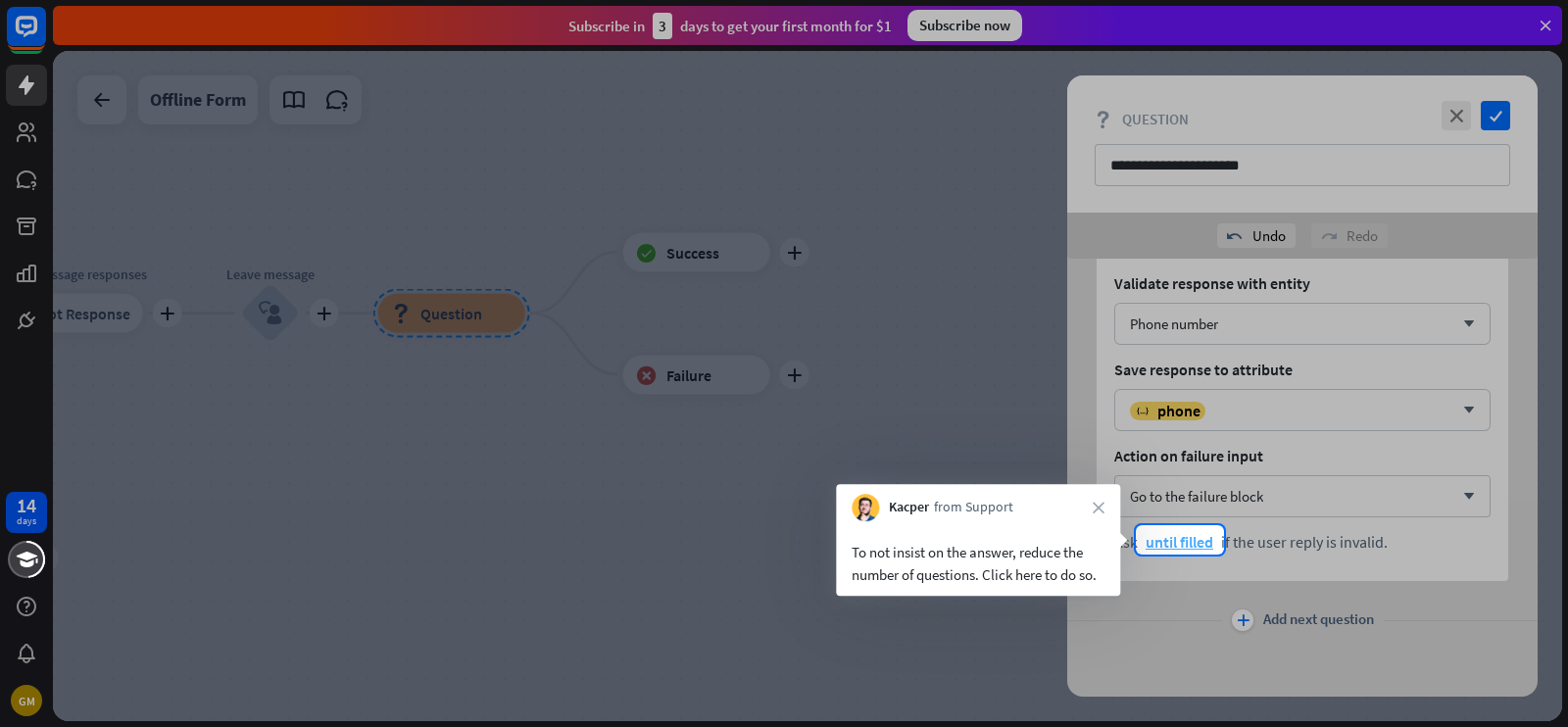 click on "until filled" at bounding box center (1179, 542) 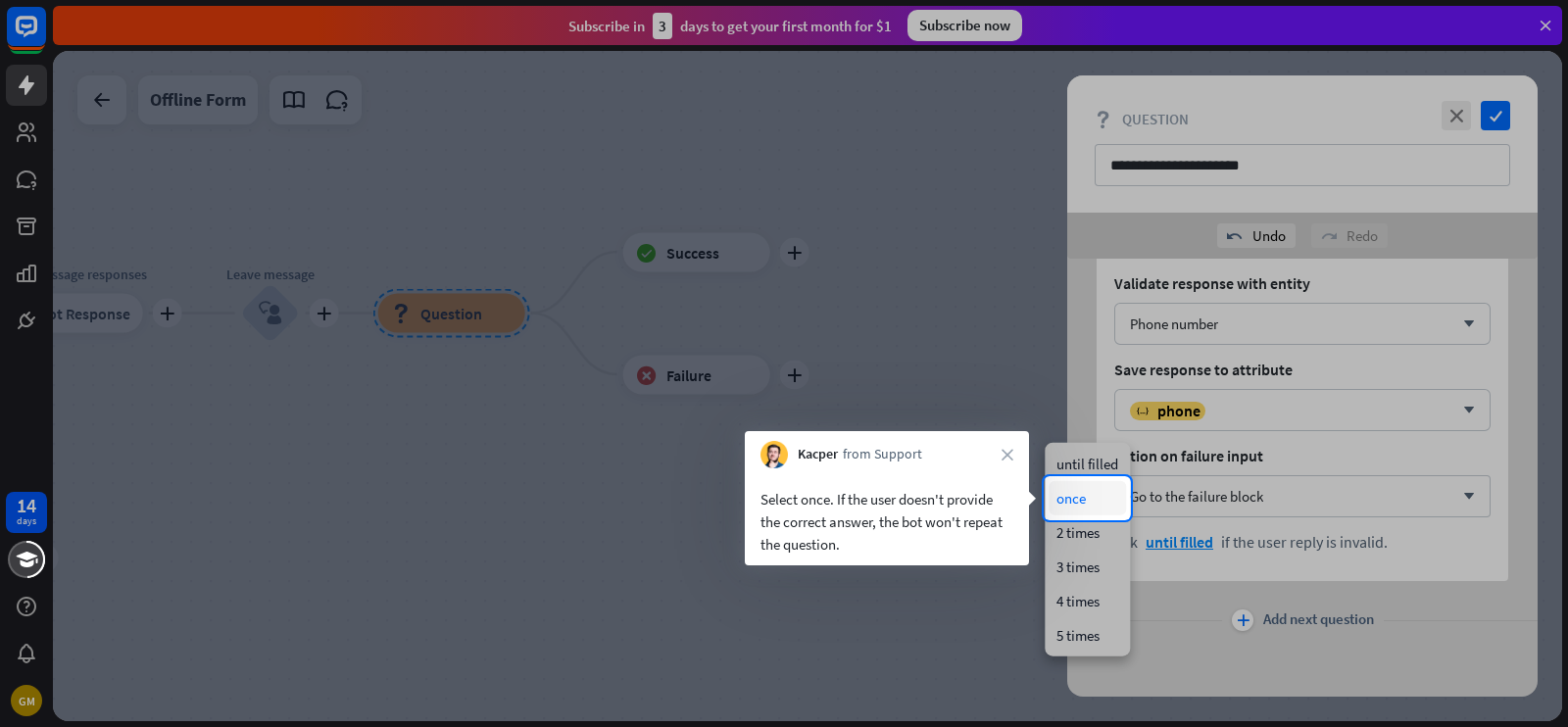 click on "once" at bounding box center [1087, 498] 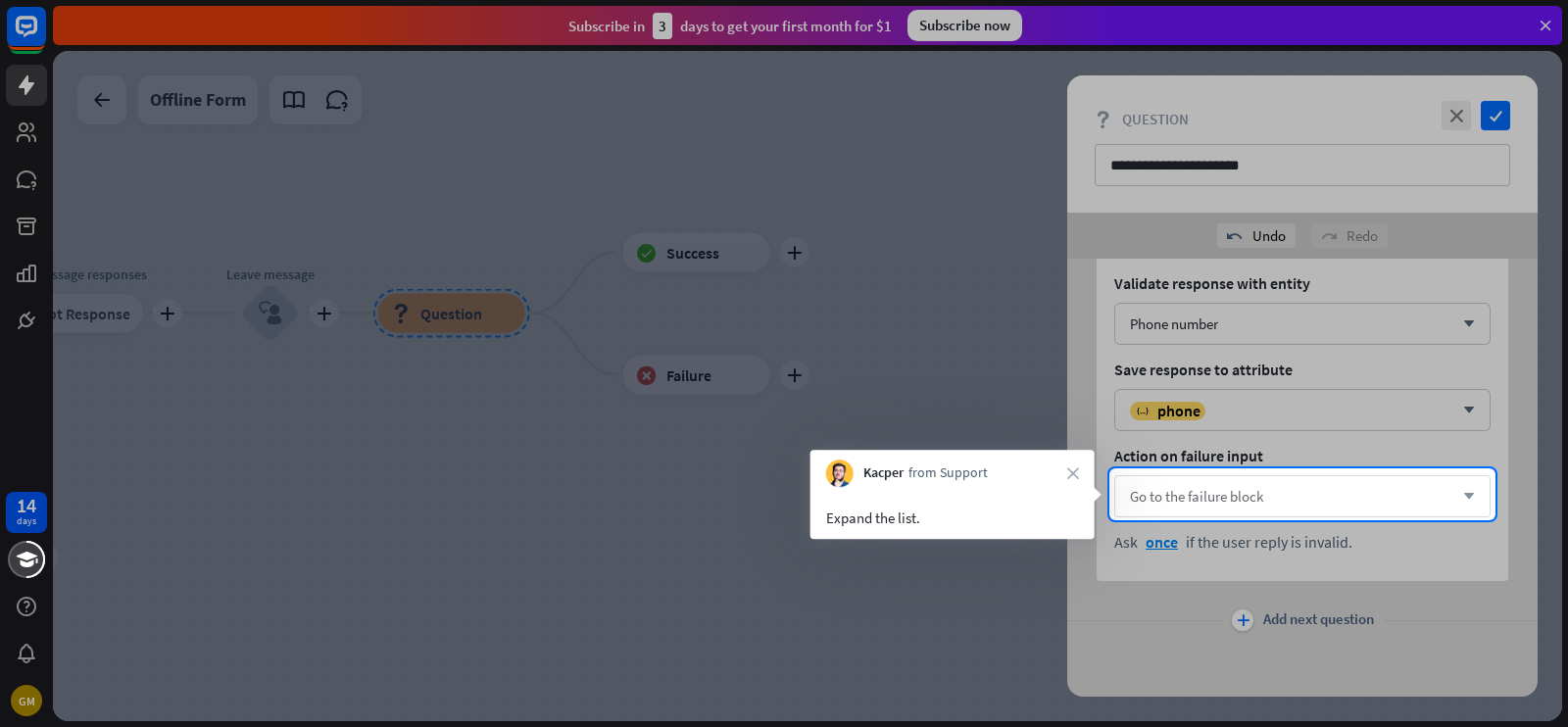 drag, startPoint x: 1171, startPoint y: 497, endPoint x: 1155, endPoint y: 512, distance: 21.931712 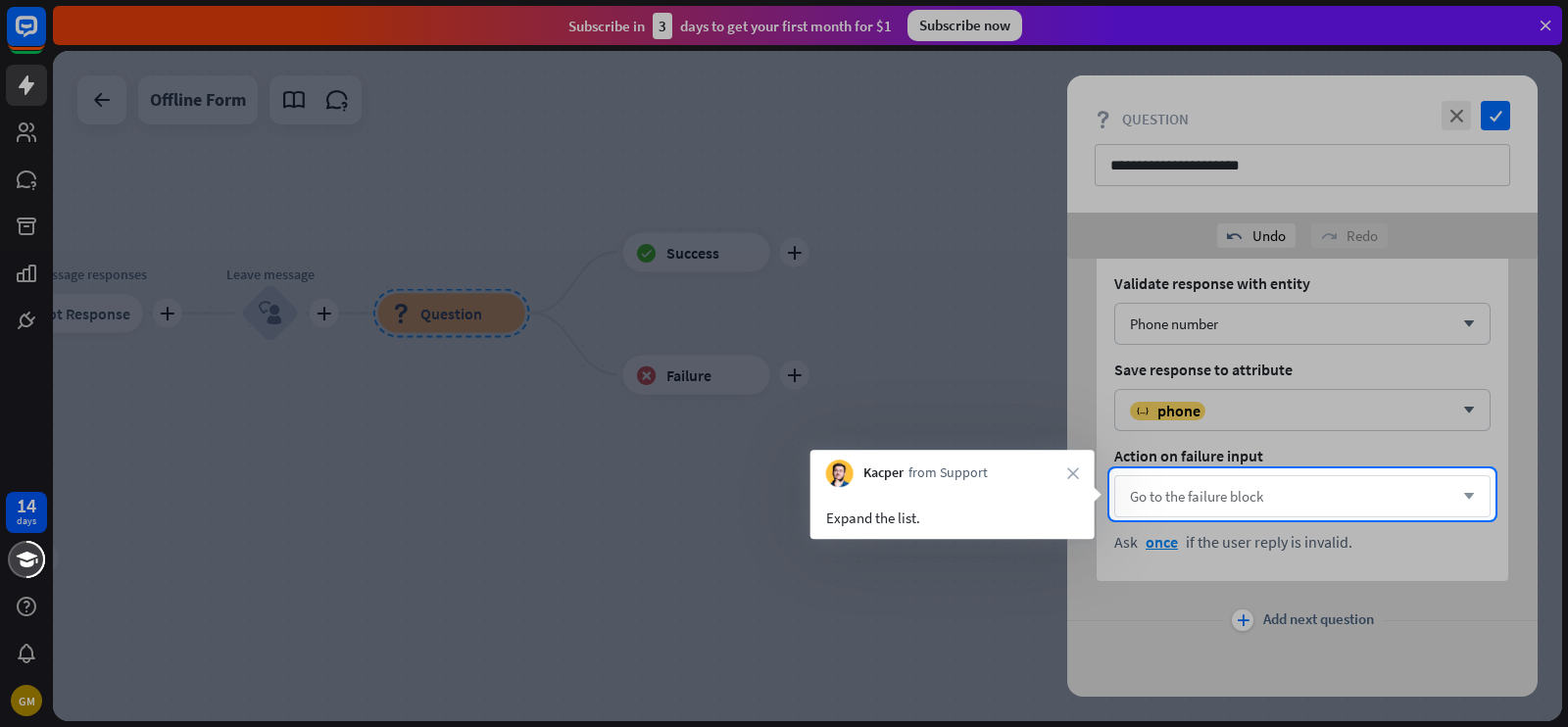 click on "Go to the failure block" at bounding box center [1197, 496] 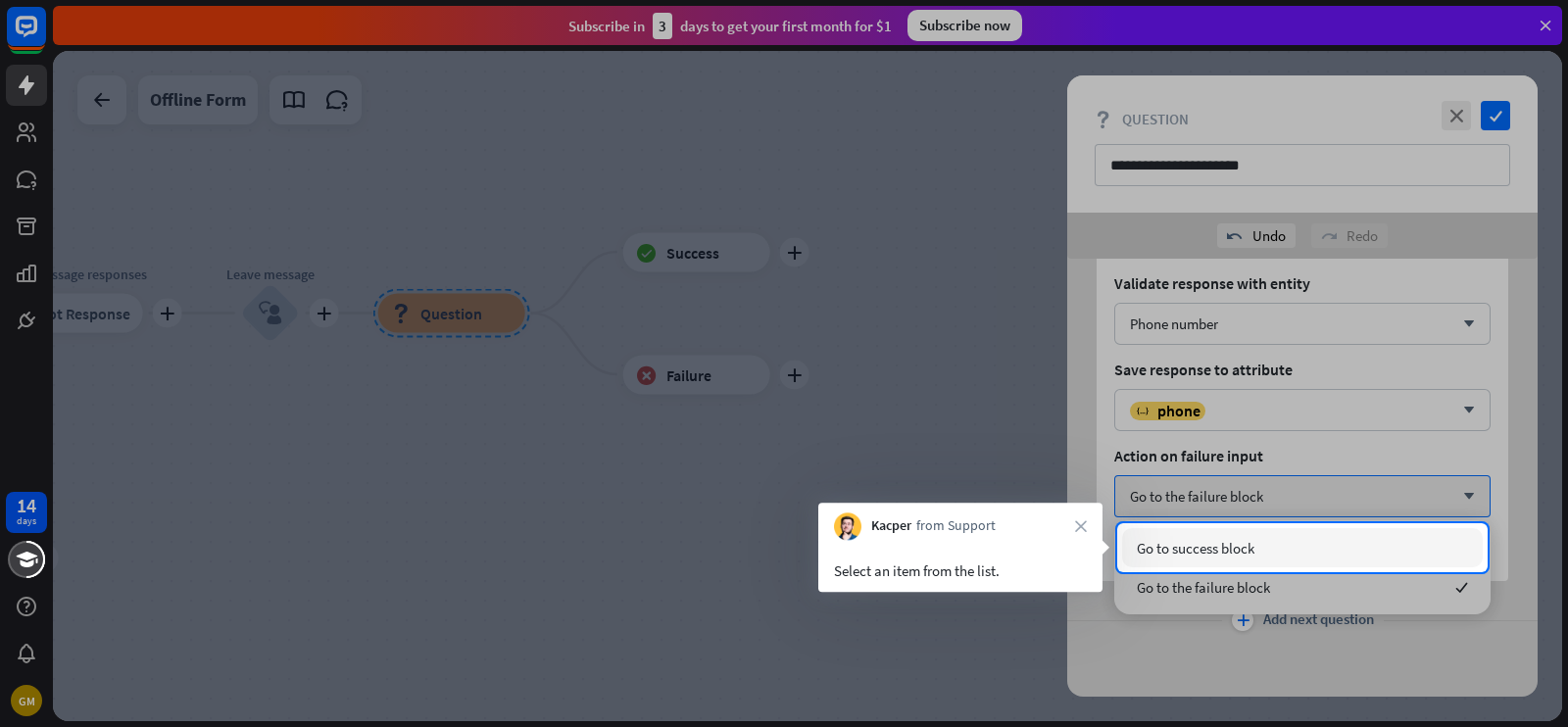 click on "Go to success block" at bounding box center (1302, 548) 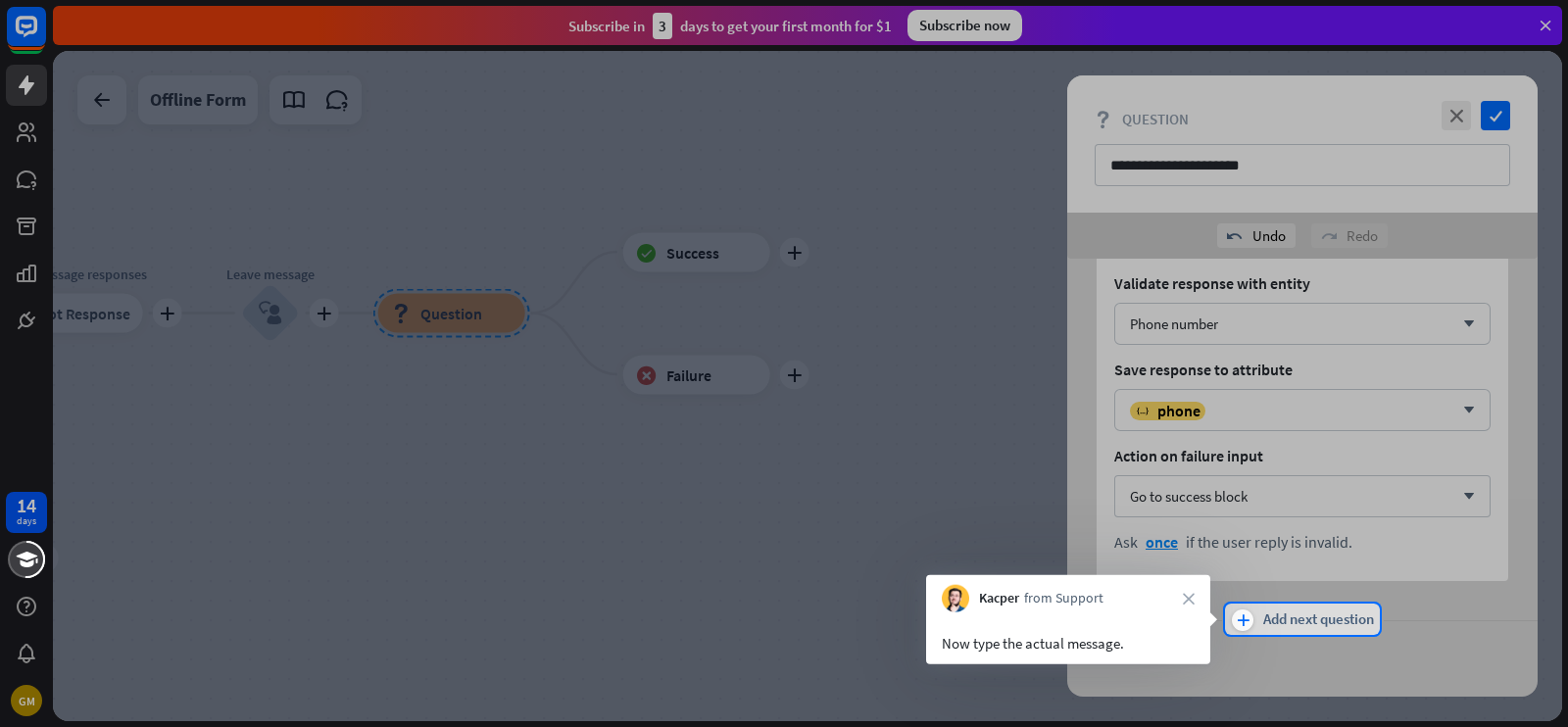 scroll, scrollTop: 1259, scrollLeft: 0, axis: vertical 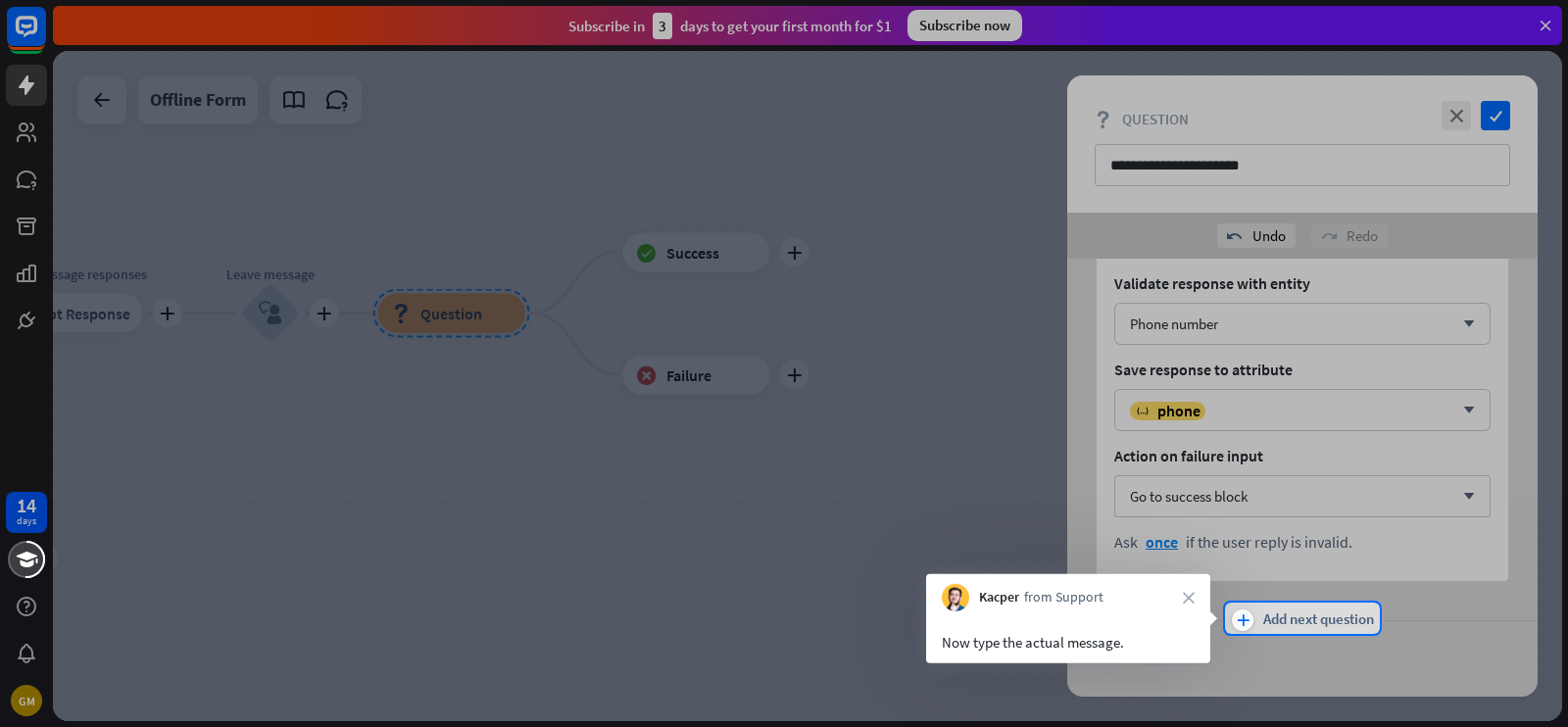 click on "Add next question" at bounding box center [1318, 620] 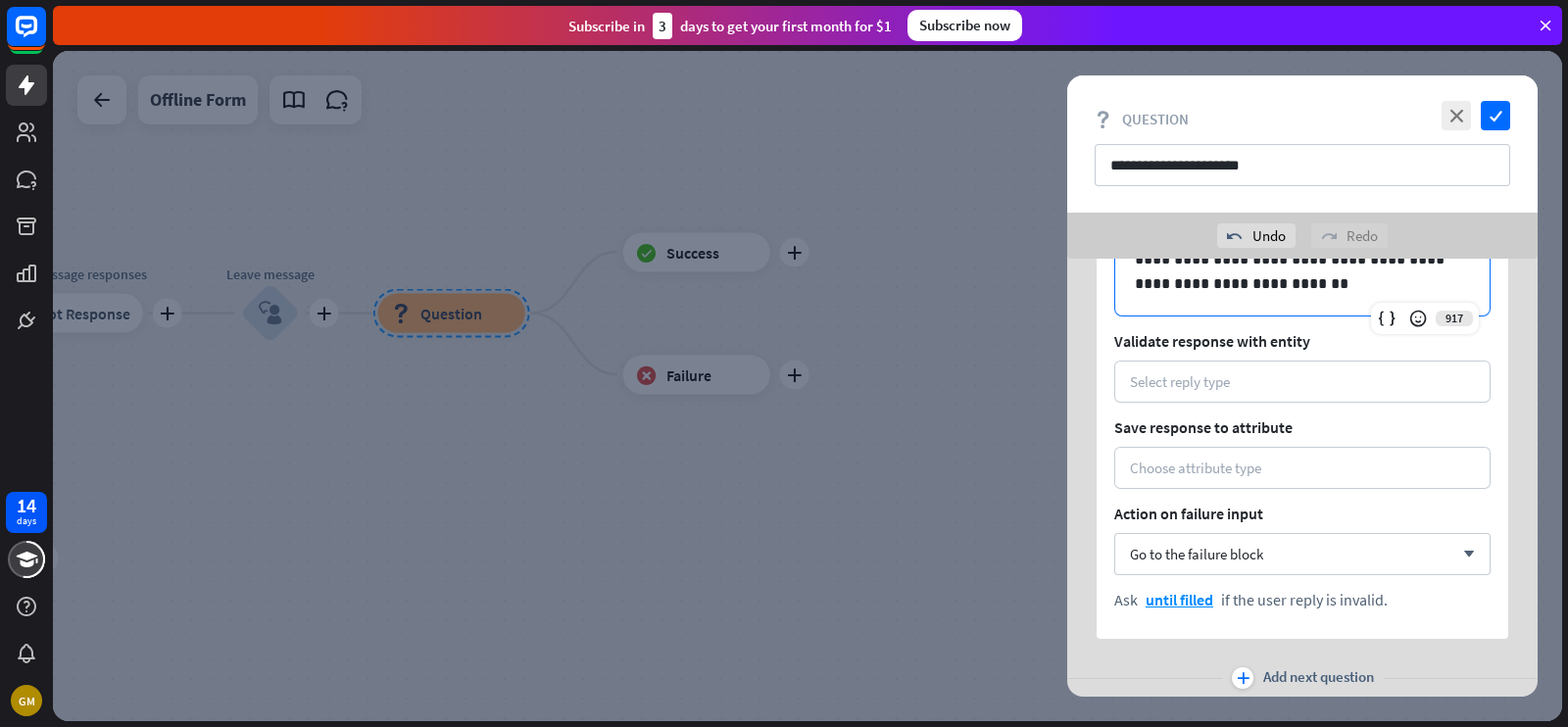 scroll, scrollTop: 1767, scrollLeft: 0, axis: vertical 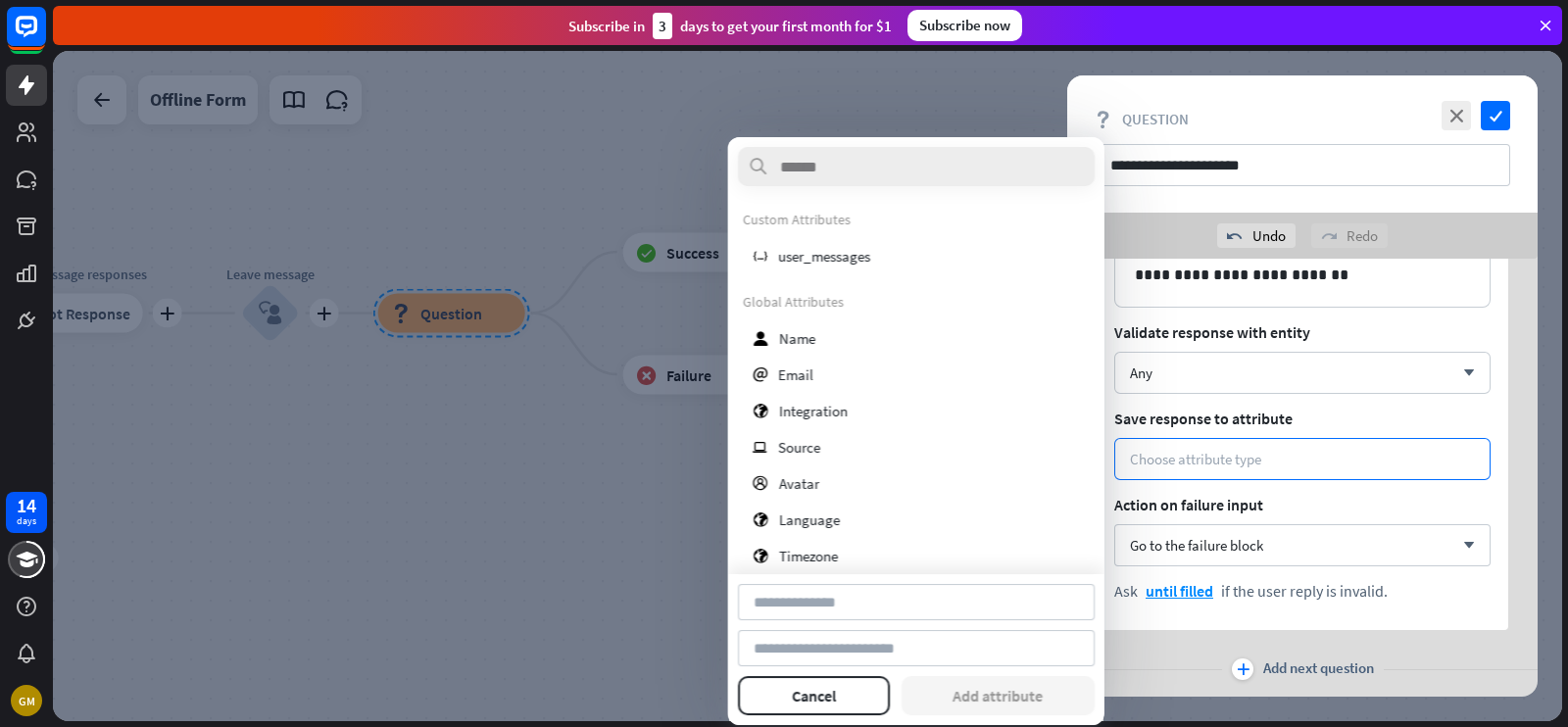 type on "*******" 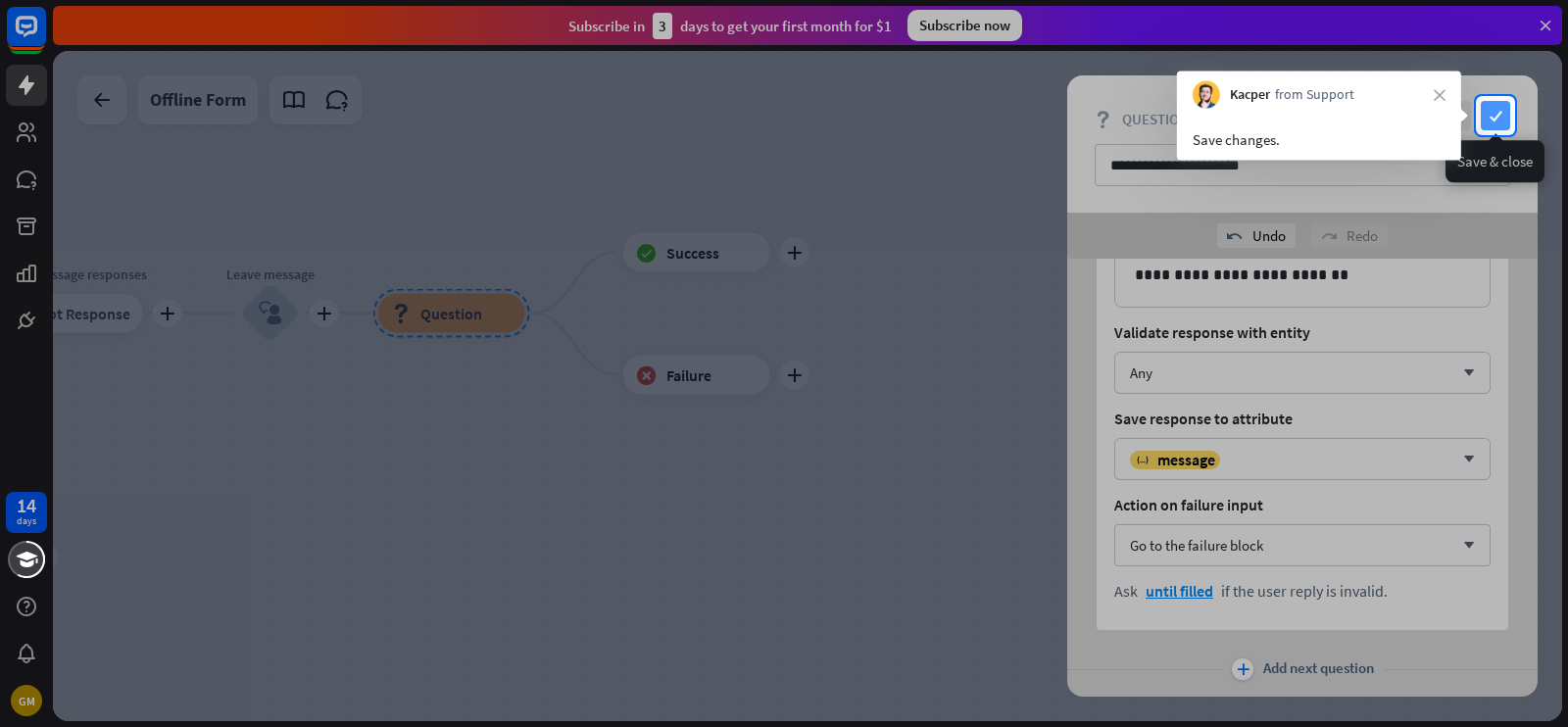 click on "check" at bounding box center [1495, 116] 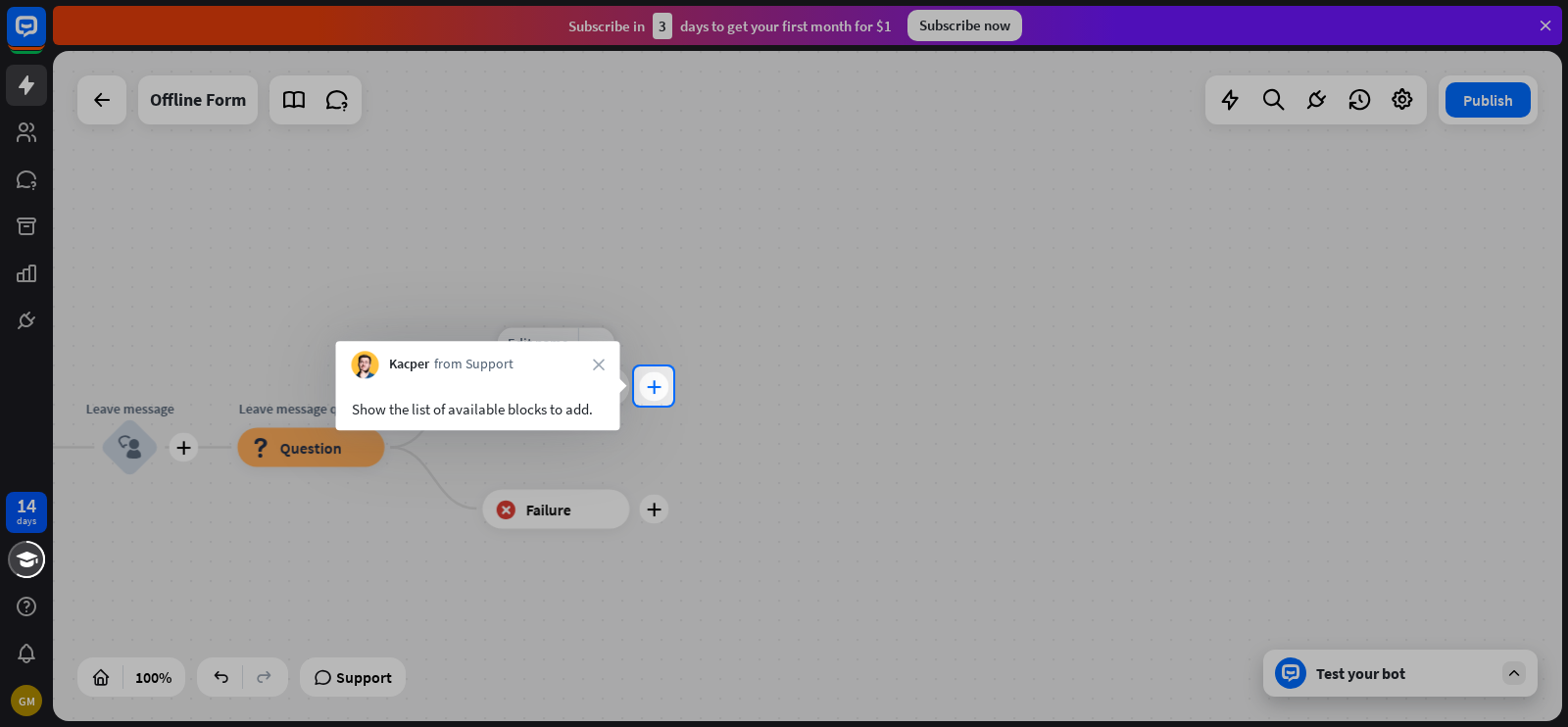 click on "plus" at bounding box center (654, 386) 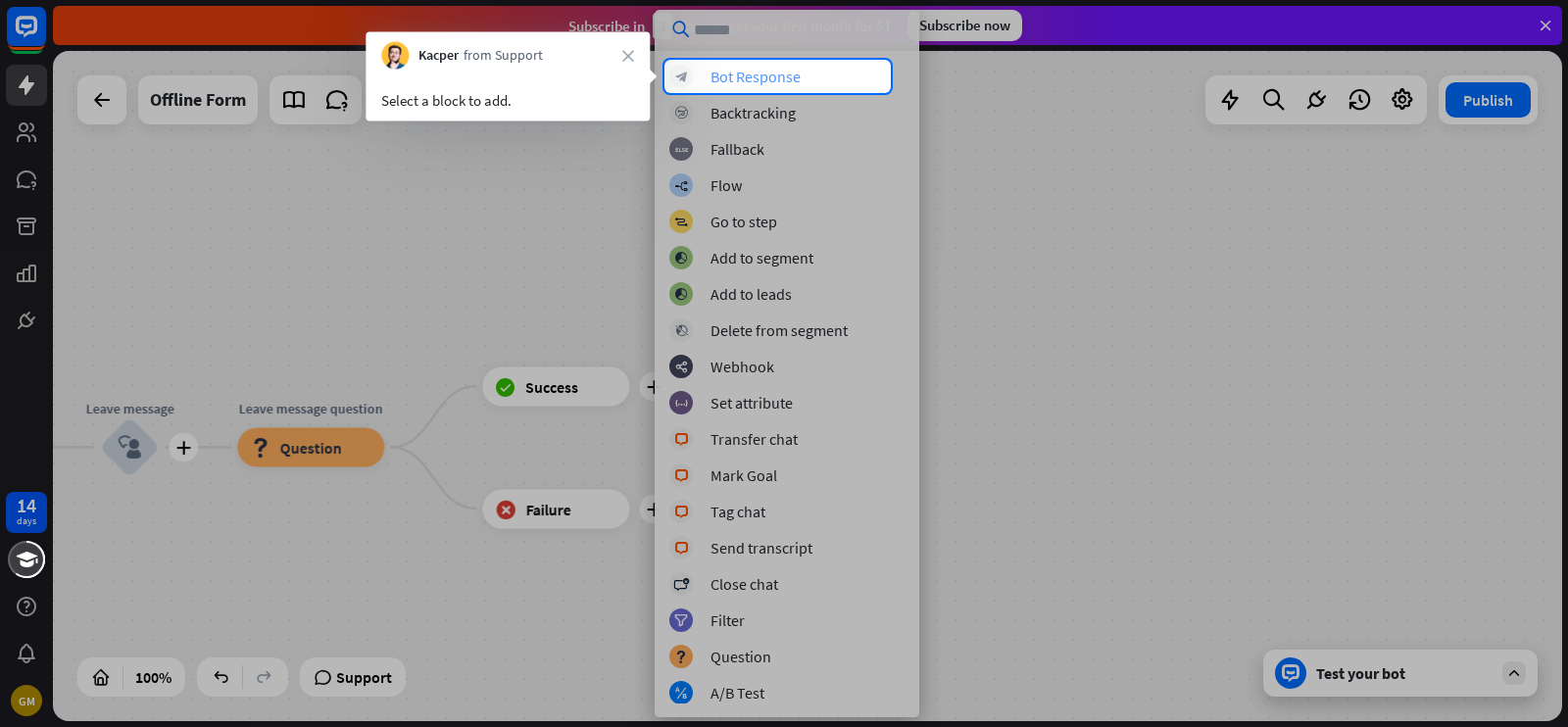 click on "Bot Response" at bounding box center (756, 76) 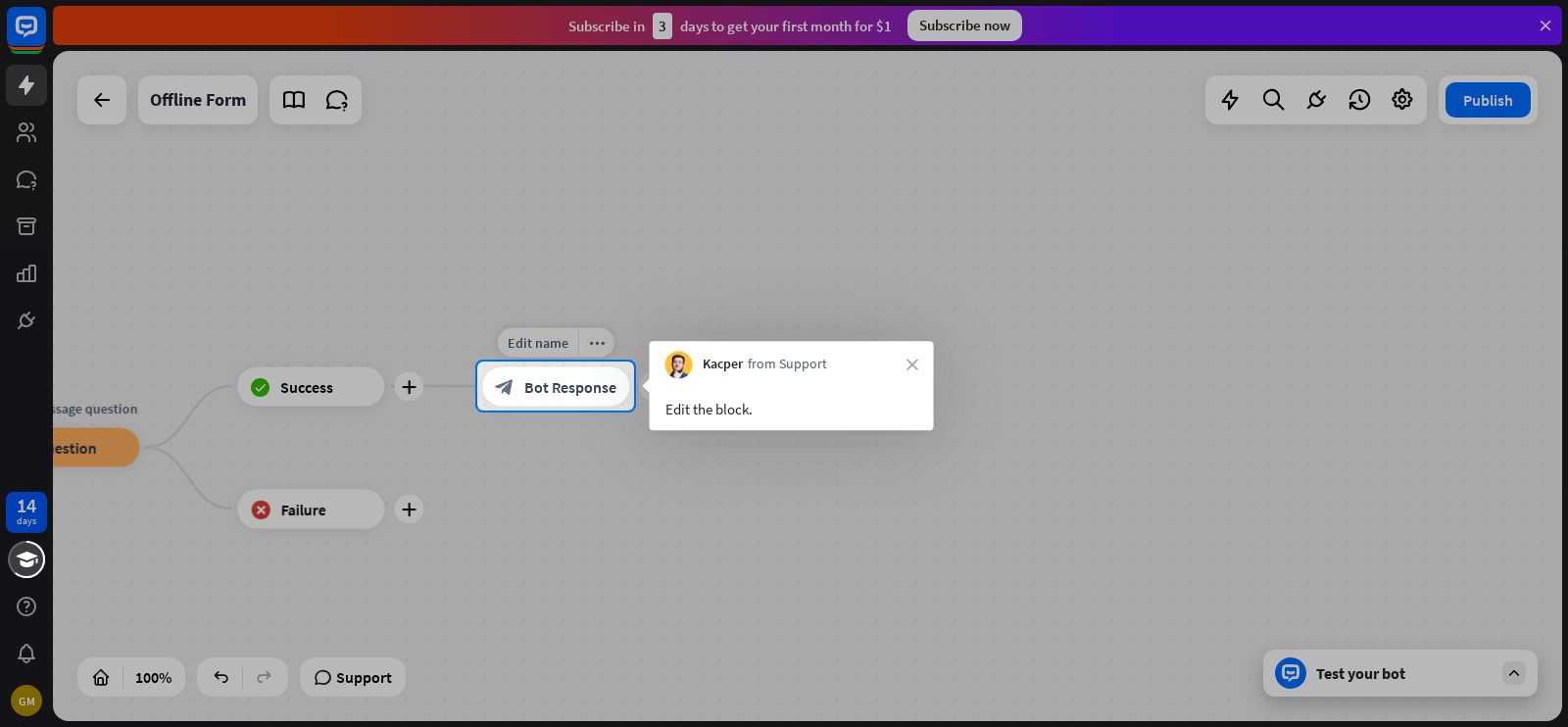 click on "Bot Response" at bounding box center [570, 386] 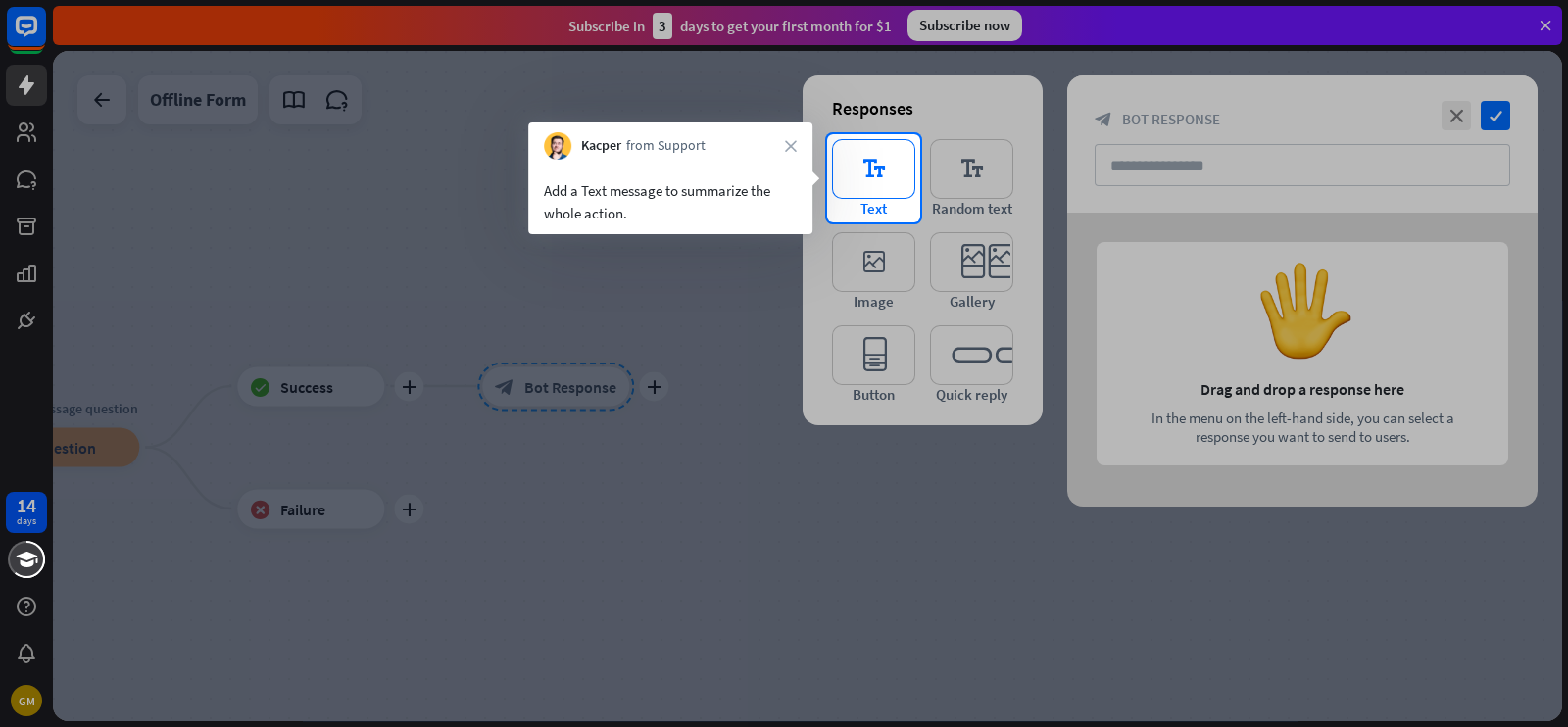 click on "editor_text" at bounding box center (873, 169) 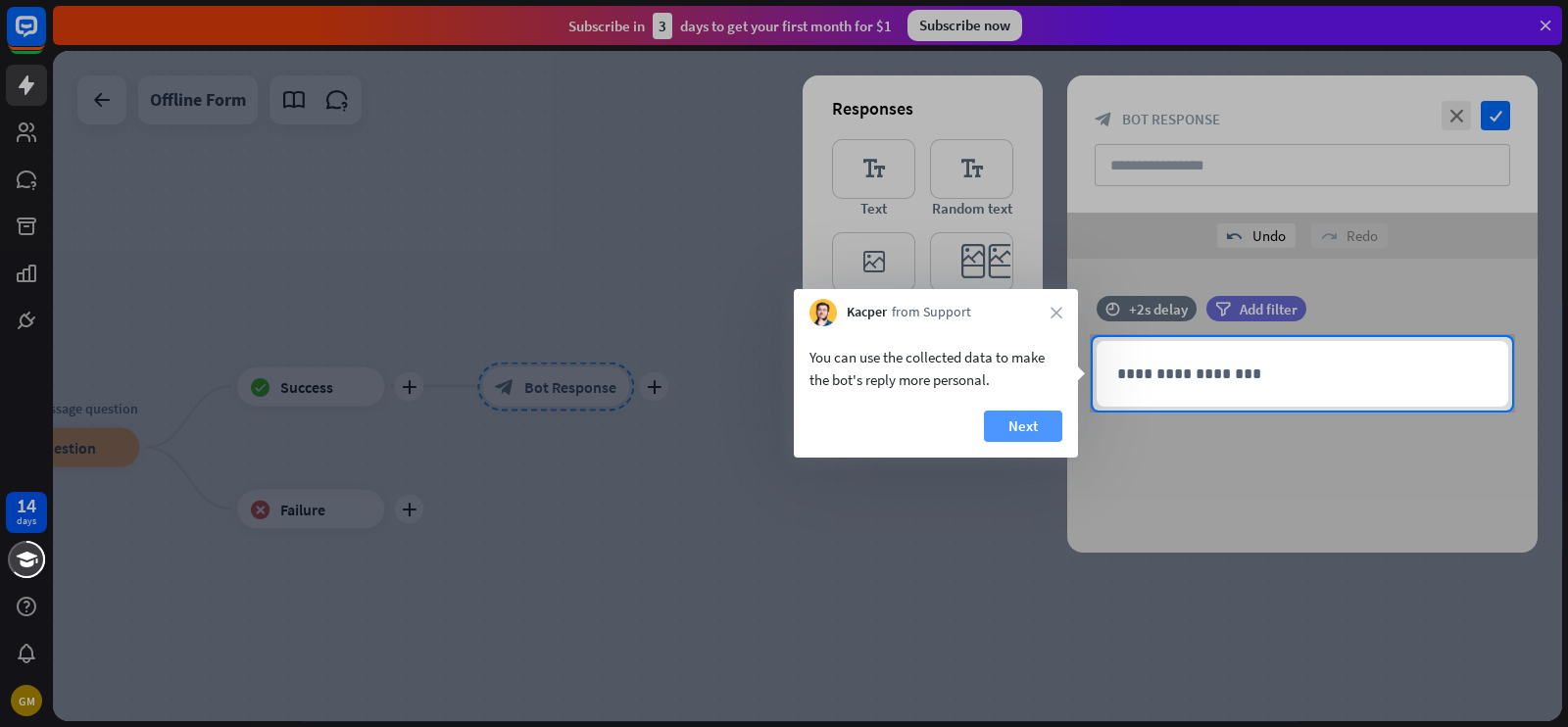 click on "Next" at bounding box center [1023, 426] 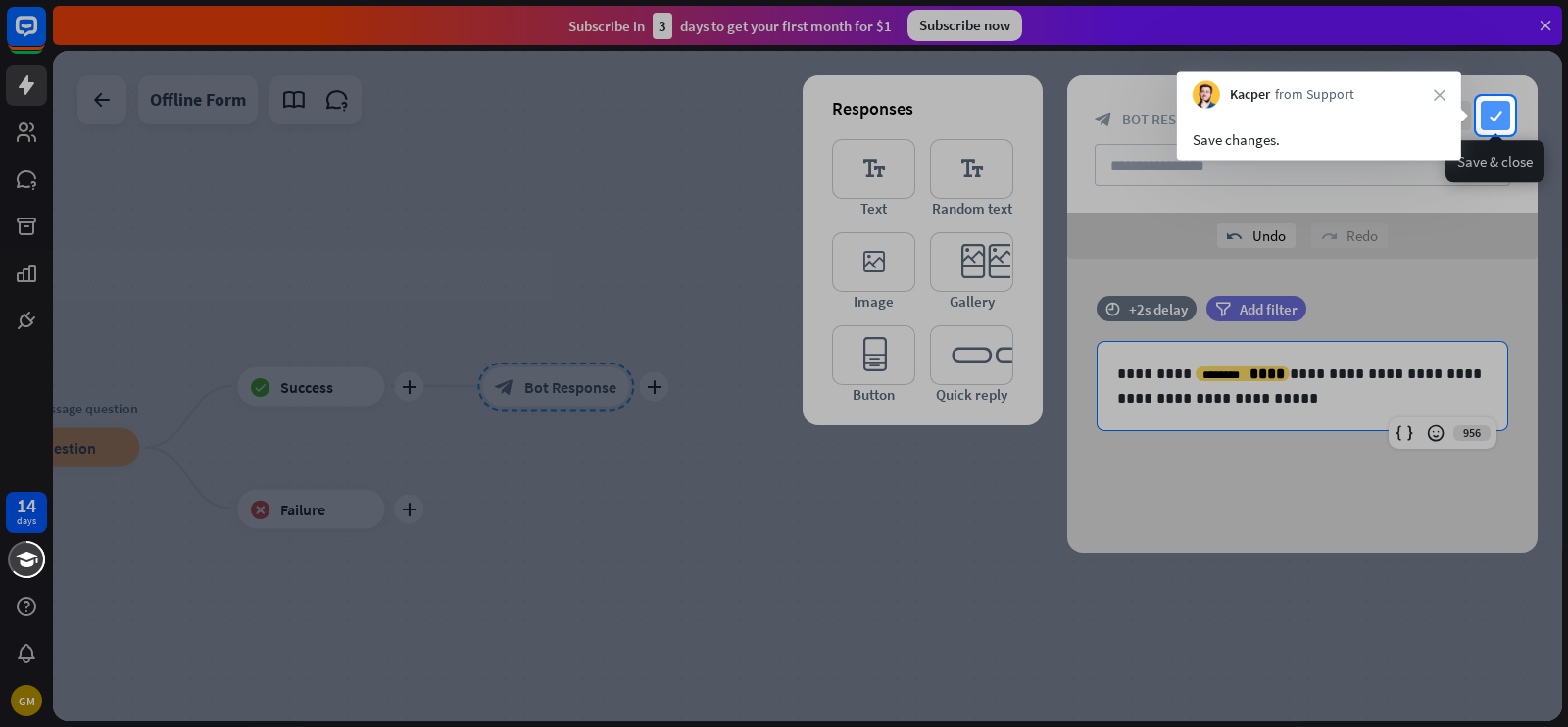 click on "check" at bounding box center (1495, 116) 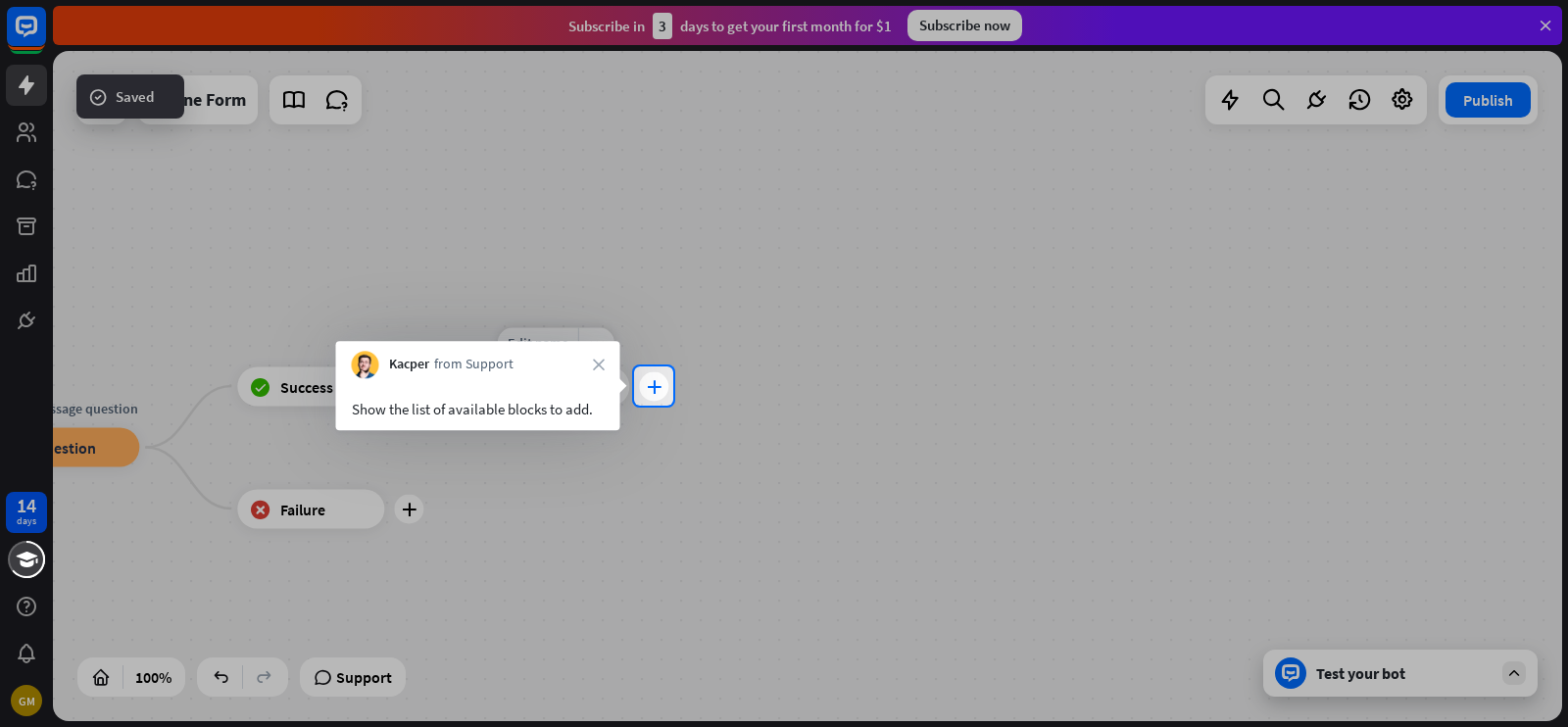 click on "plus" at bounding box center (654, 386) 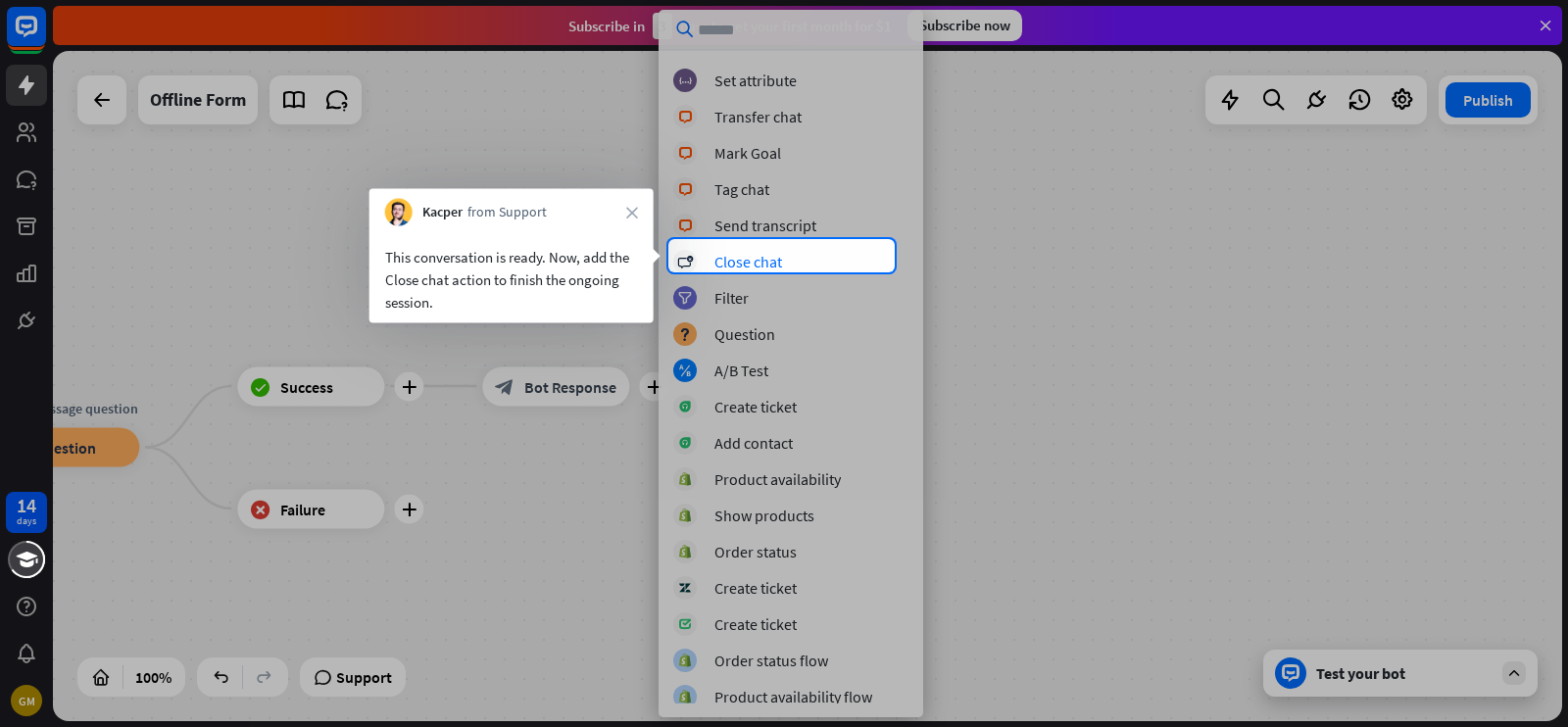 scroll, scrollTop: 436, scrollLeft: 0, axis: vertical 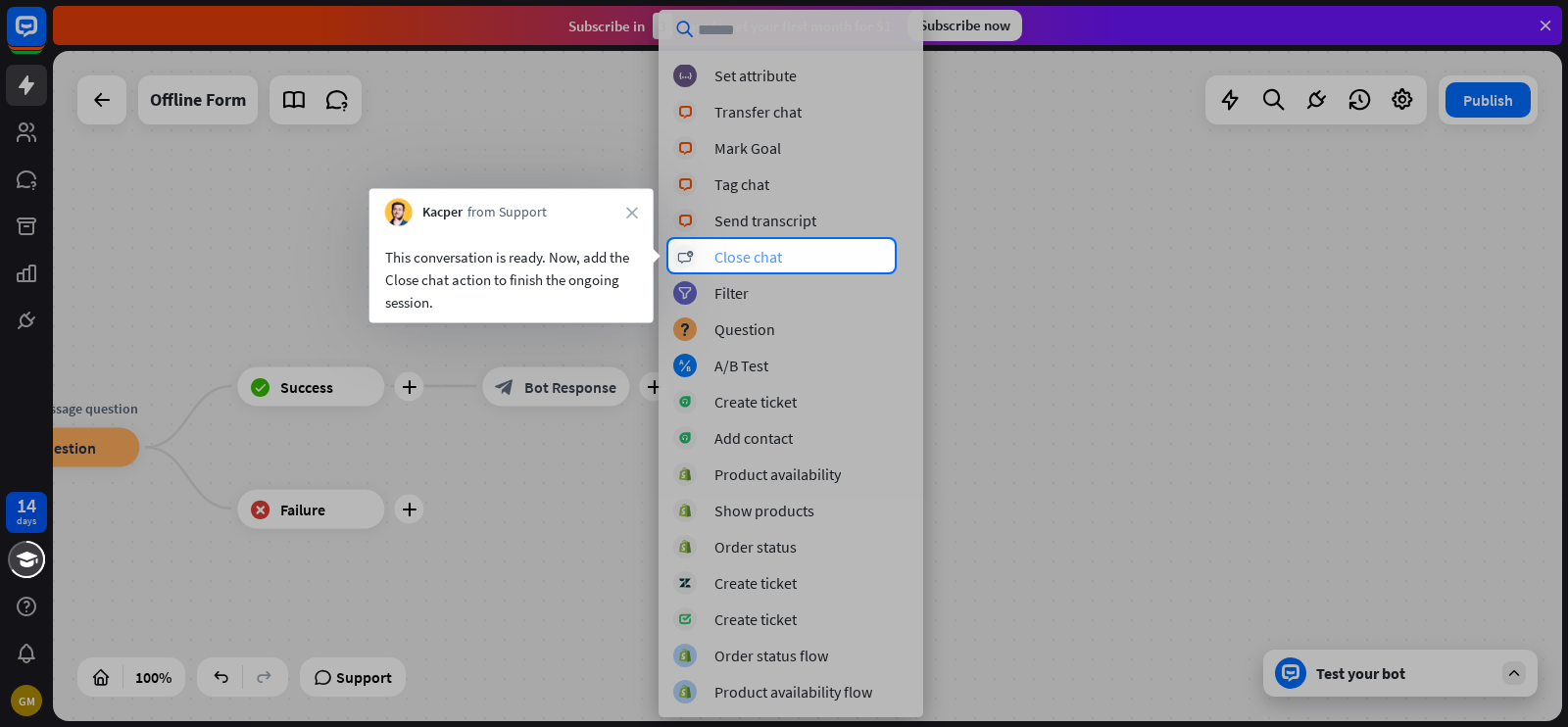 click on "Close chat" at bounding box center (748, 257) 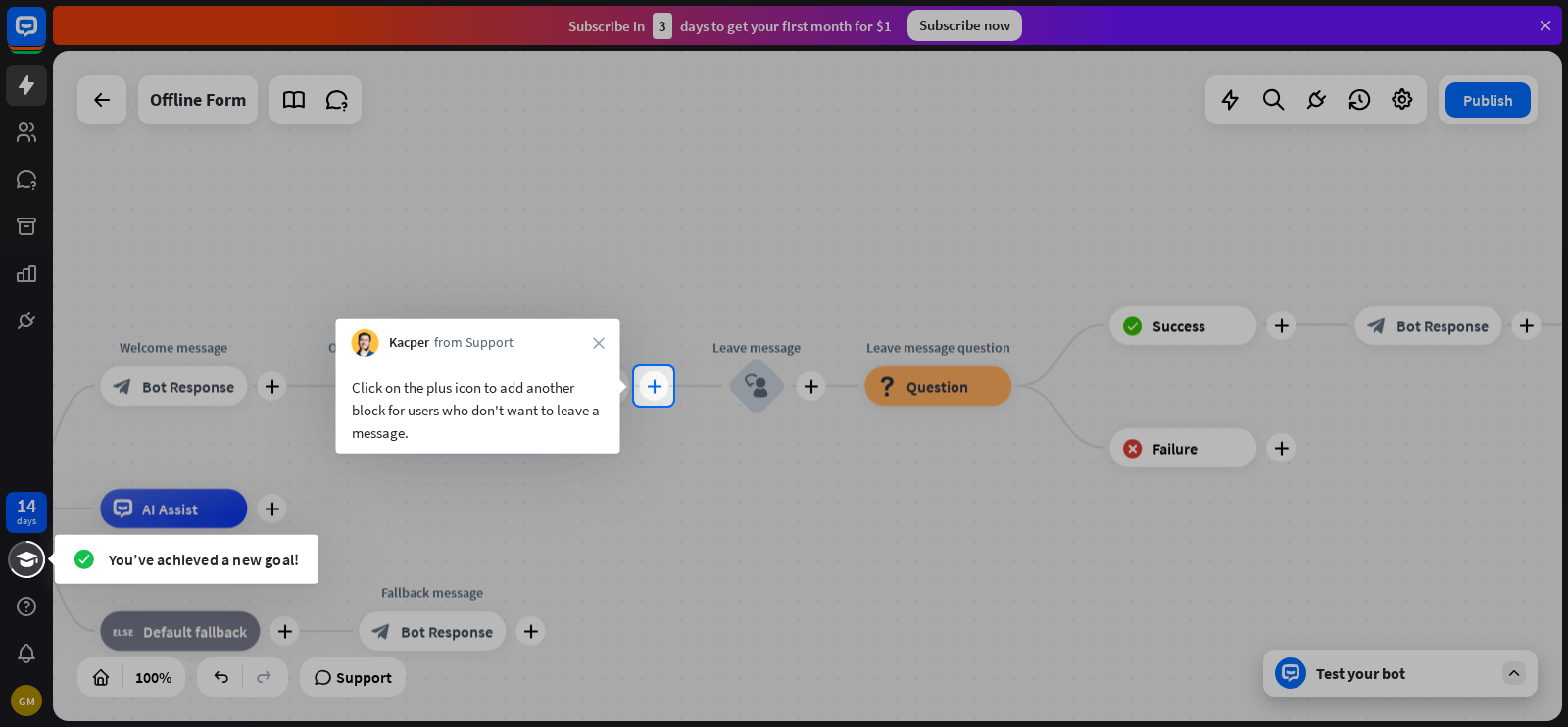 click on "plus" at bounding box center (654, 386) 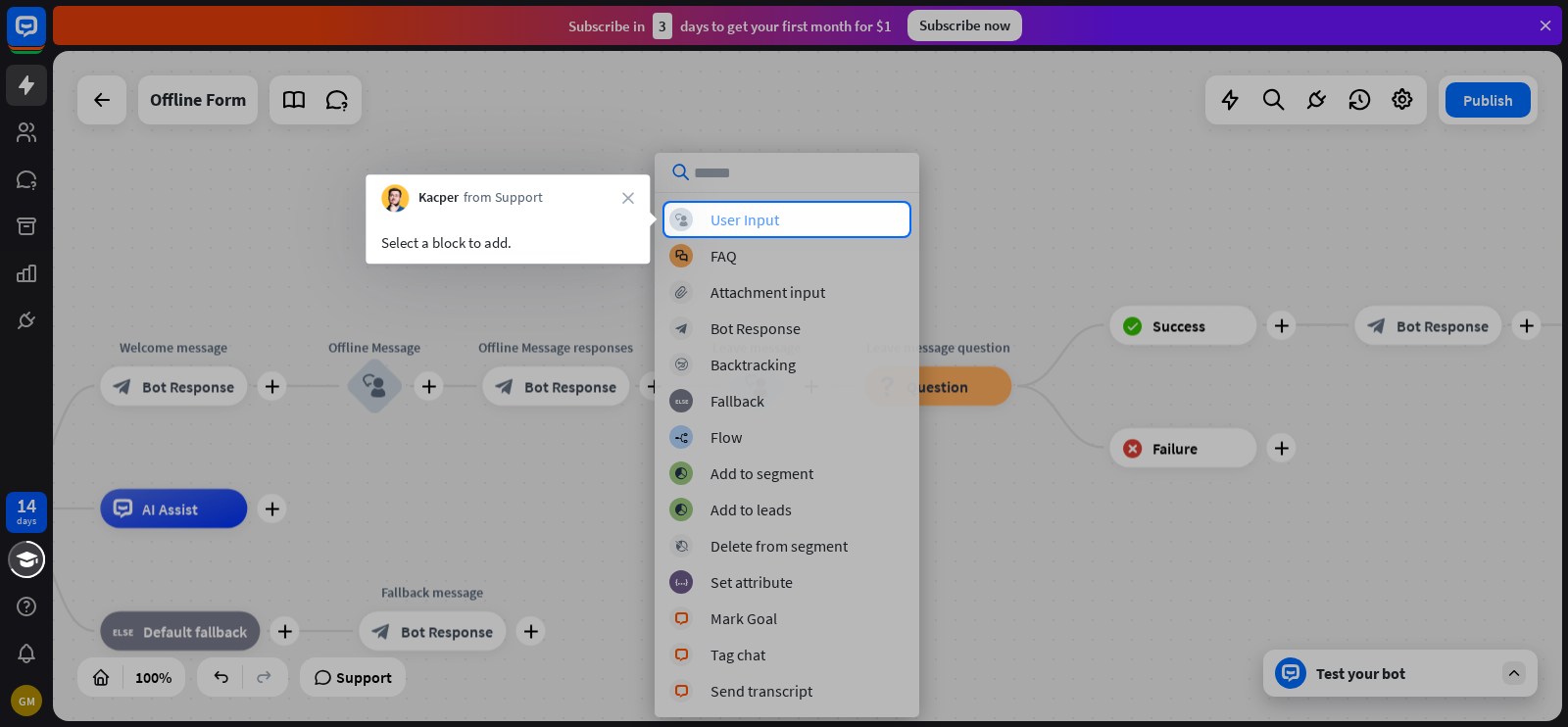 click on "block_user_input
User Input" at bounding box center (787, 219) 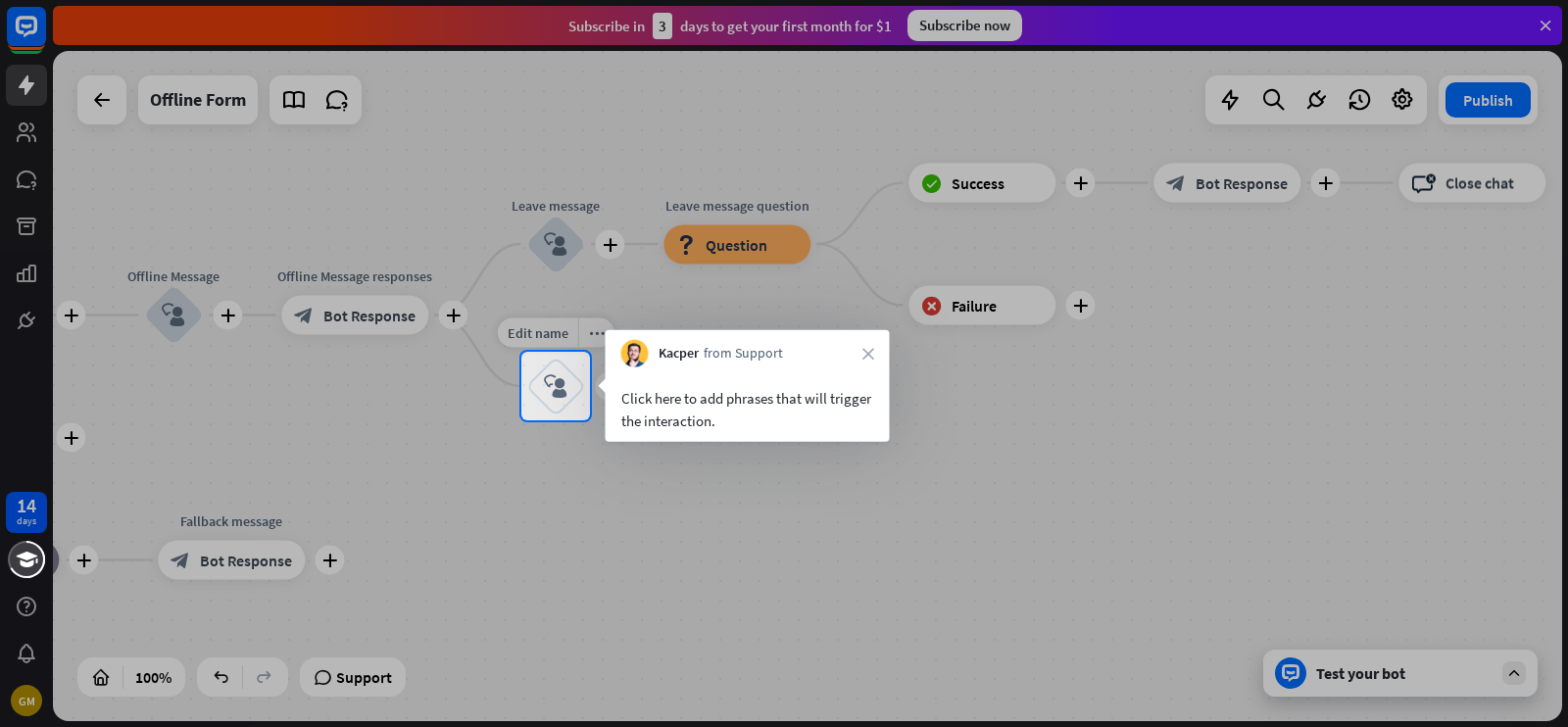 click on "block_user_input" at bounding box center (556, 386) 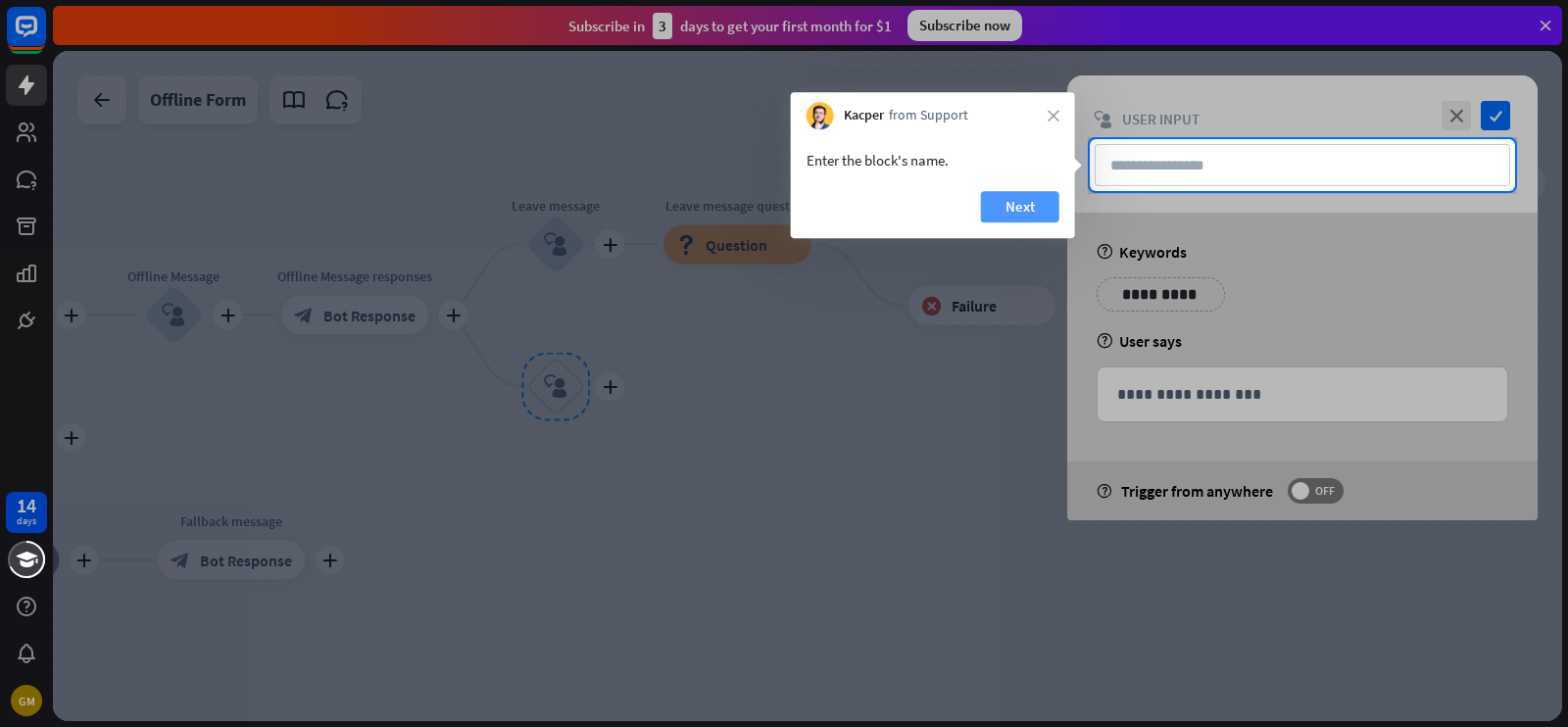 click on "Next" at bounding box center (1020, 207) 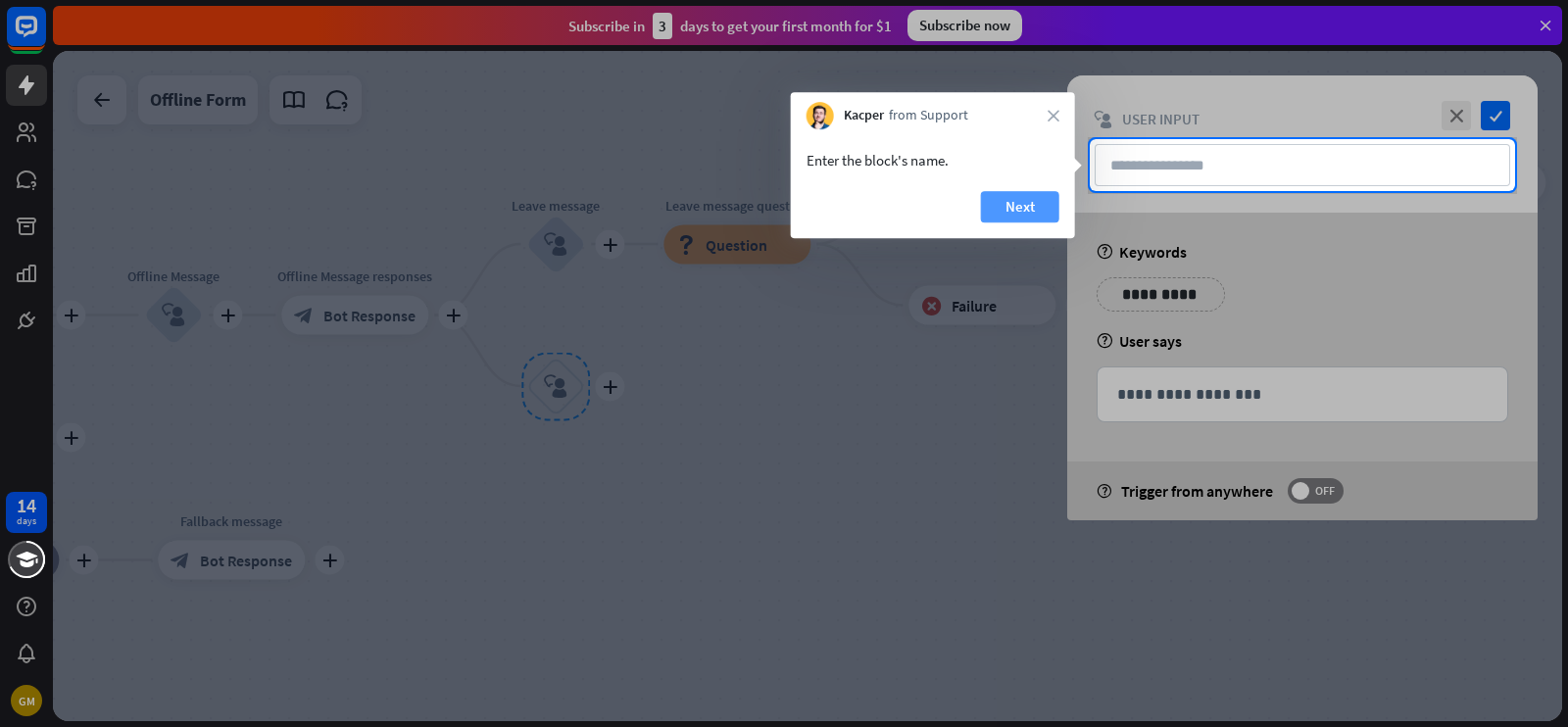 type on "**********" 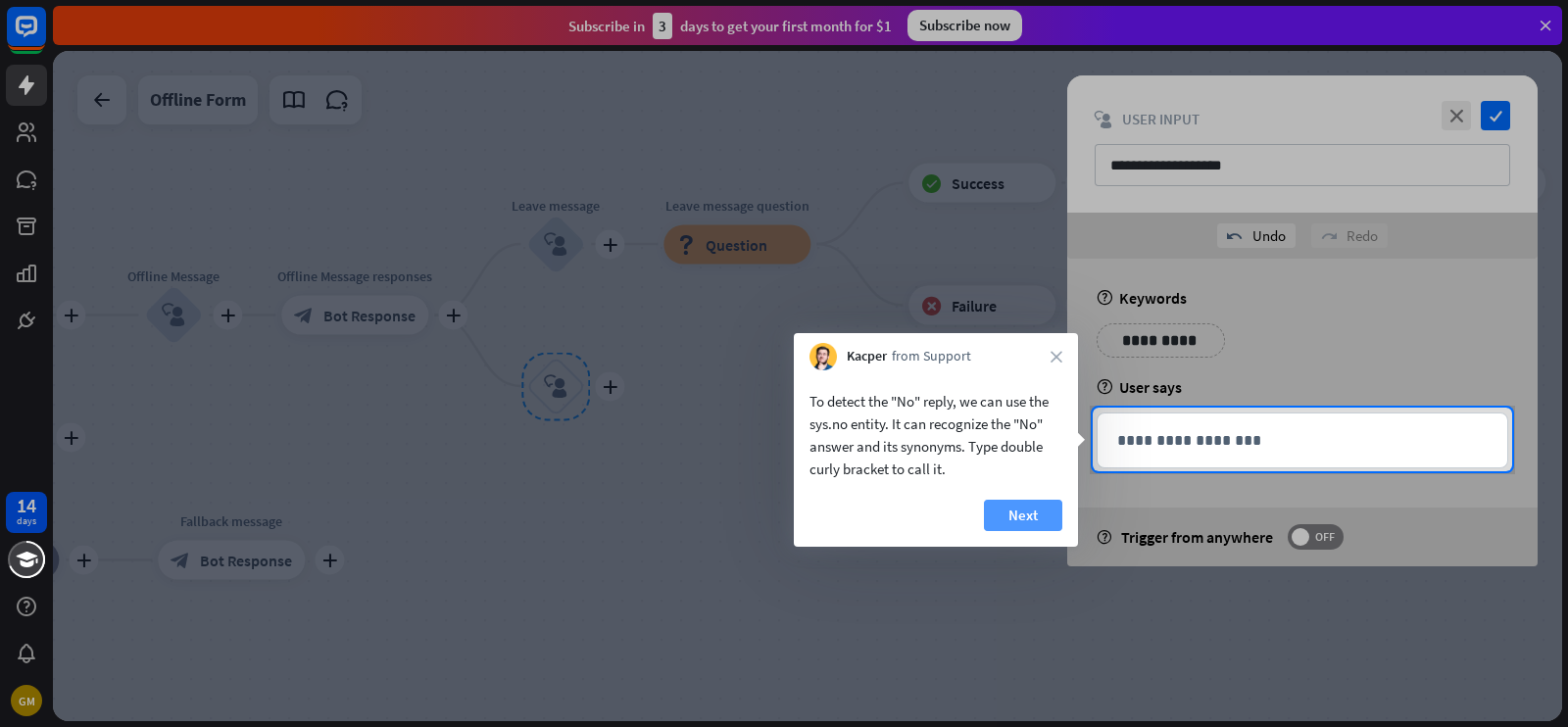 click on "Next" at bounding box center (1023, 515) 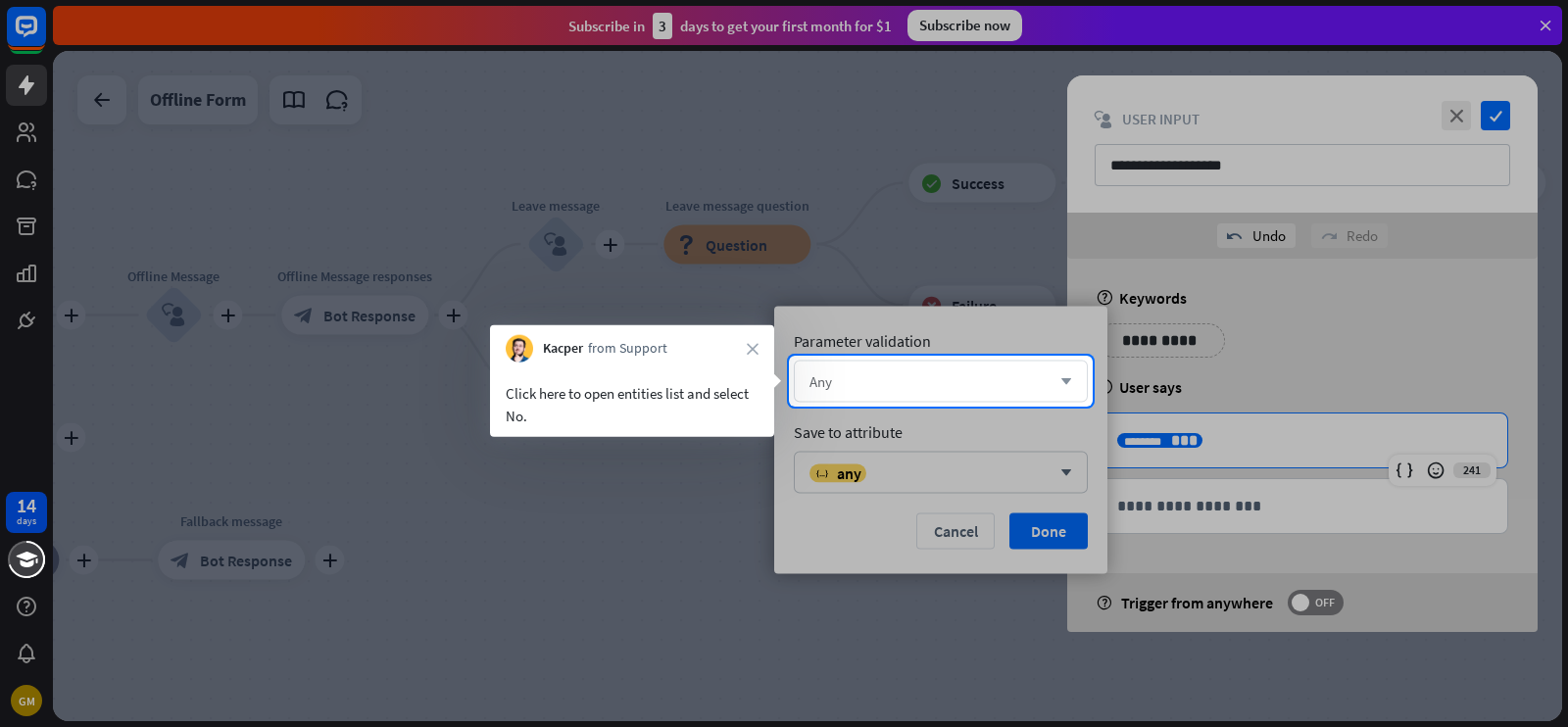 click on "Any" at bounding box center (930, 381) 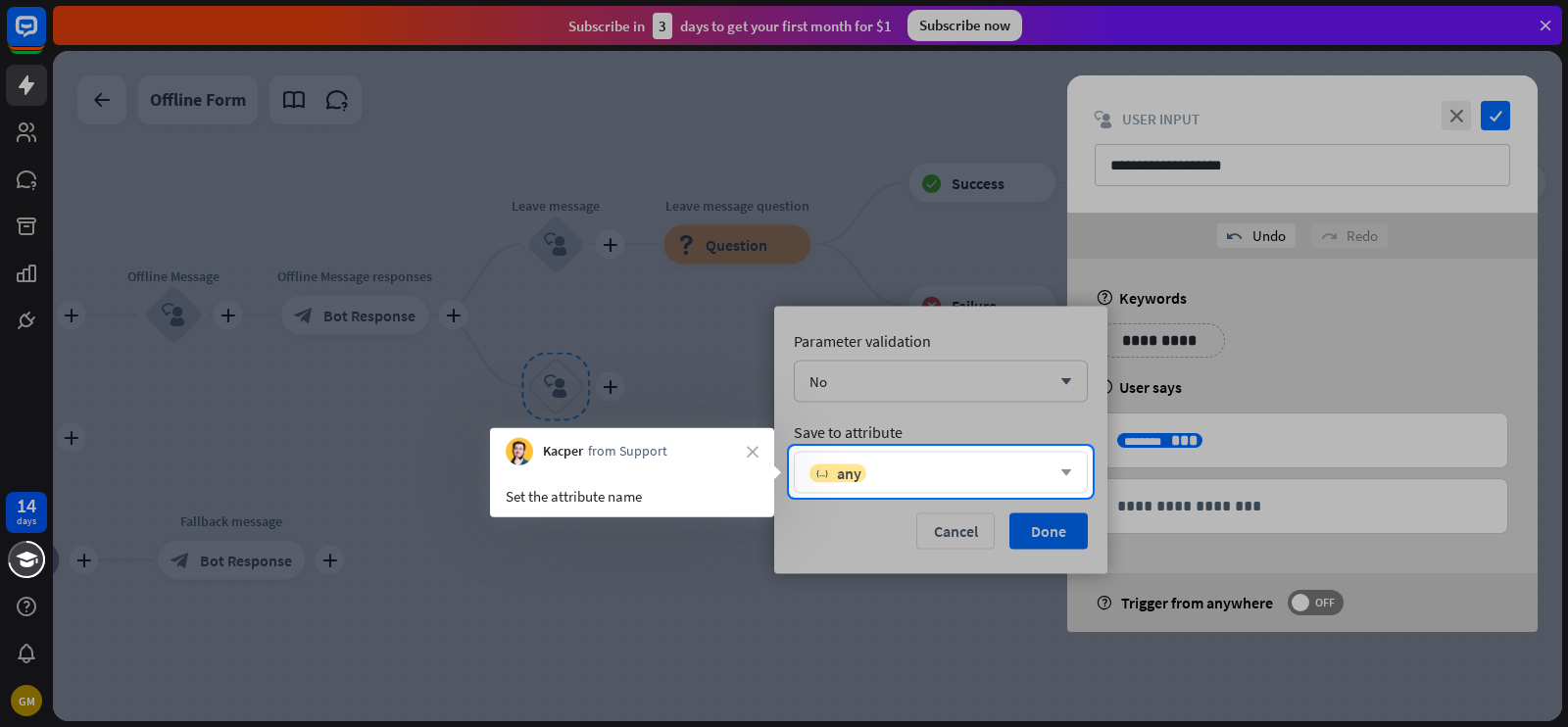 click on "variable   any" at bounding box center (930, 472) 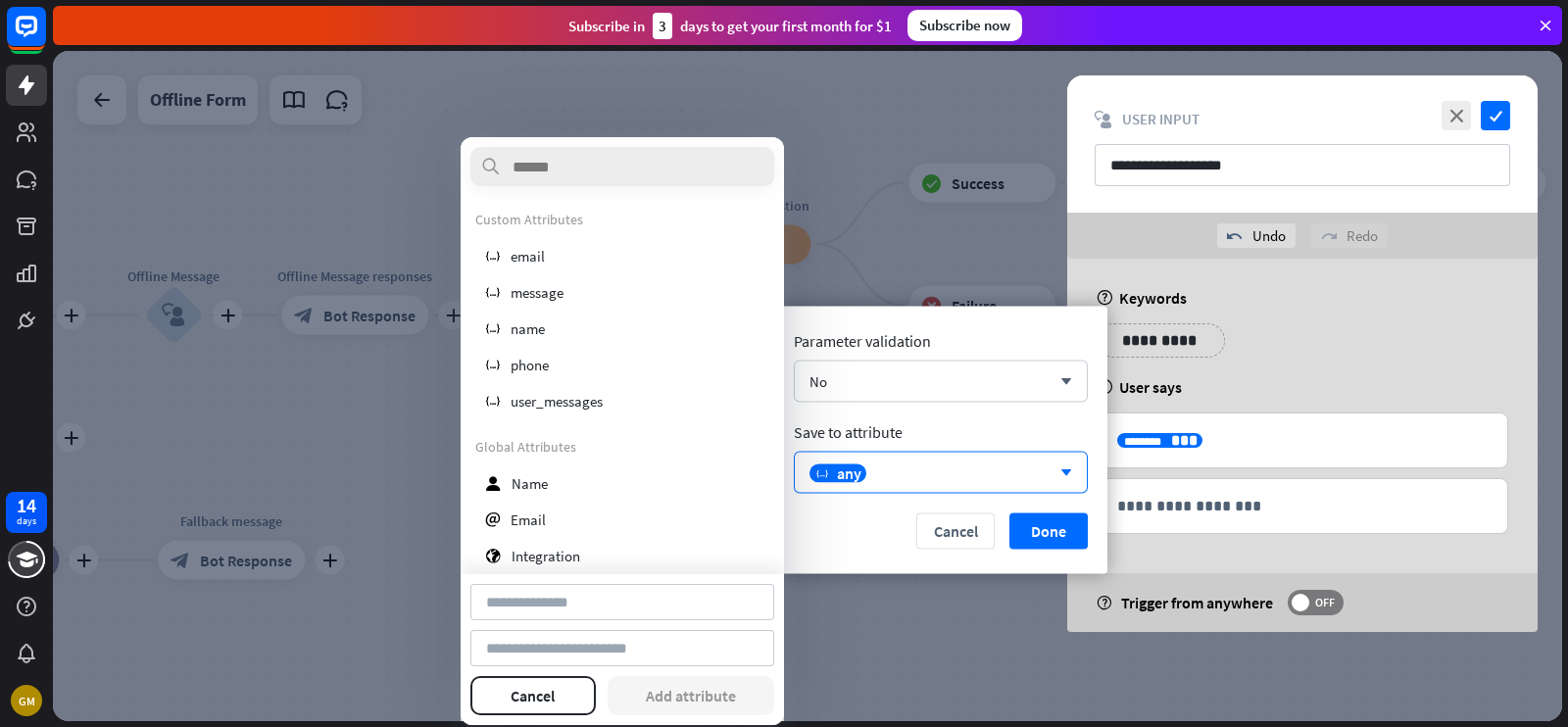 type on "**" 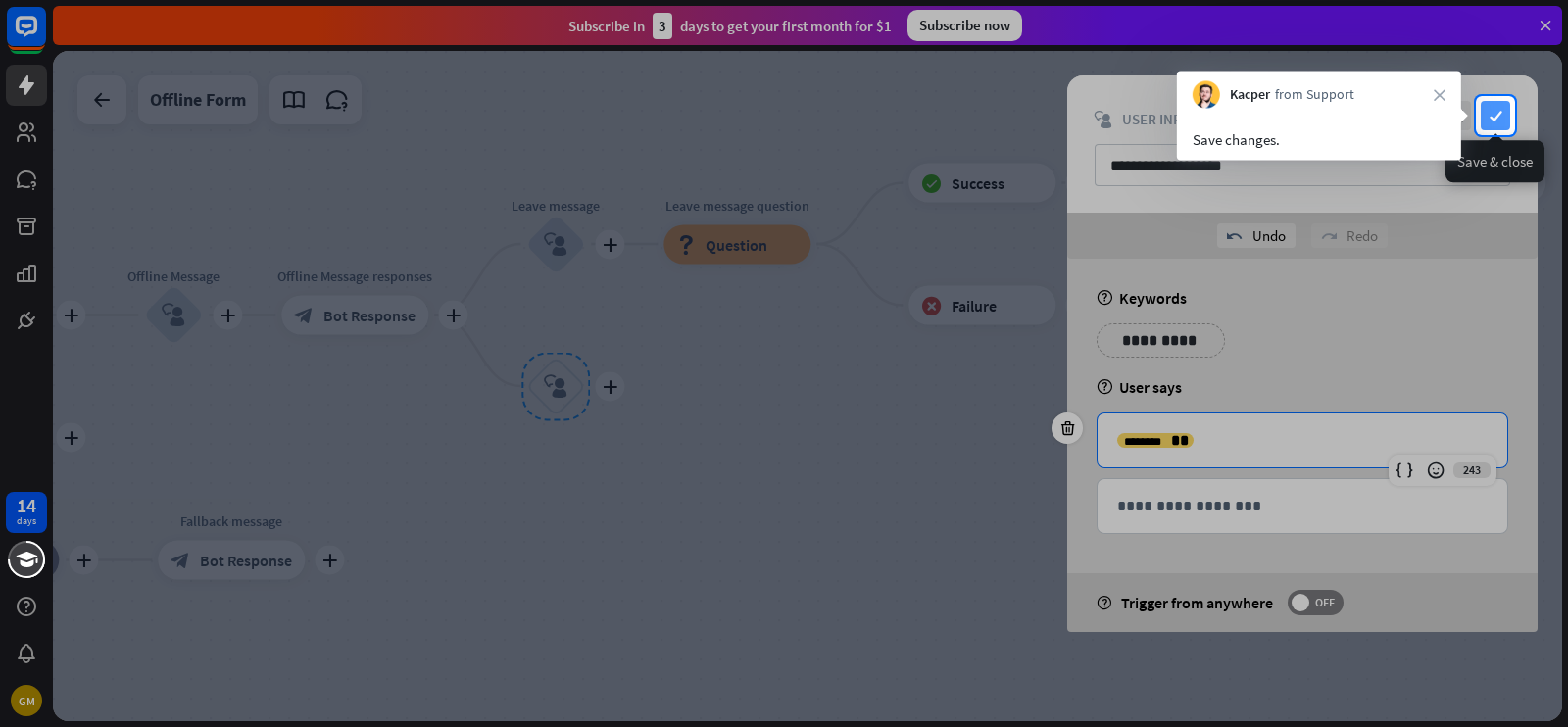 click on "check" at bounding box center [1495, 116] 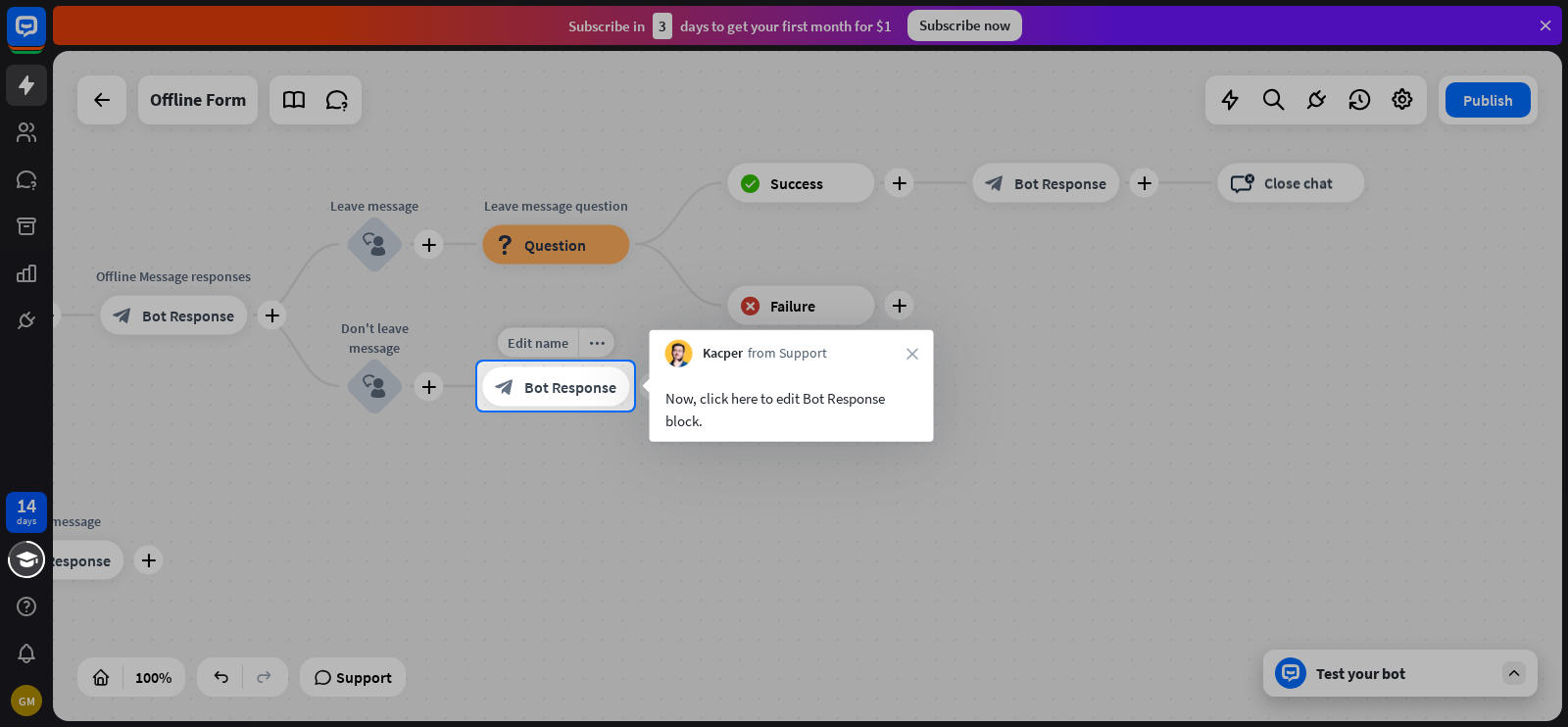 click on "Bot Response" at bounding box center (570, 386) 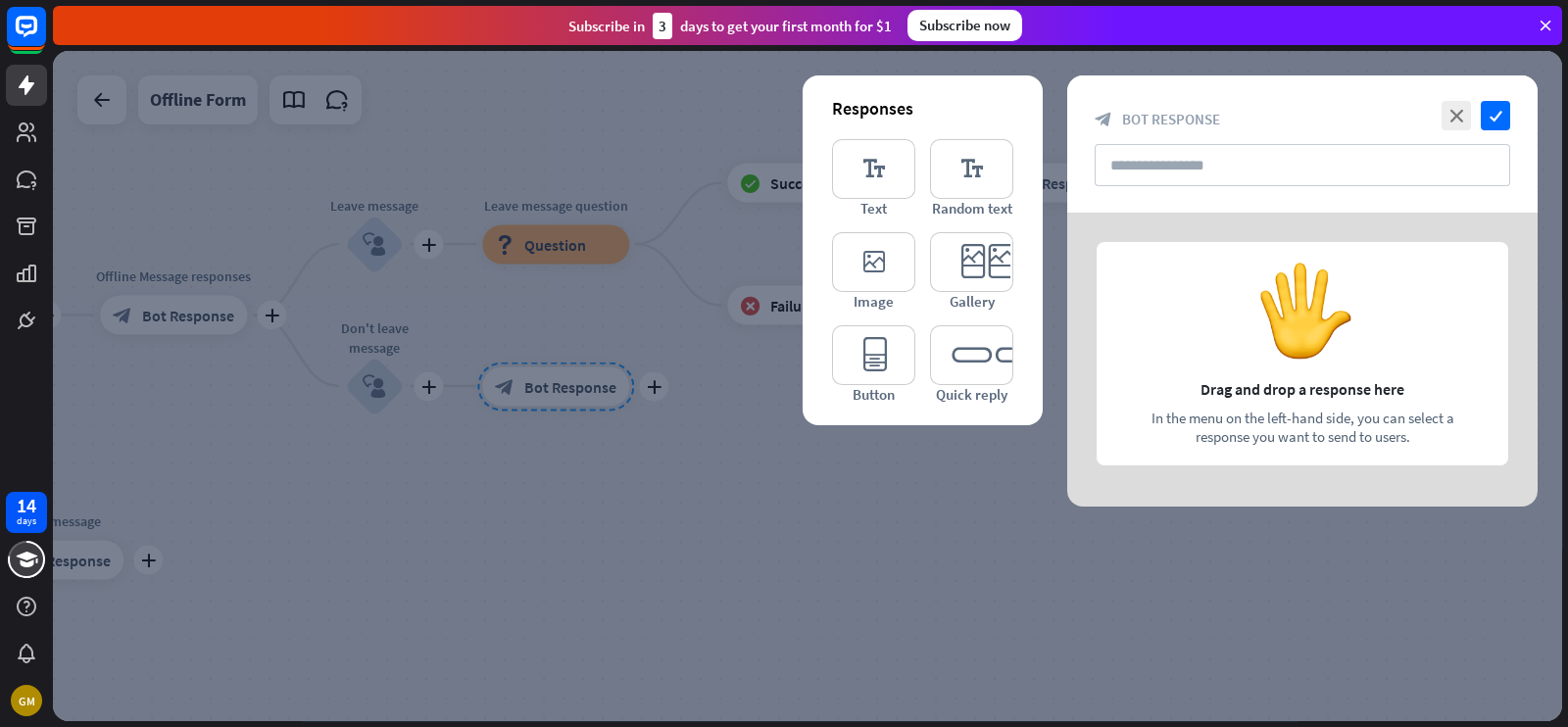 type on "**********" 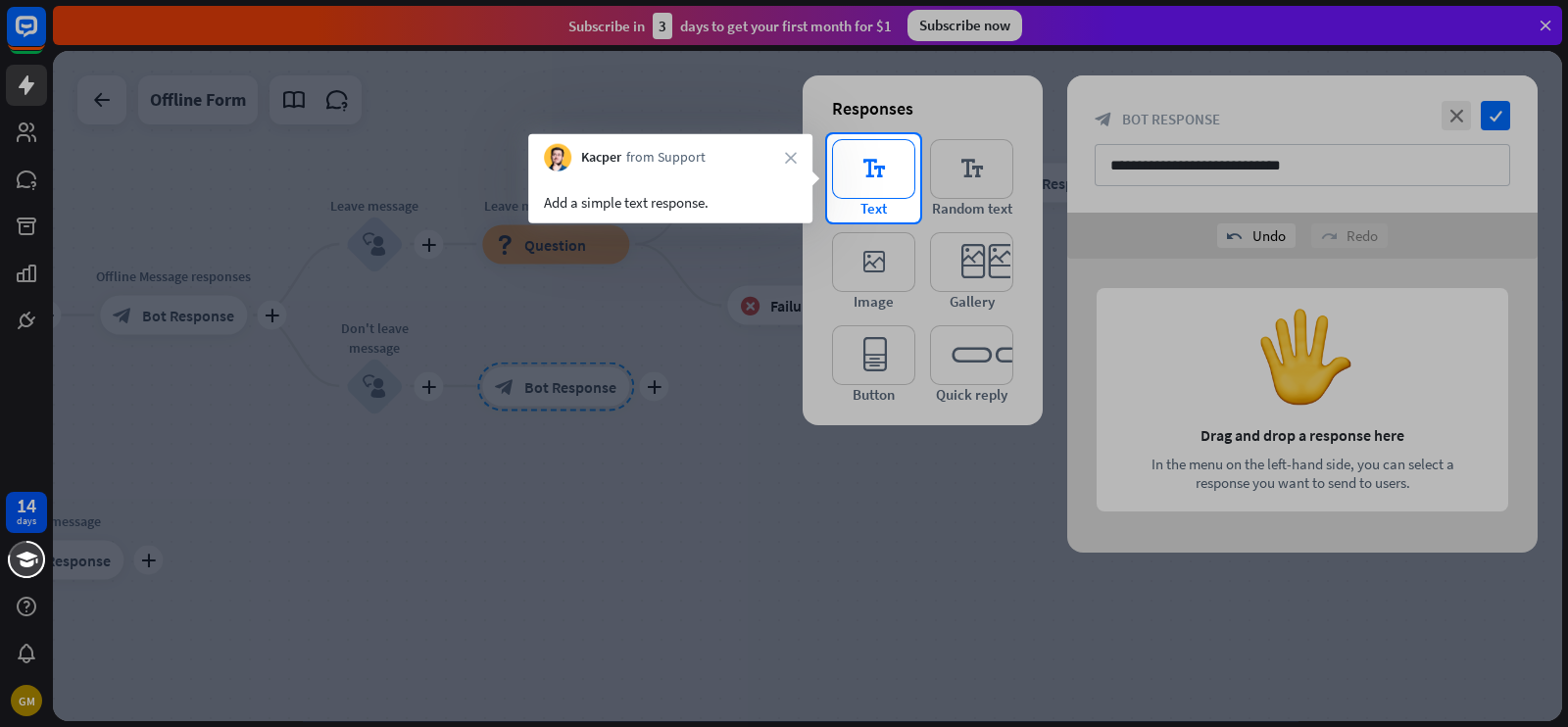click on "editor_text" at bounding box center [873, 169] 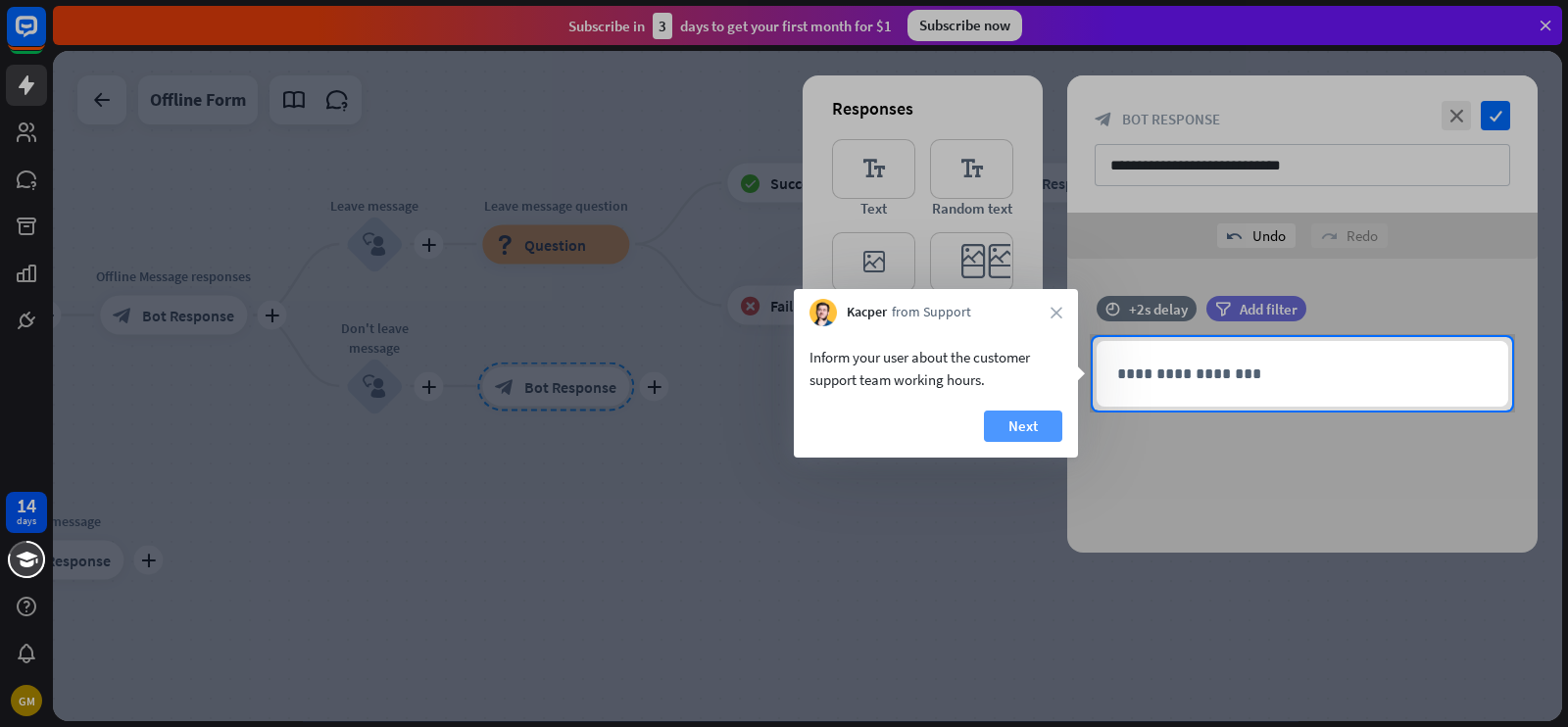 click on "Next" at bounding box center [1023, 426] 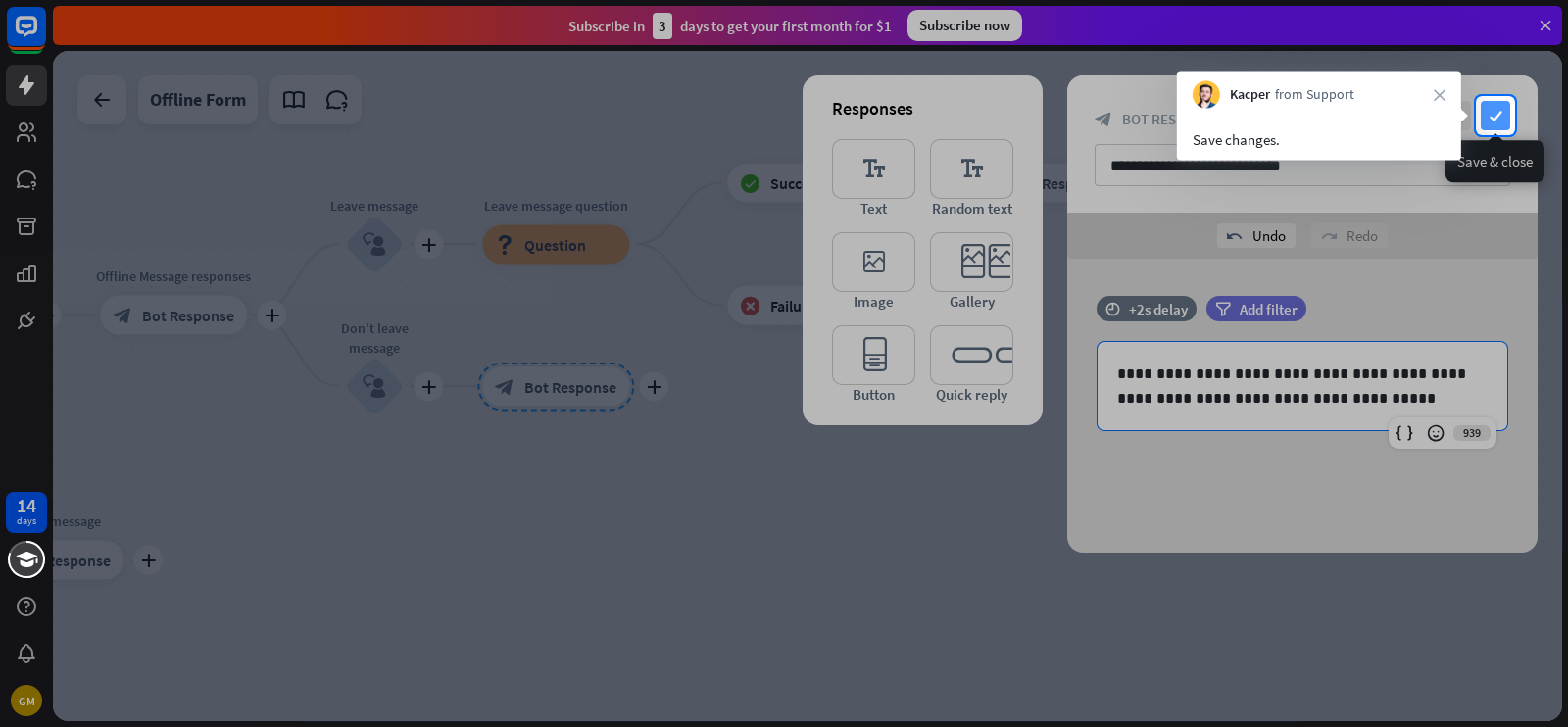 click on "check" at bounding box center [1495, 116] 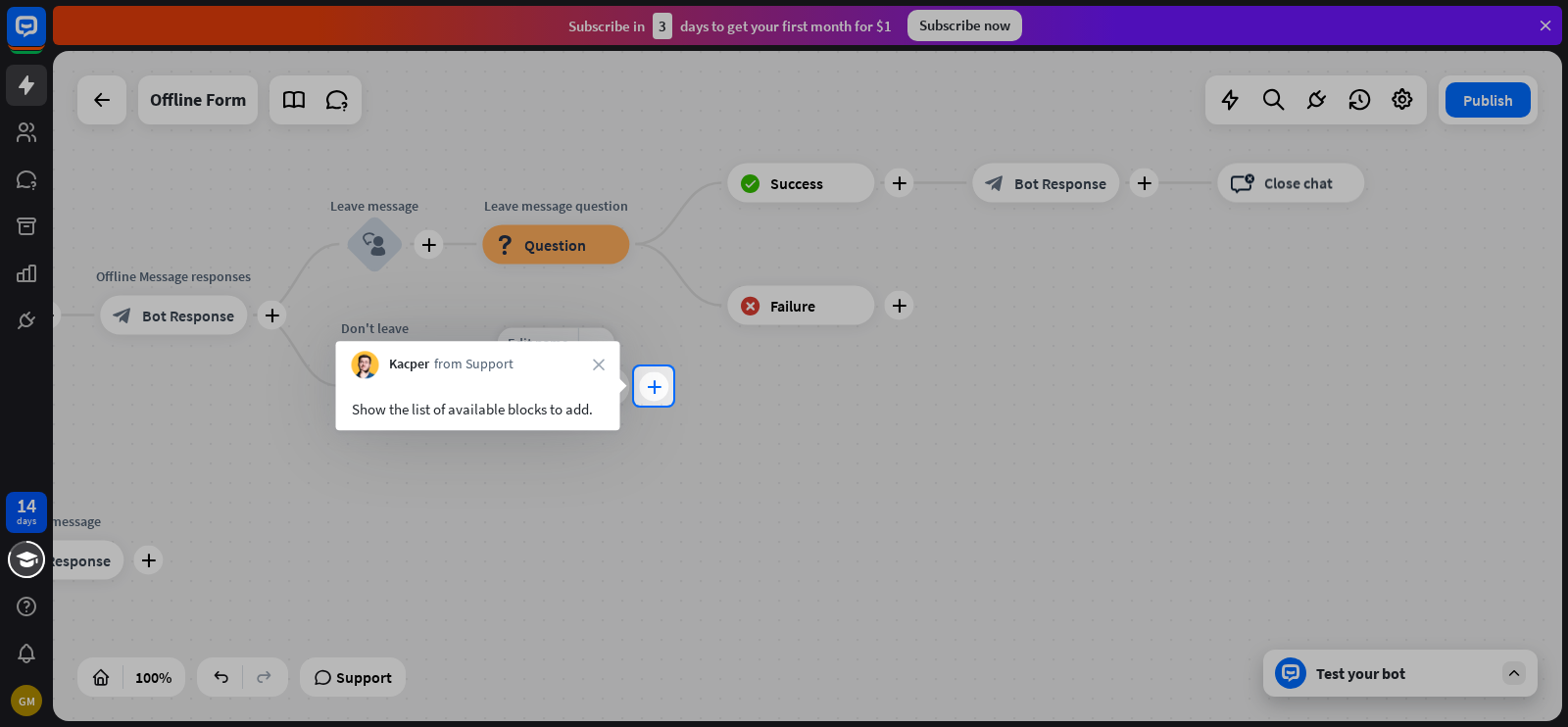 click on "plus" at bounding box center (654, 386) 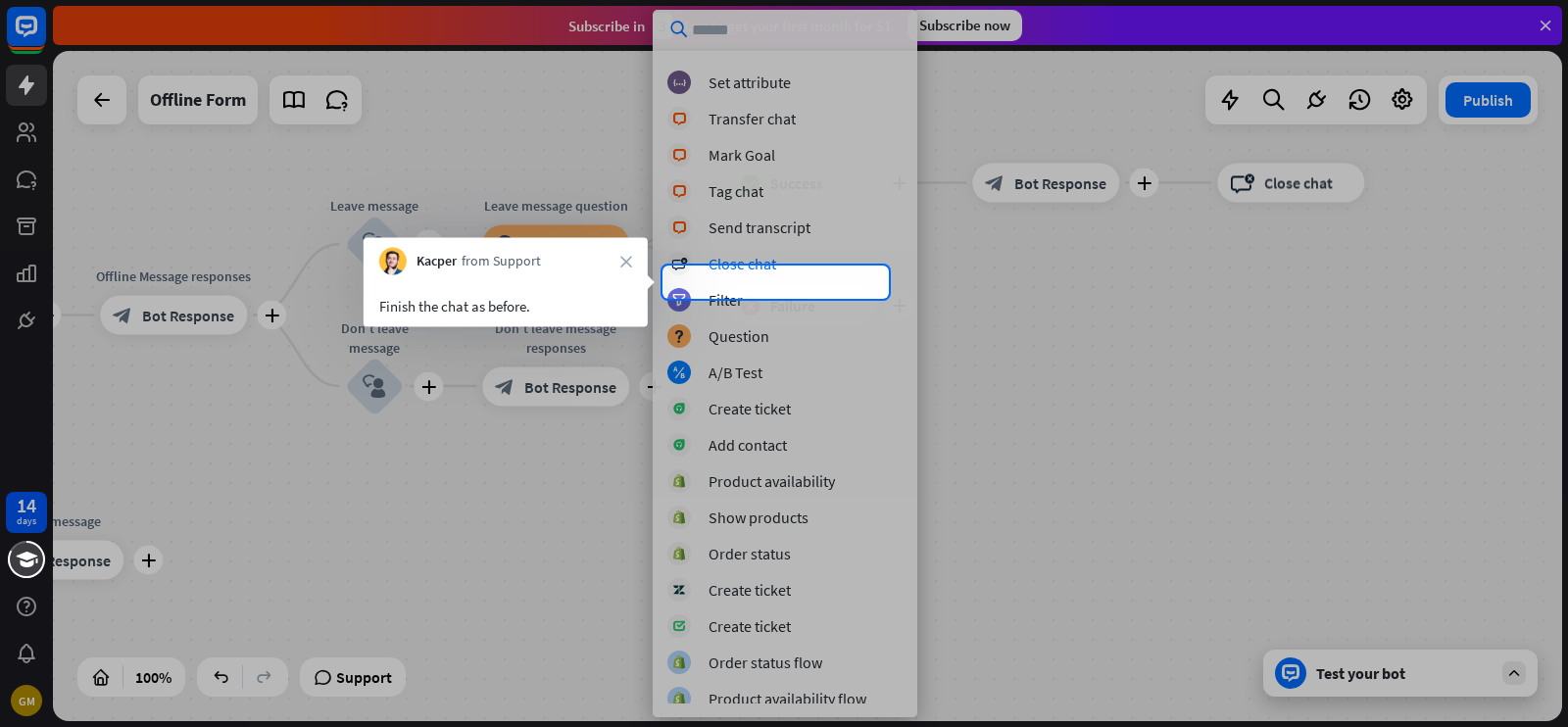 scroll, scrollTop: 436, scrollLeft: 0, axis: vertical 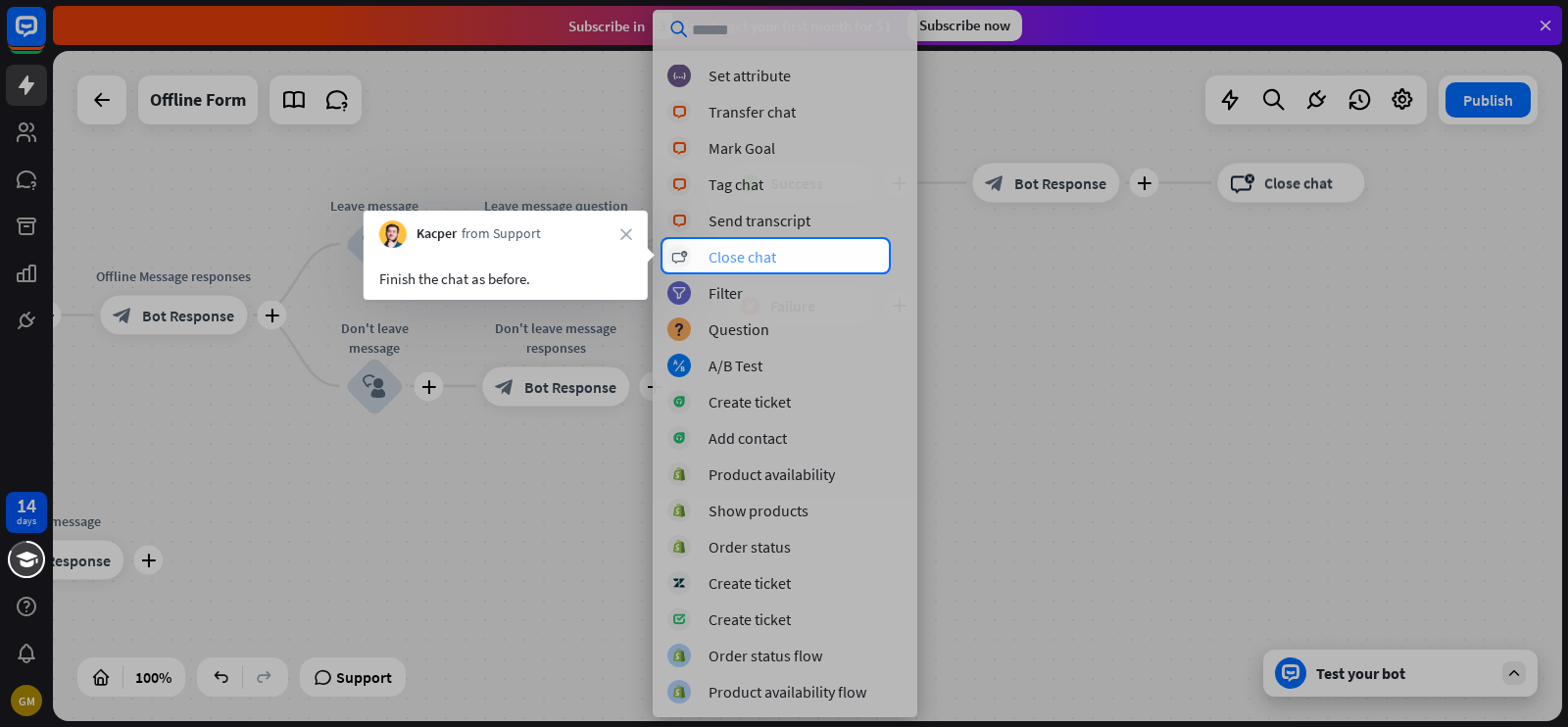 click on "Close chat" at bounding box center (742, 257) 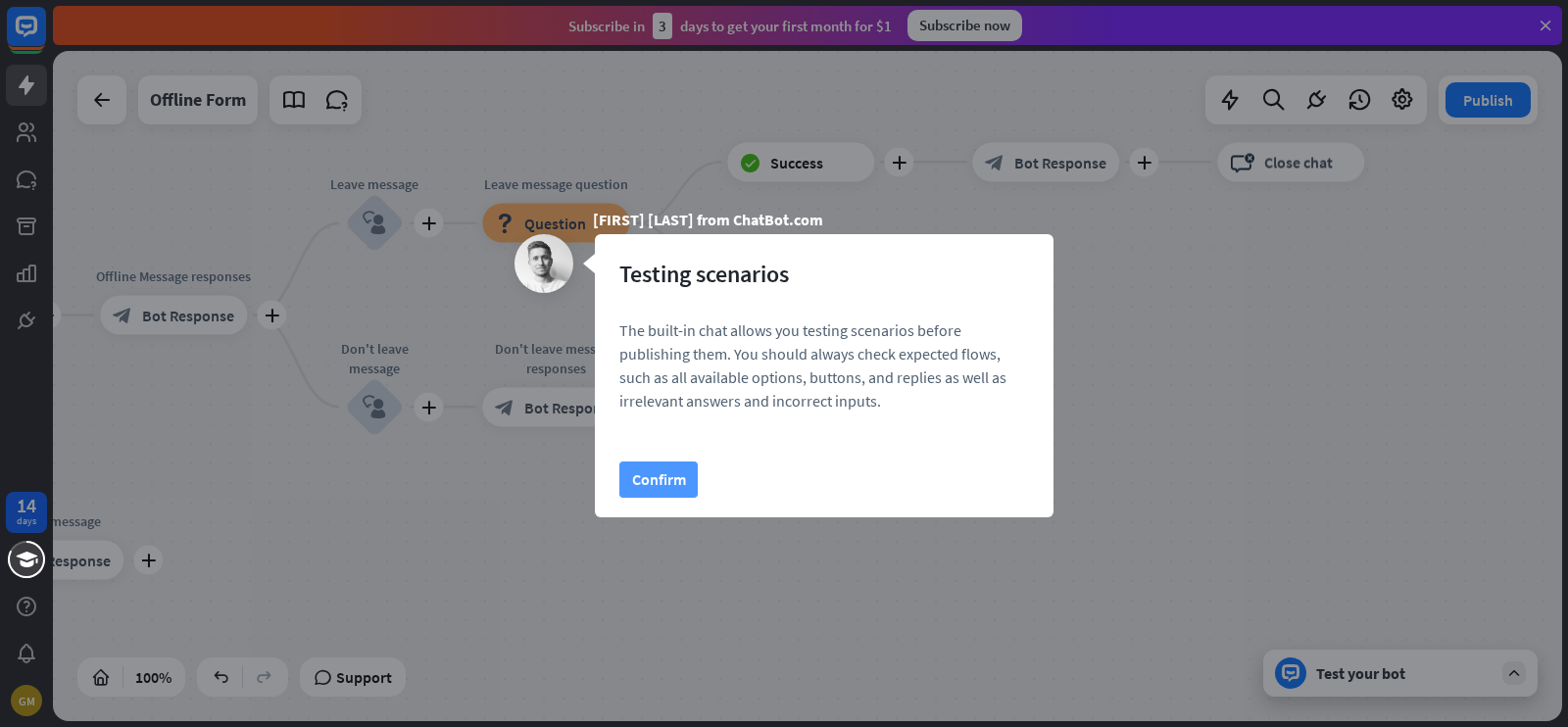 click on "Confirm" at bounding box center [659, 479] 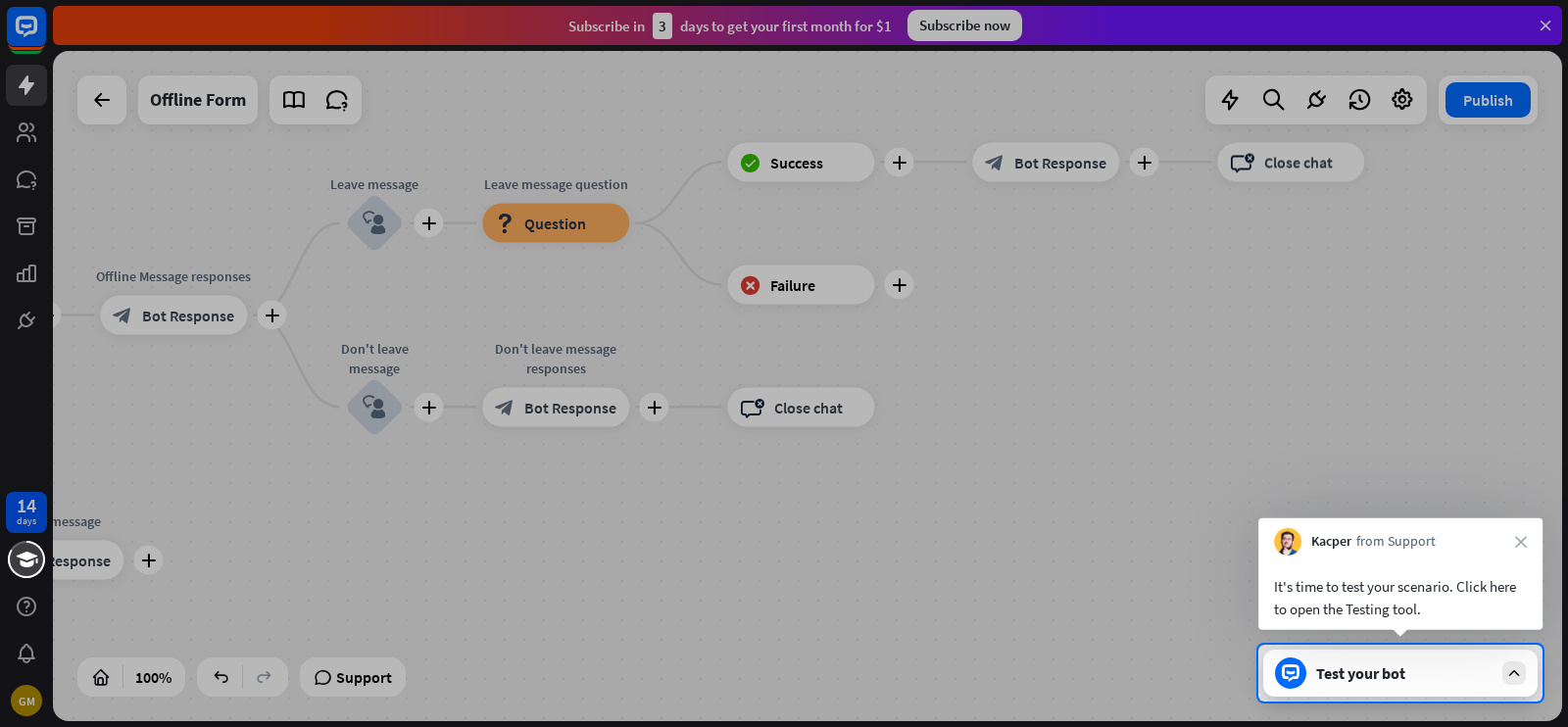 click on "Test your bot" at bounding box center [1400, 673] 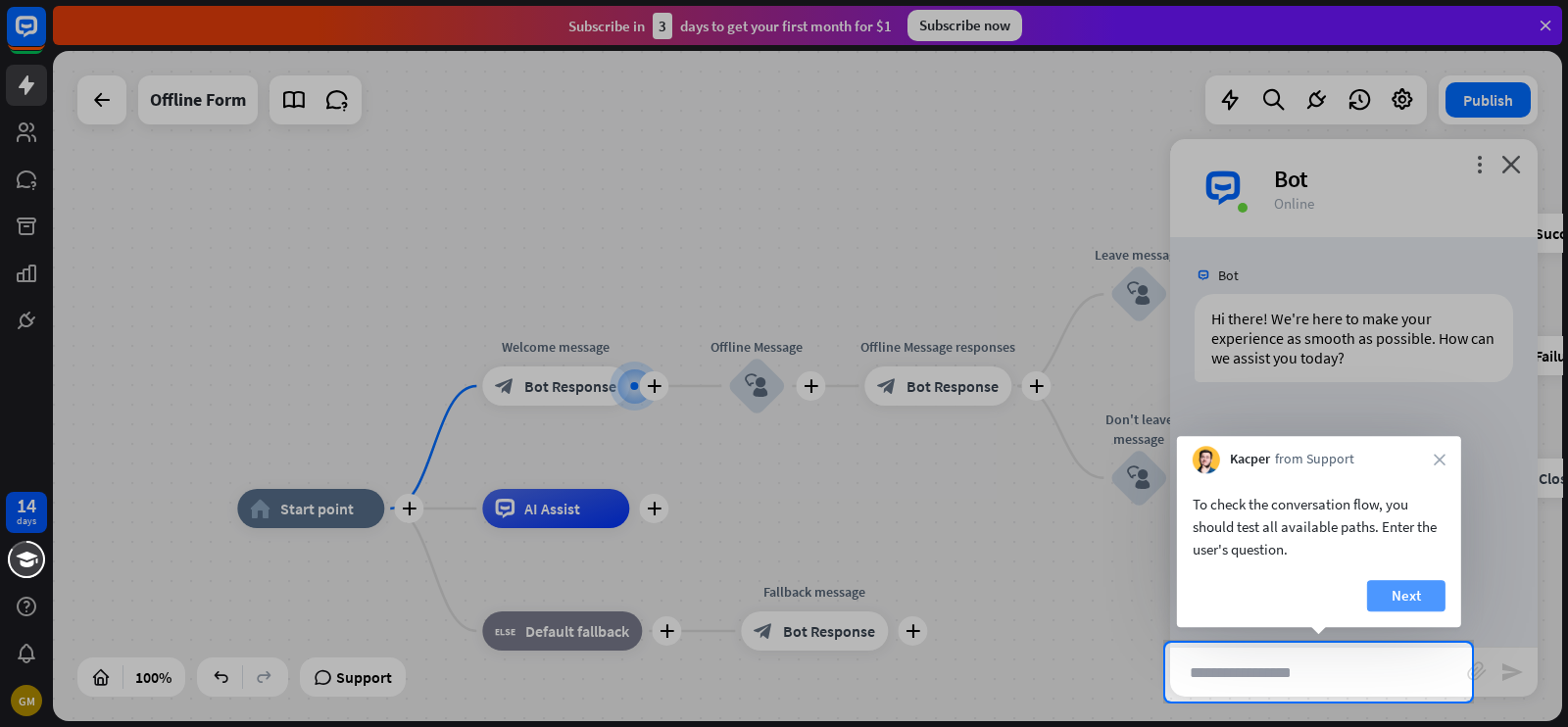 click on "Next" at bounding box center (1406, 596) 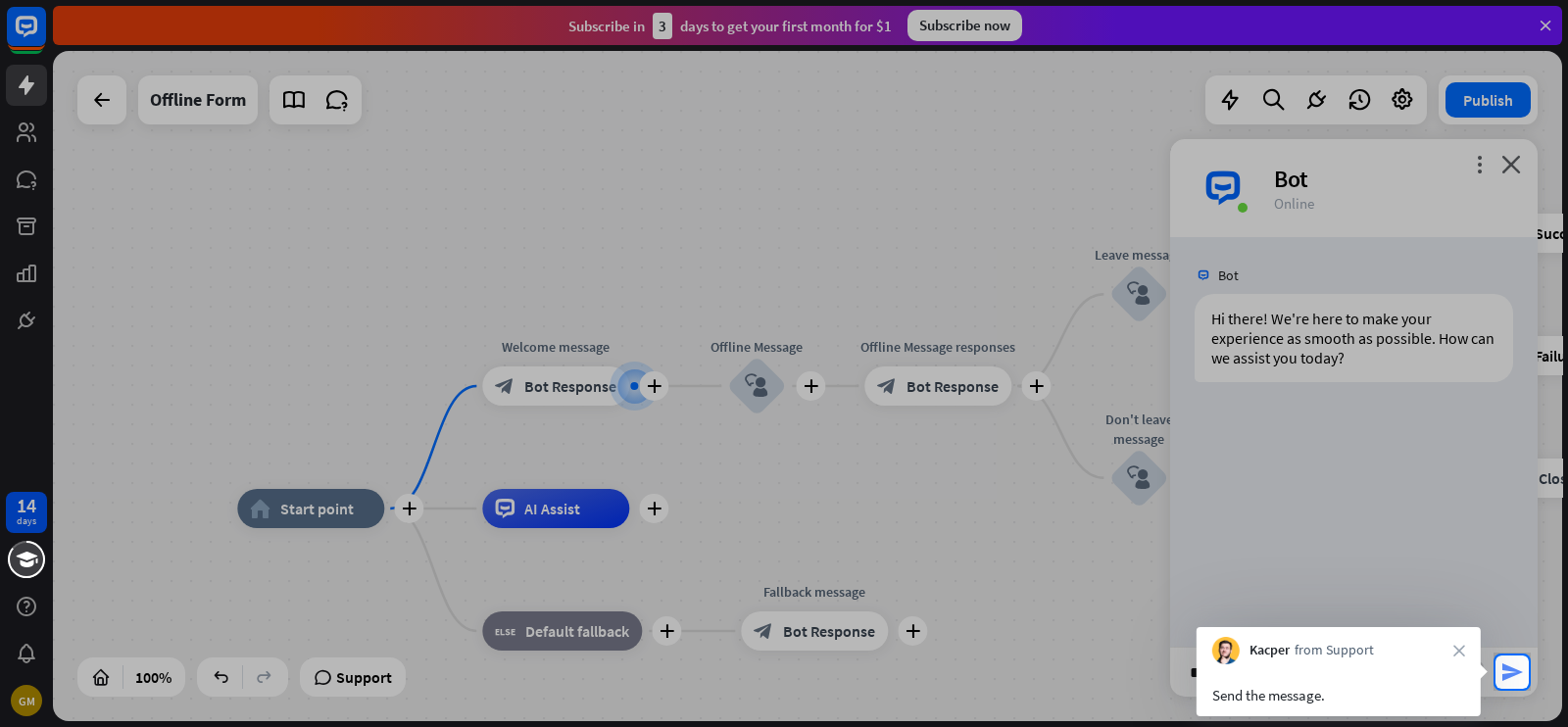 click on "send" at bounding box center [1512, 672] 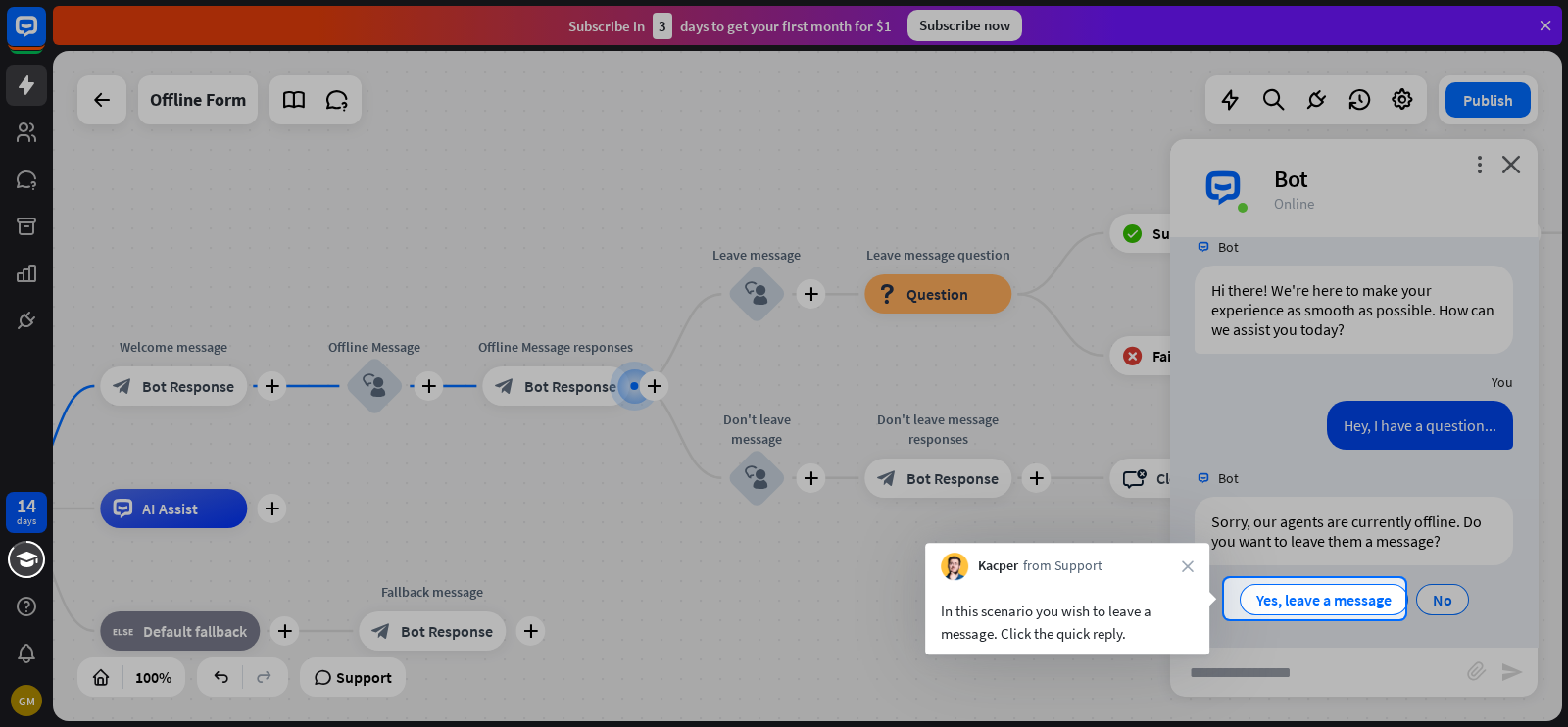 scroll, scrollTop: 29, scrollLeft: 0, axis: vertical 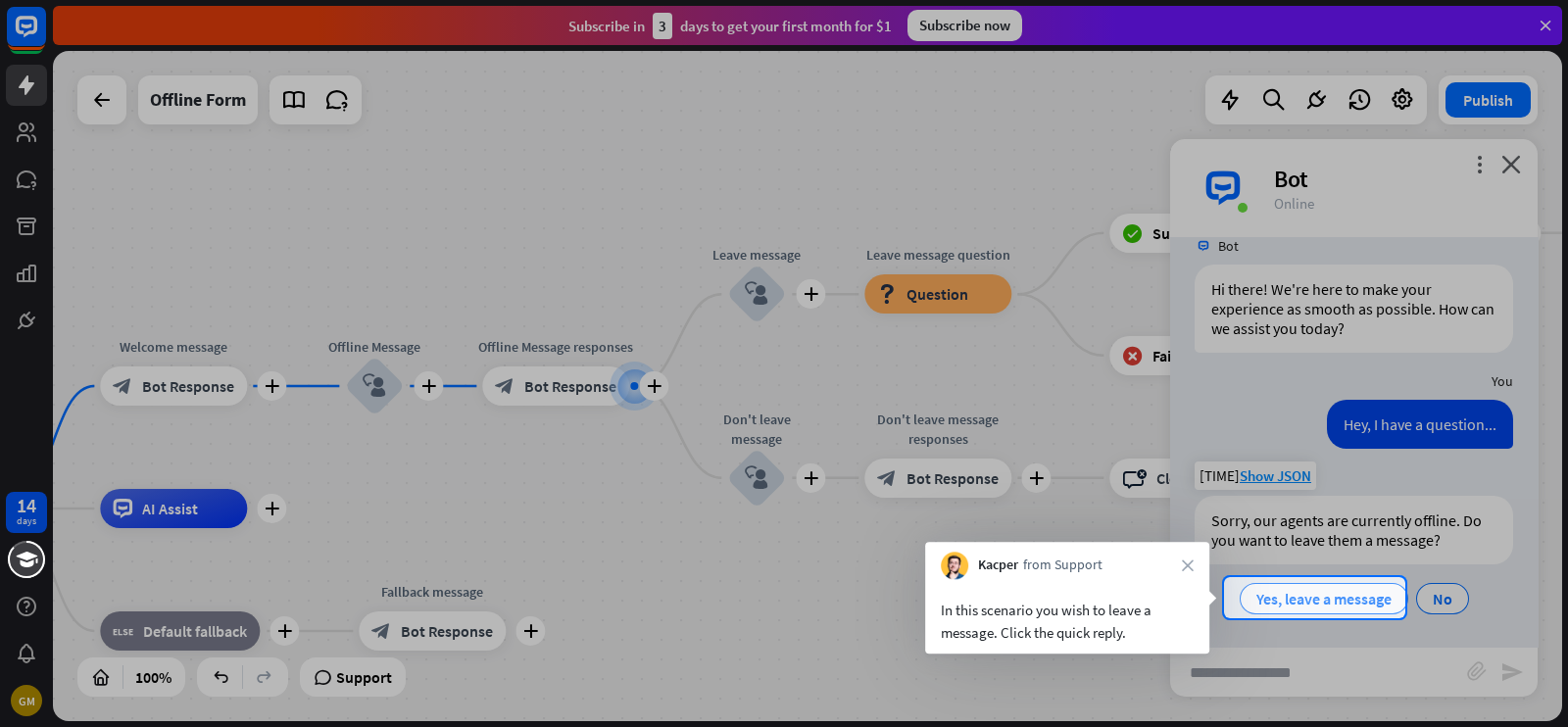 click on "Yes, leave a message" at bounding box center (1324, 599) 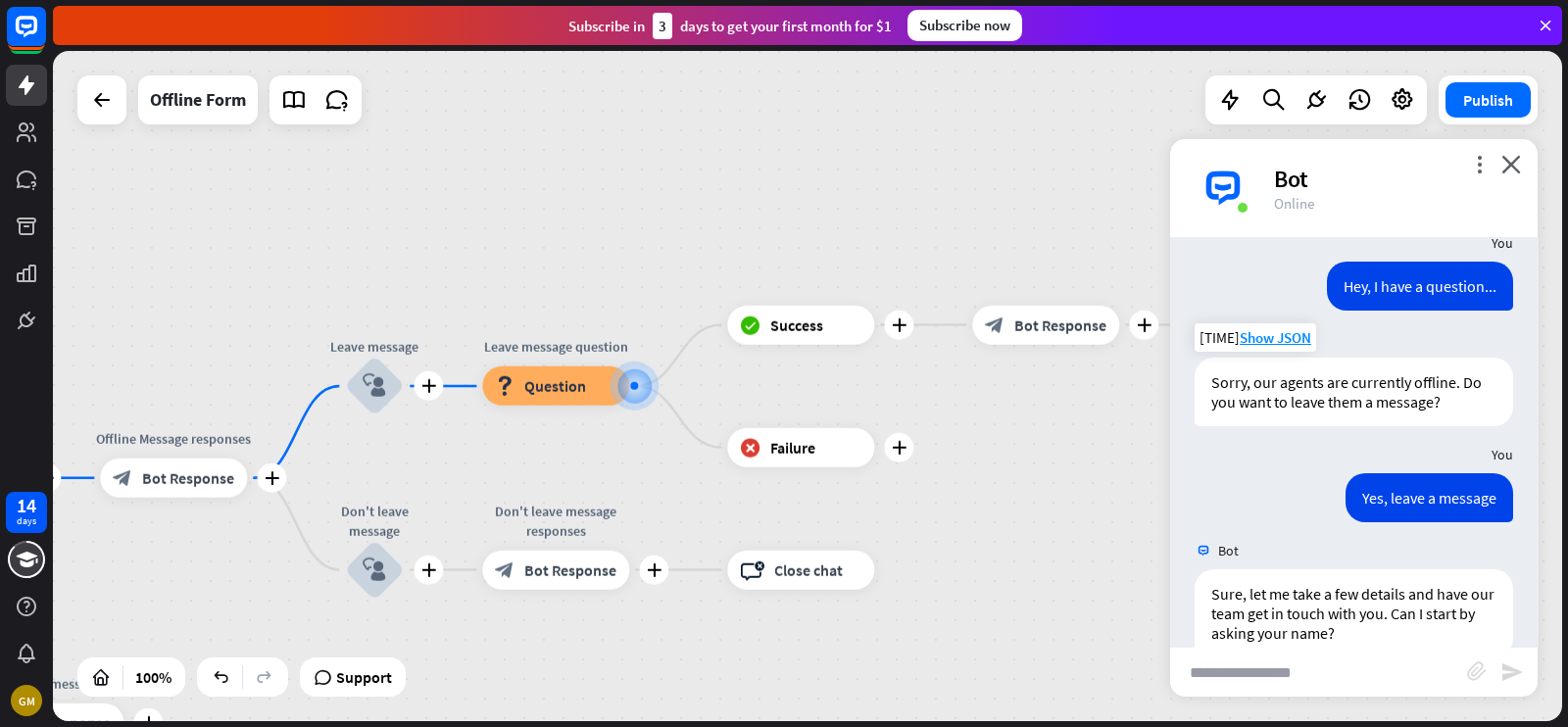 scroll, scrollTop: 207, scrollLeft: 0, axis: vertical 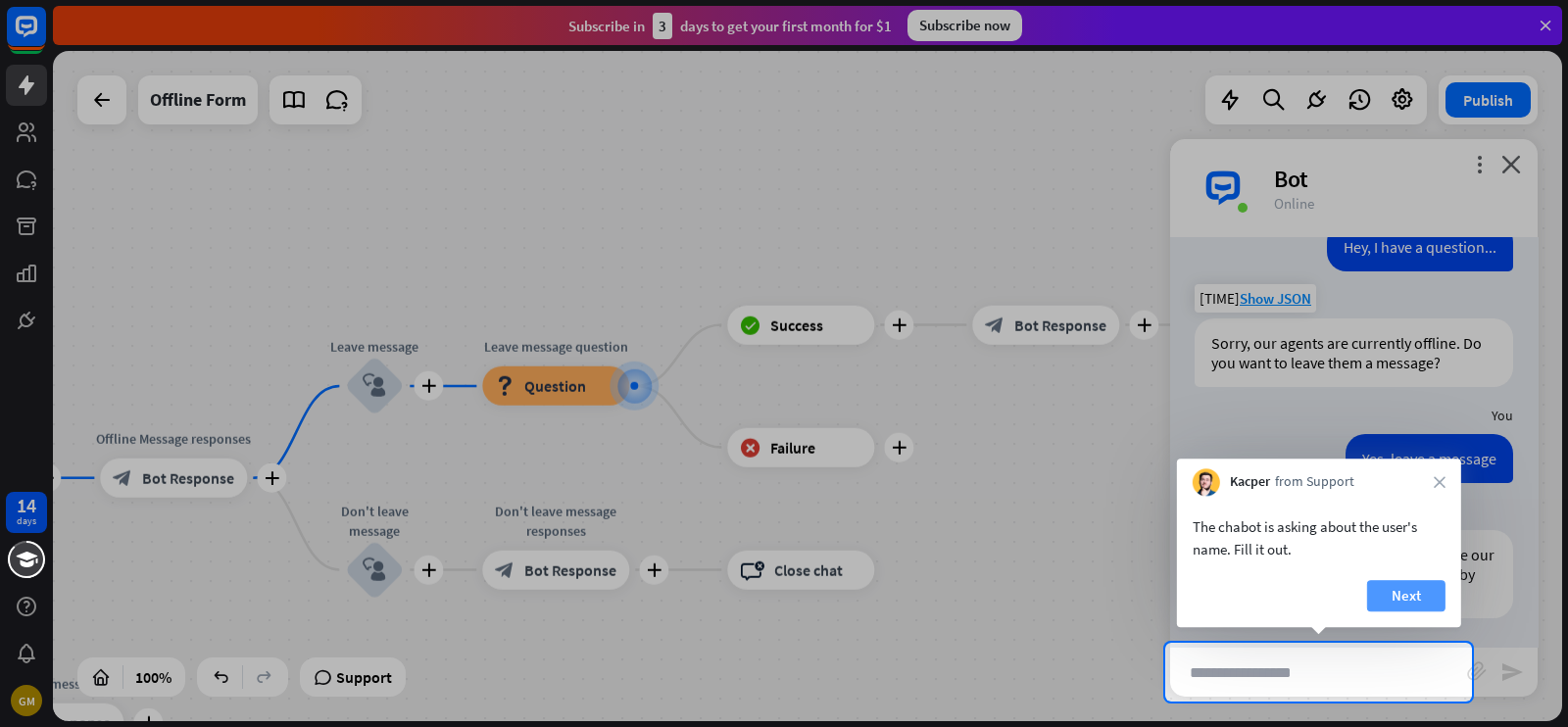 click on "Next" at bounding box center [1406, 596] 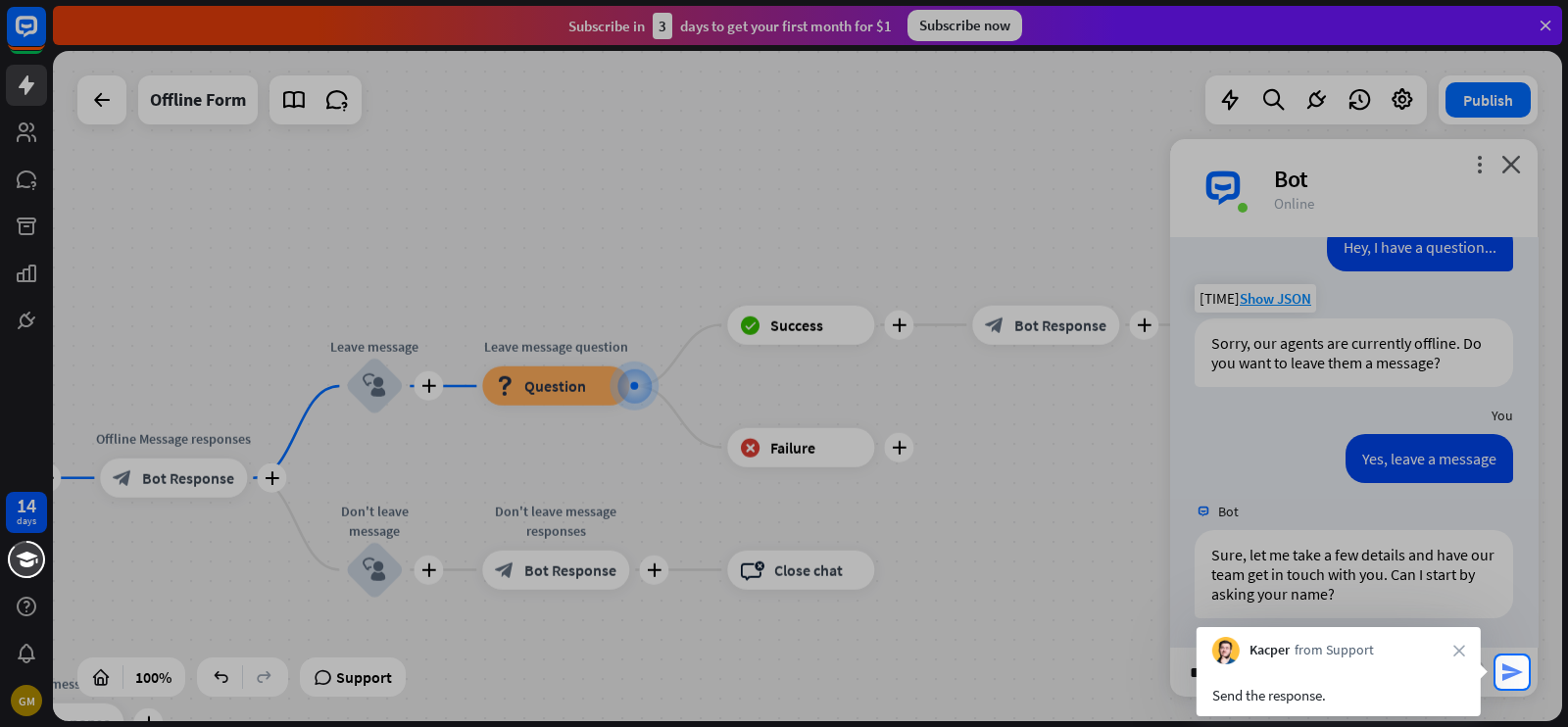 drag, startPoint x: 1501, startPoint y: 671, endPoint x: 1460, endPoint y: 683, distance: 42.72002 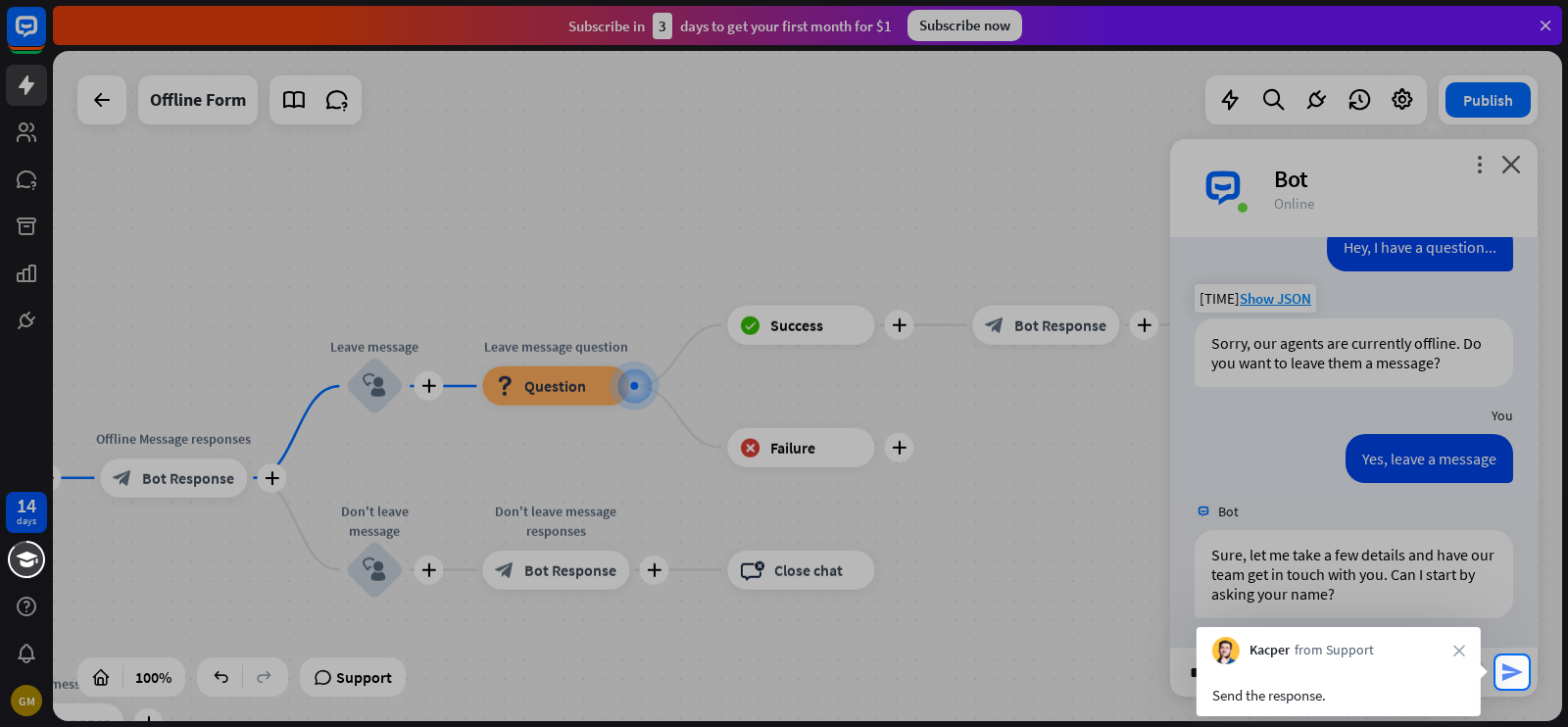 click on "send" at bounding box center (1512, 672) 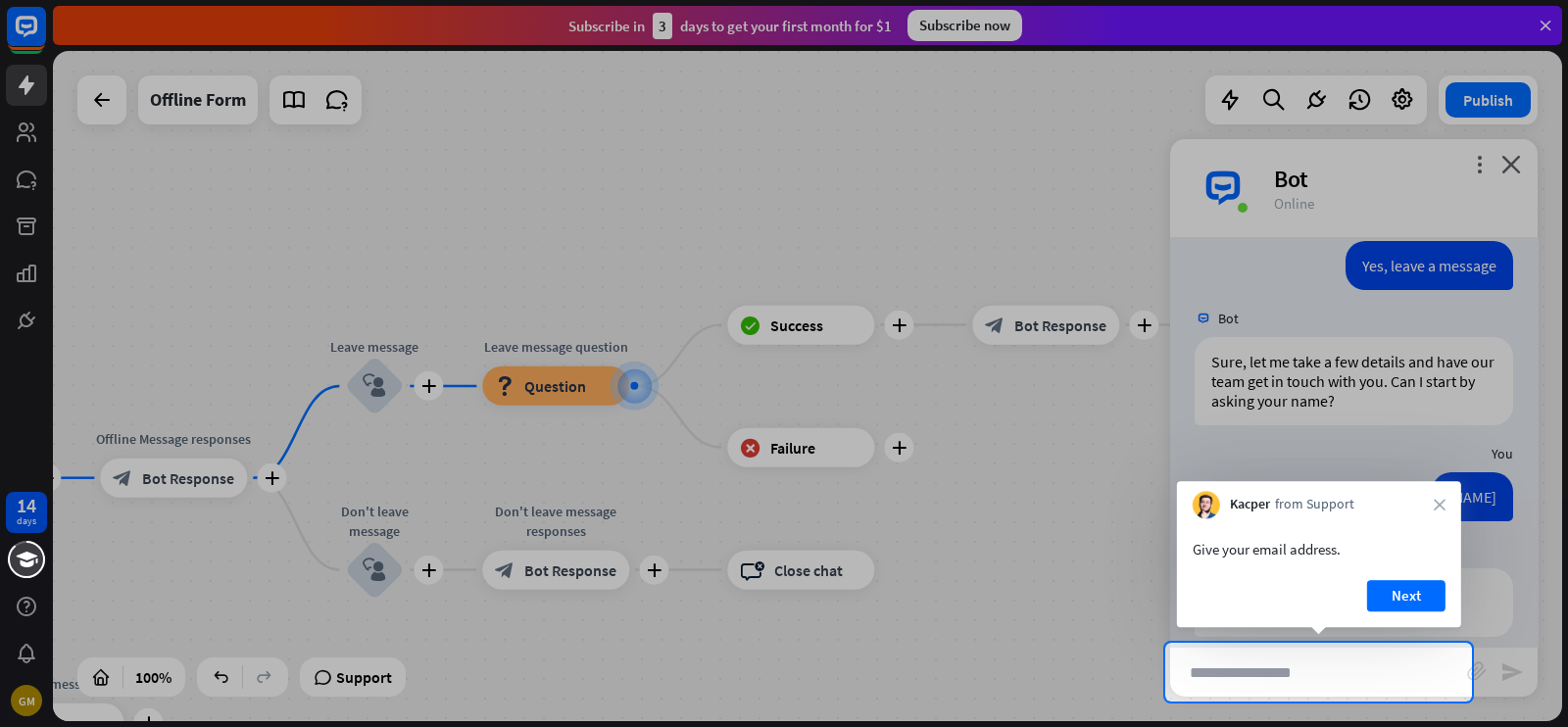 scroll, scrollTop: 419, scrollLeft: 0, axis: vertical 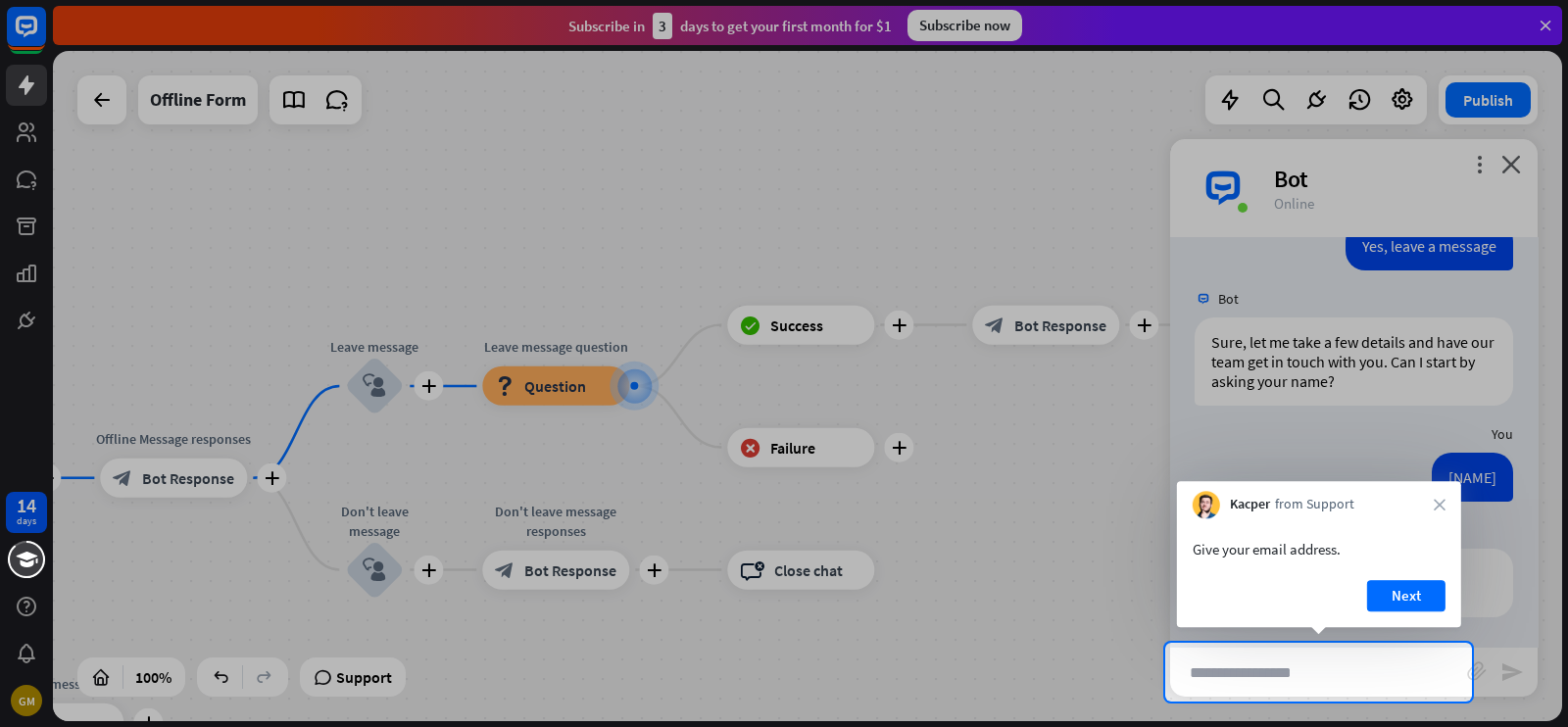 drag, startPoint x: 1409, startPoint y: 594, endPoint x: 1367, endPoint y: 653, distance: 72.422372 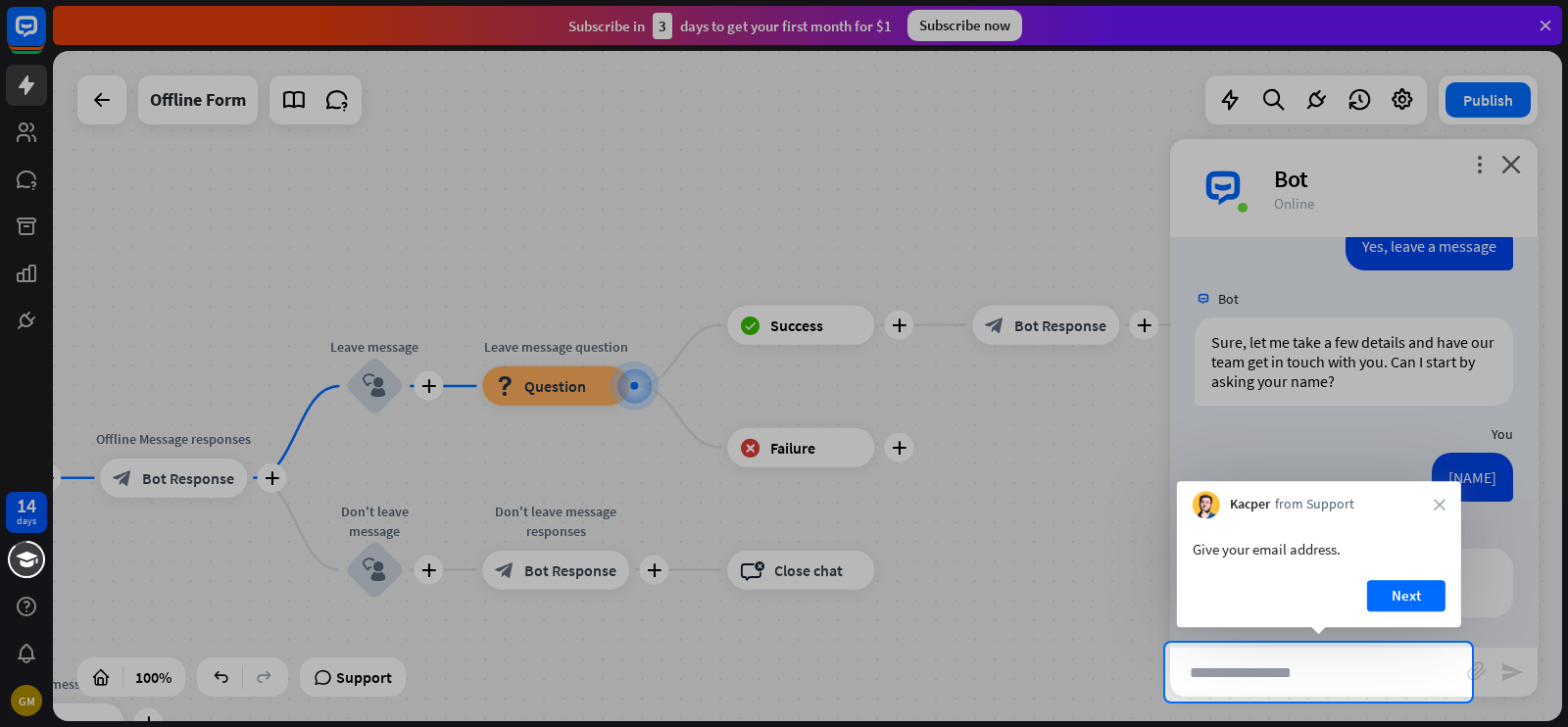 click on "Next" at bounding box center [1406, 596] 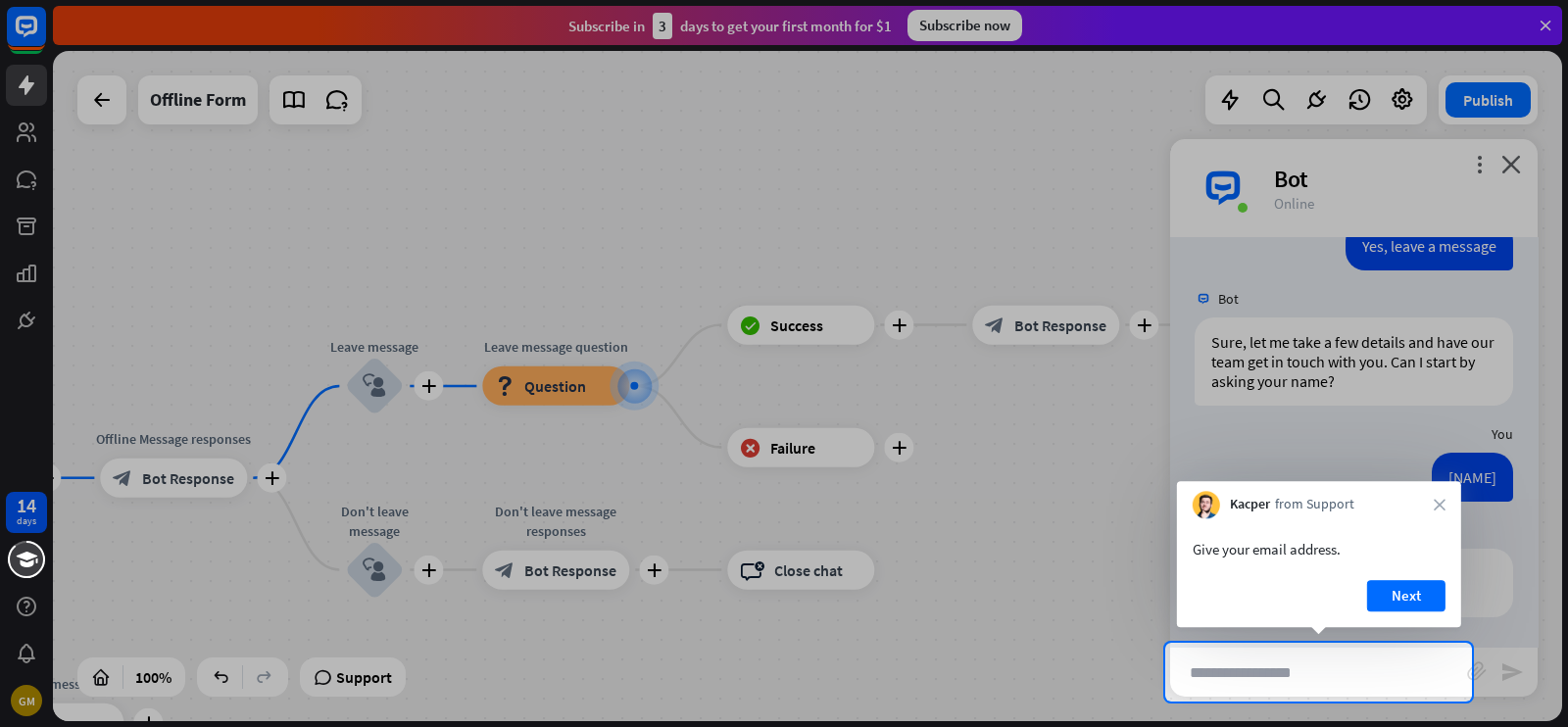 type on "**********" 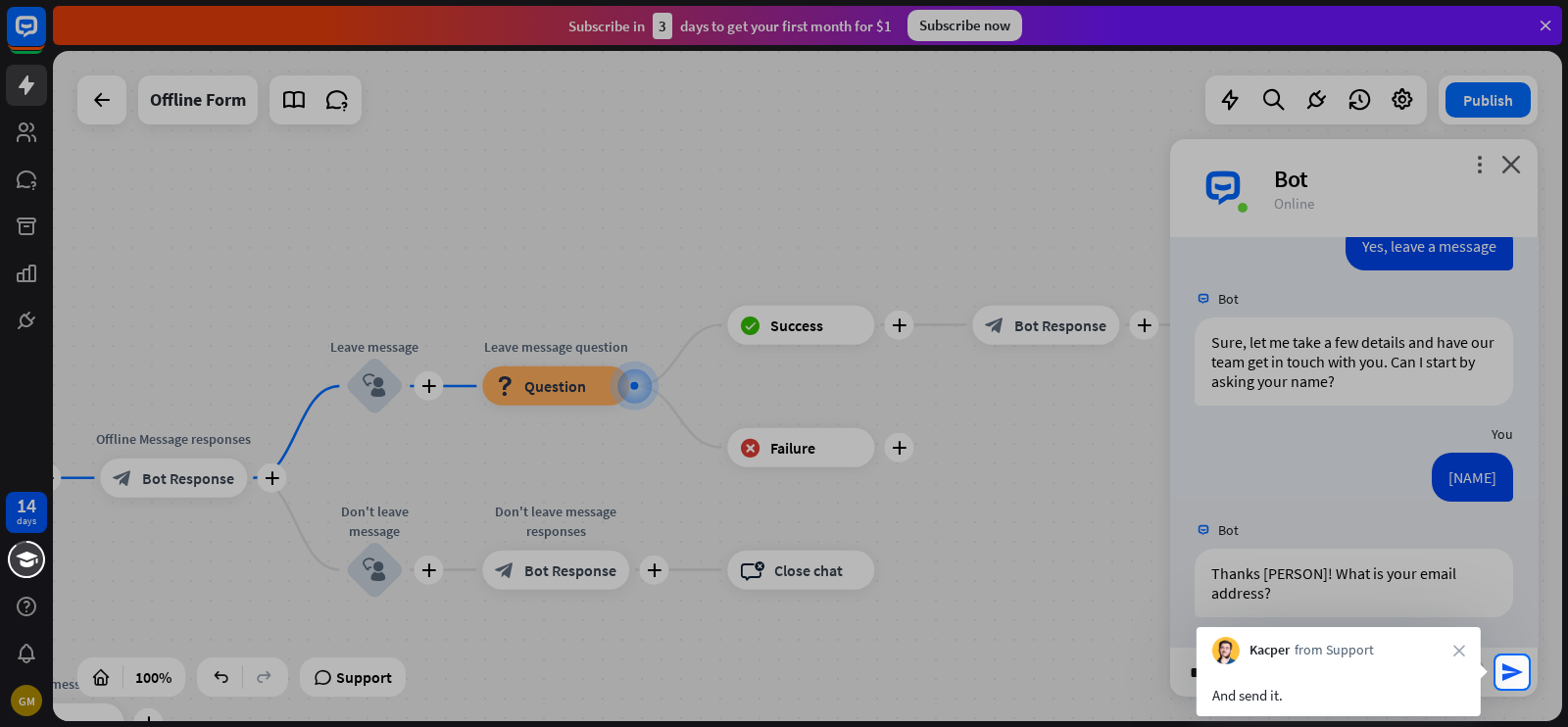 drag, startPoint x: 1513, startPoint y: 677, endPoint x: 1502, endPoint y: 722, distance: 46.324939 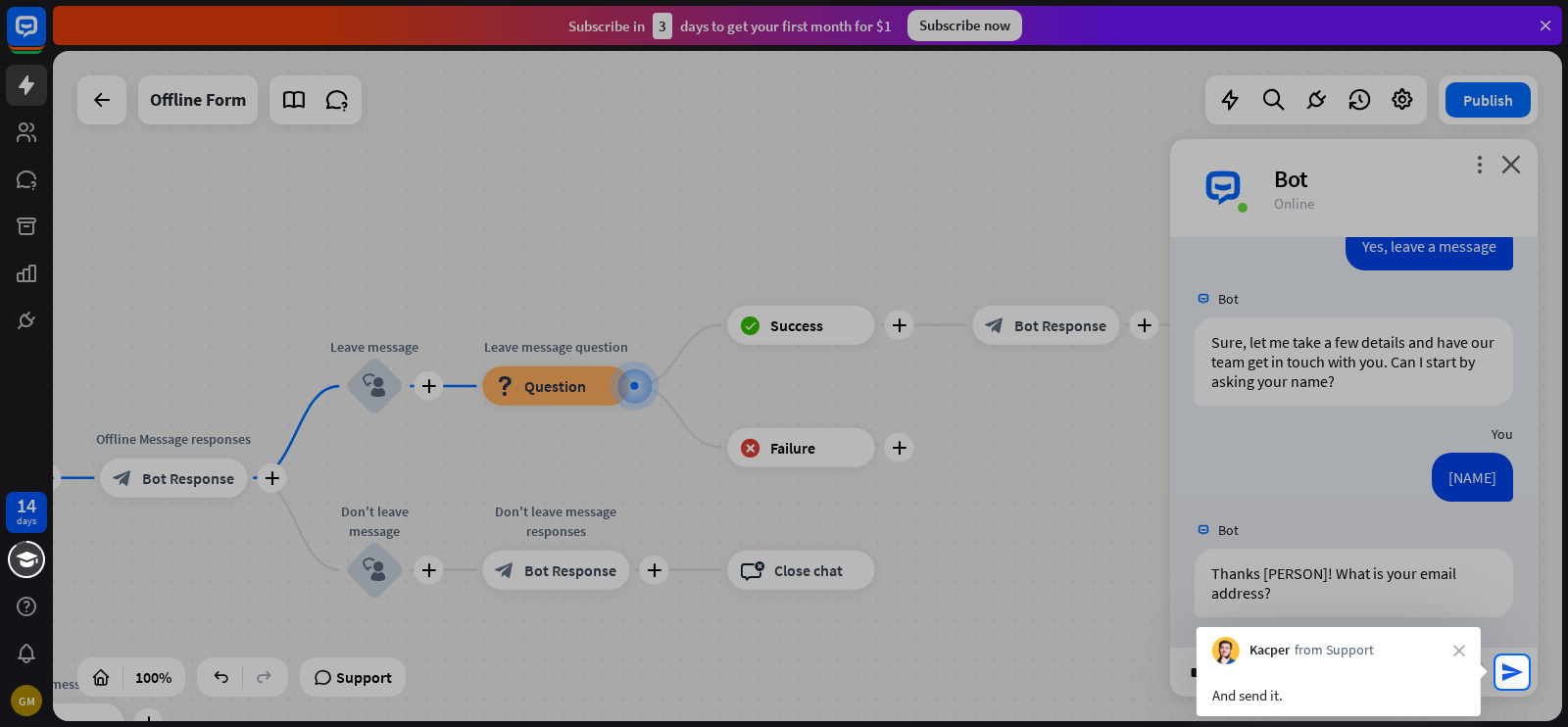 click on "send" at bounding box center (1512, 672) 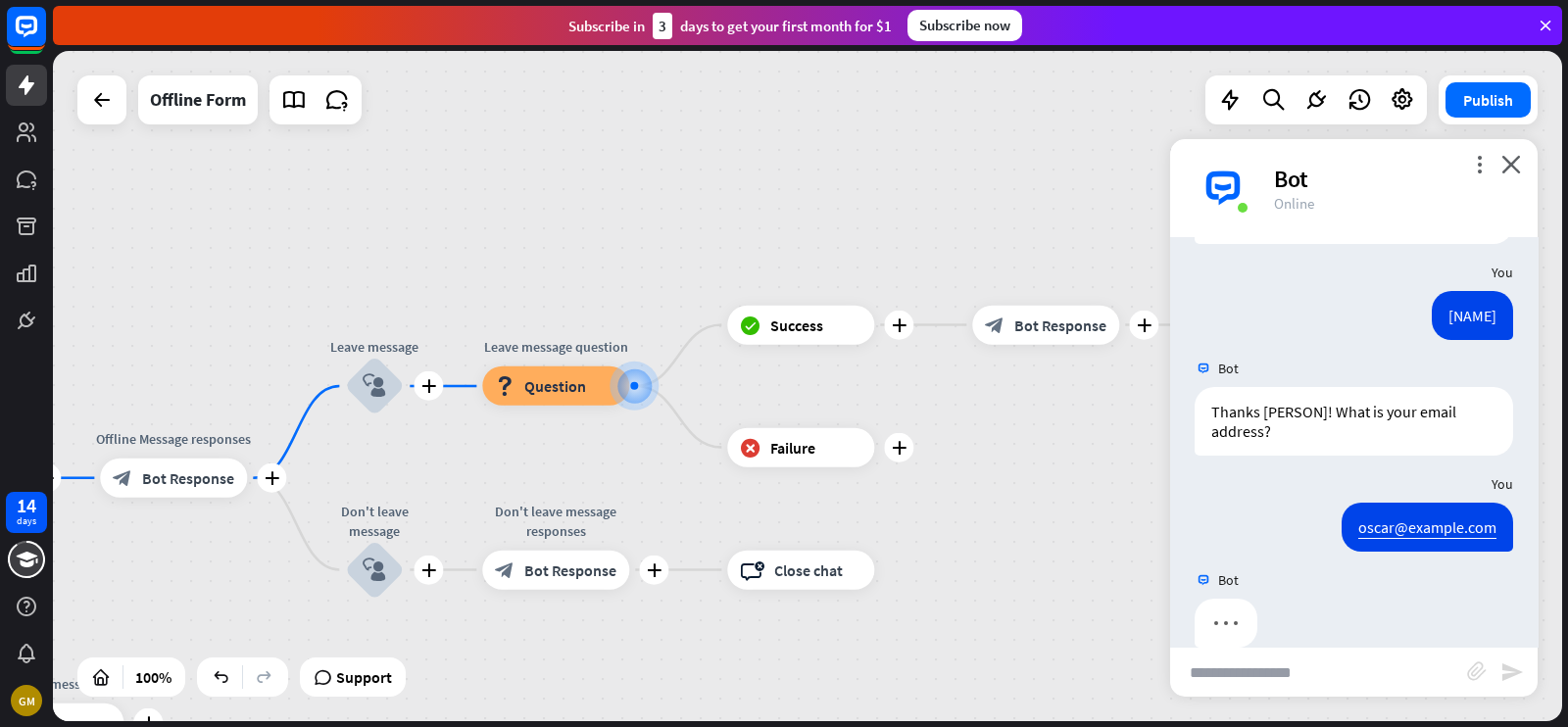 scroll, scrollTop: 611, scrollLeft: 0, axis: vertical 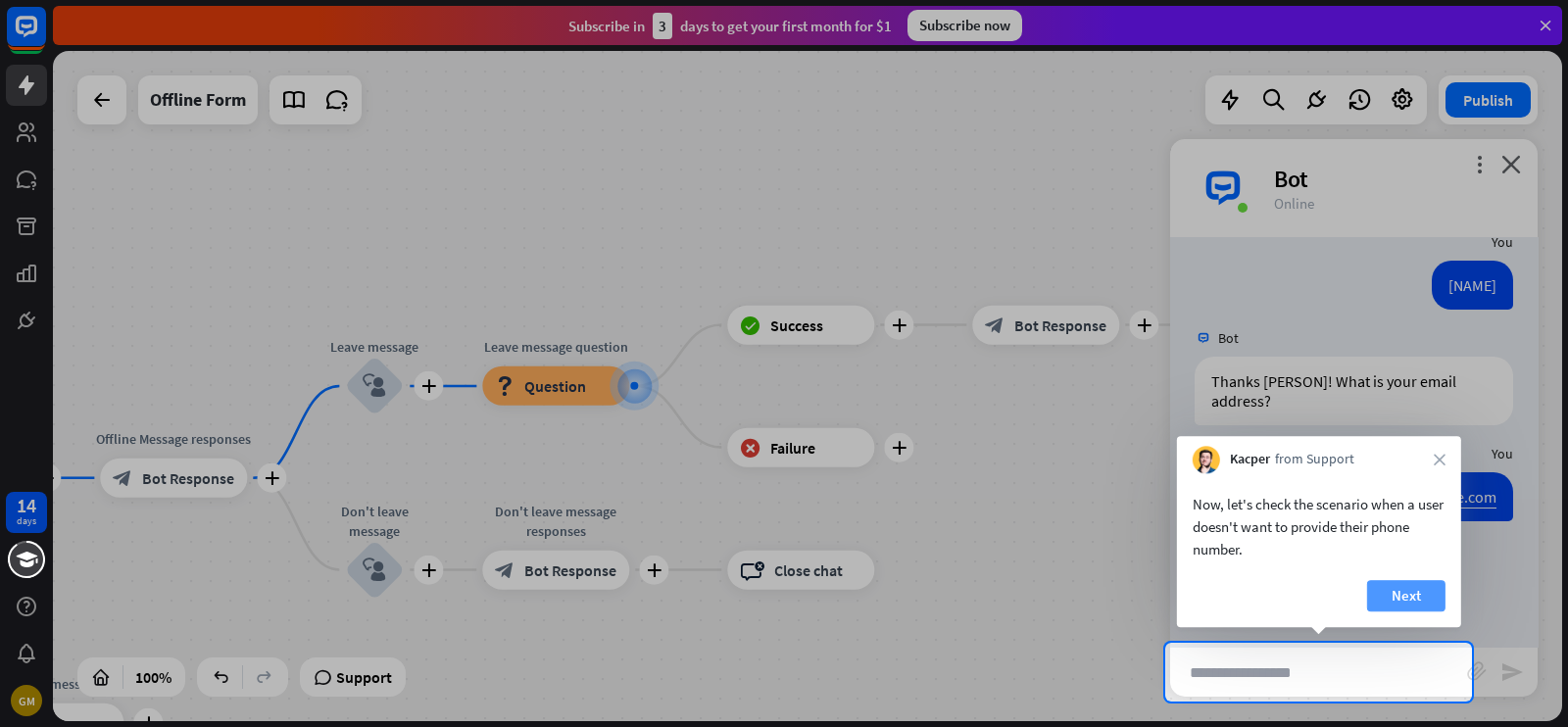 click on "Next" at bounding box center [1406, 596] 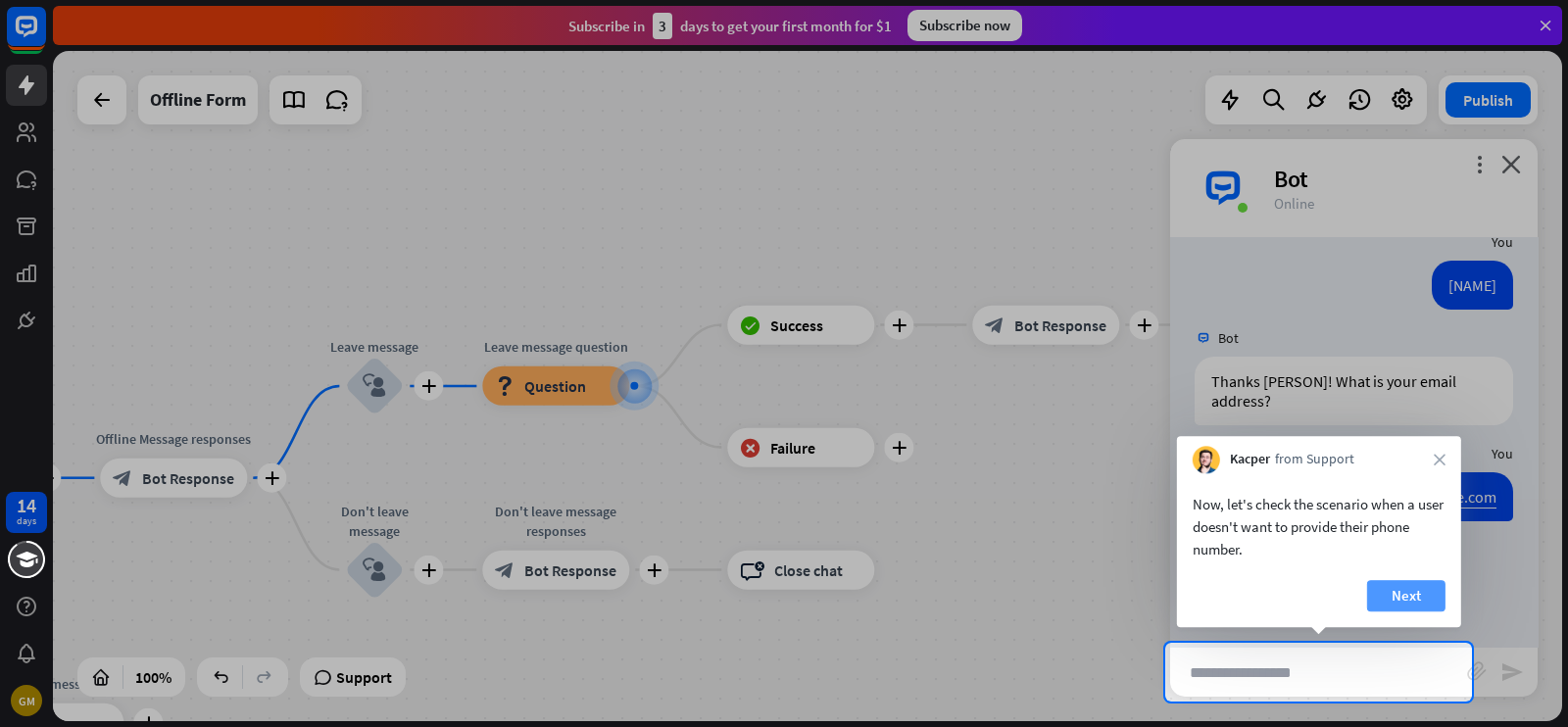 type on "**********" 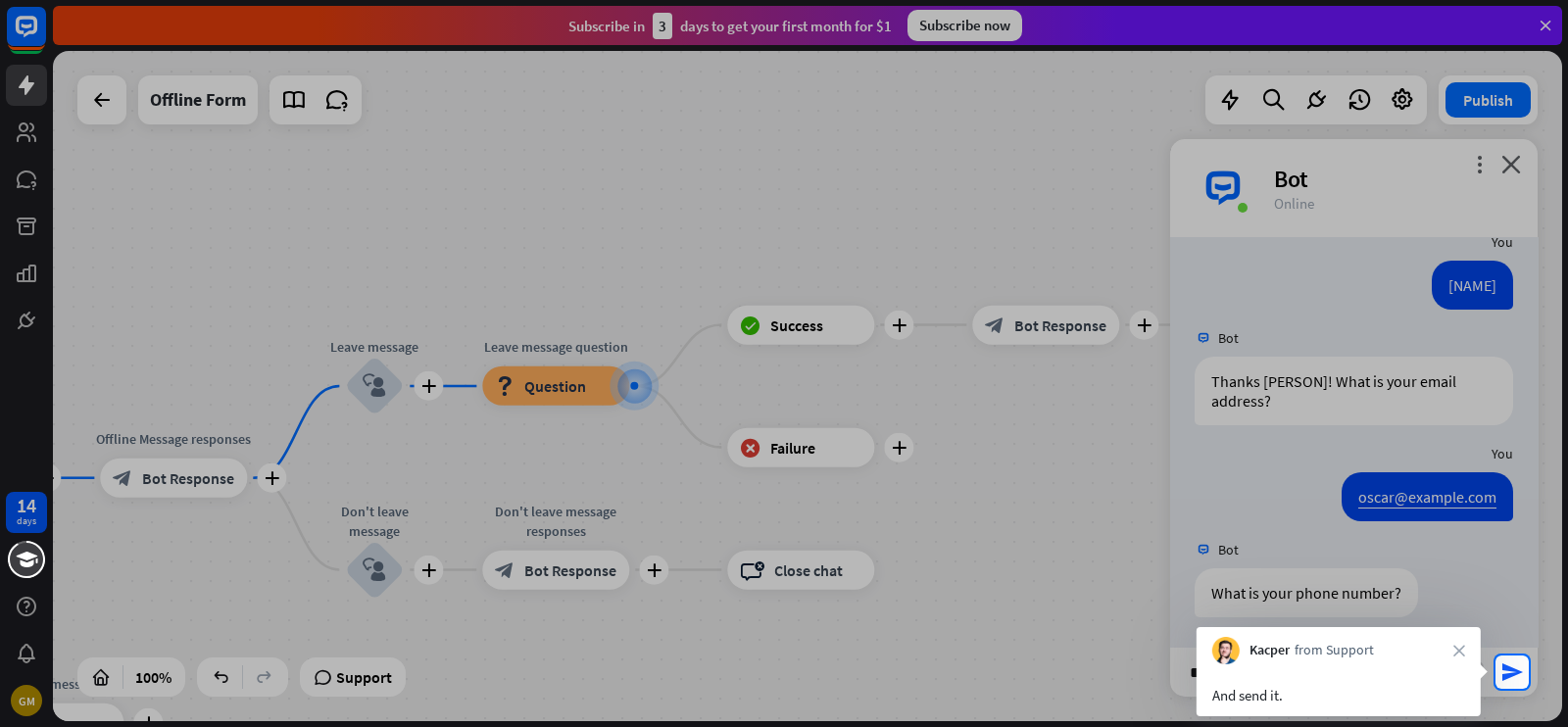 click at bounding box center [784, 327] 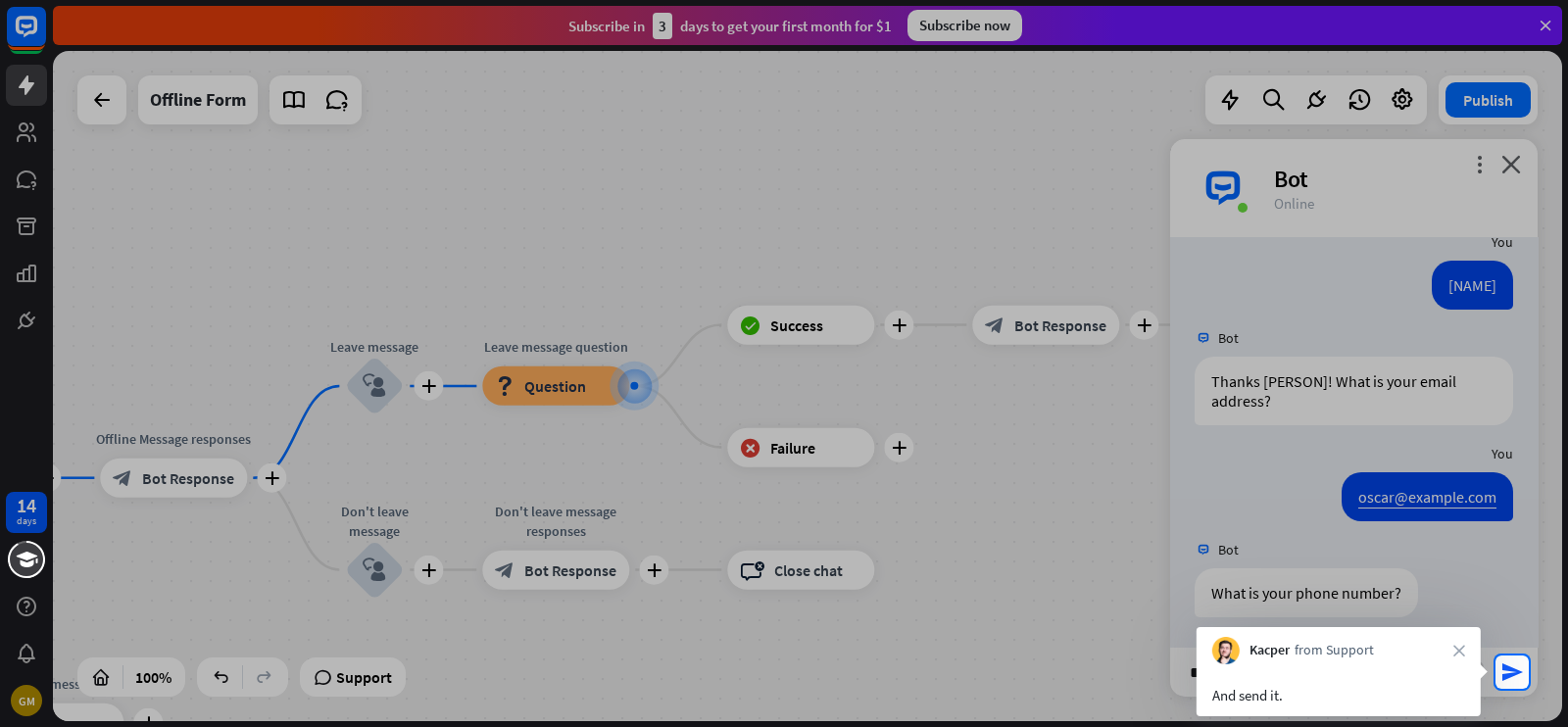 click on "send" at bounding box center (1512, 672) 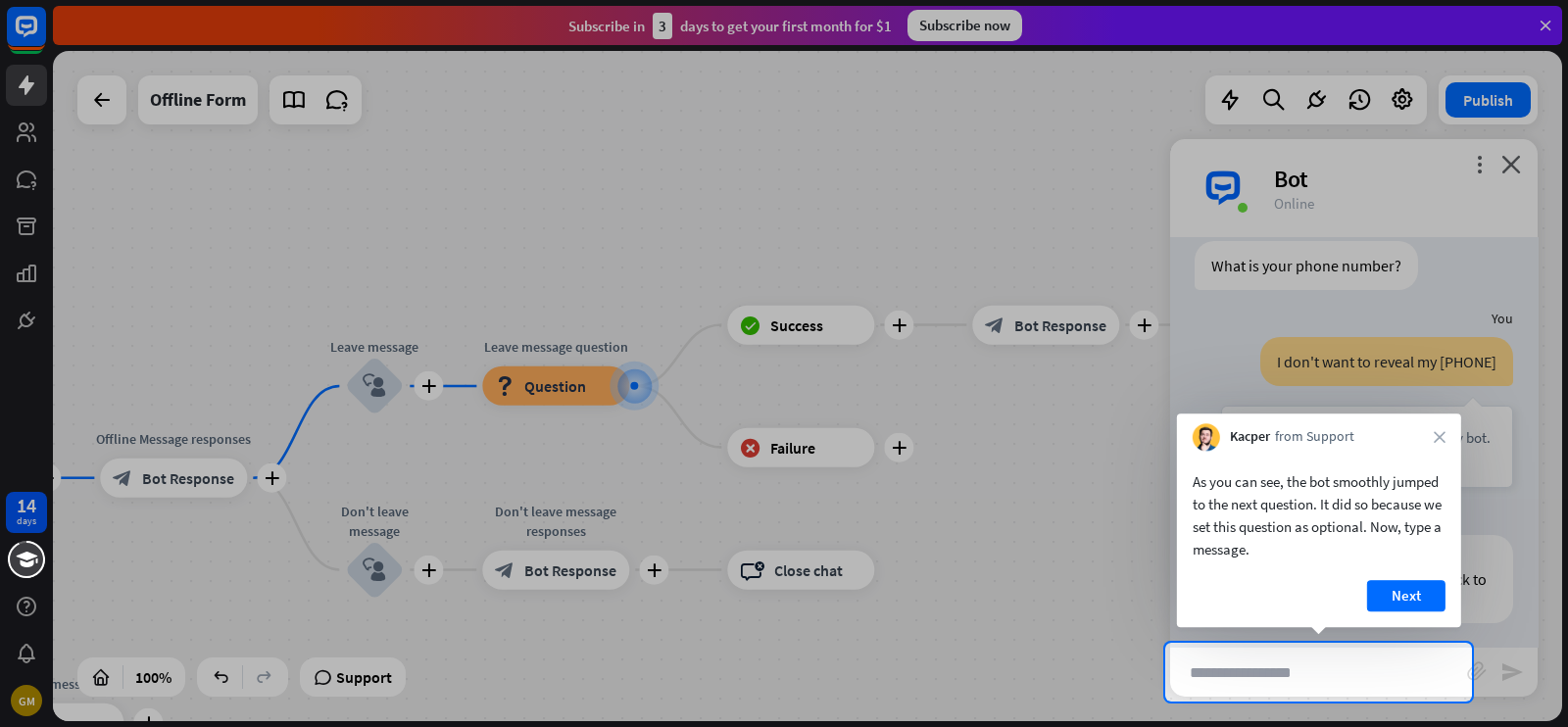 scroll, scrollTop: 945, scrollLeft: 0, axis: vertical 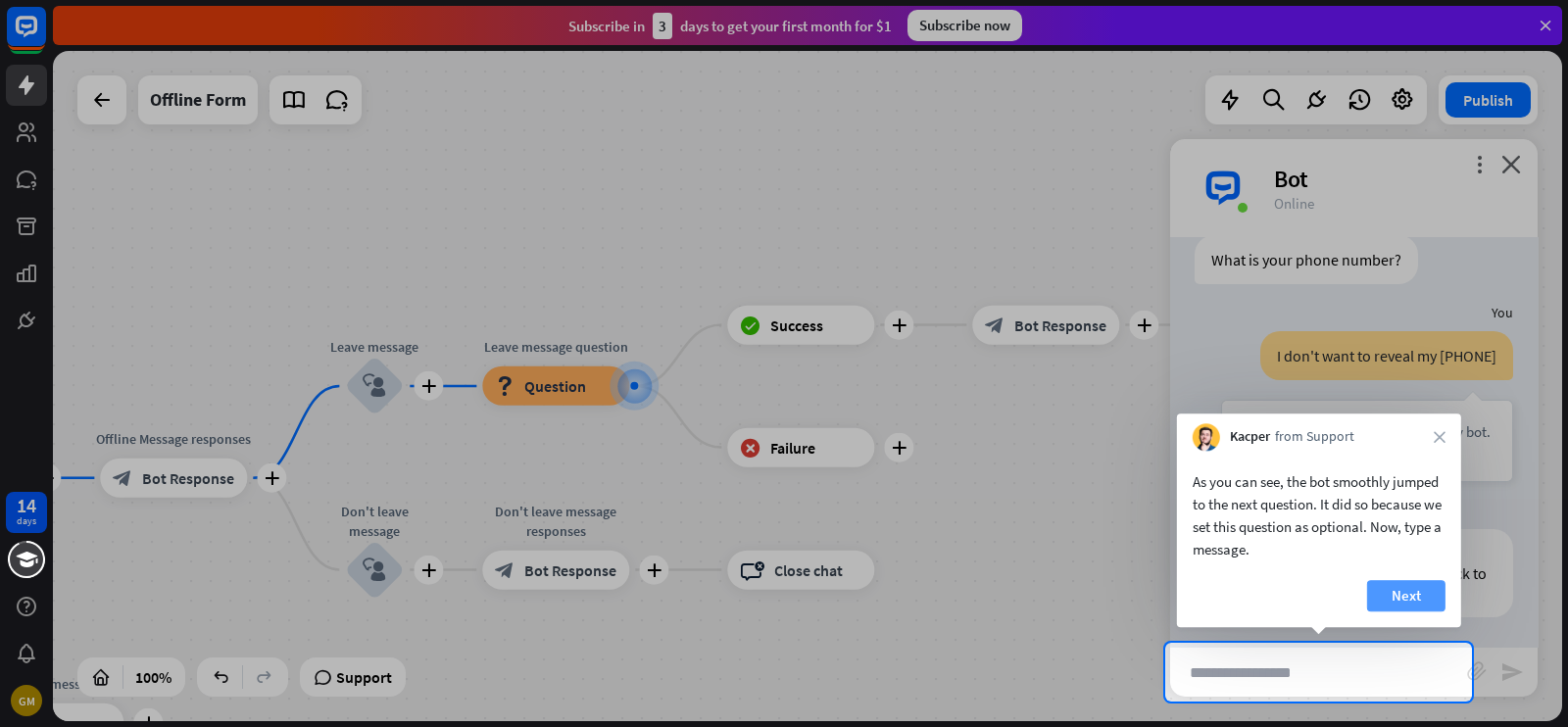 click on "Next" at bounding box center [1406, 596] 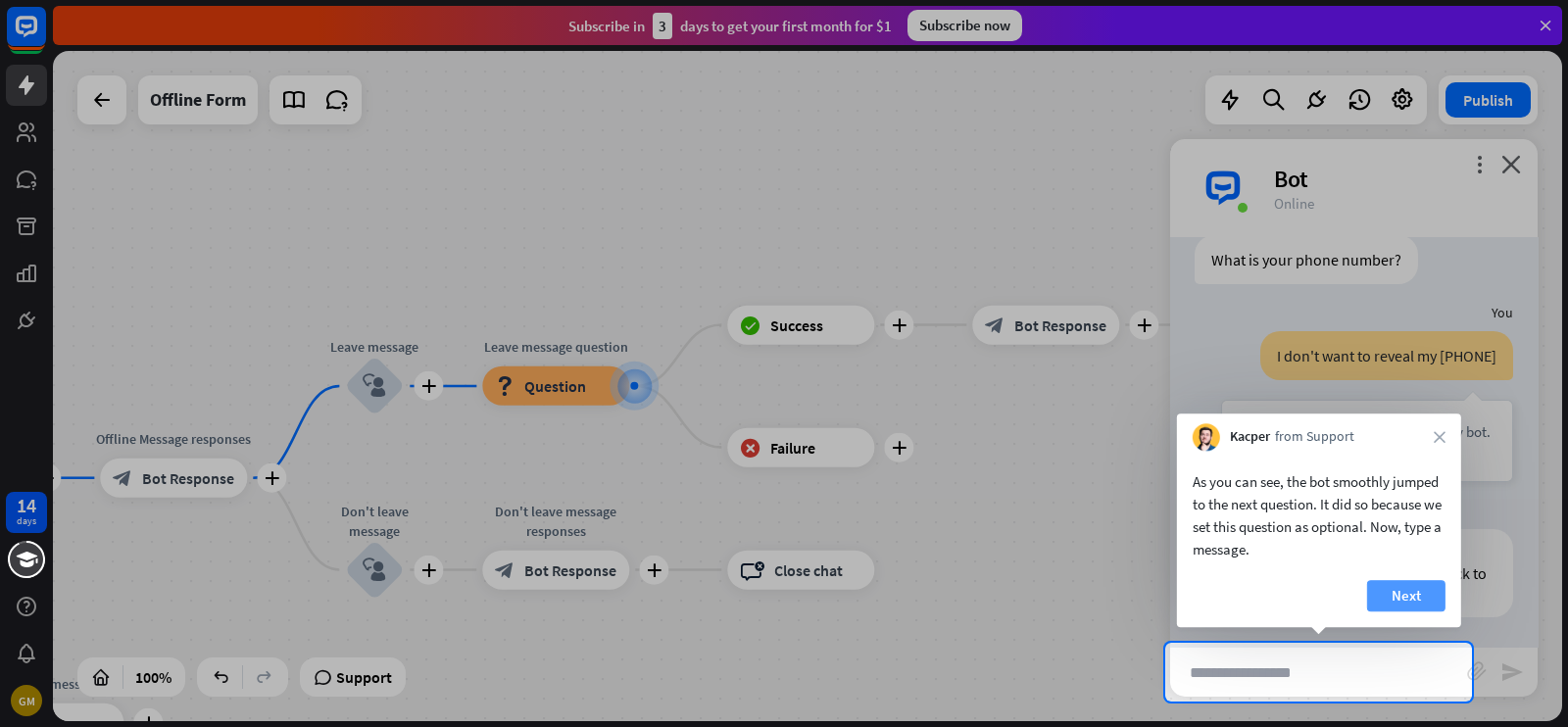 type on "**********" 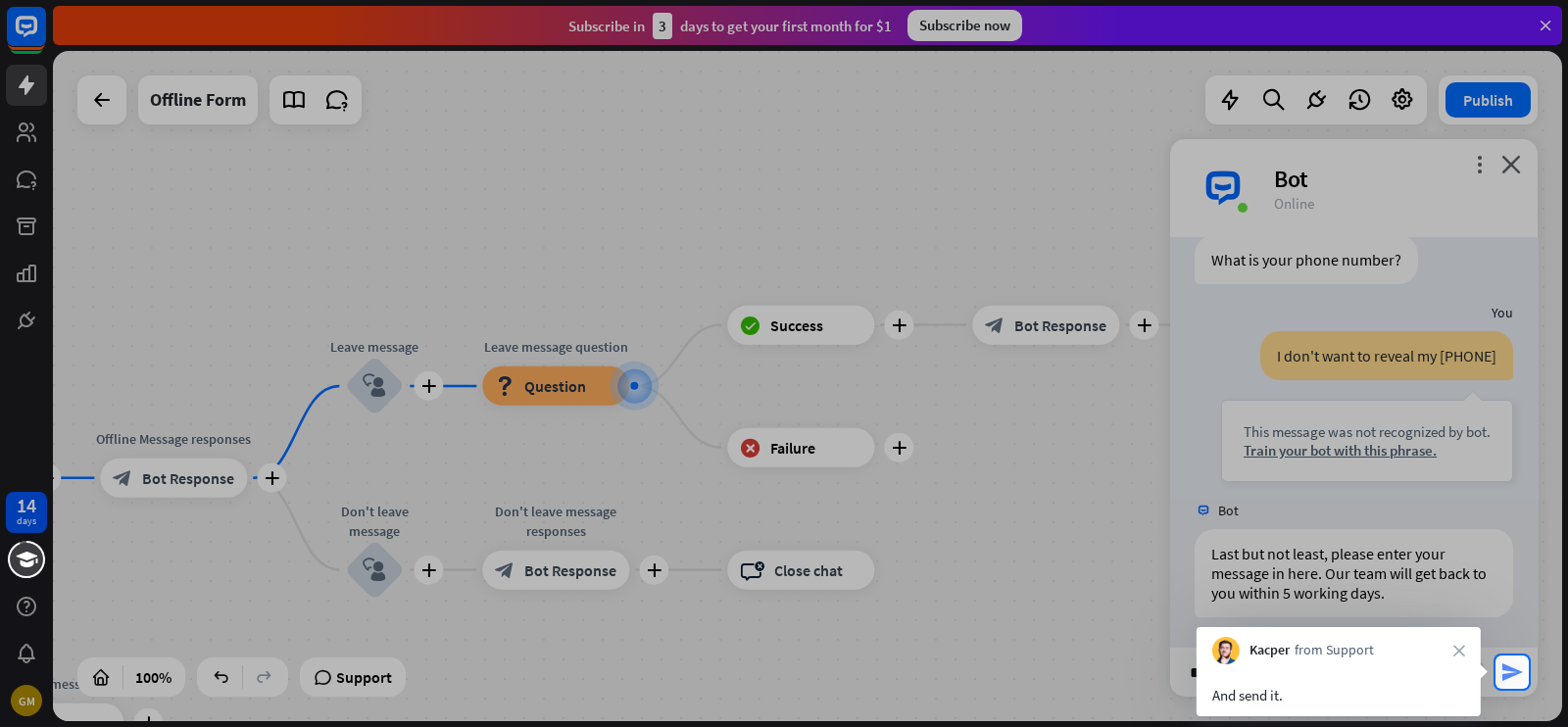 click on "send" at bounding box center (1512, 672) 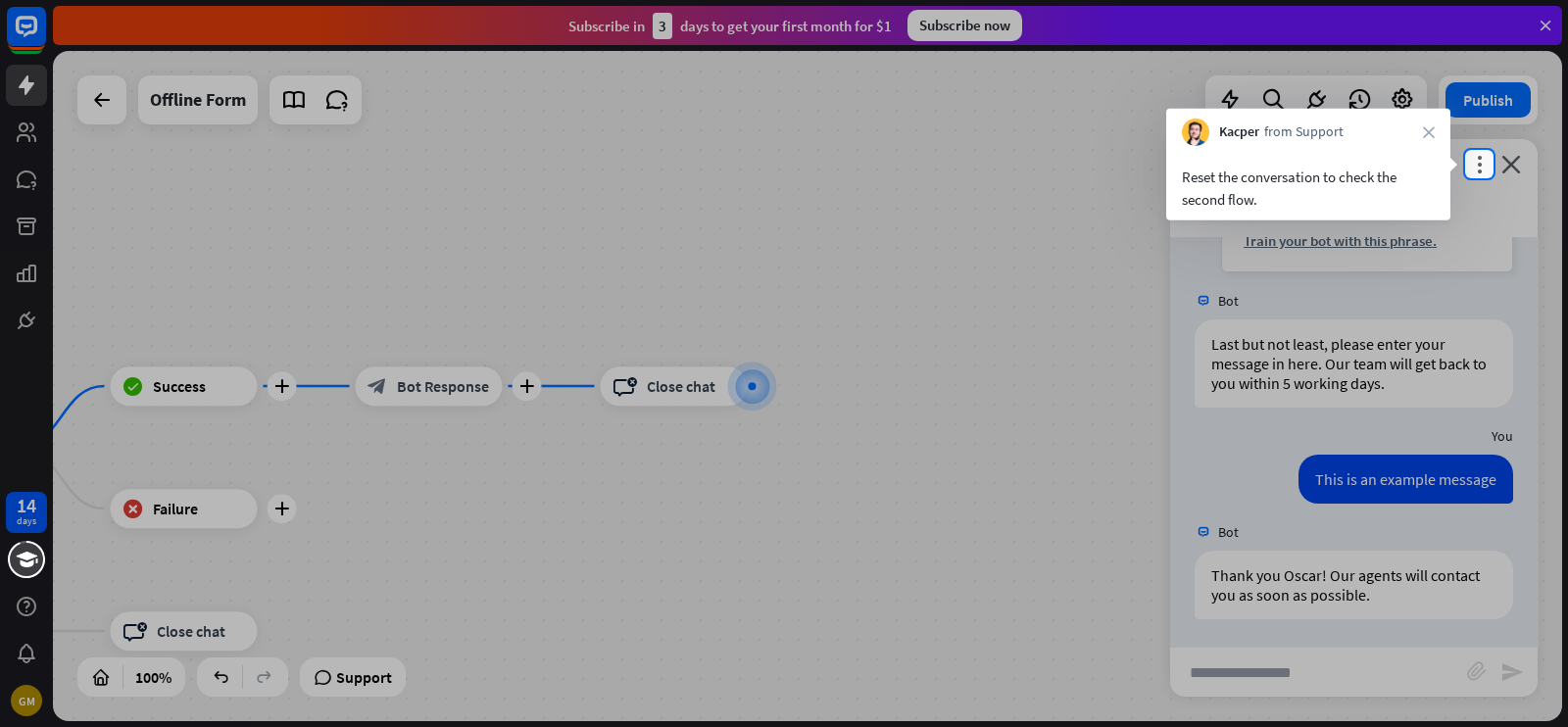 scroll, scrollTop: 1156, scrollLeft: 0, axis: vertical 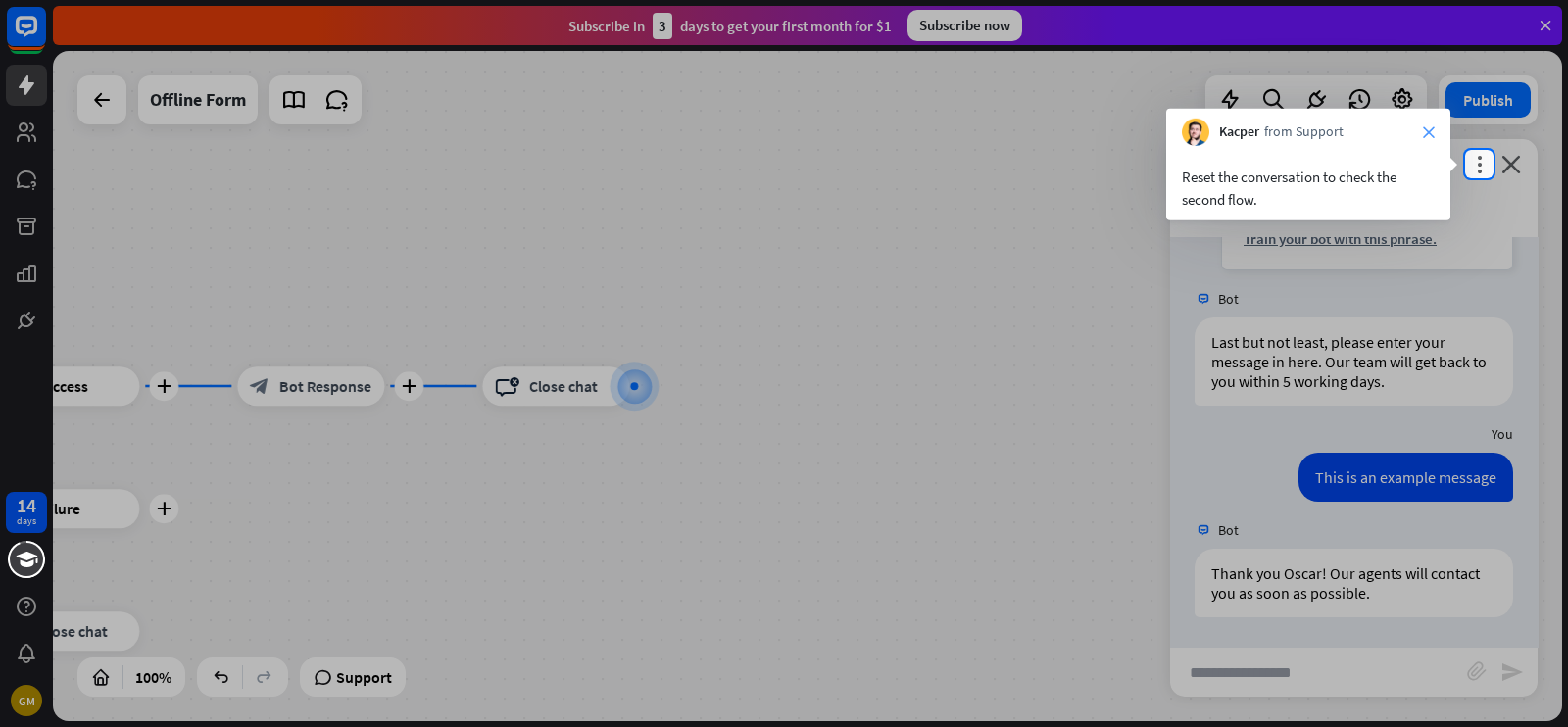 click on "close" at bounding box center (1429, 132) 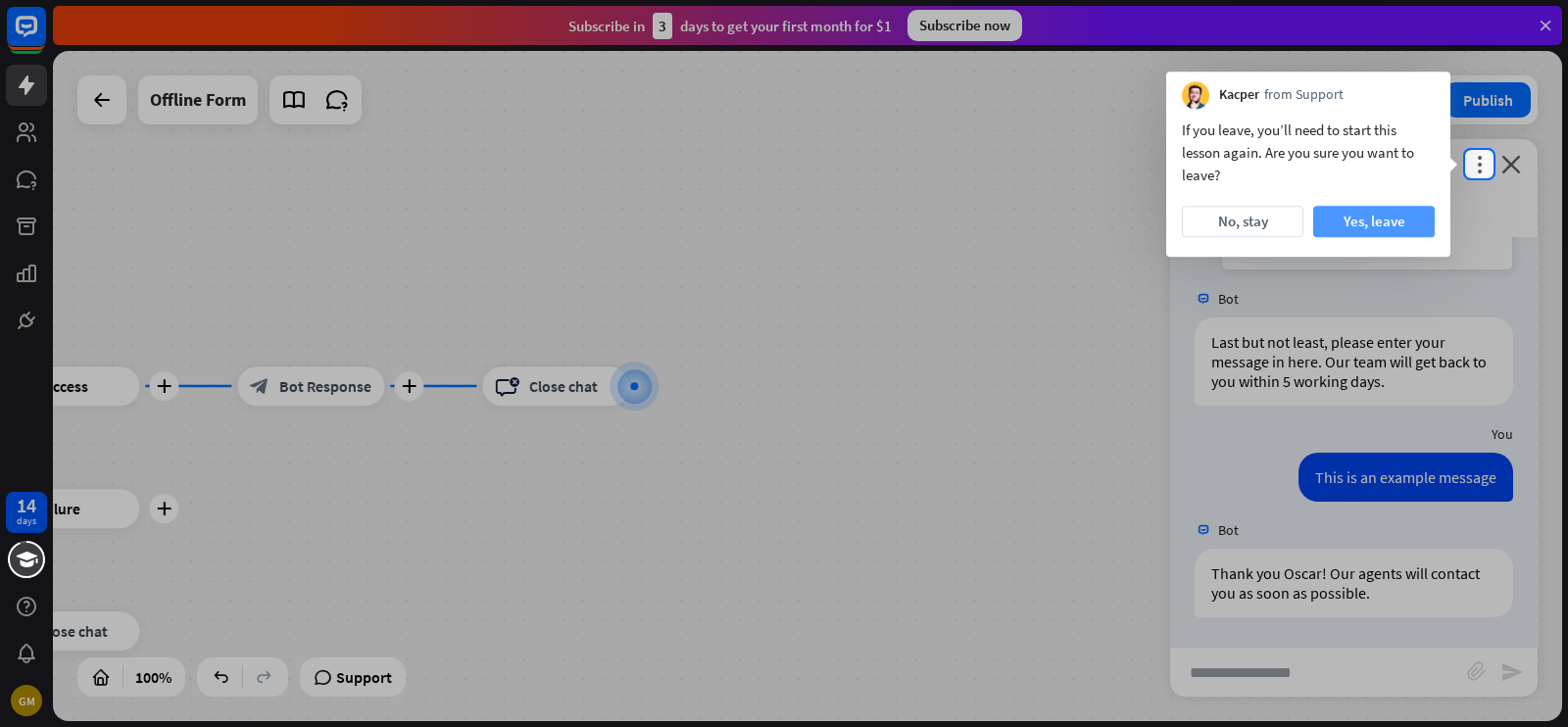 click on "Yes, leave" at bounding box center (1374, 221) 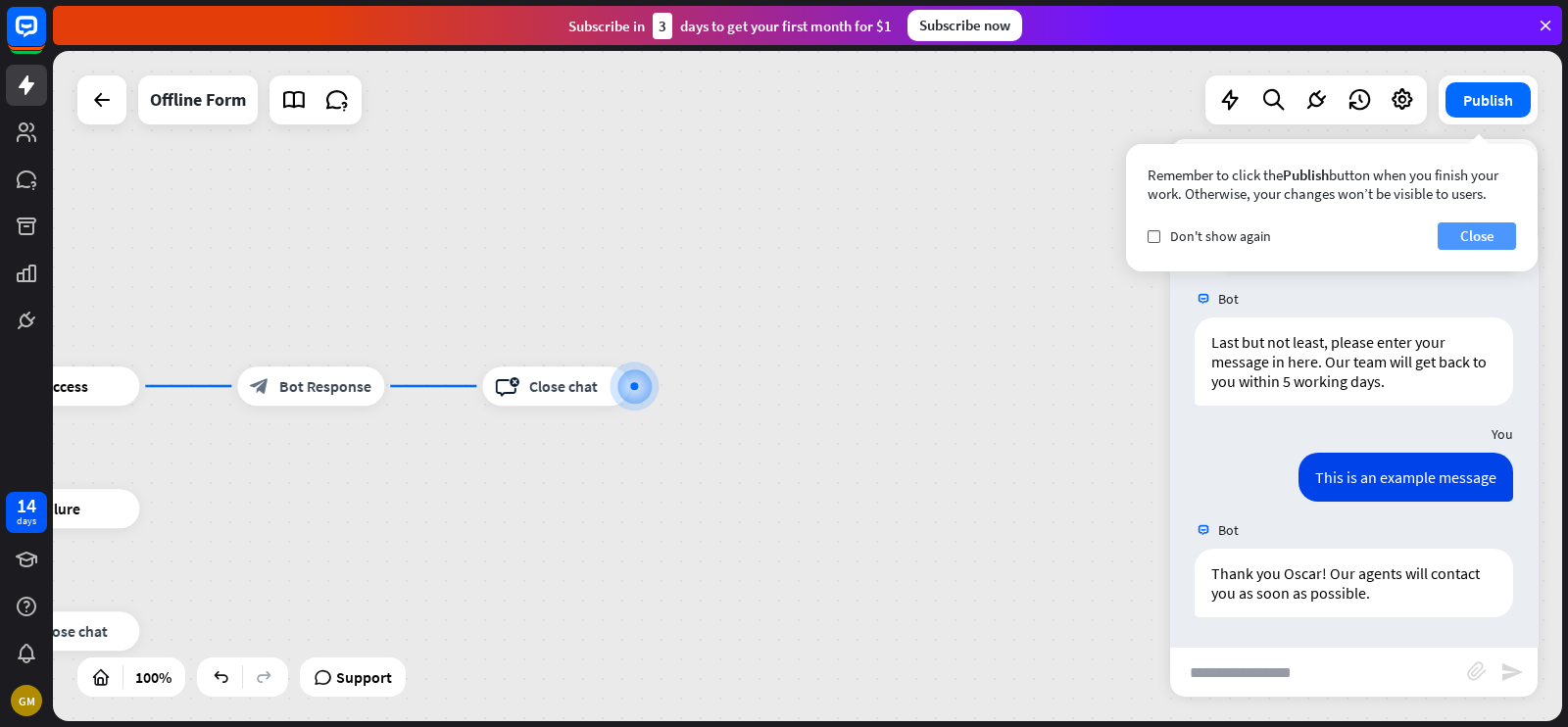click on "Close" at bounding box center (1477, 236) 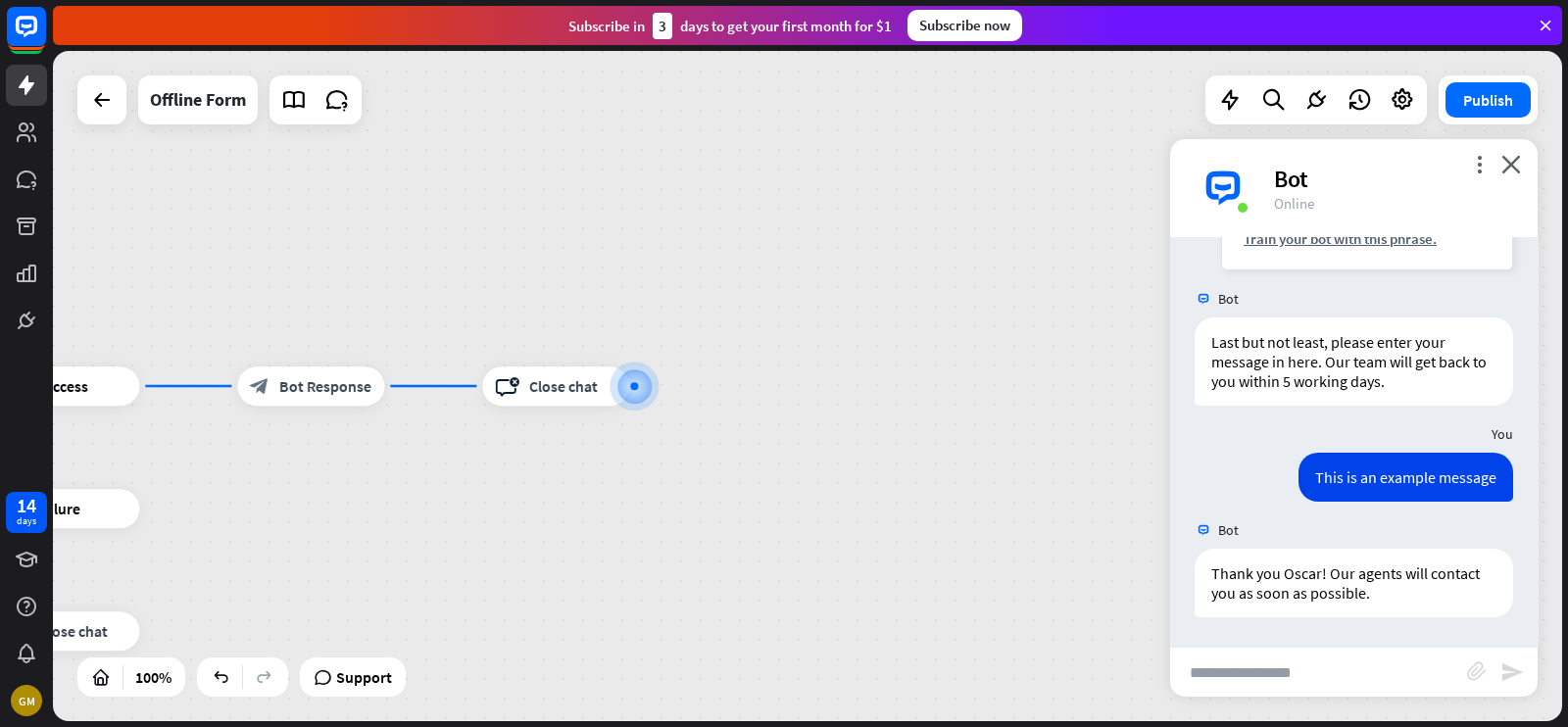 click at bounding box center (1545, 25) 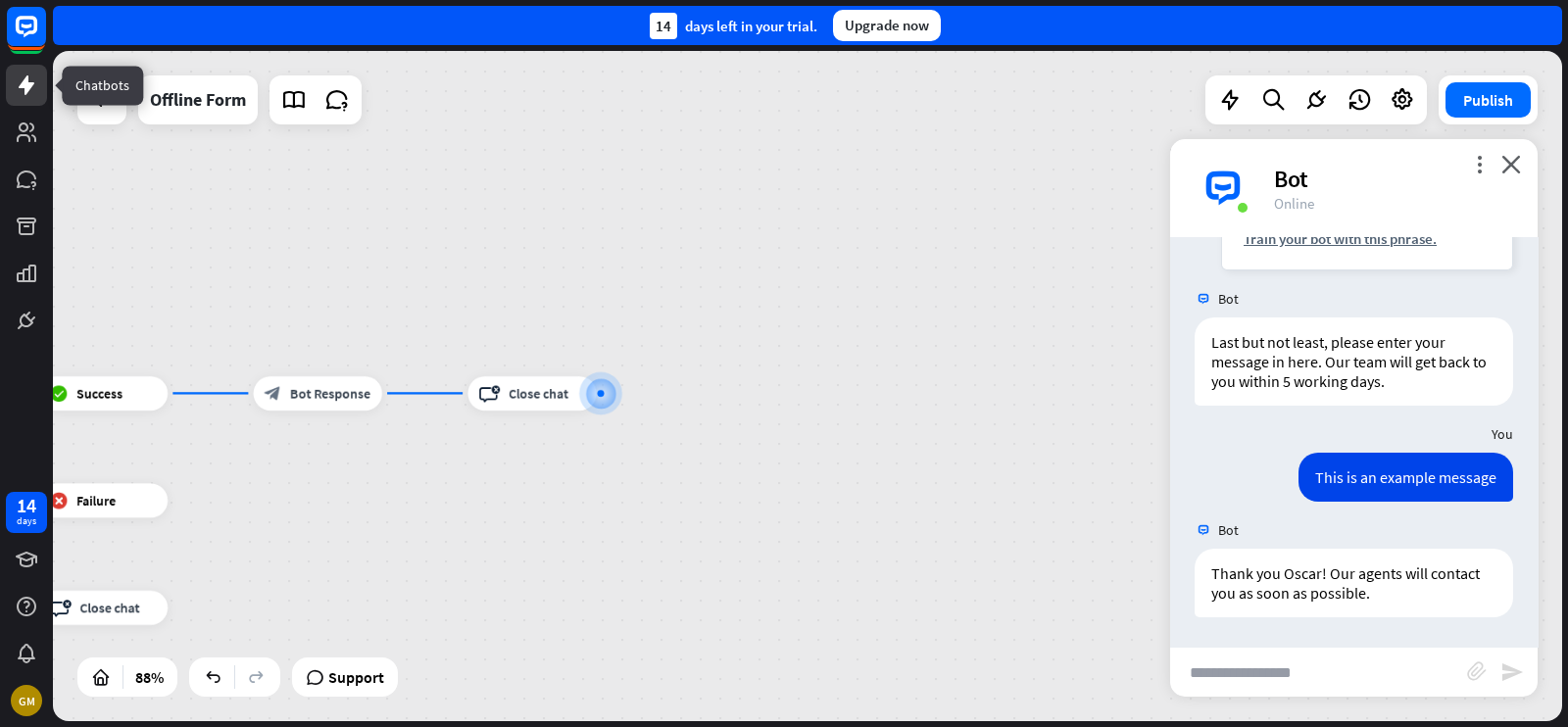 click 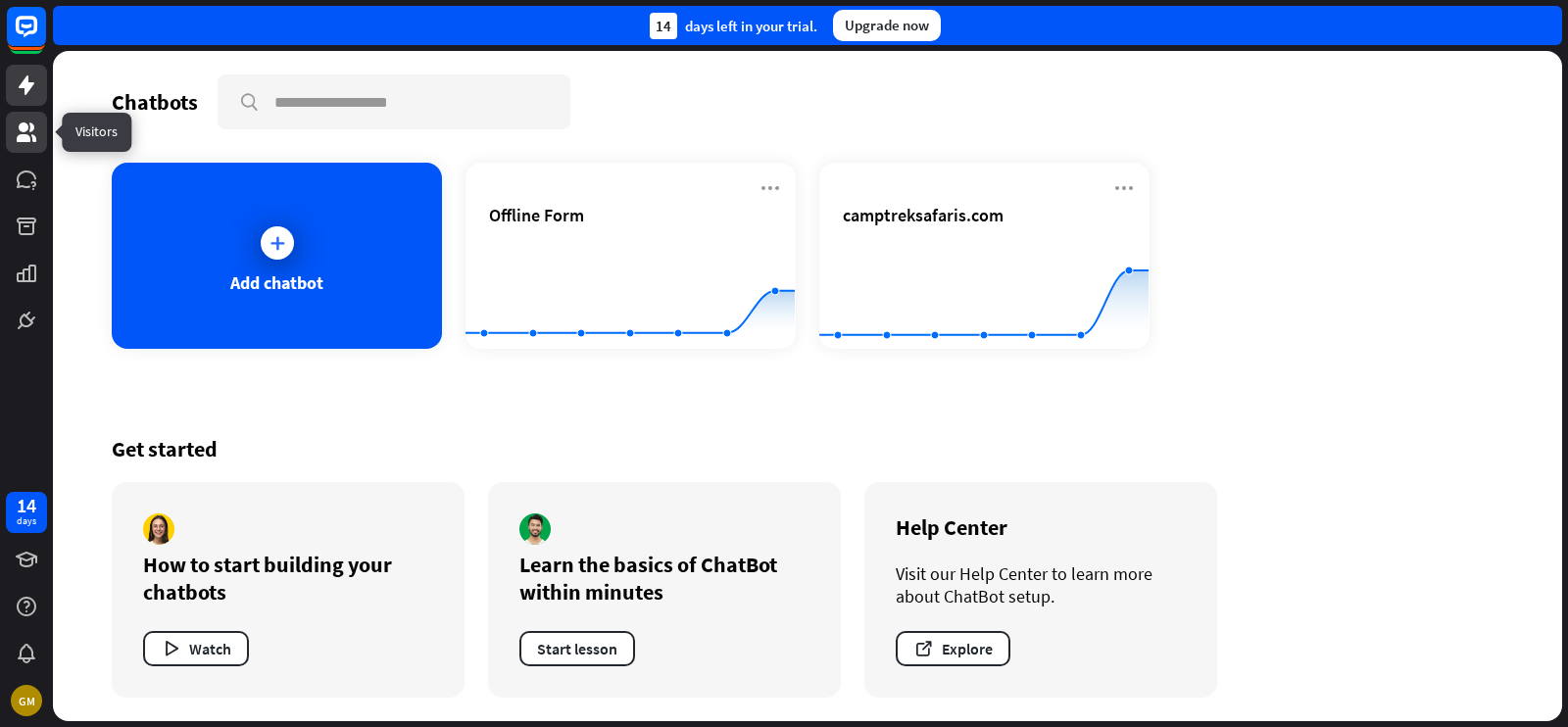 click 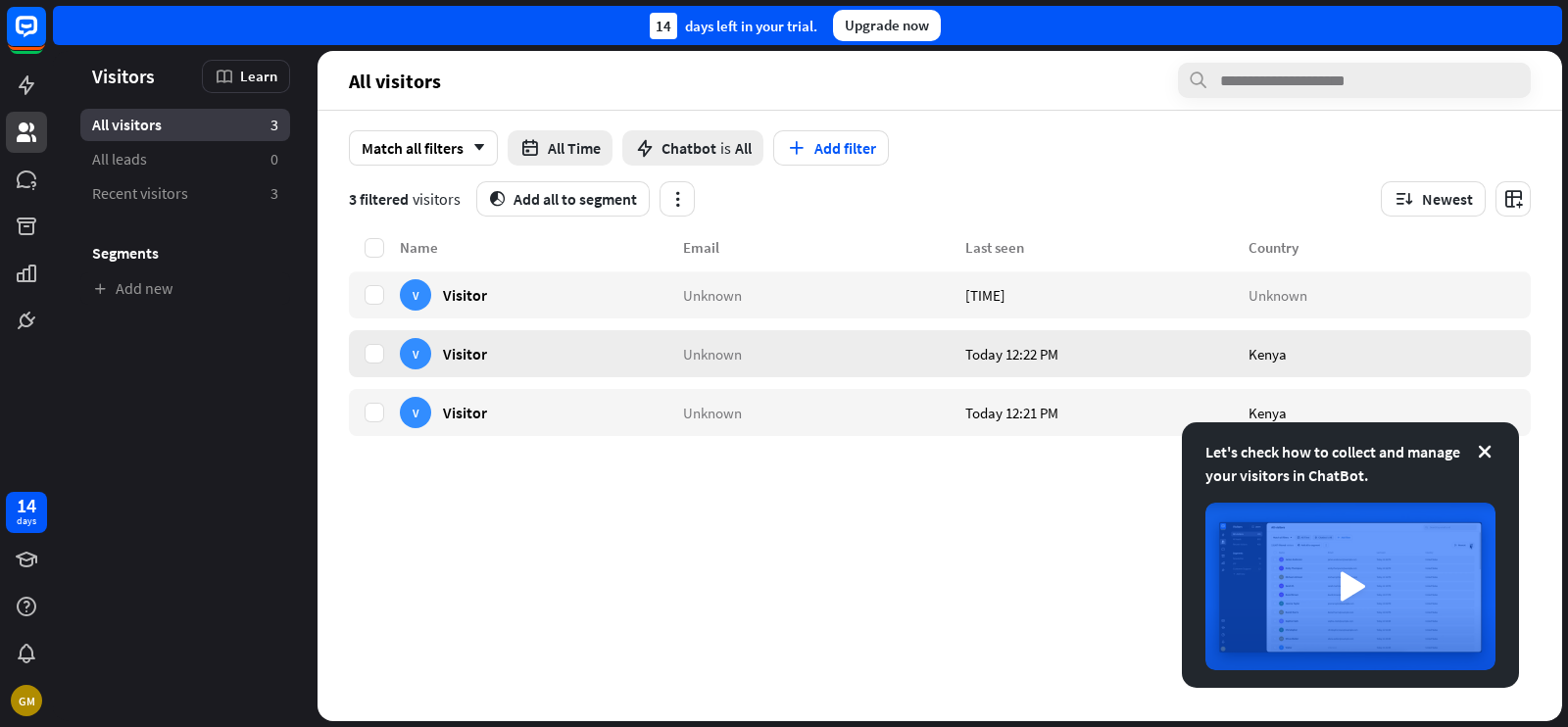 click on "V
Visitor" at bounding box center [541, 354] 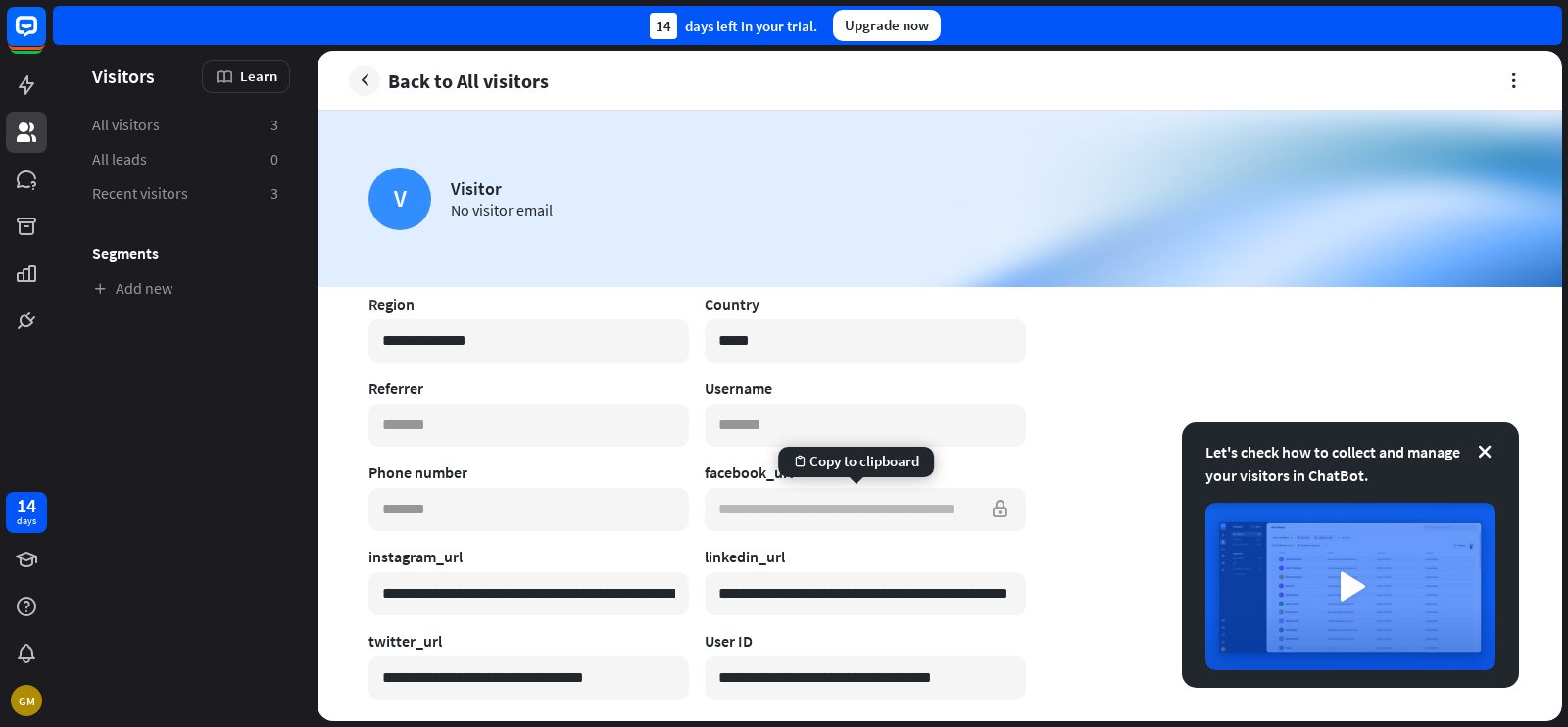scroll, scrollTop: 489, scrollLeft: 0, axis: vertical 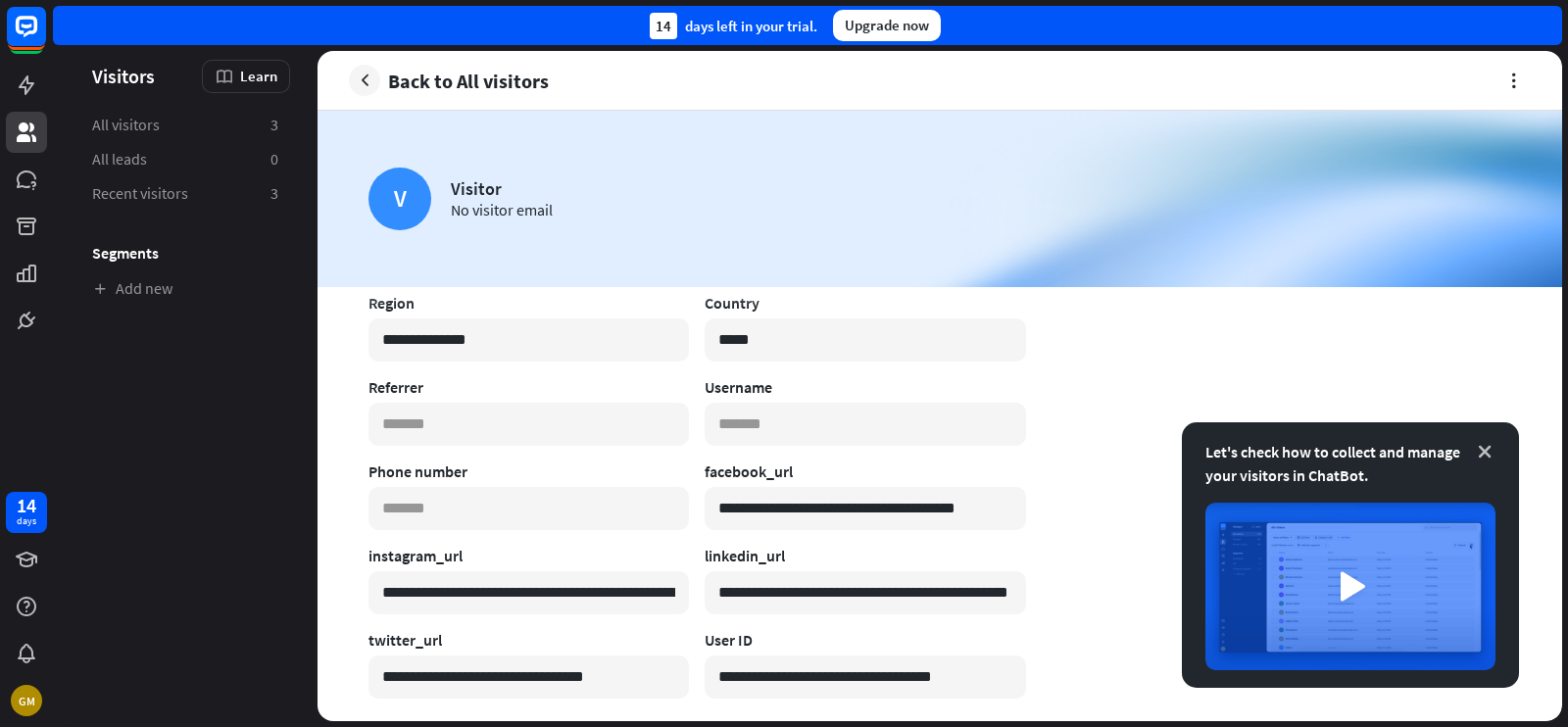 click at bounding box center [1485, 452] 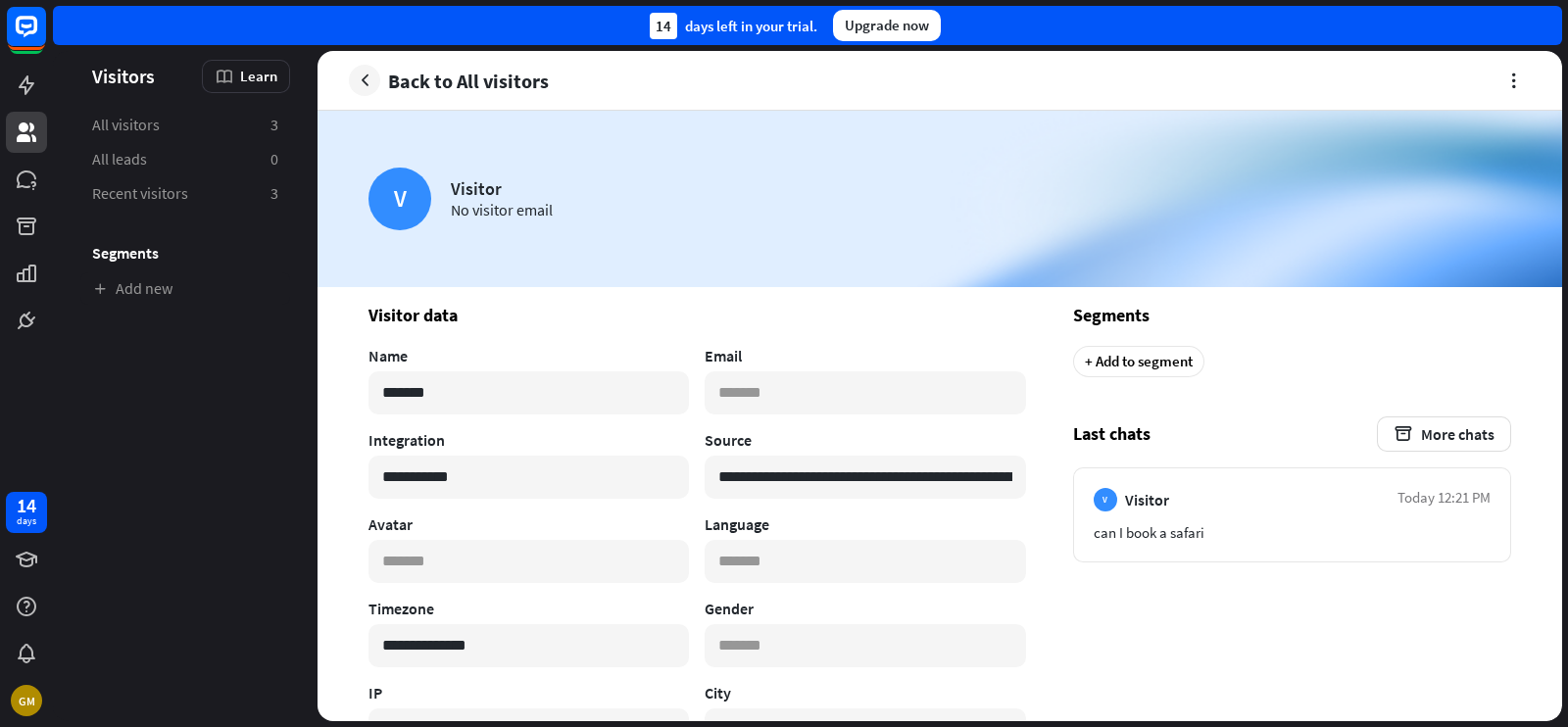 scroll, scrollTop: 0, scrollLeft: 0, axis: both 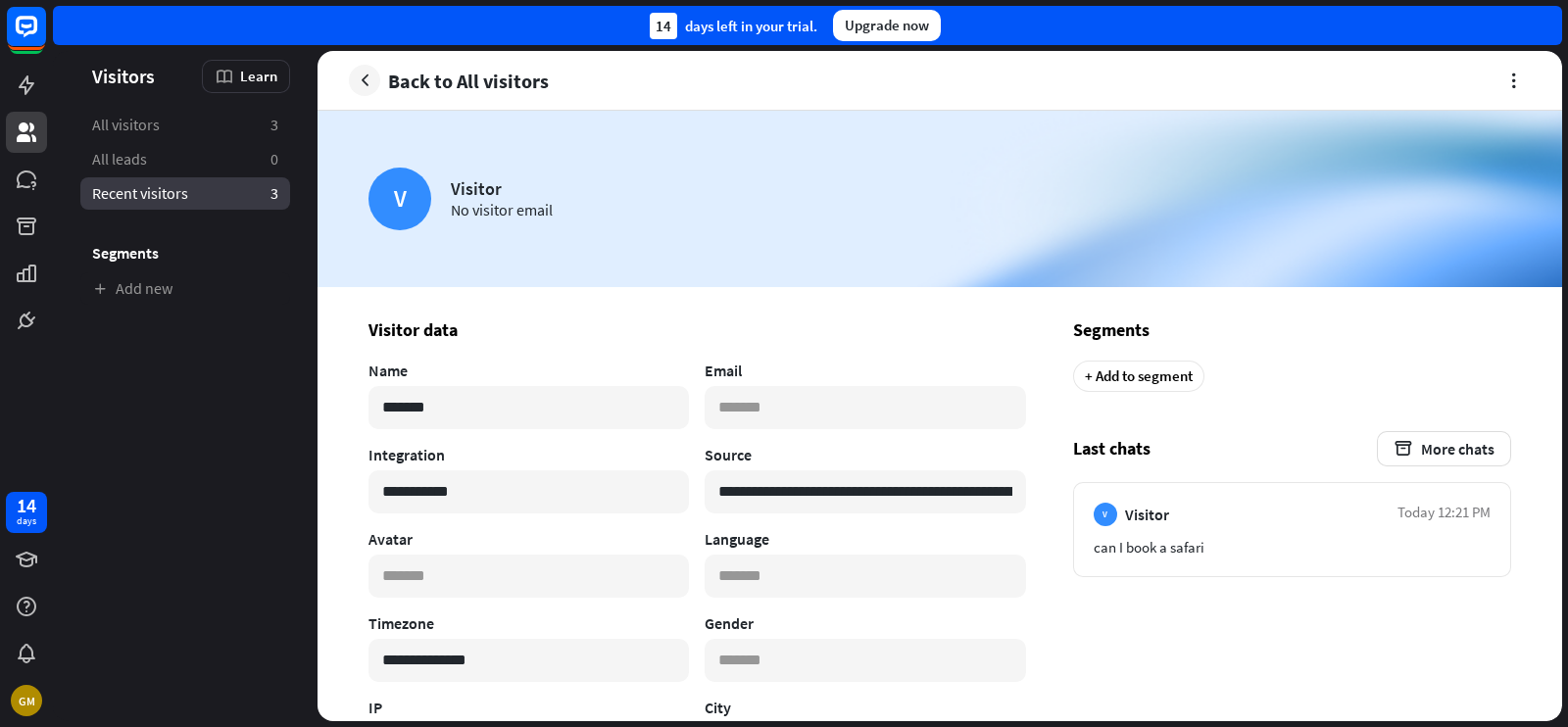 click on "Recent visitors" at bounding box center [140, 193] 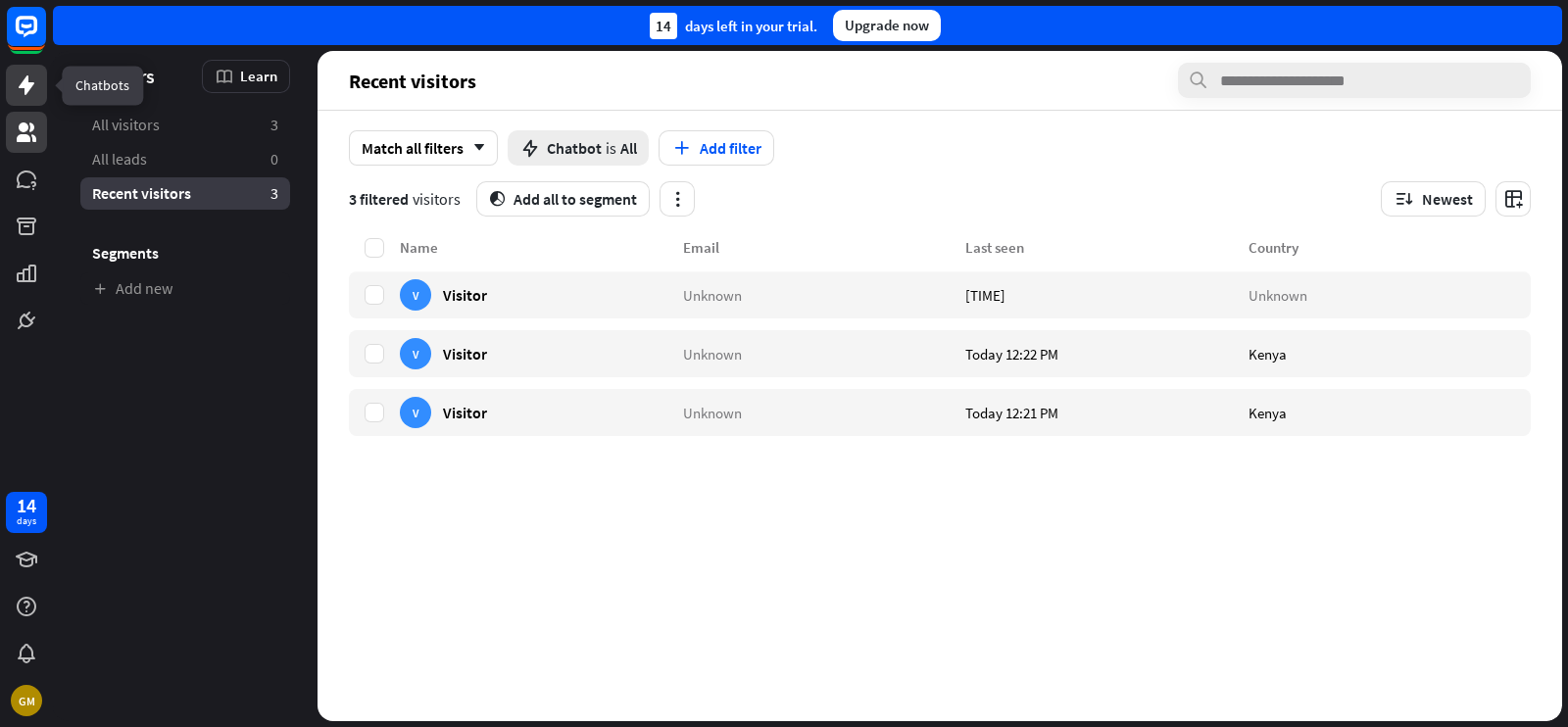 click 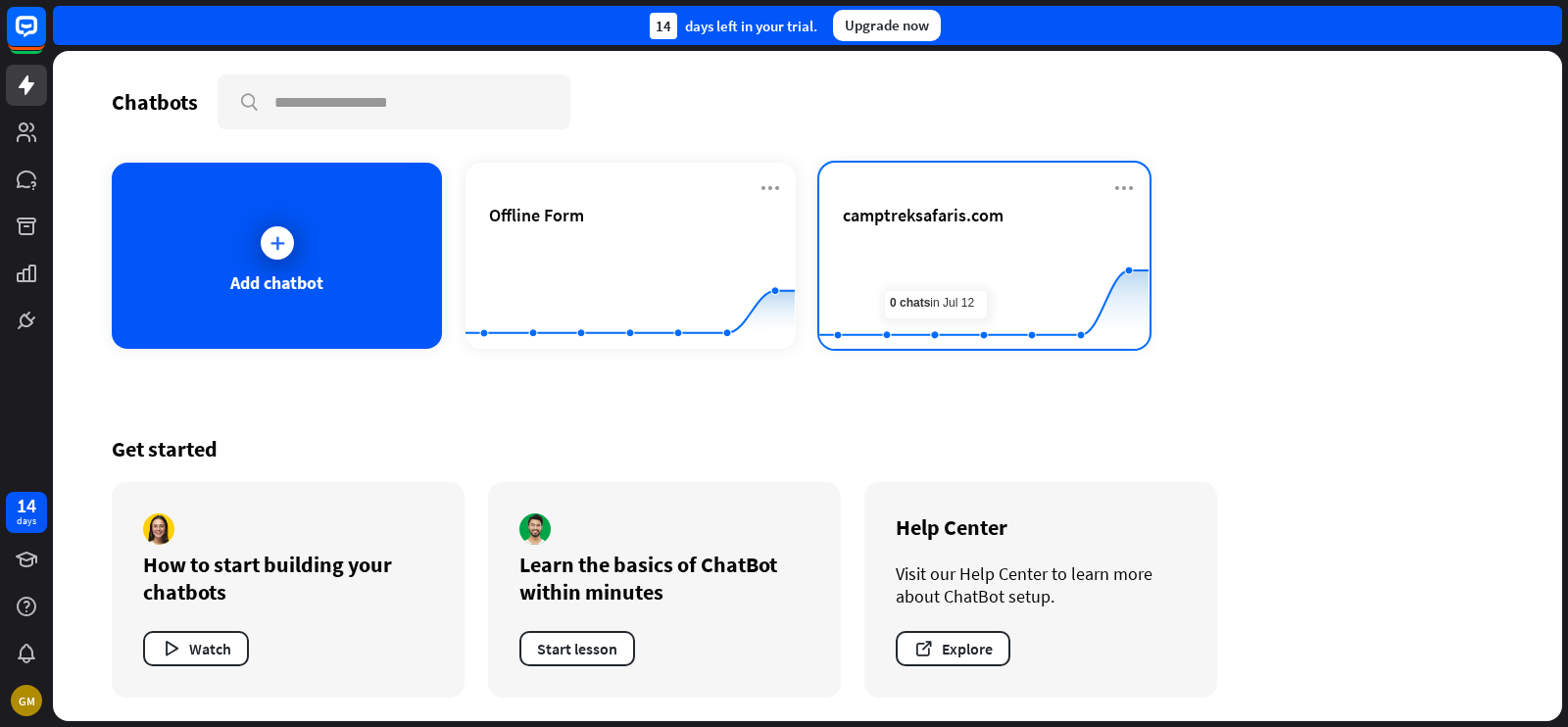 click on "camptreksafaris.com" at bounding box center (984, 238) 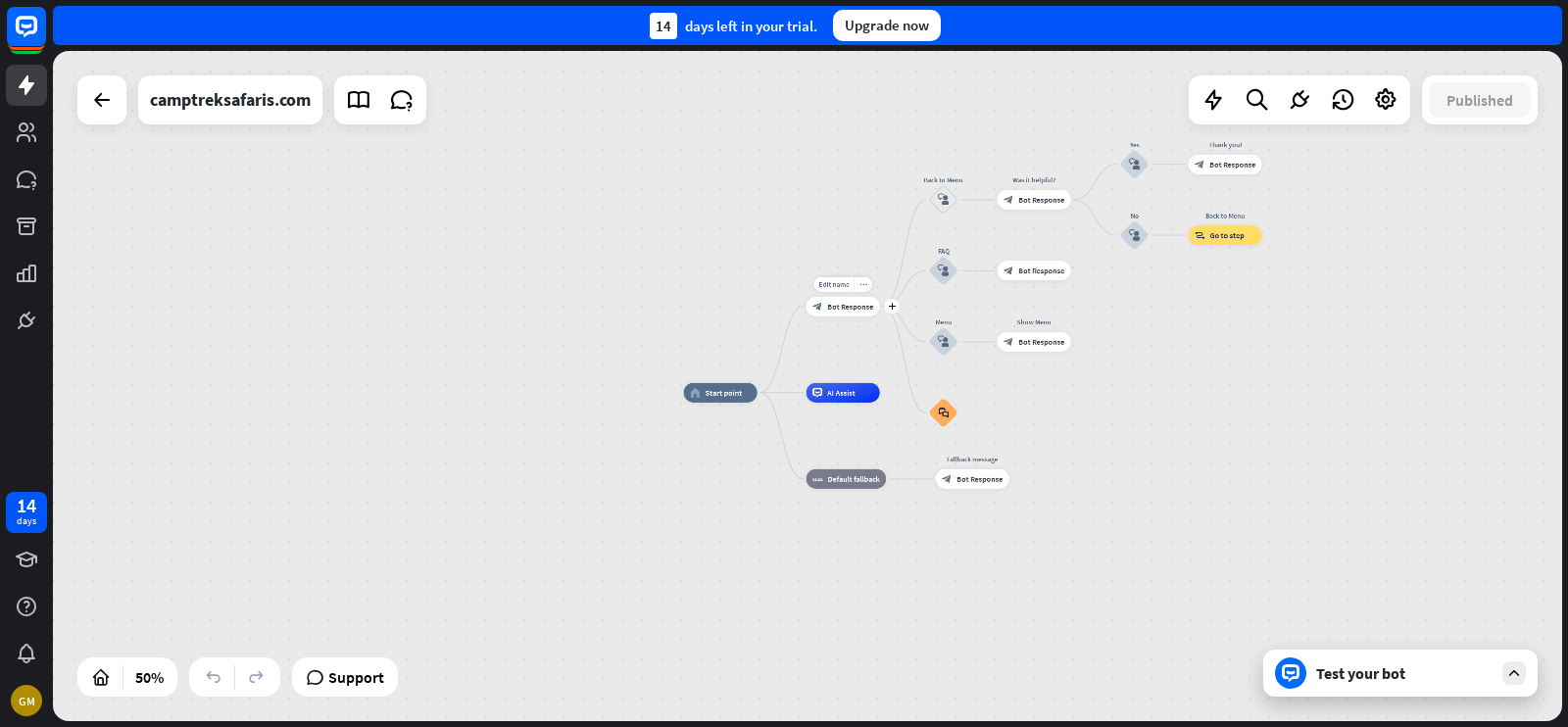 click on "Bot Response" at bounding box center (850, 307) 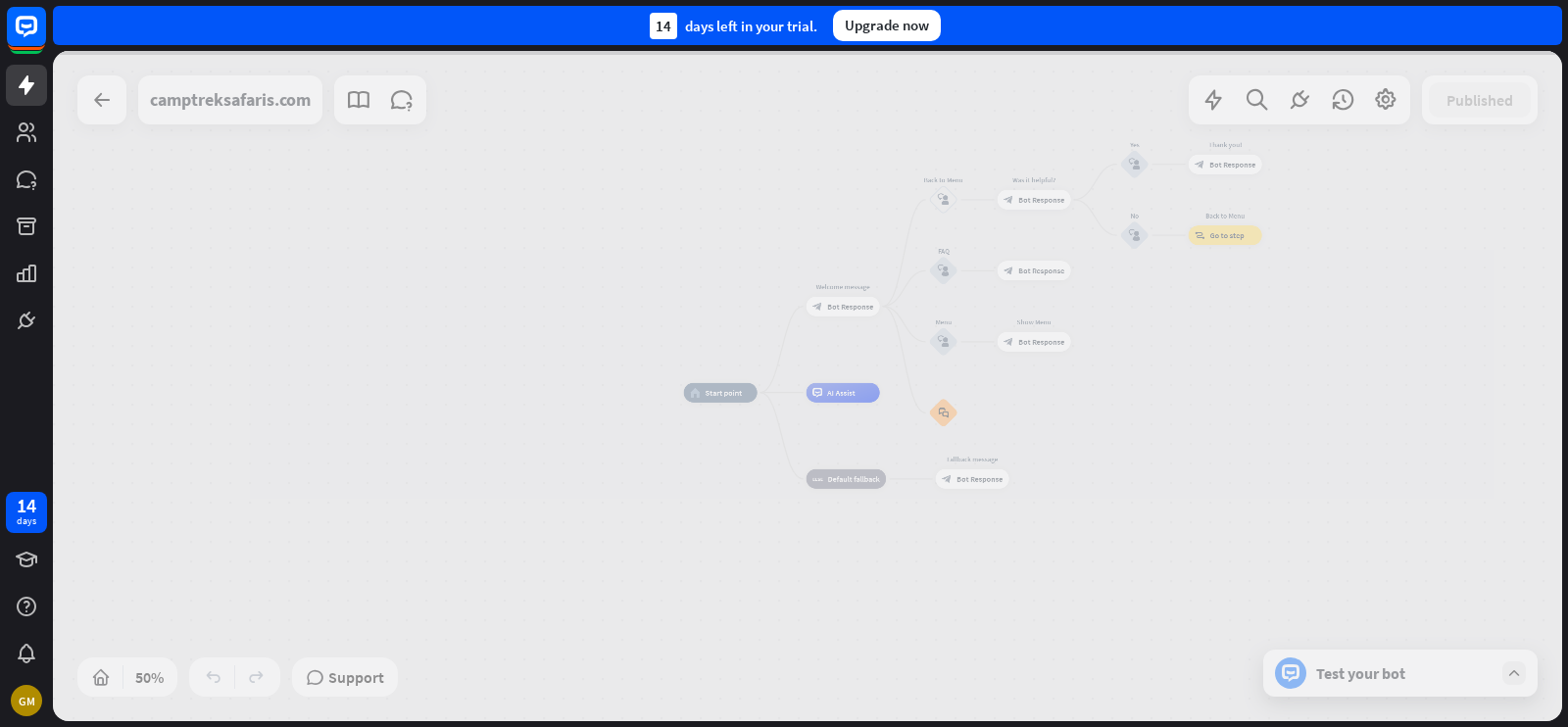click at bounding box center (808, 386) 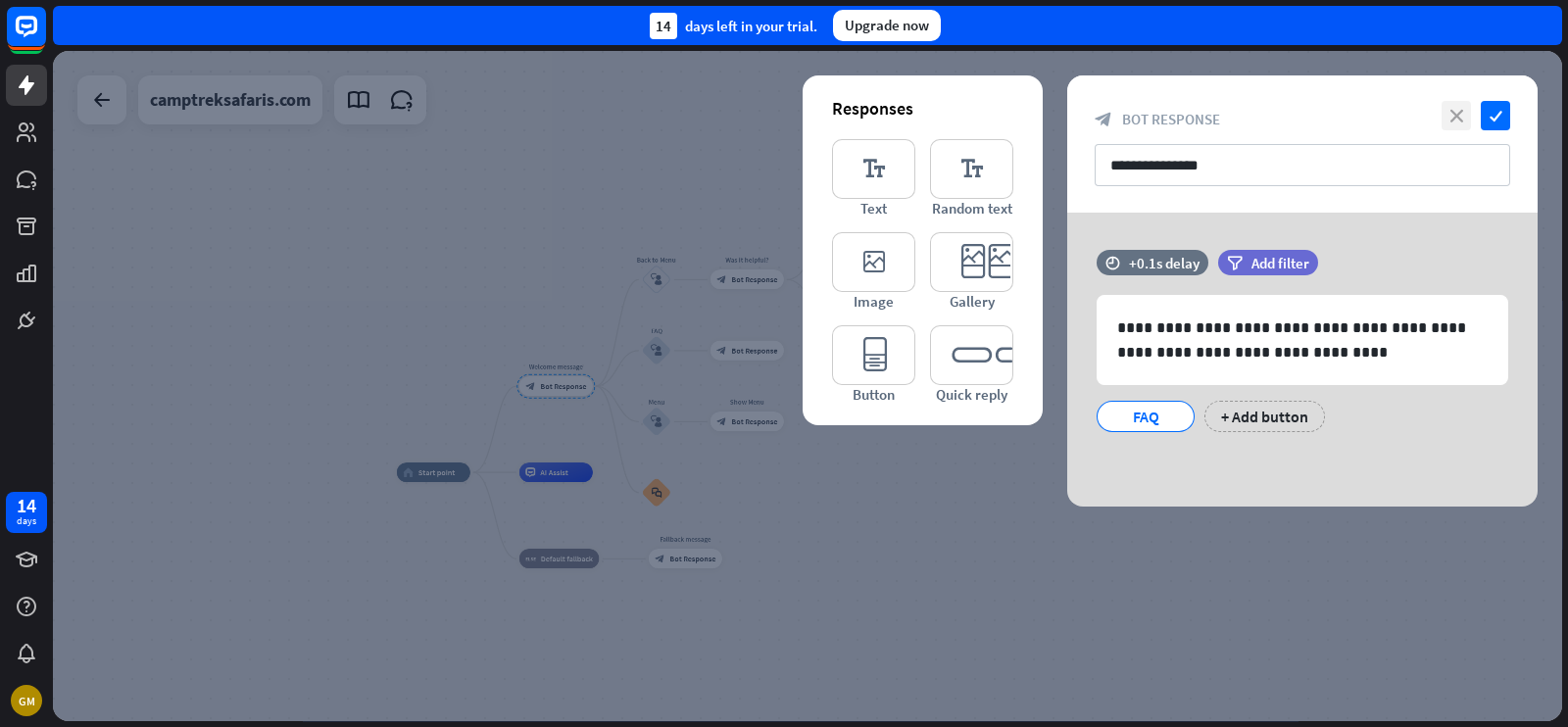 click on "close" at bounding box center (1456, 116) 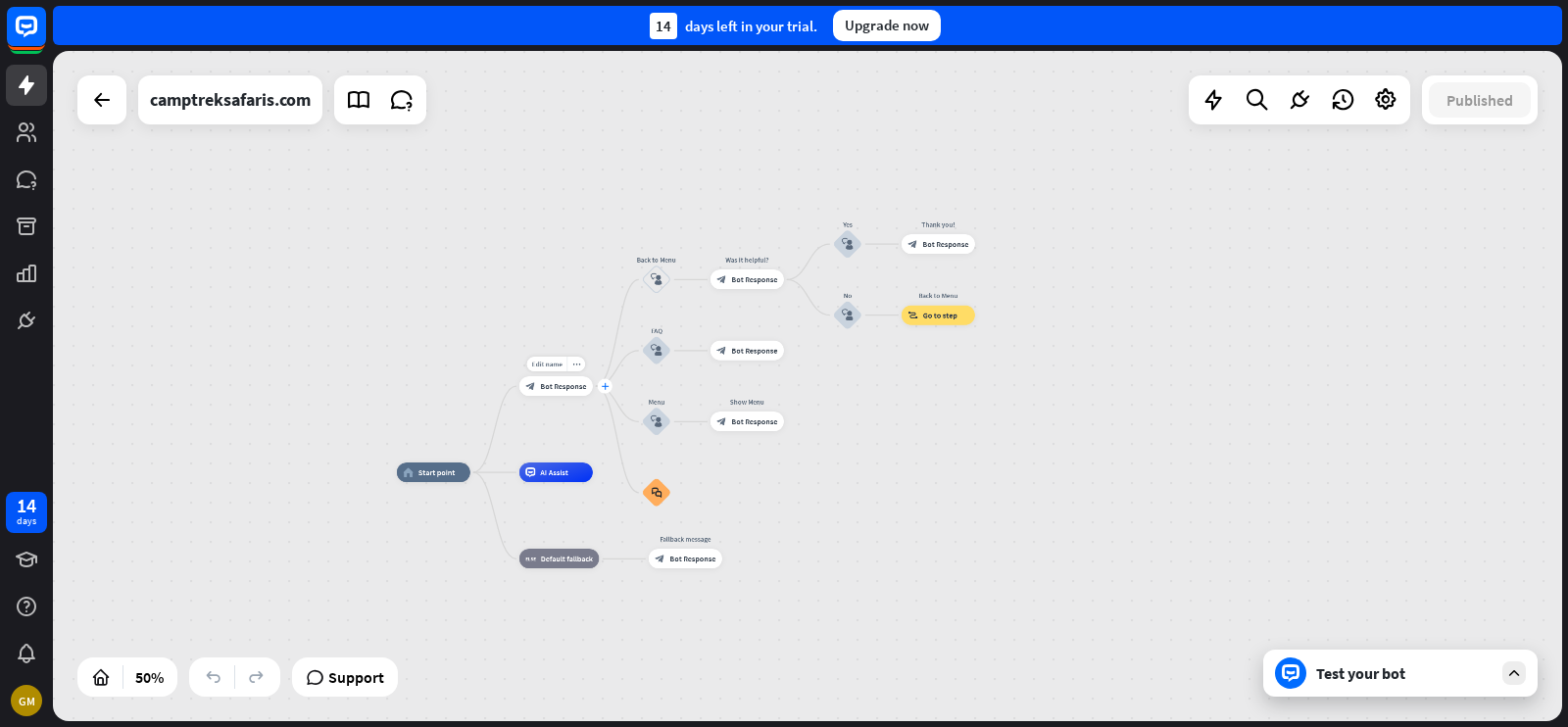 click on "plus" at bounding box center (606, 386) 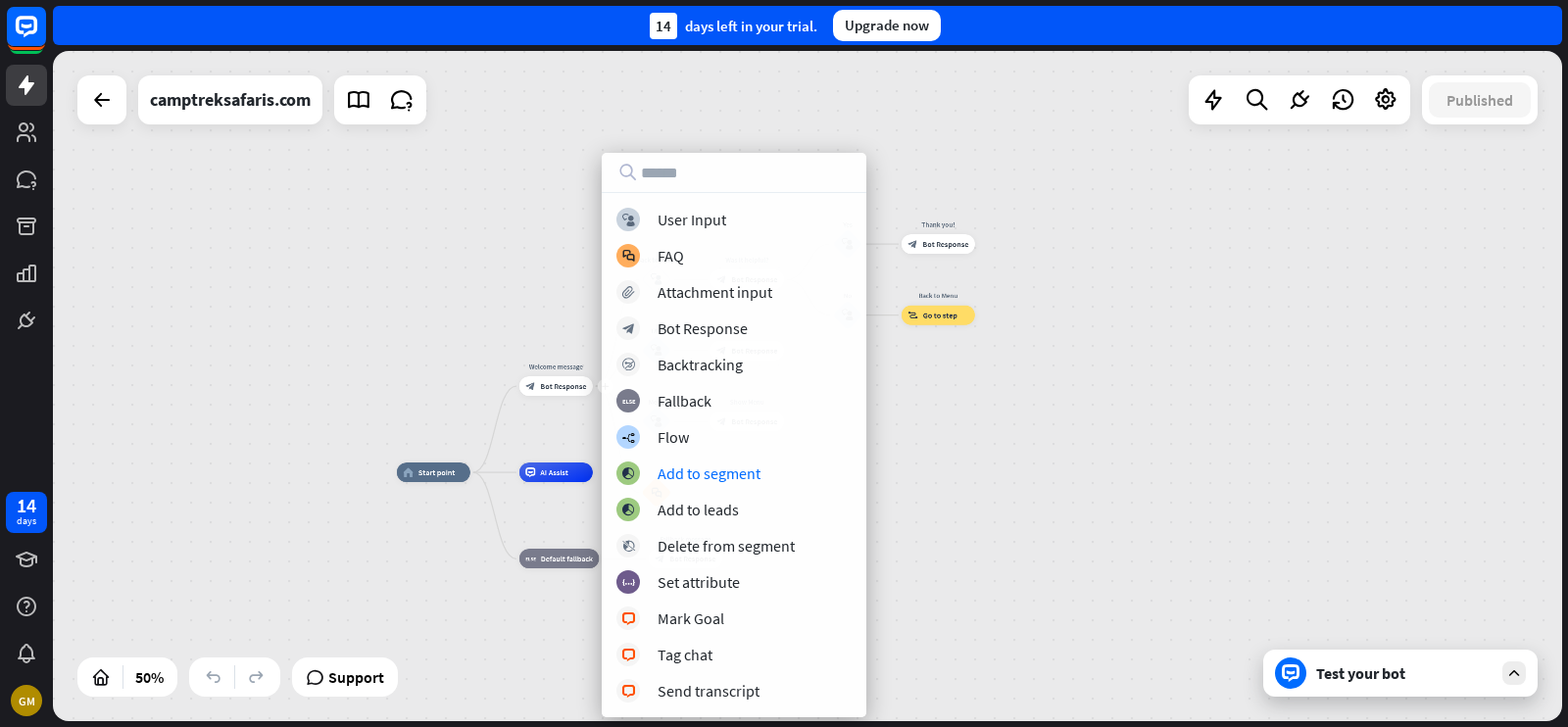 drag, startPoint x: 1029, startPoint y: 490, endPoint x: 1011, endPoint y: 490, distance: 18 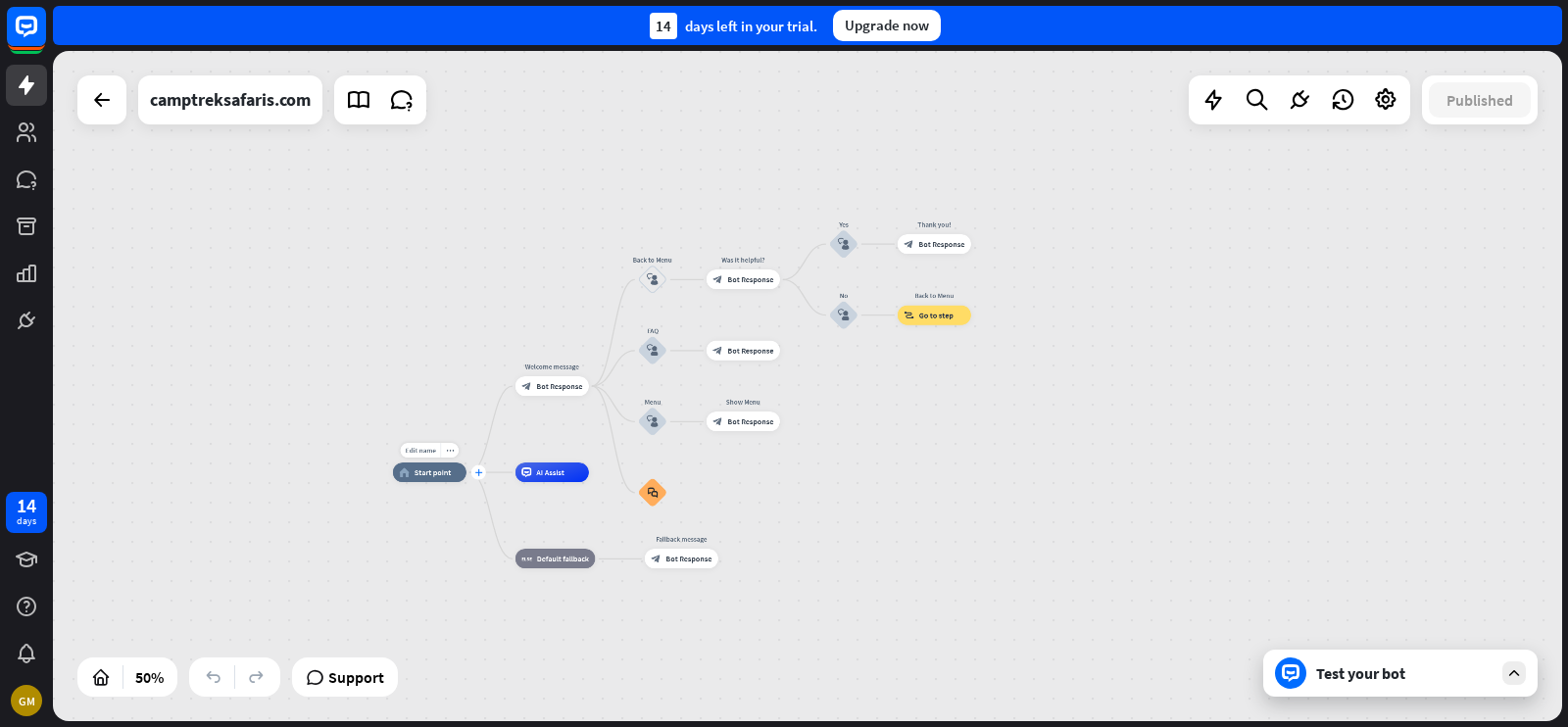 click on "plus" at bounding box center [479, 472] 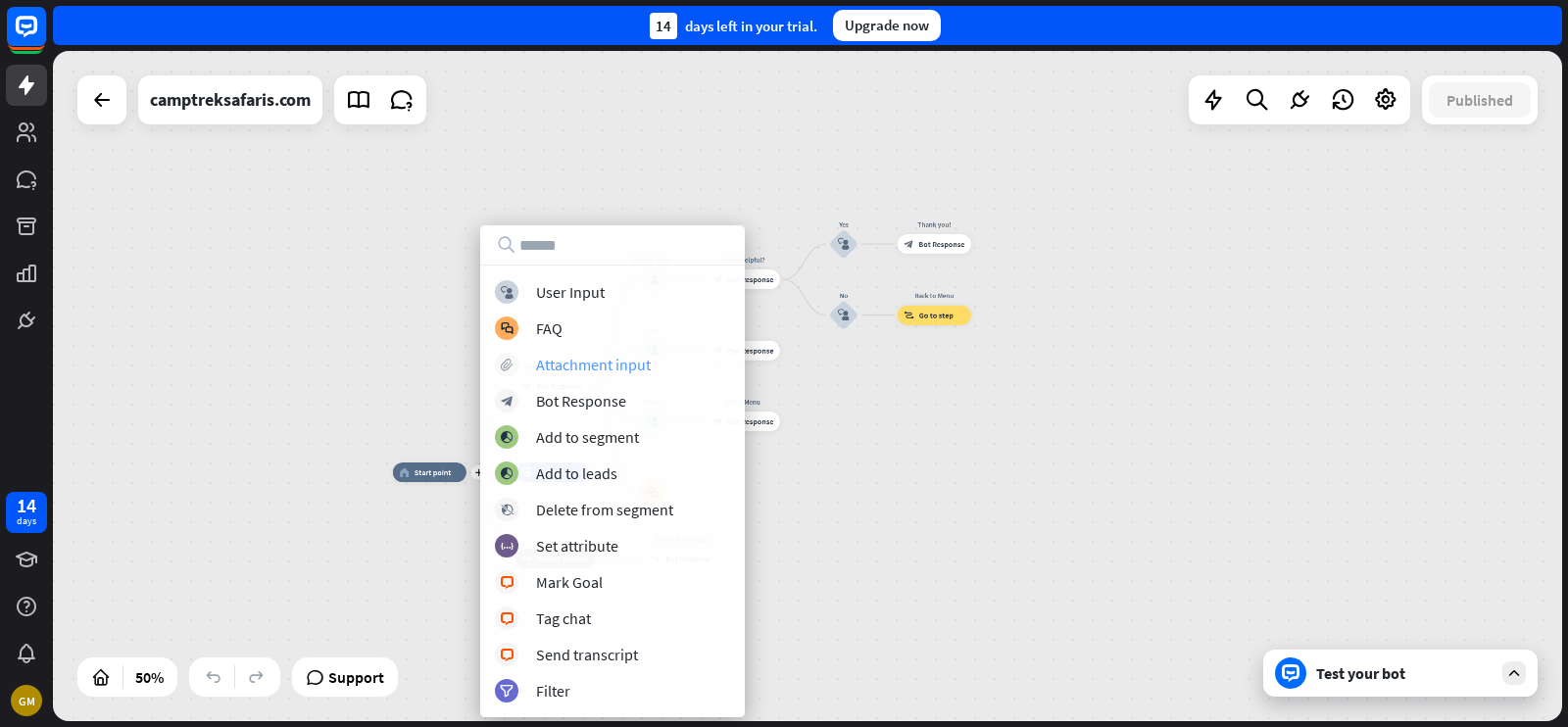 click on "Attachment input" at bounding box center [593, 364] 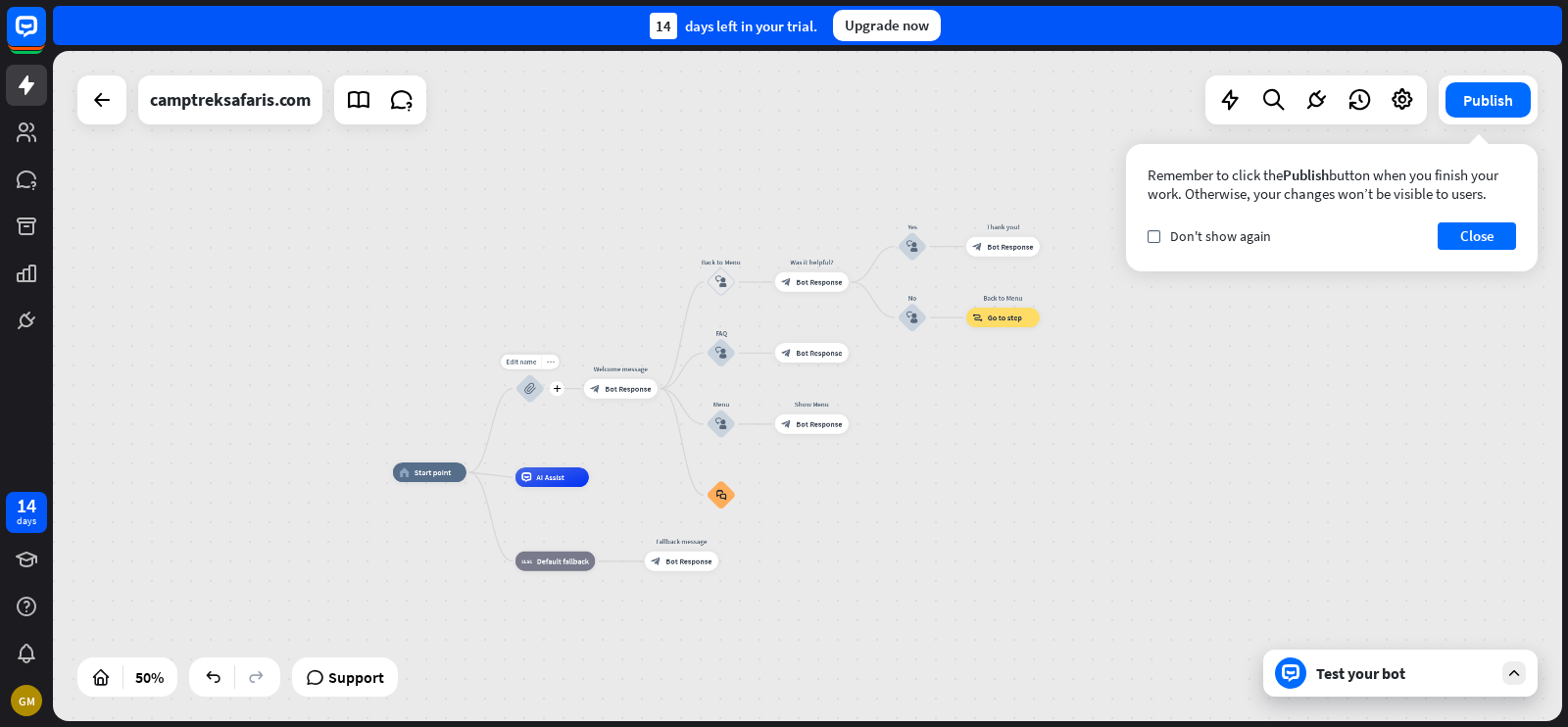 click on "more_horiz" at bounding box center (551, 362) 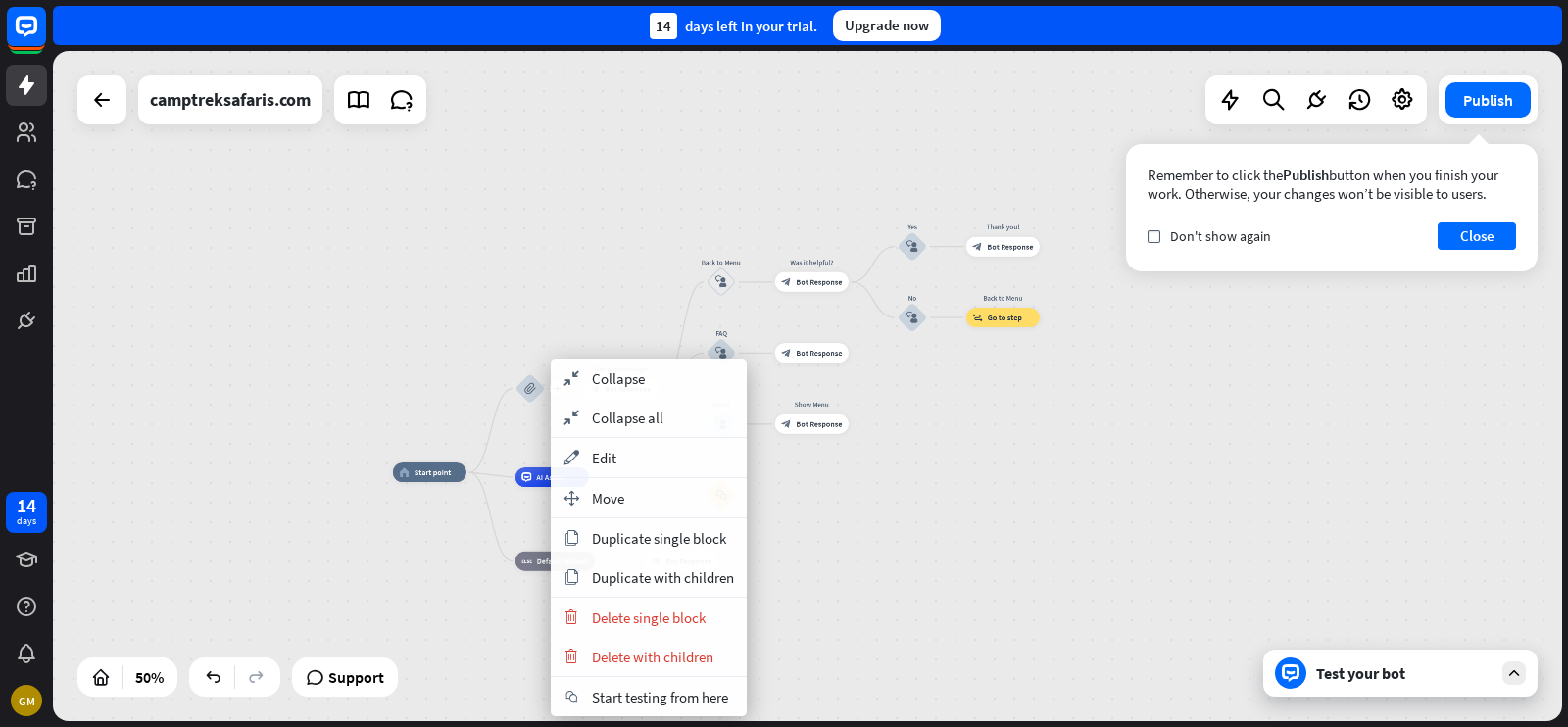 click on "block_attachment" at bounding box center [530, 389] 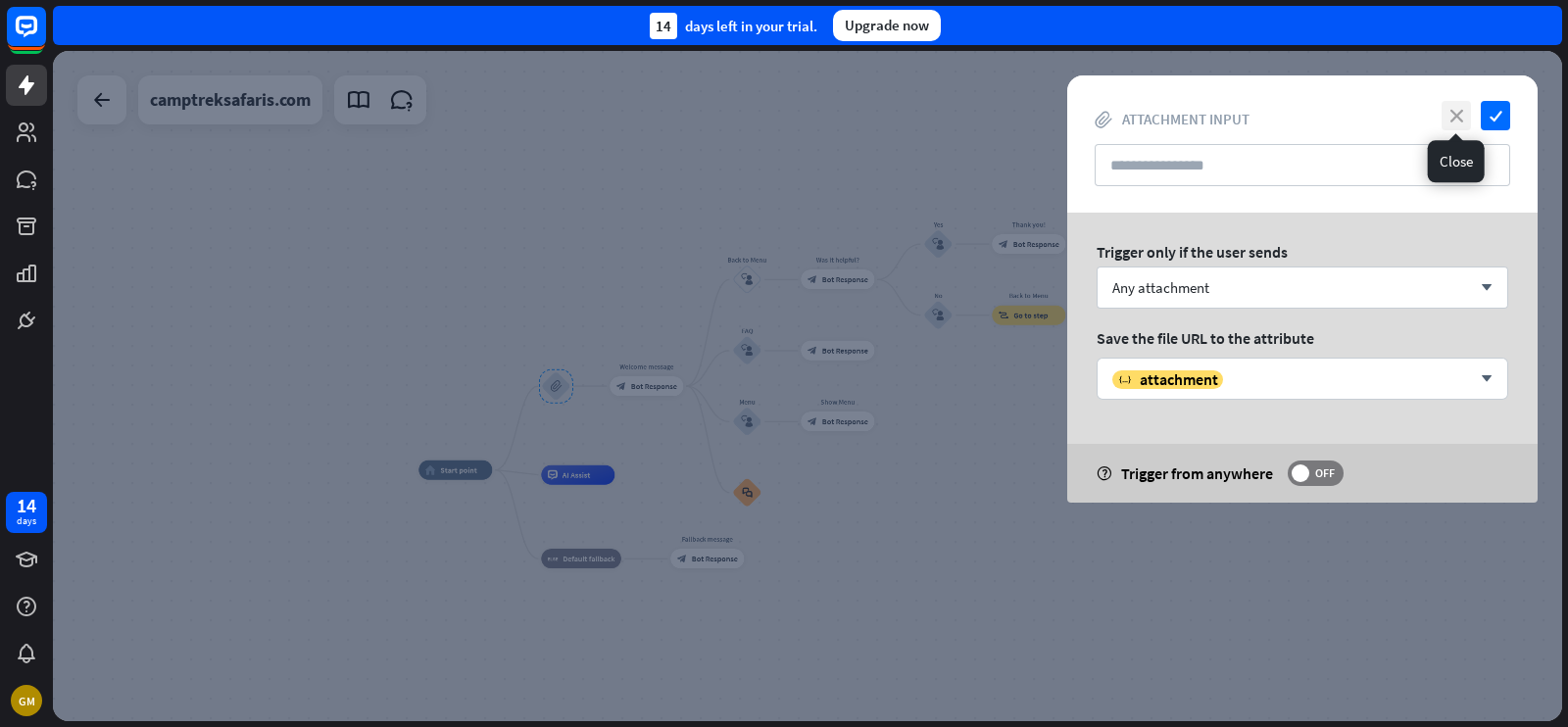 click on "close" at bounding box center (1456, 116) 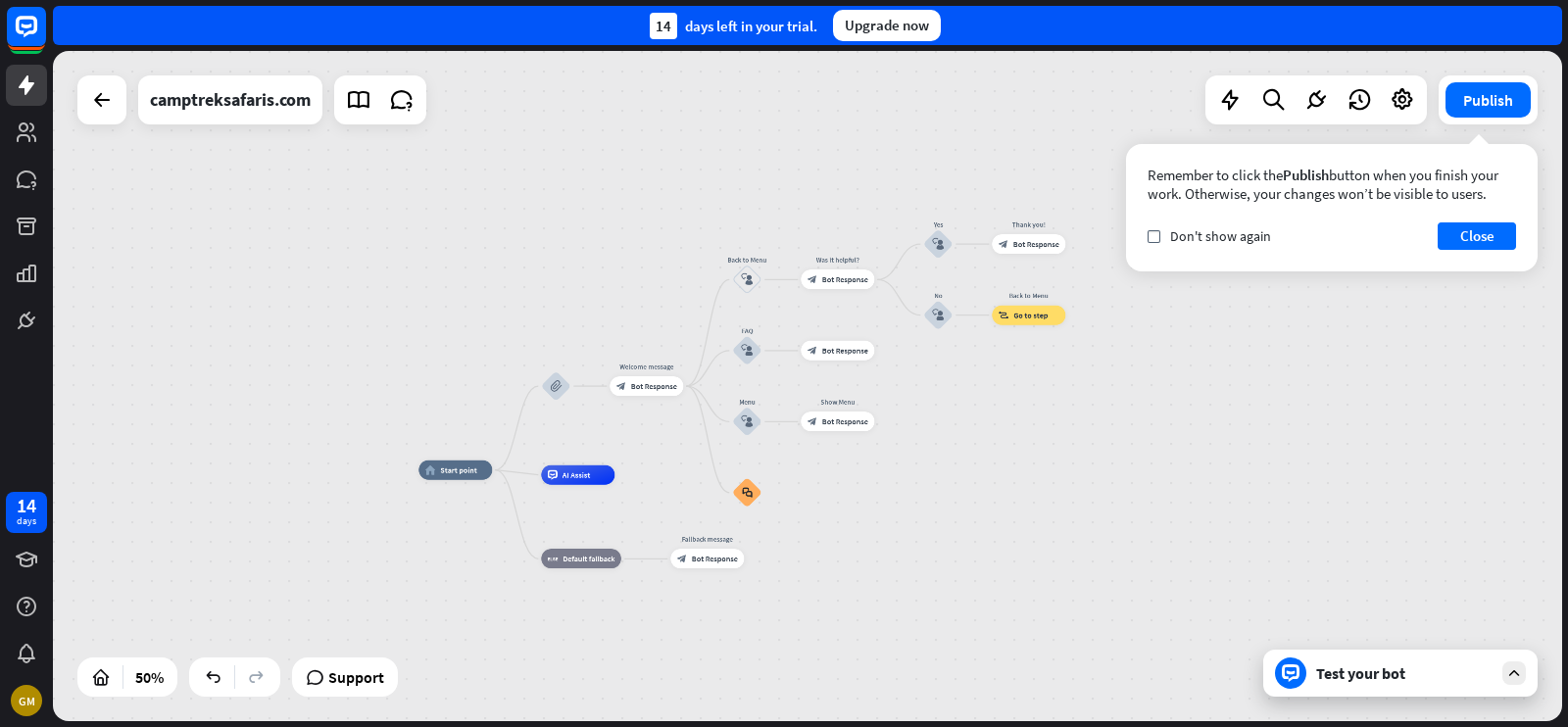 drag, startPoint x: 554, startPoint y: 387, endPoint x: 576, endPoint y: 292, distance: 97.5141 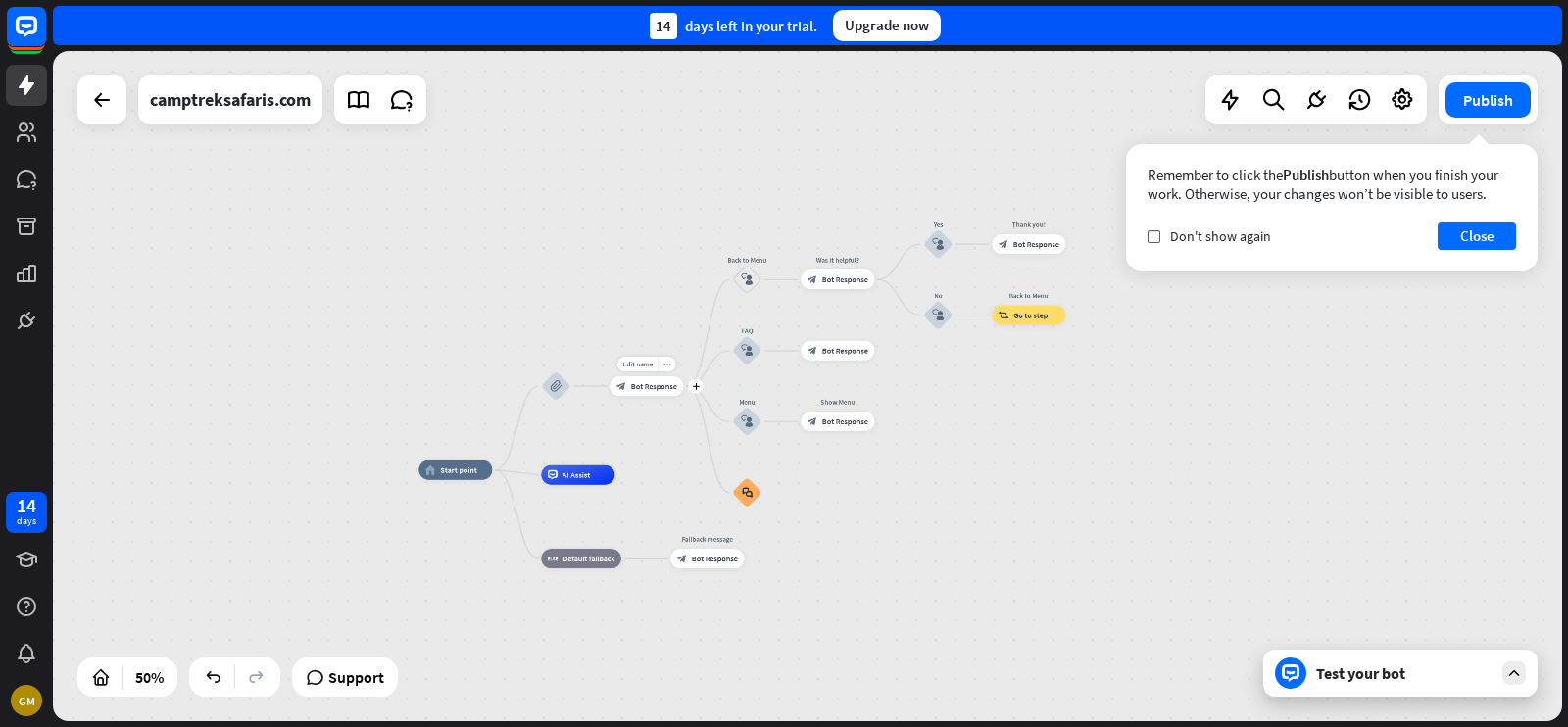 drag, startPoint x: 504, startPoint y: 472, endPoint x: 618, endPoint y: 394, distance: 138.13037 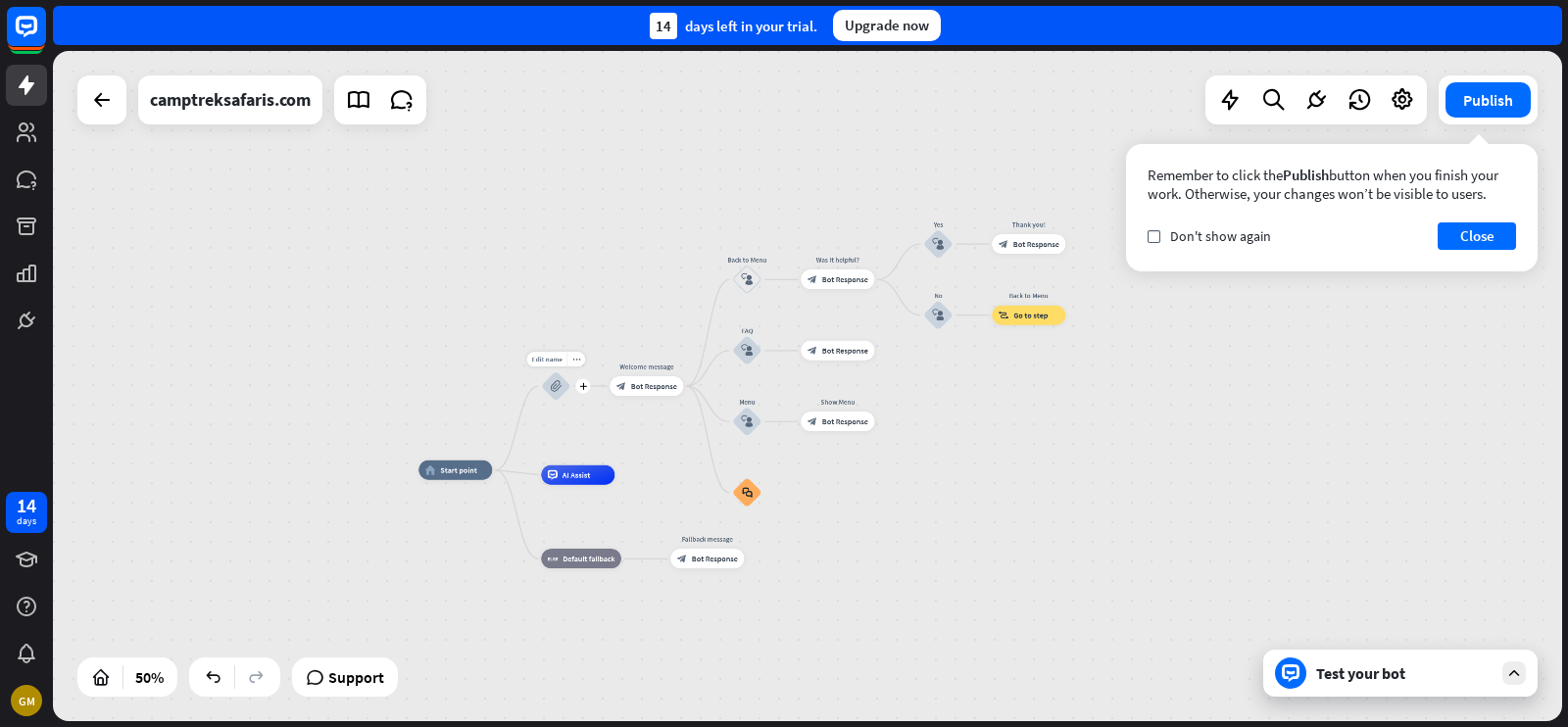 click on "block_attachment" at bounding box center [556, 386] 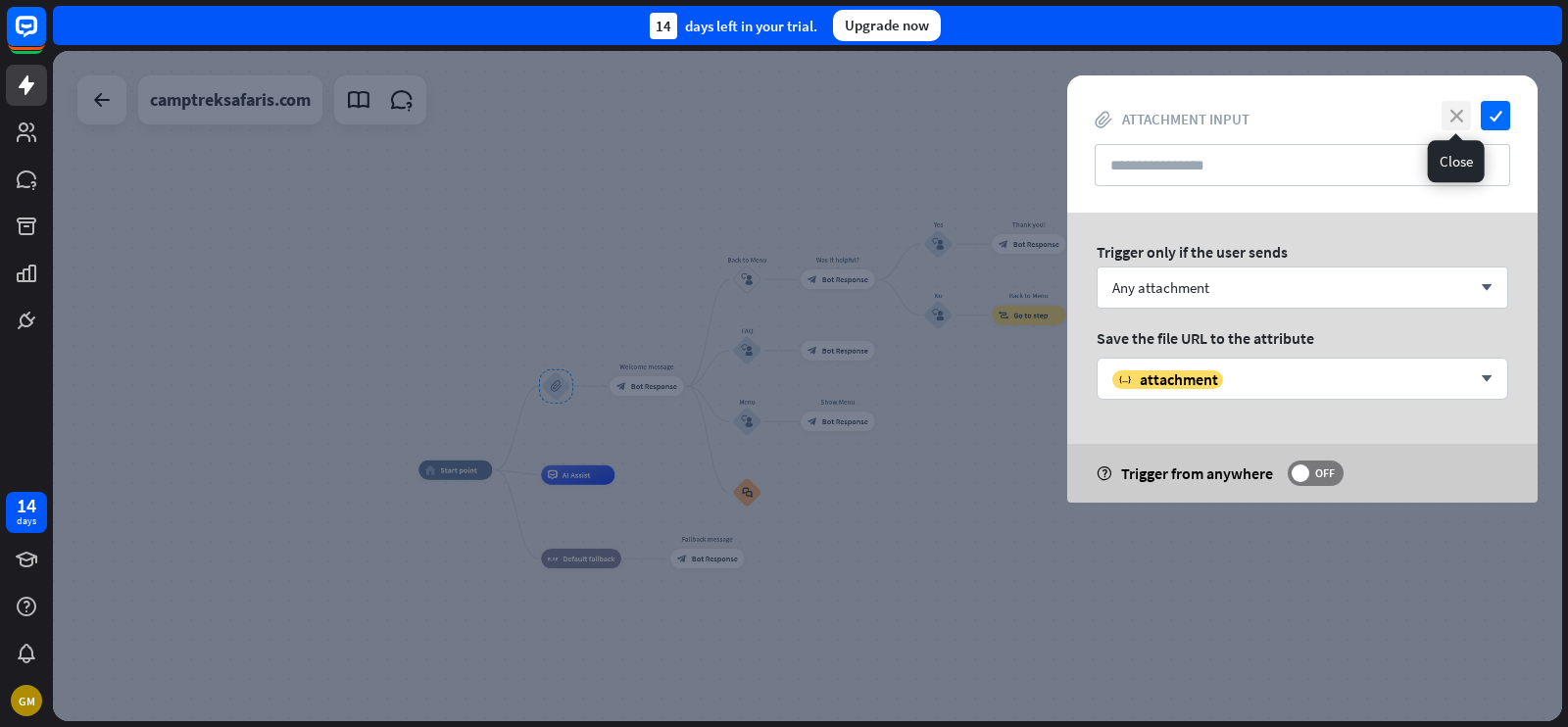click on "close" at bounding box center (1456, 116) 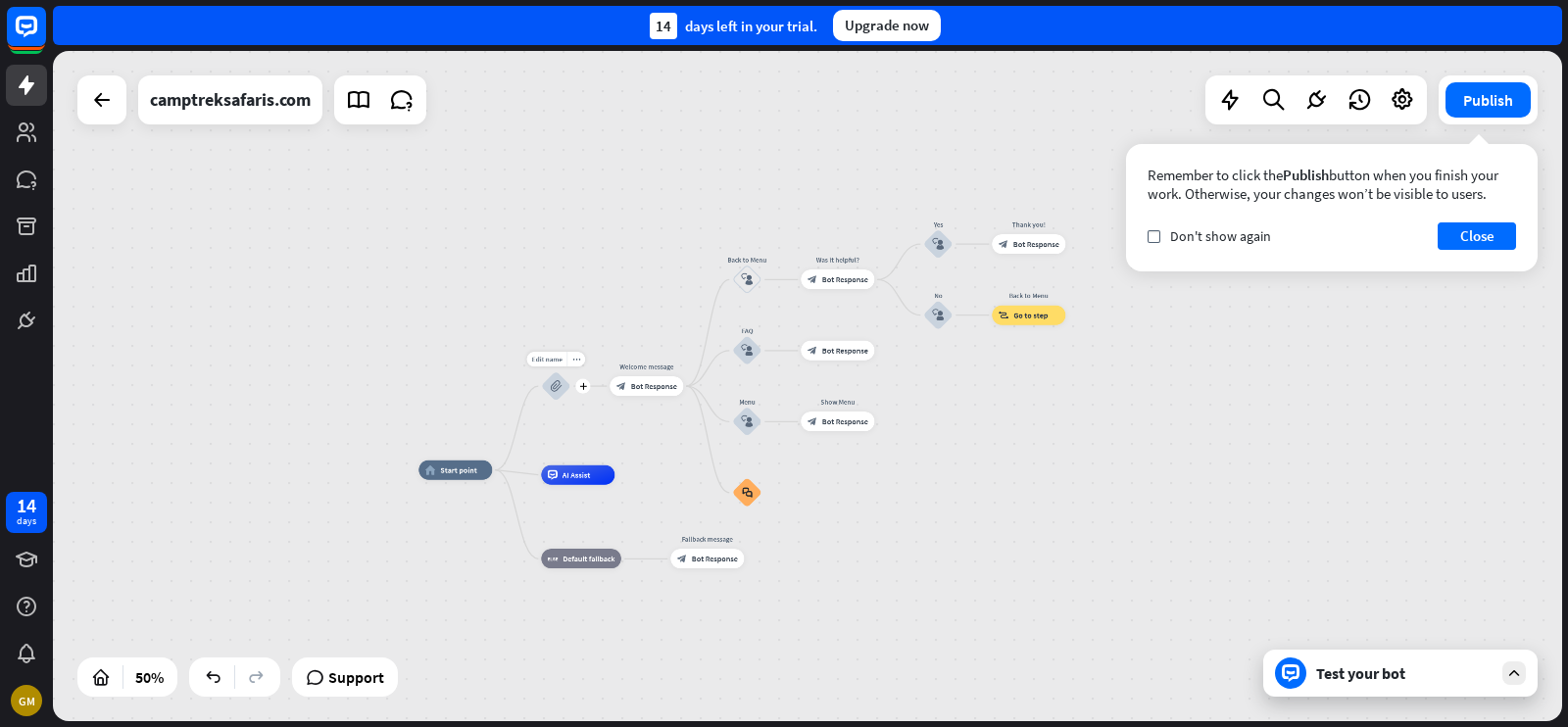 drag, startPoint x: 580, startPoint y: 384, endPoint x: 527, endPoint y: 416, distance: 61.91123 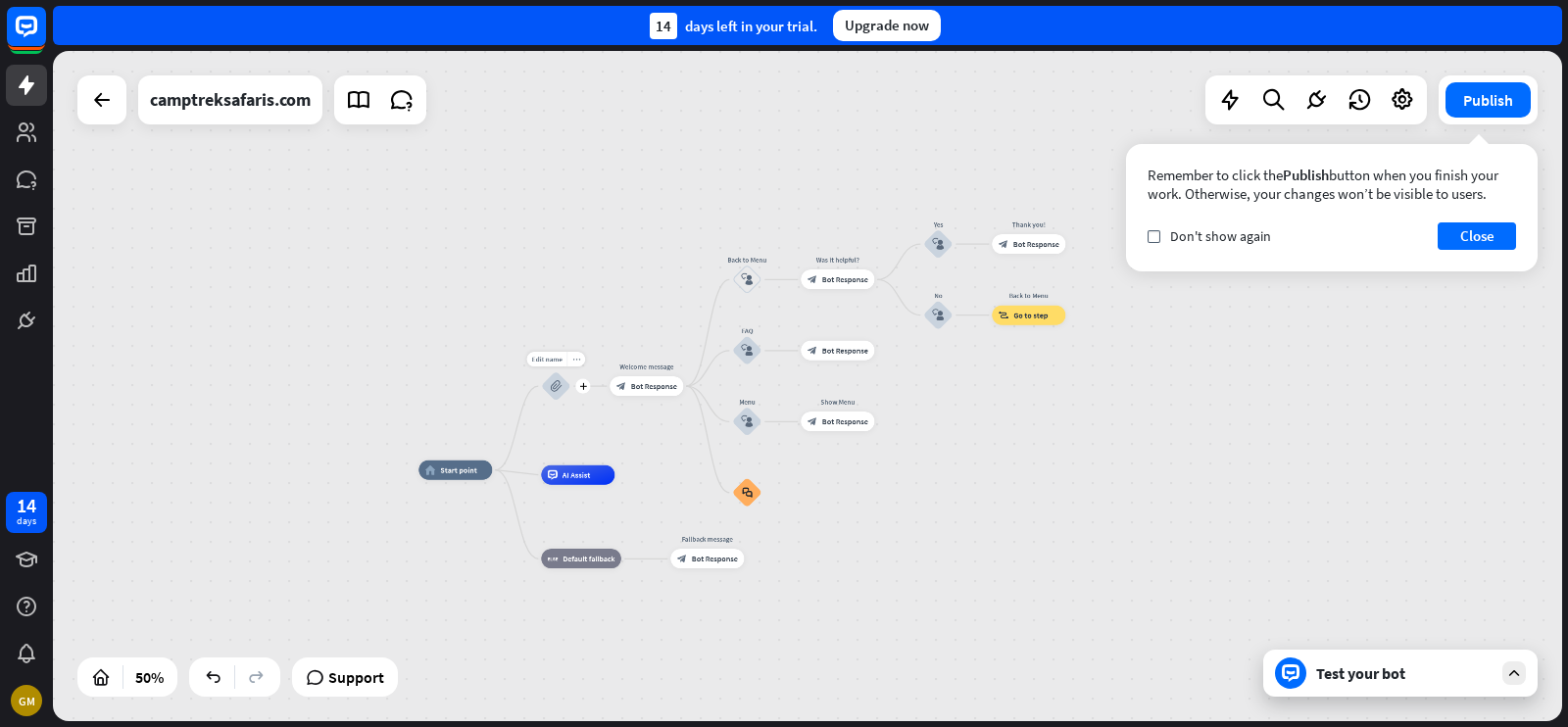 click on "more_horiz" at bounding box center [576, 360] 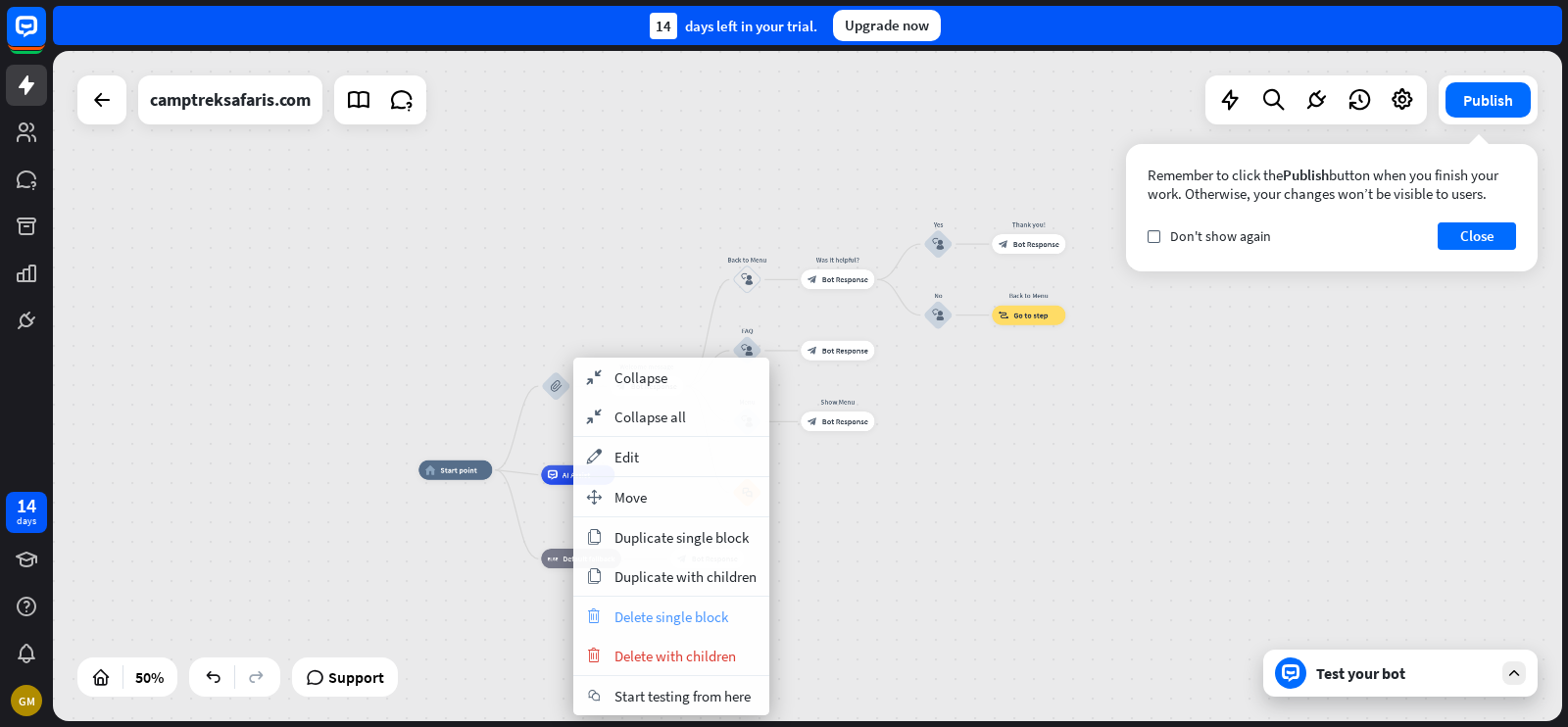 click on "Delete single block" at bounding box center (671, 616) 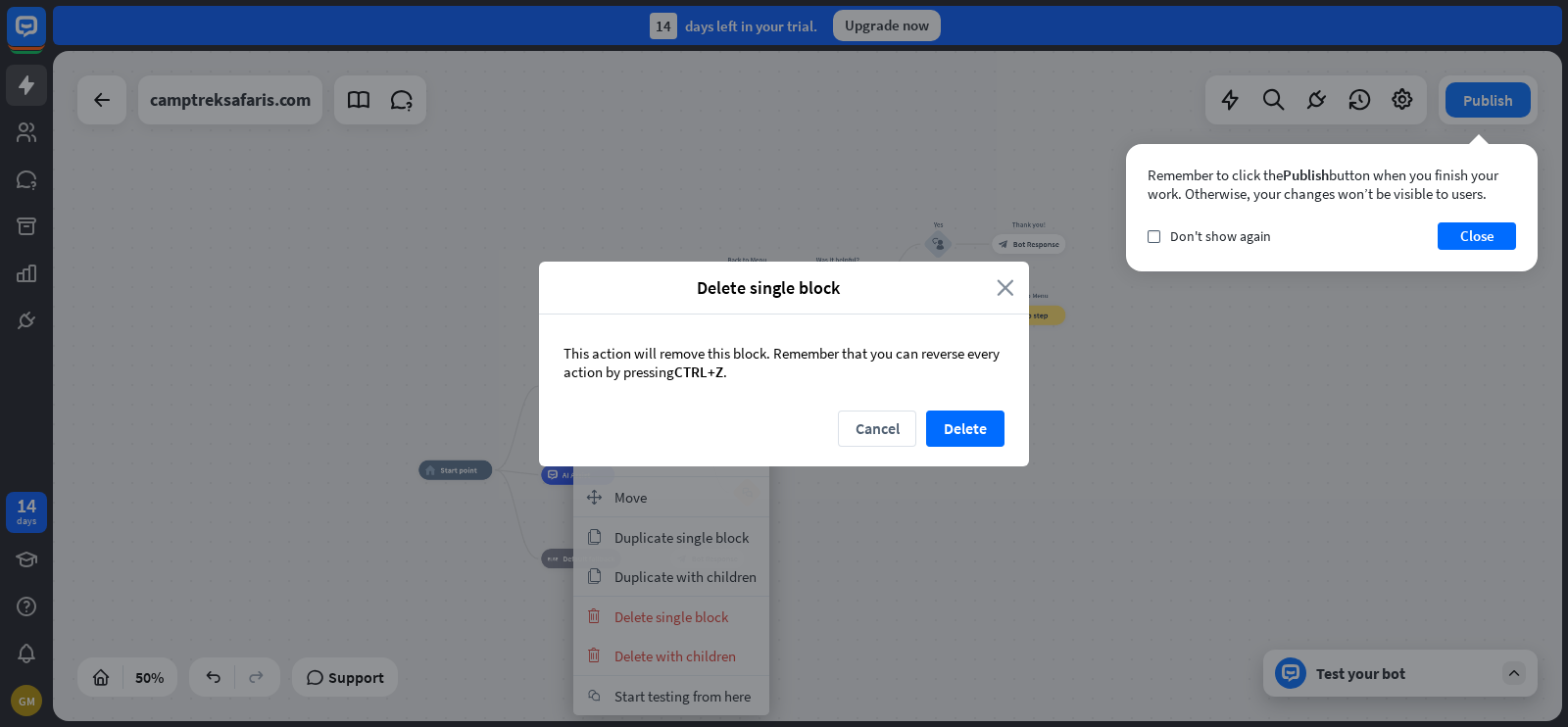 click on "close" at bounding box center [1005, 287] 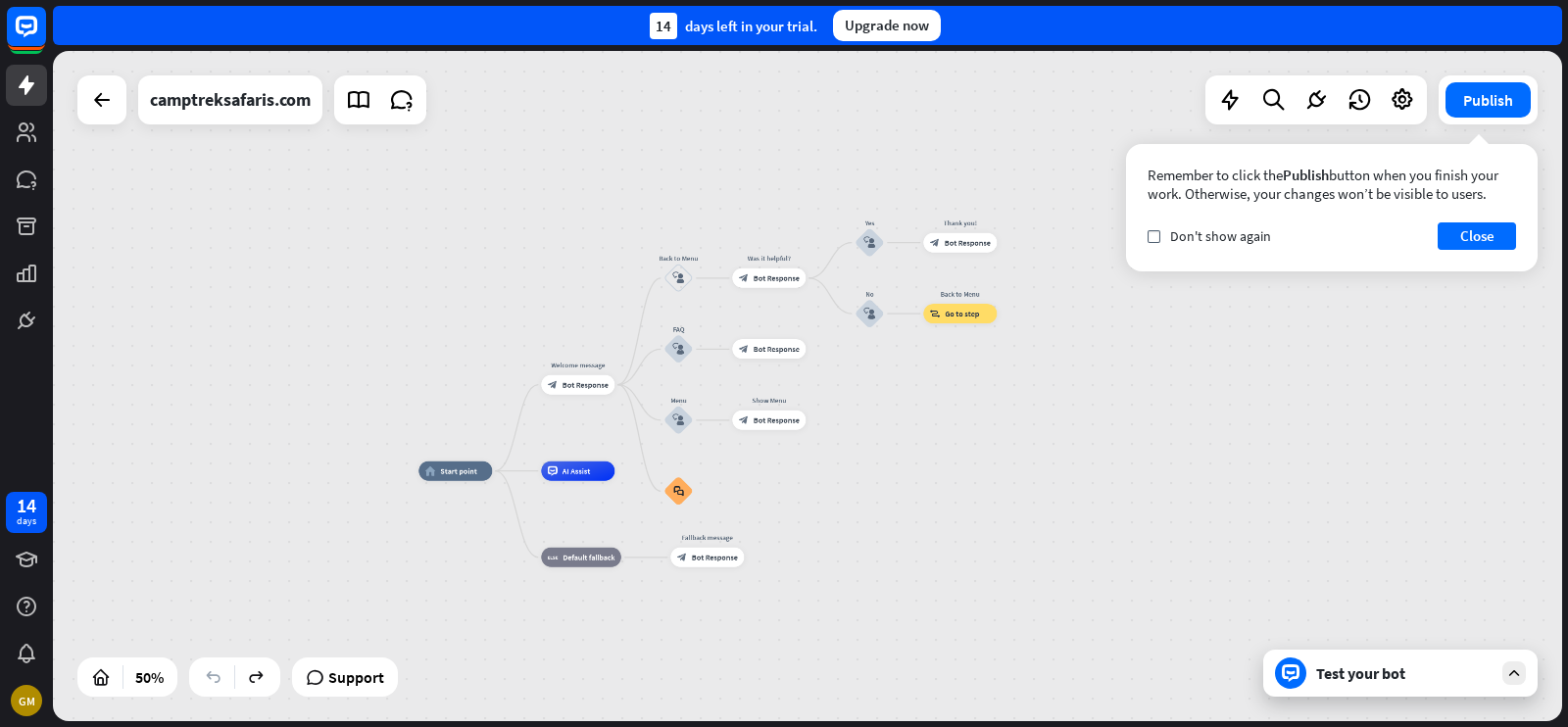 click on "home_2   Start point                 Welcome message   block_bot_response   Bot Response                 Back to Menu   block_user_input                 Was it helpful?   block_bot_response   Bot Response                 Yes   block_user_input                 Thank you!   block_bot_response   Bot Response                 No   block_user_input                 Back to Menu   block_goto   Go to step                 FAQ   block_user_input                   block_bot_response   Bot Response                 Menu   block_user_input                 Show Menu   block_bot_response   Bot Response                   block_faq                     AI Assist                   block_fallback   Default fallback                 Fallback message   block_bot_response   Bot Response" at bounding box center [808, 386] 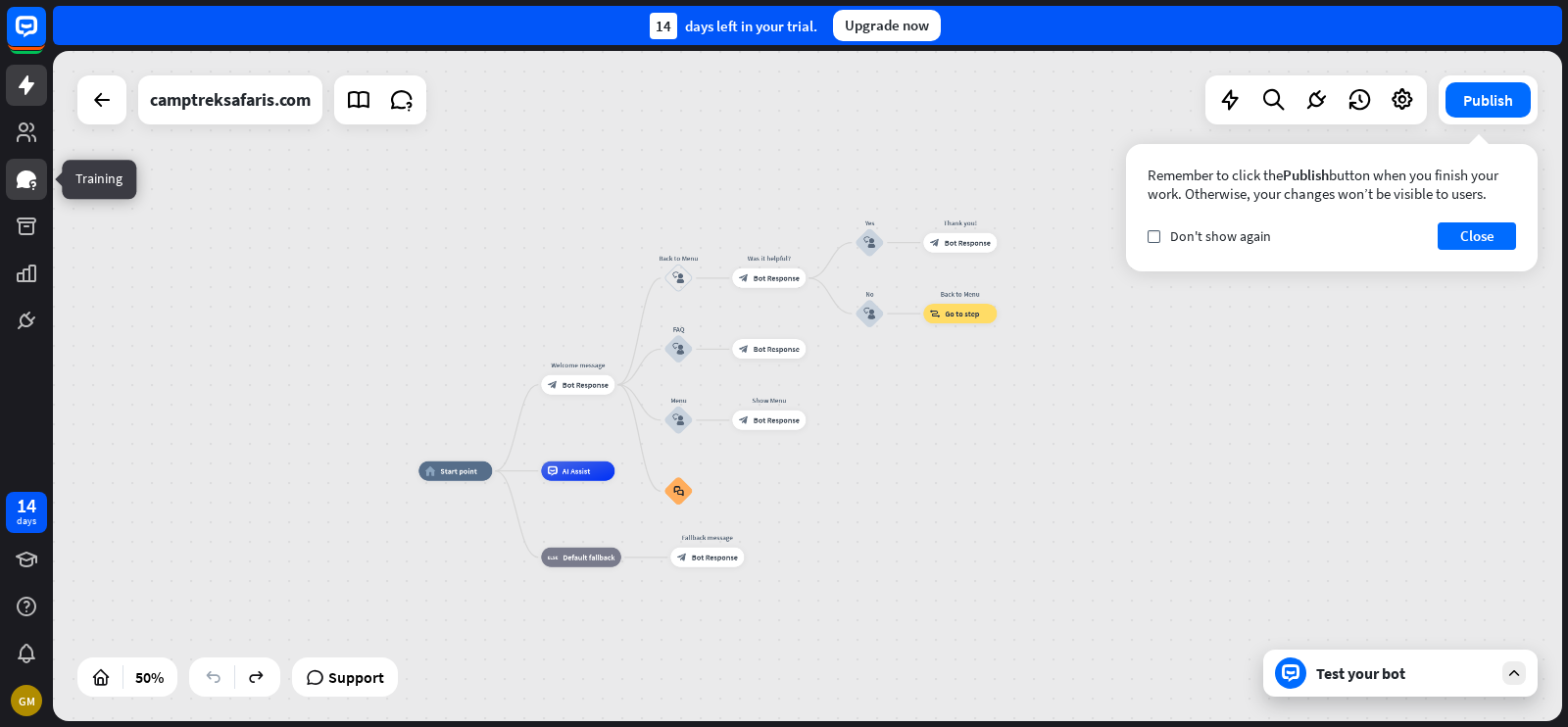 click 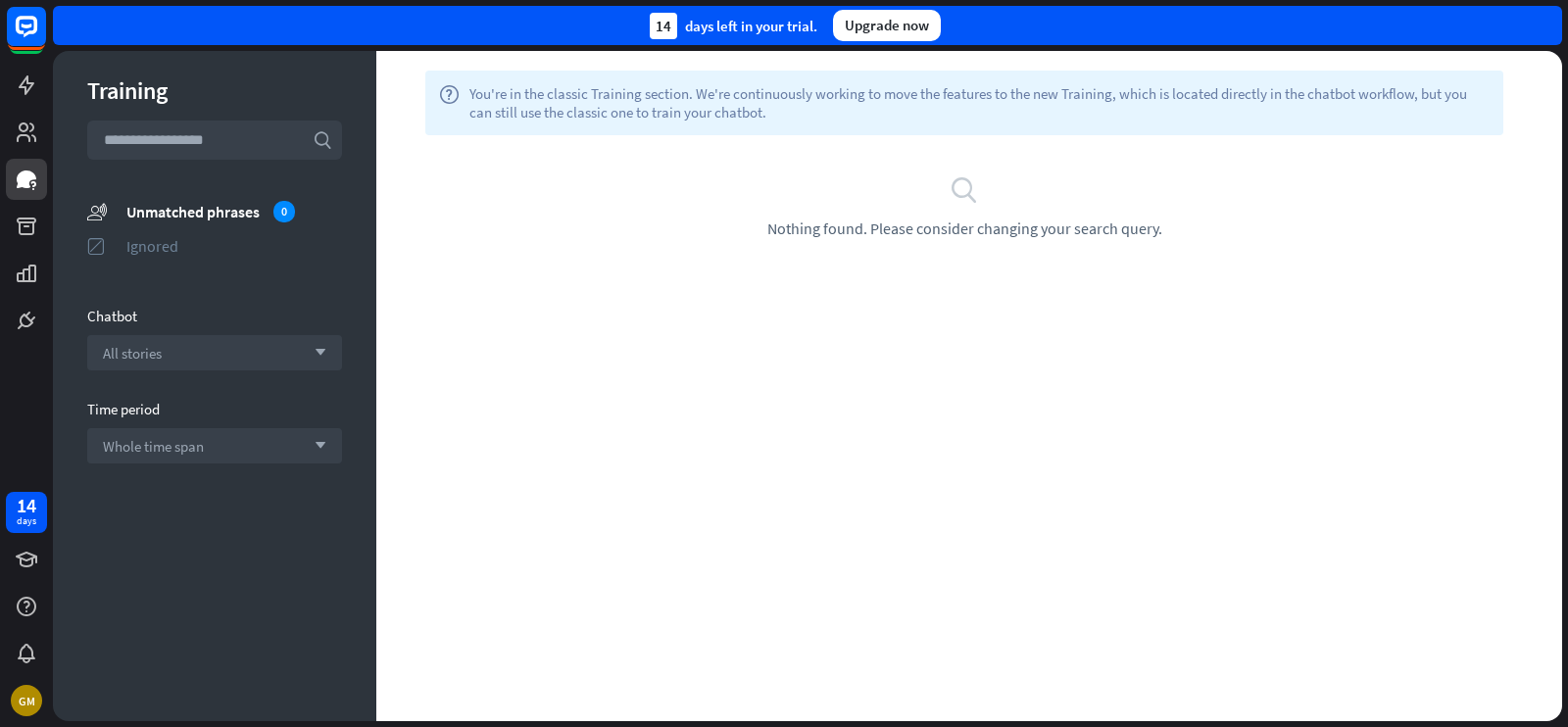 click on "Ignored" at bounding box center (234, 246) 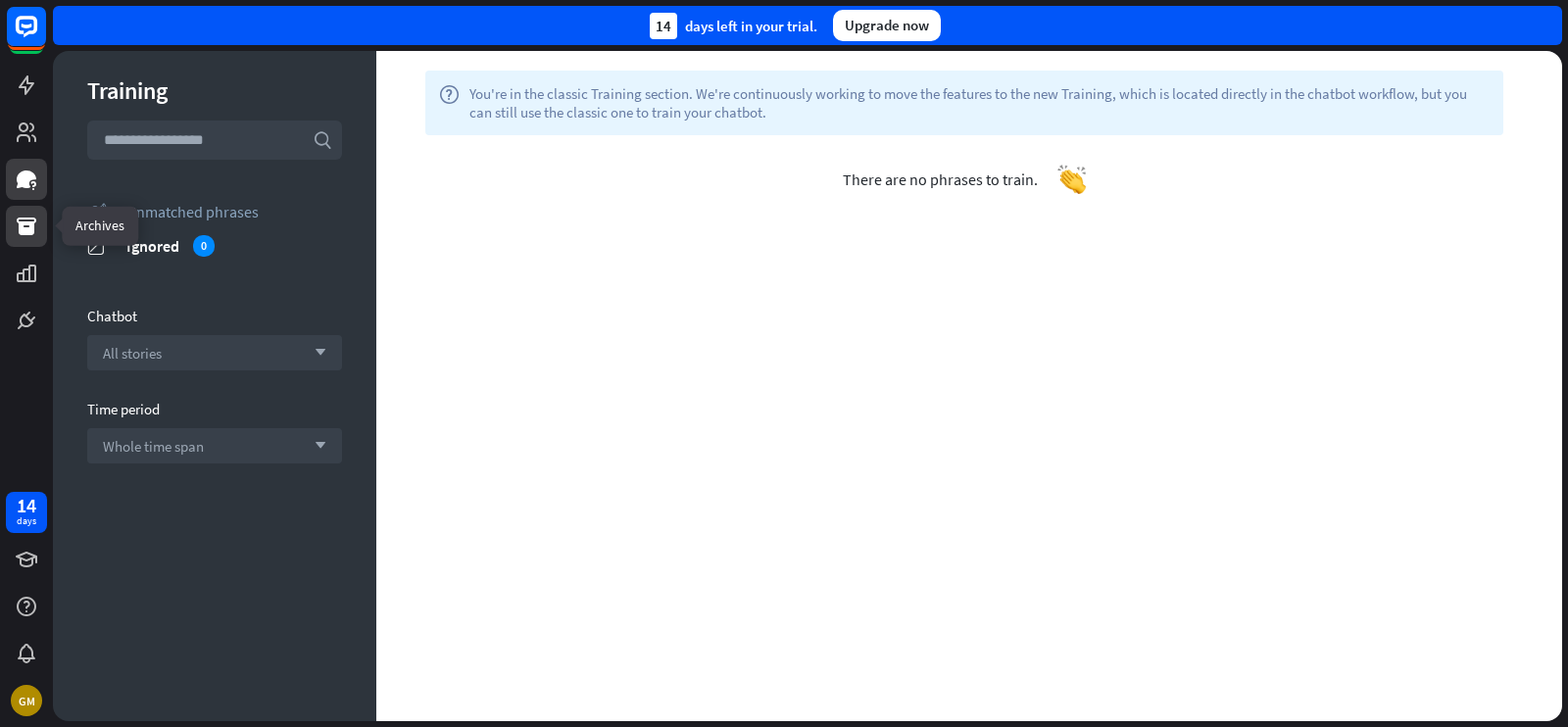 click 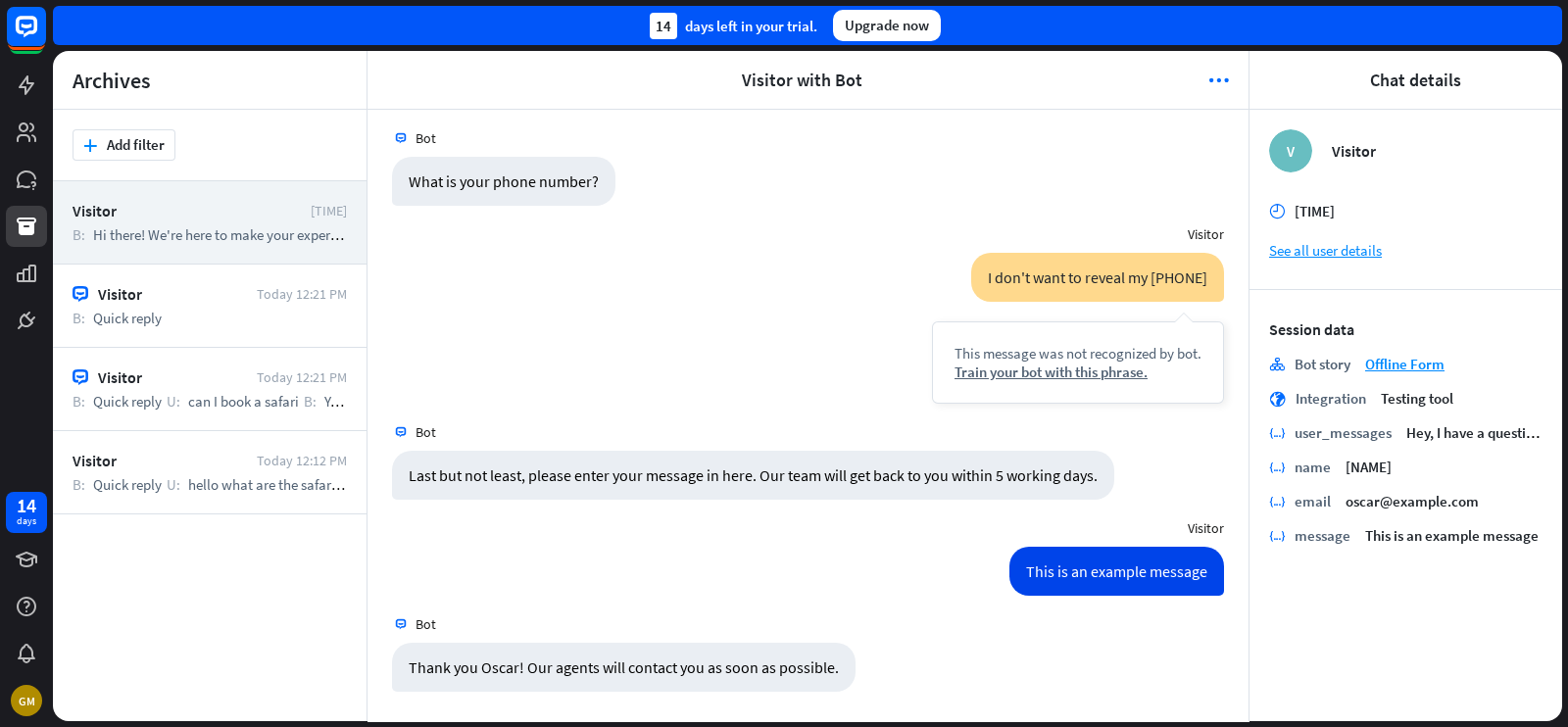 scroll, scrollTop: 777, scrollLeft: 0, axis: vertical 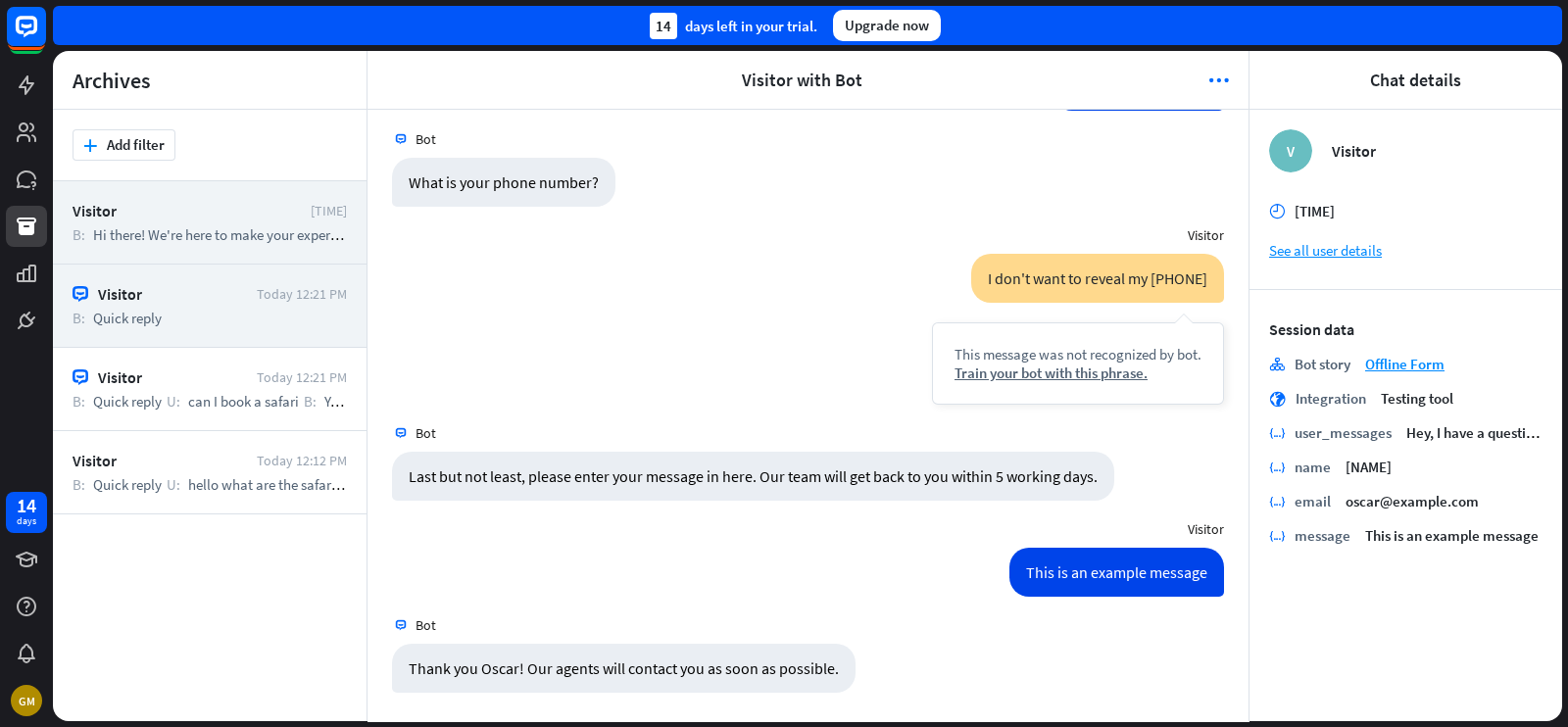 click on "B:   Quick reply" at bounding box center (210, 317) 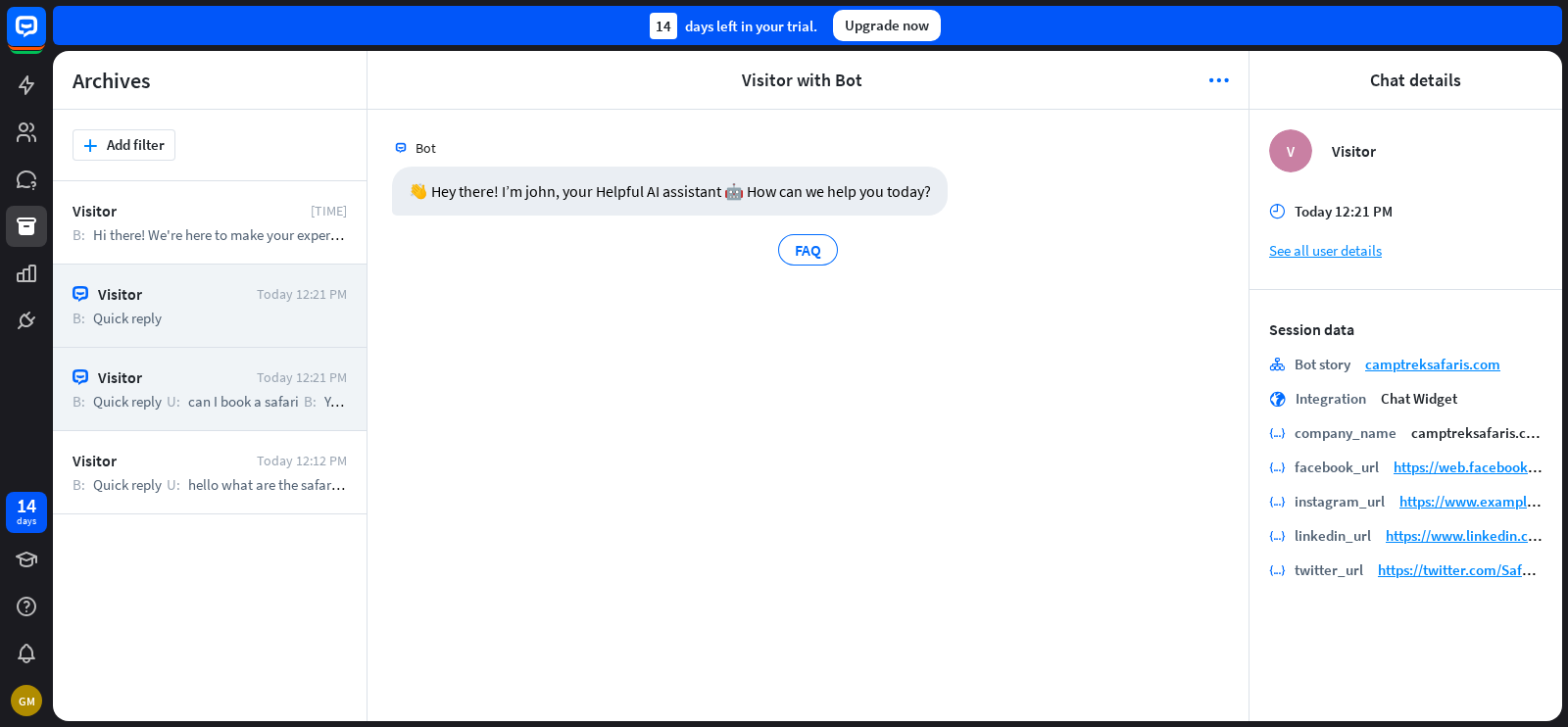 click on "B:   Quick reply U:   can I book a safari B:" at bounding box center [210, 401] 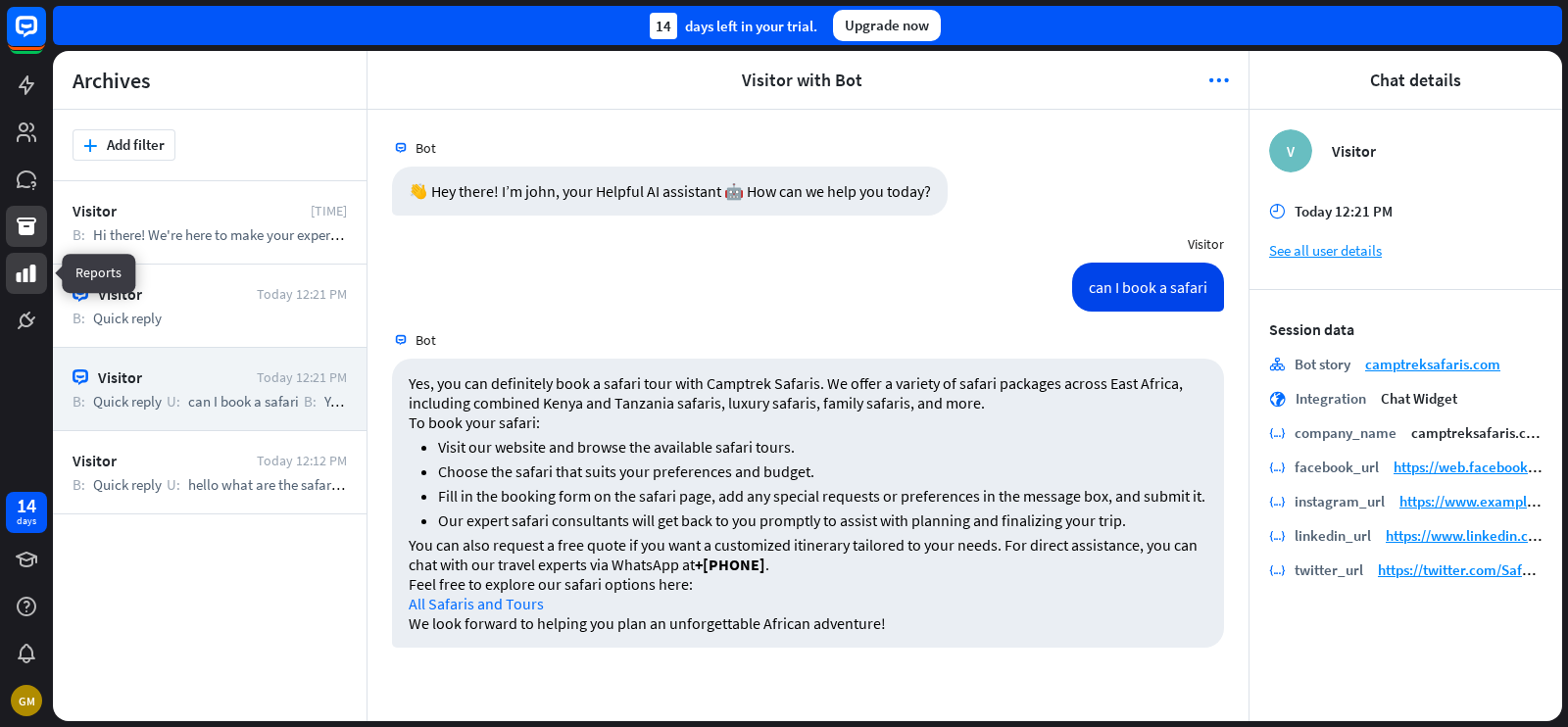click 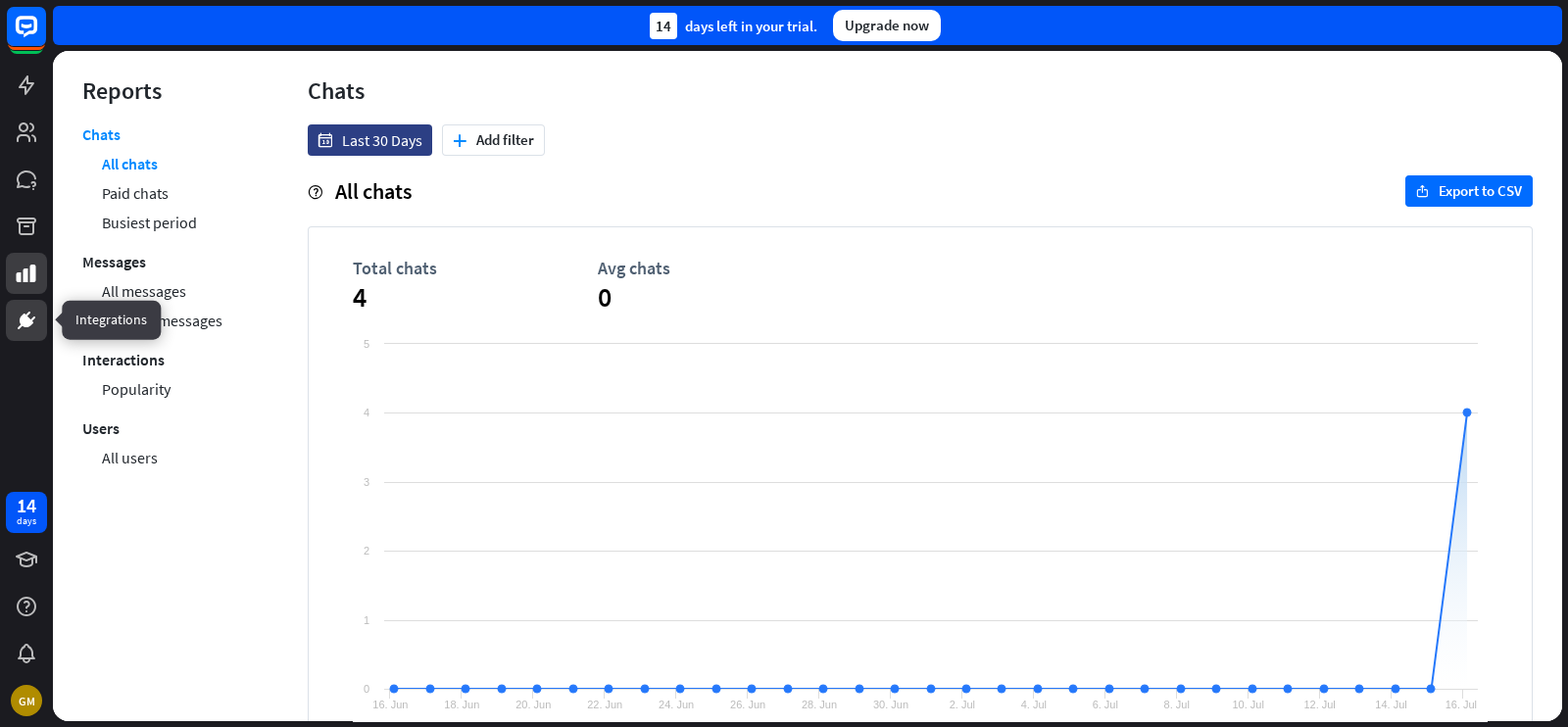 click 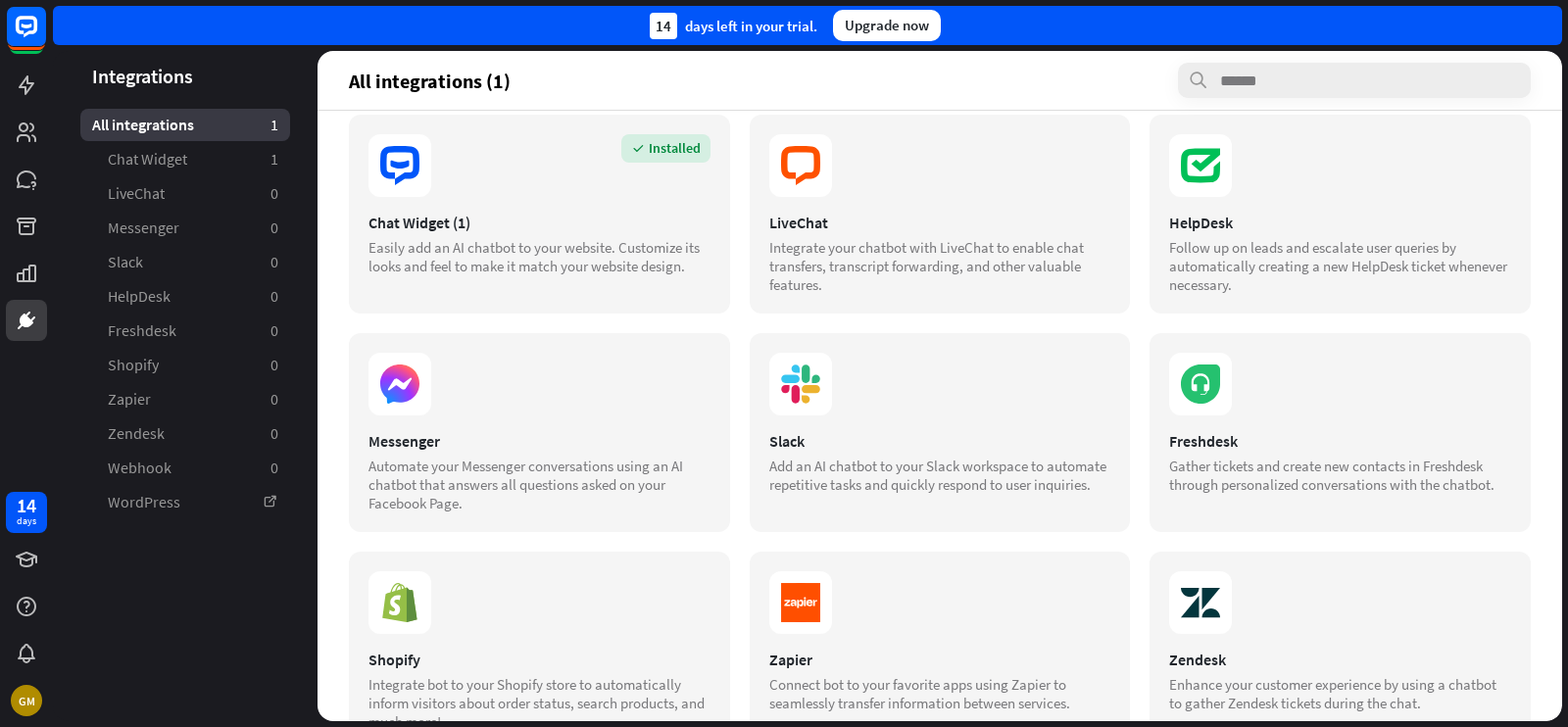 scroll, scrollTop: 0, scrollLeft: 0, axis: both 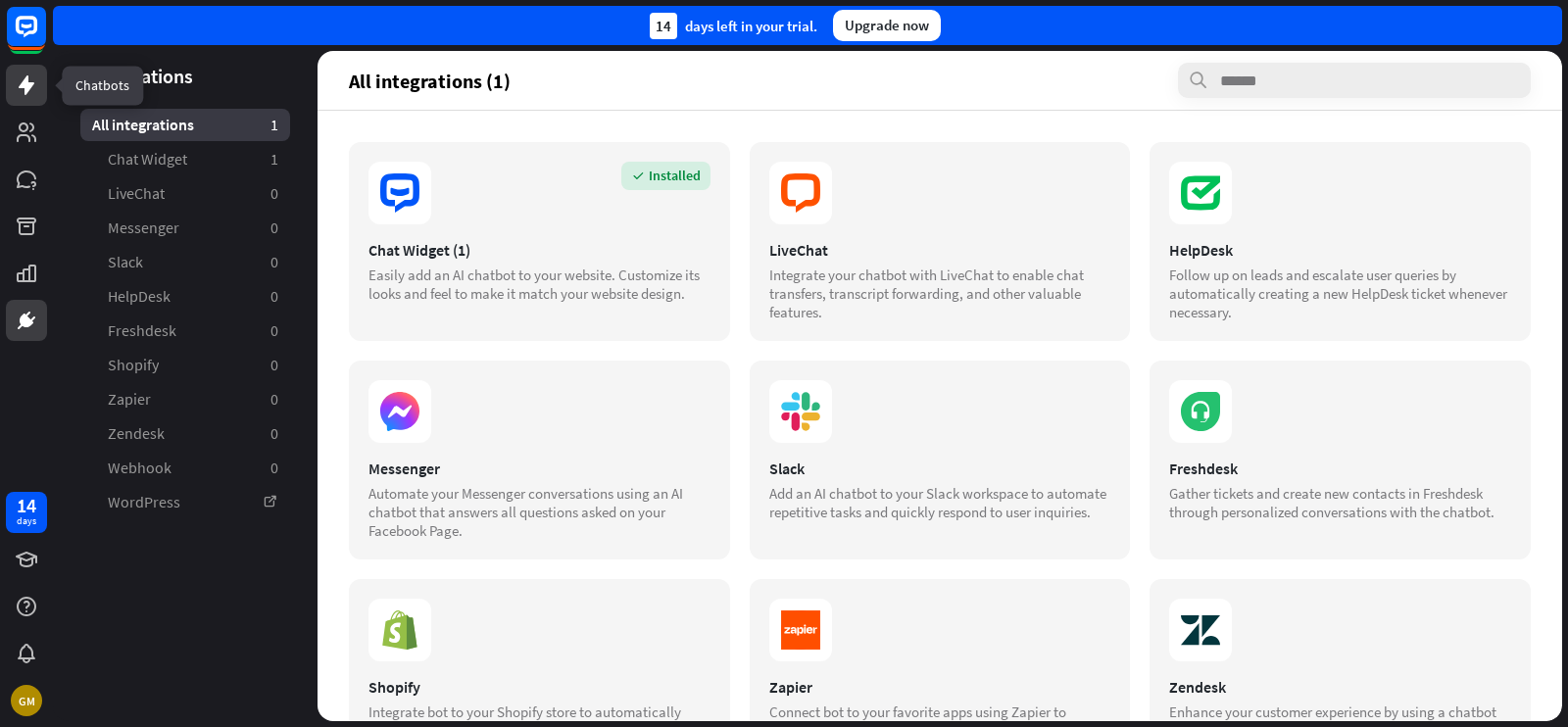 click 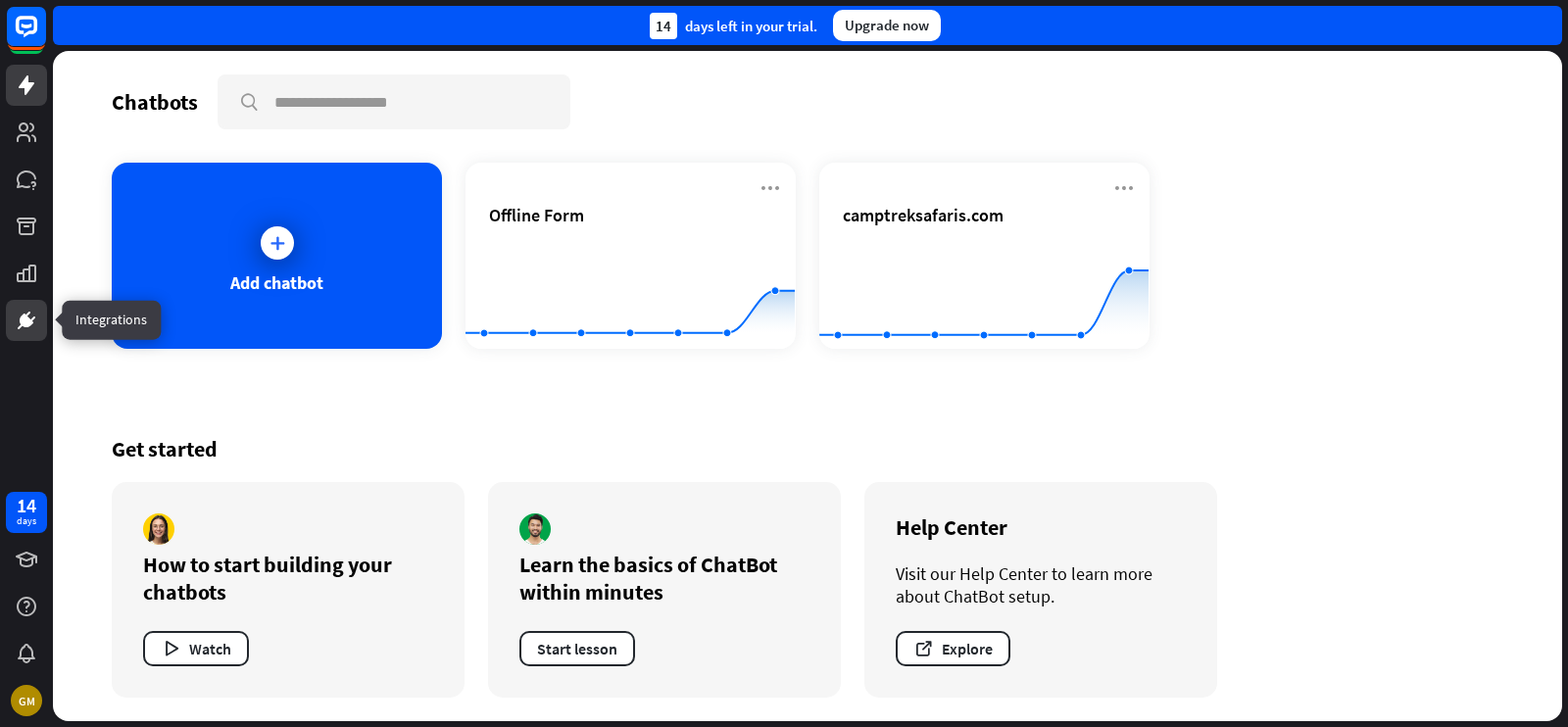 click 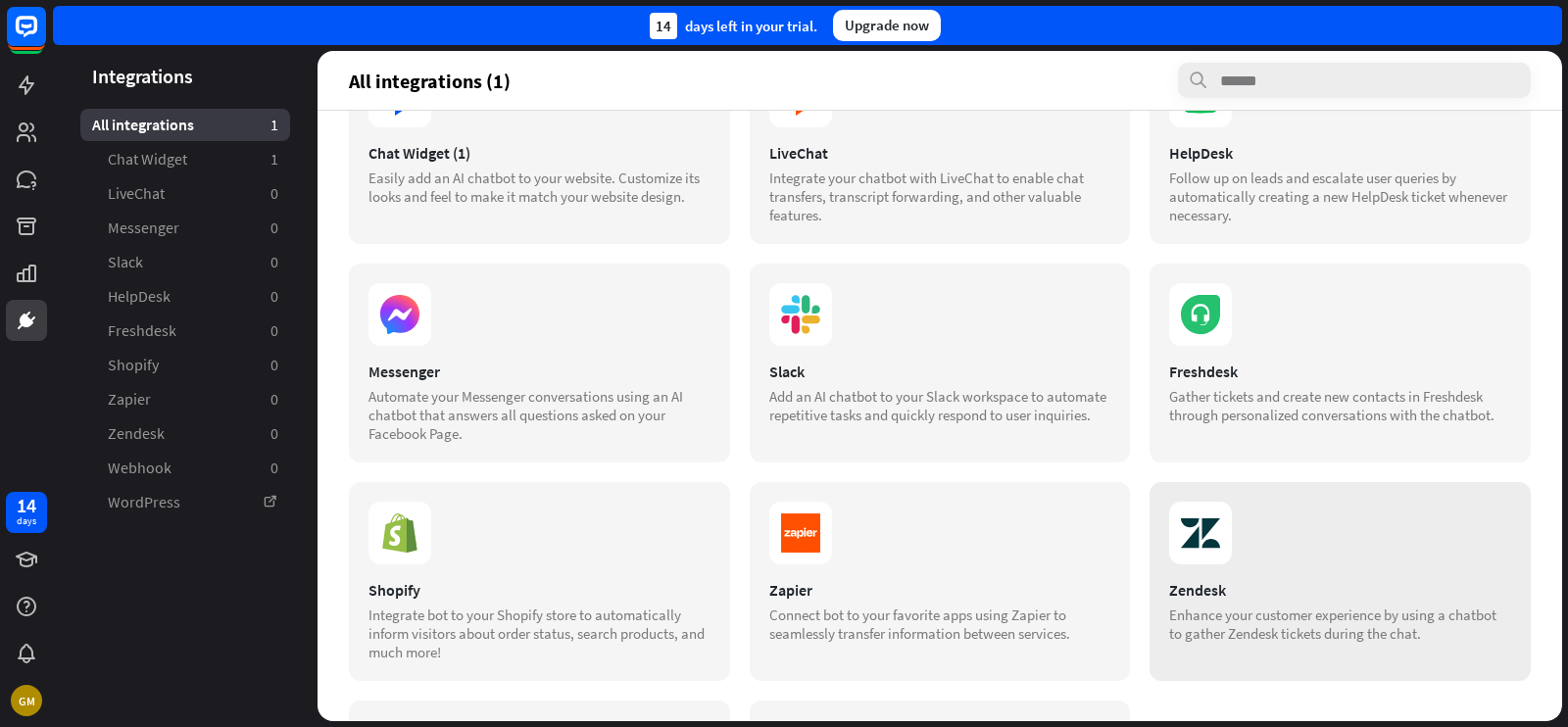 scroll, scrollTop: 307, scrollLeft: 0, axis: vertical 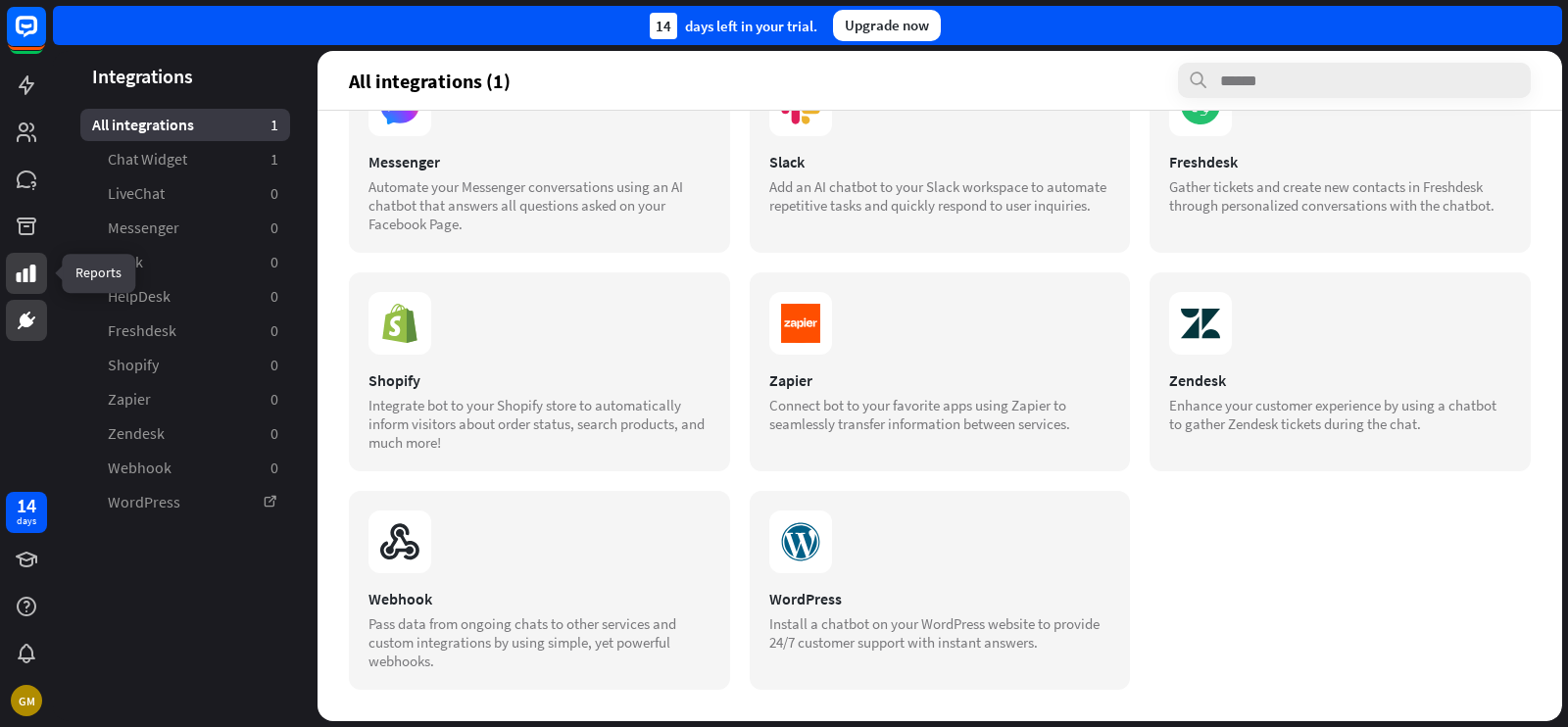 click 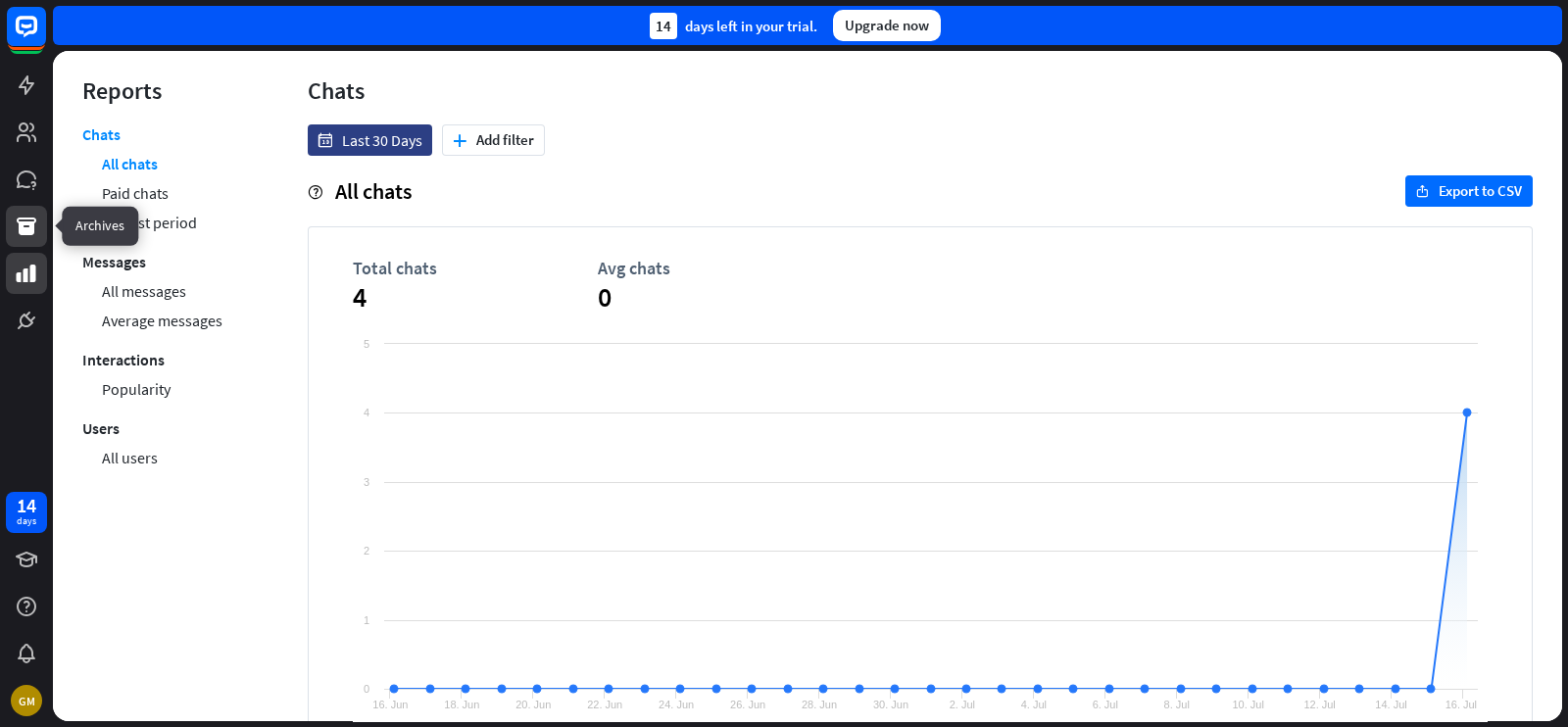 click 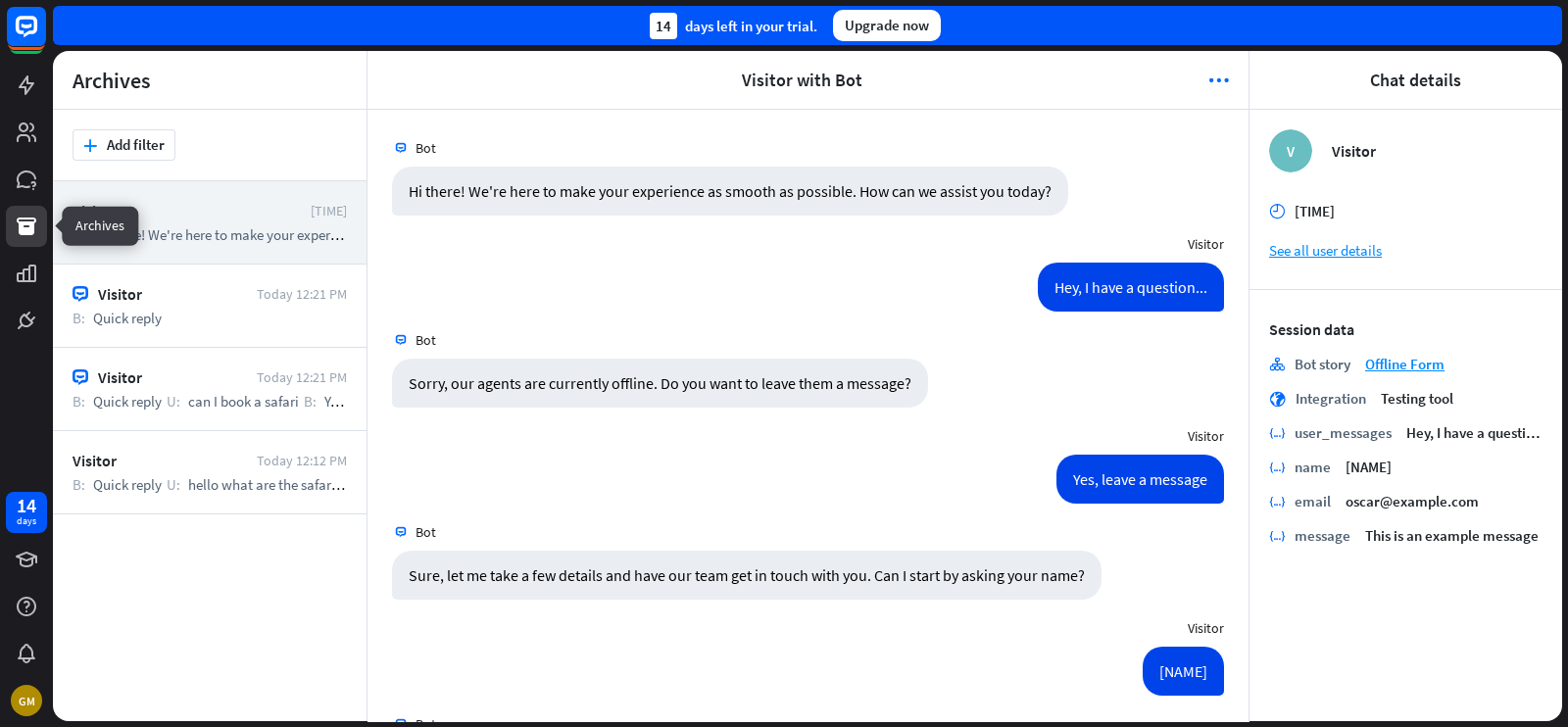 scroll, scrollTop: 778, scrollLeft: 0, axis: vertical 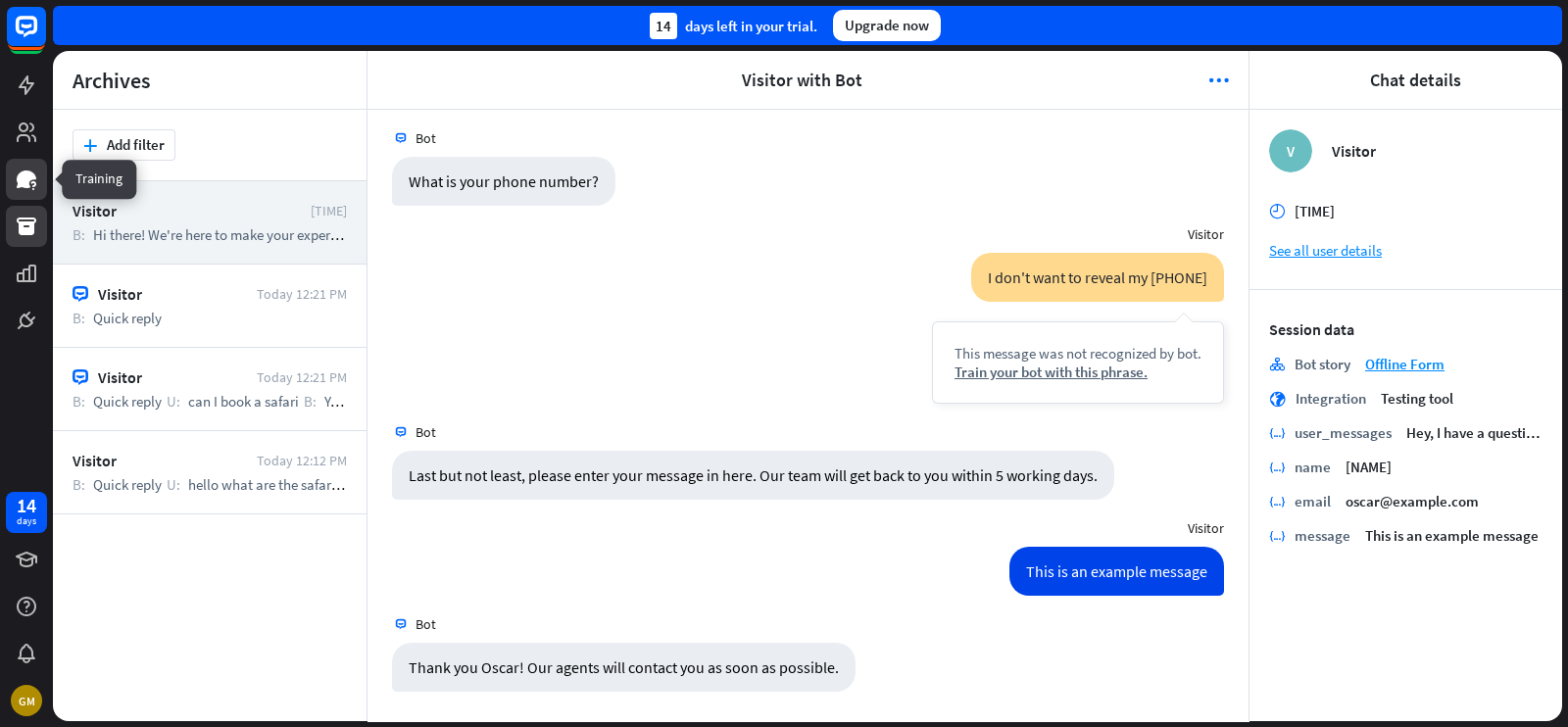 click 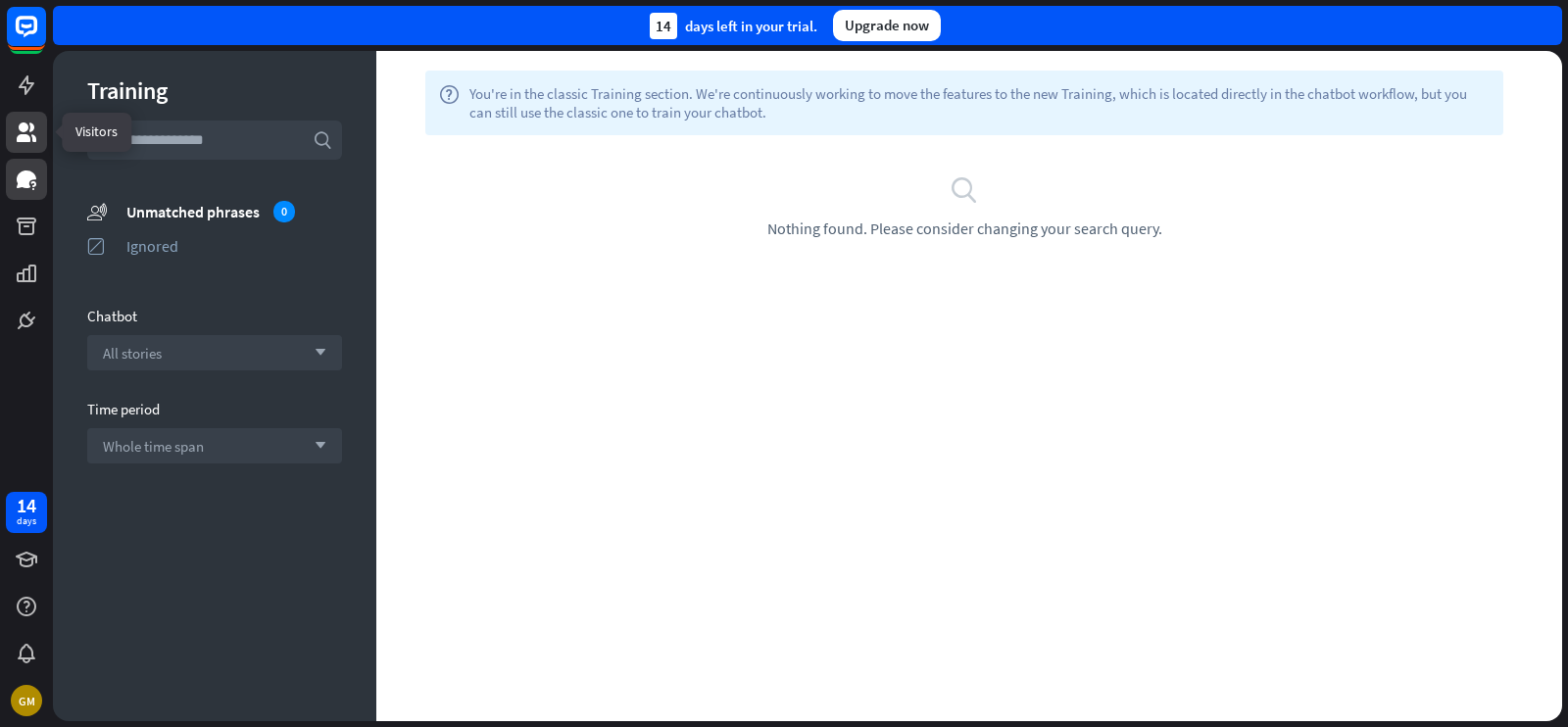 click 